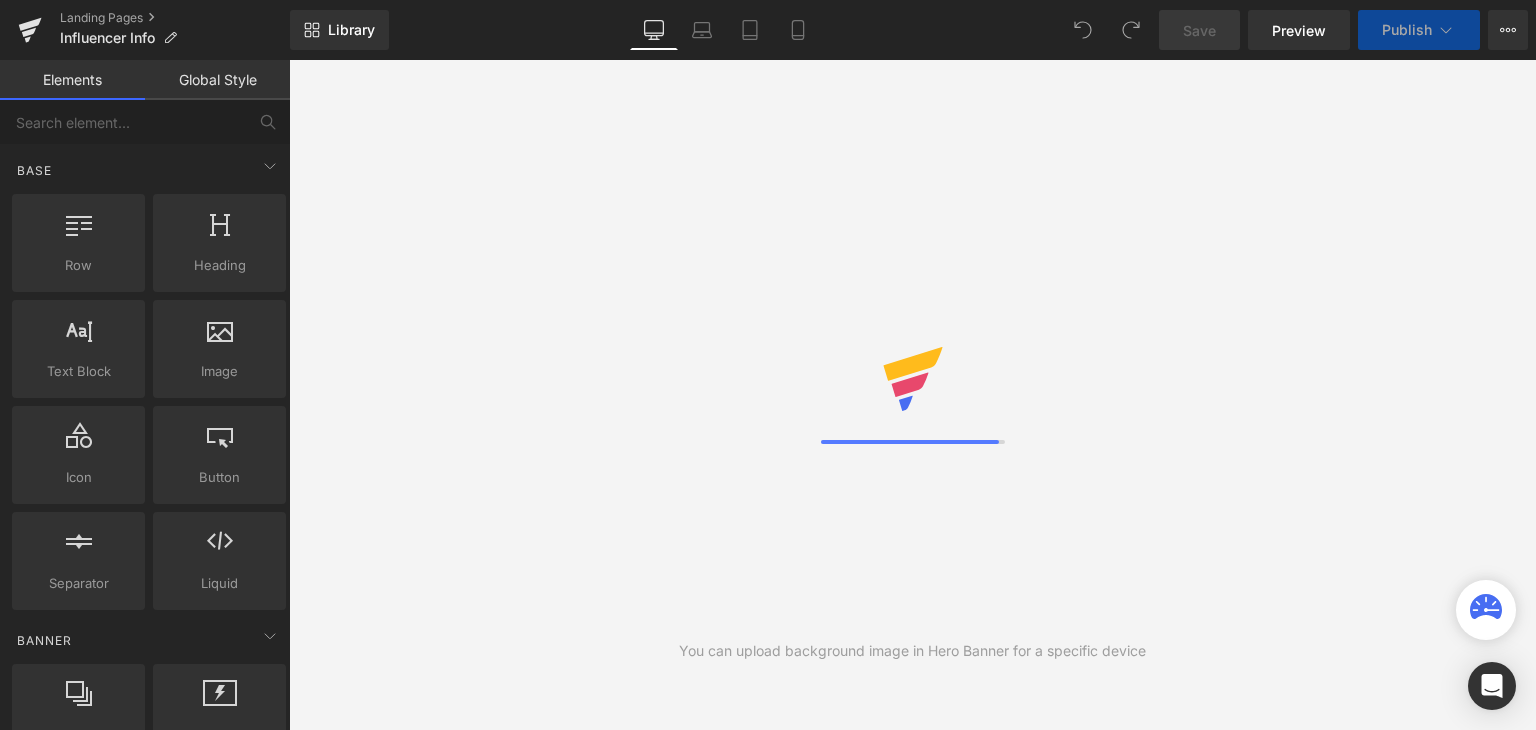 scroll, scrollTop: 0, scrollLeft: 0, axis: both 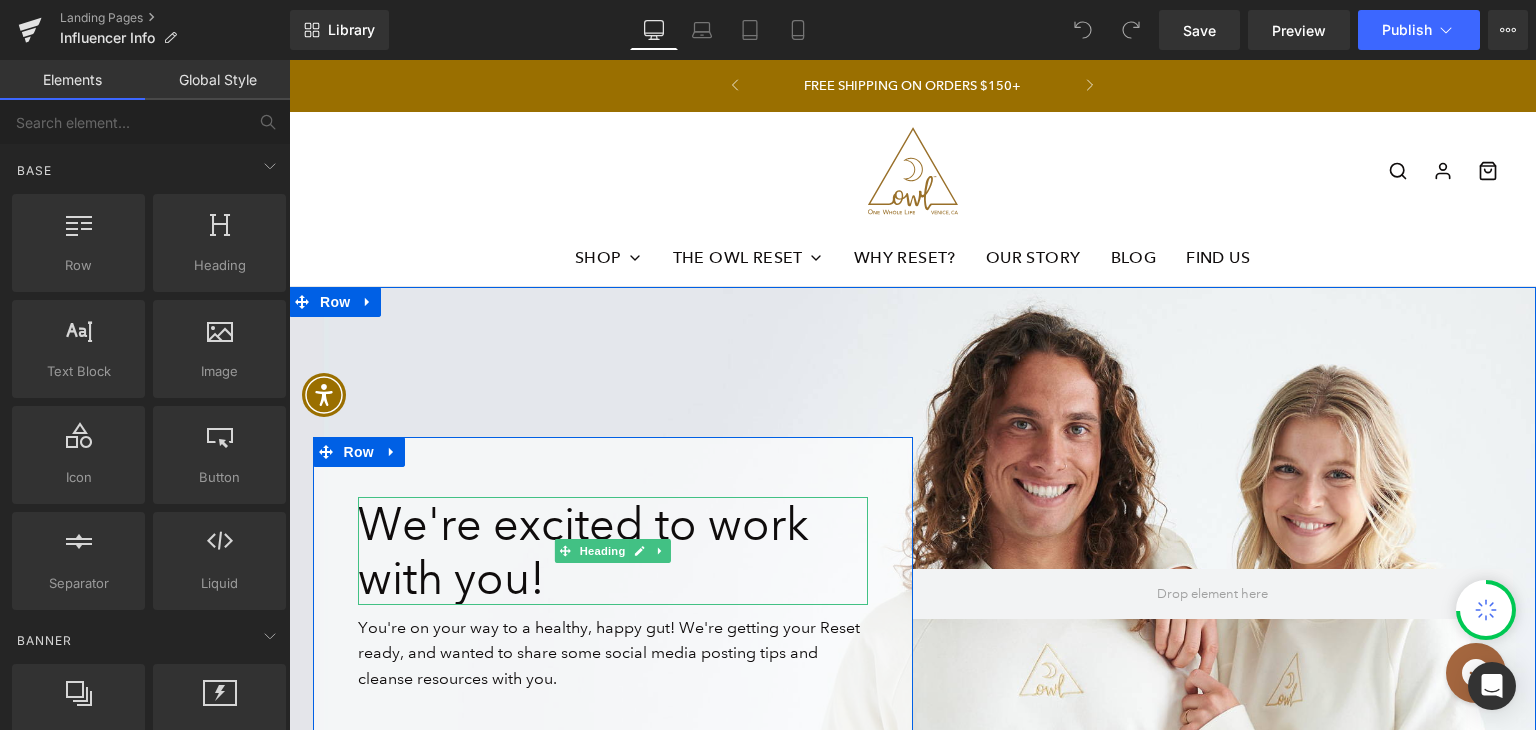 click on "We're excited to work with you!" at bounding box center [613, 551] 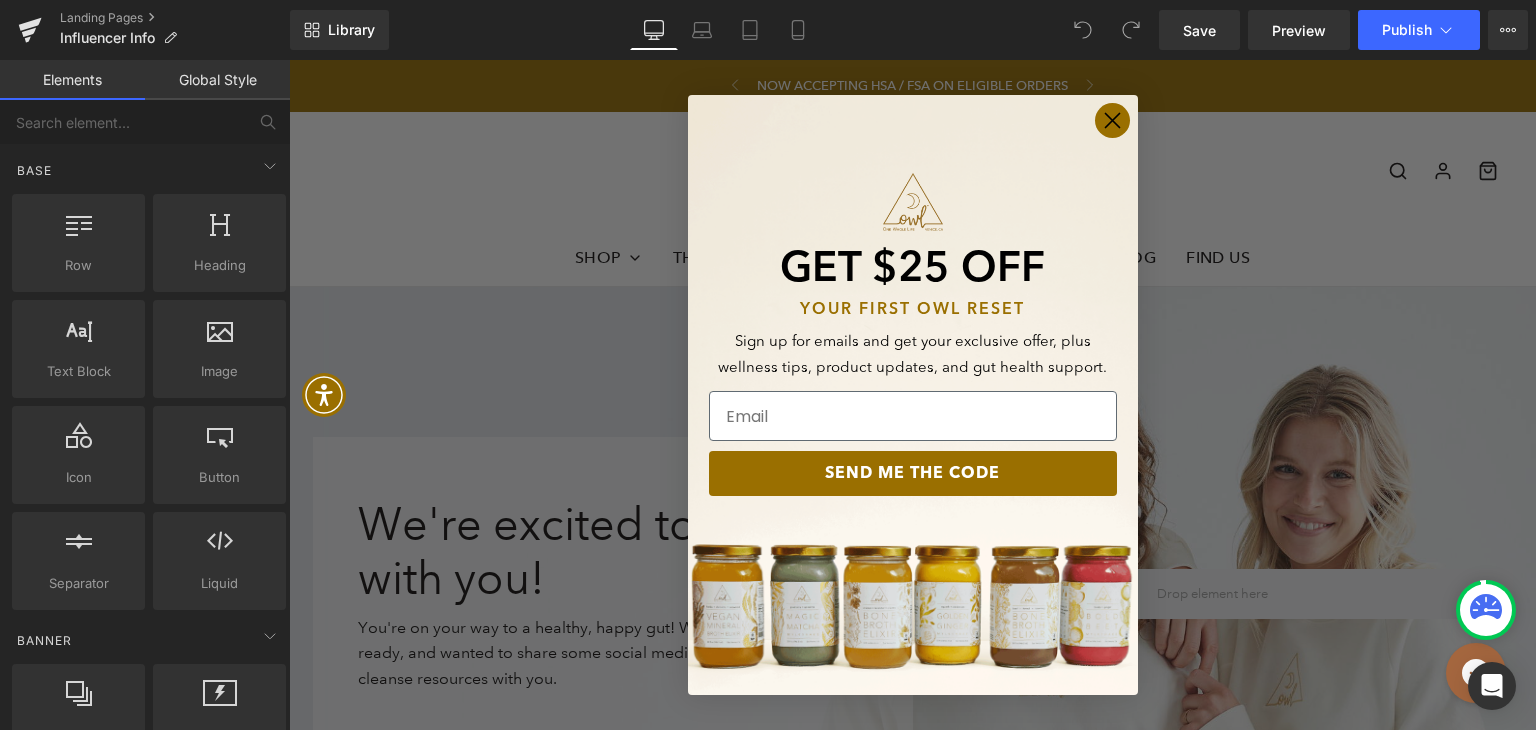 drag, startPoint x: 1105, startPoint y: 117, endPoint x: 988, endPoint y: 320, distance: 234.30322 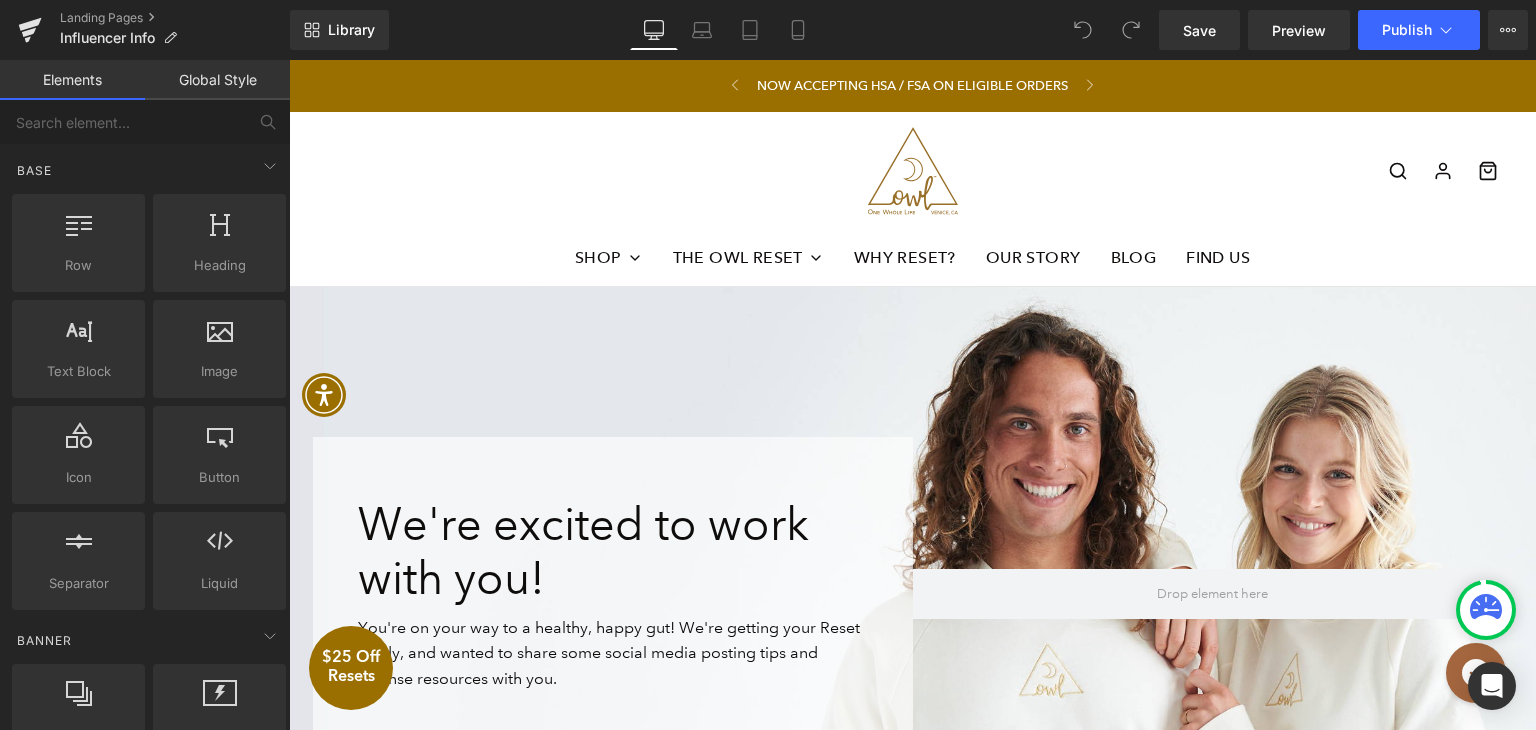 scroll, scrollTop: 0, scrollLeft: 0, axis: both 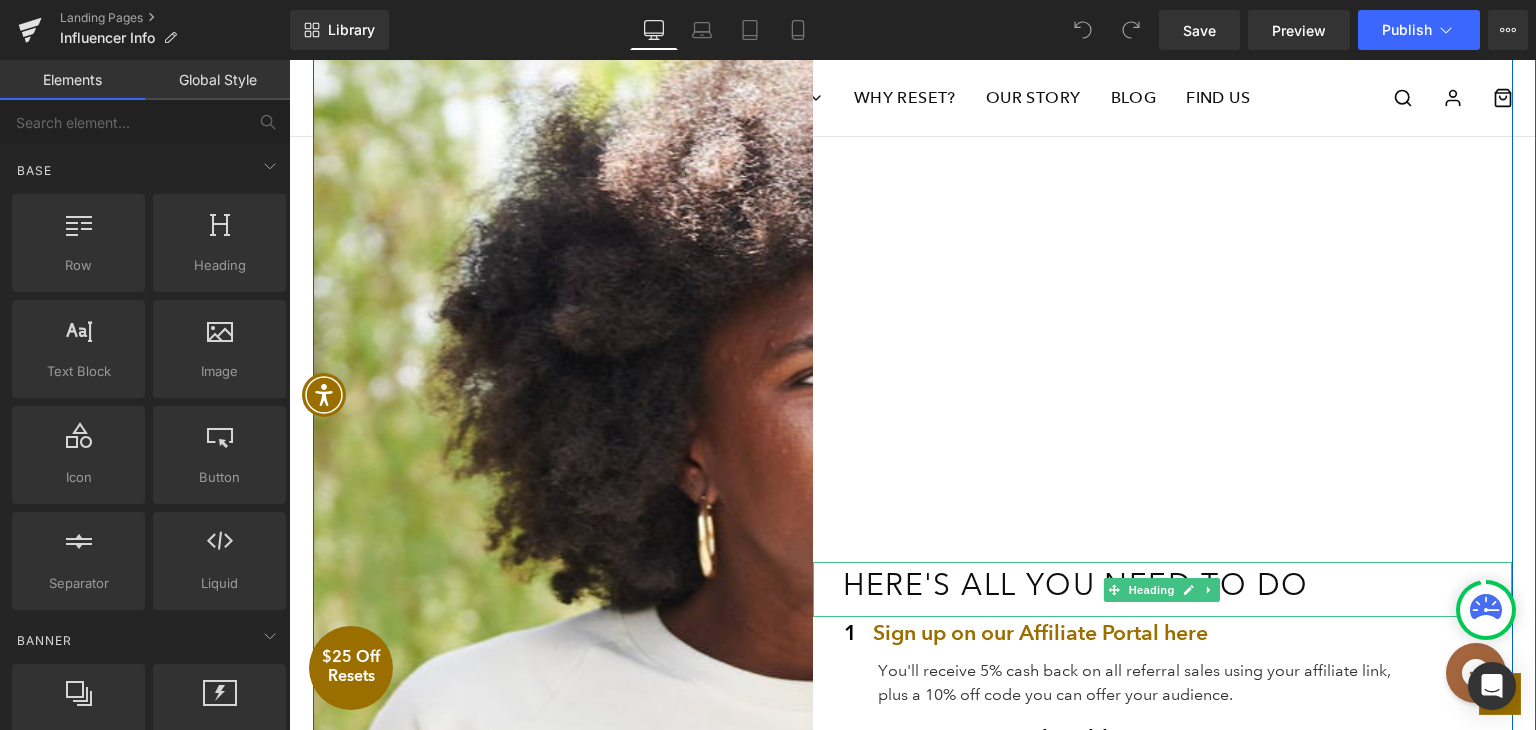 click on "Here's all you need to do" at bounding box center [1178, 584] 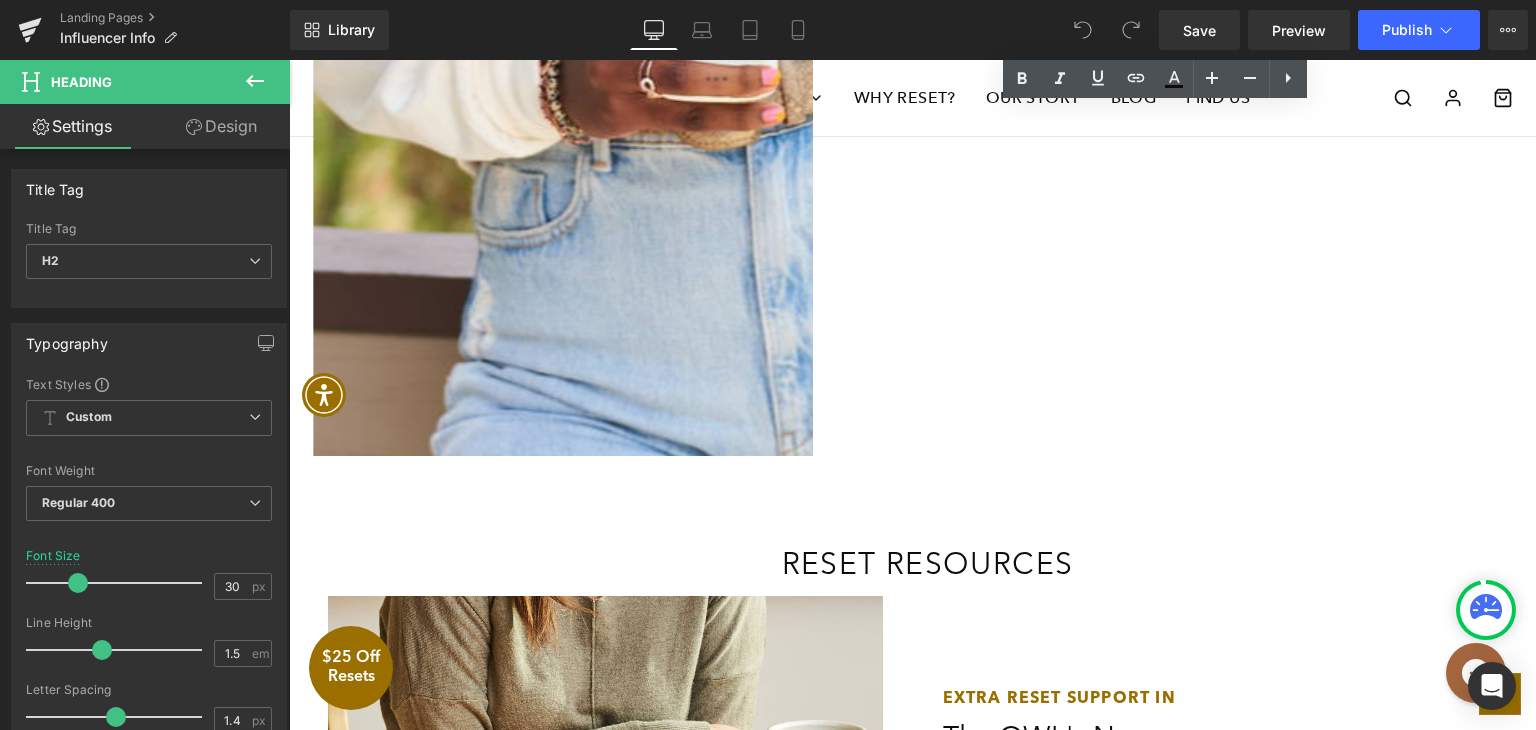 scroll, scrollTop: 2400, scrollLeft: 0, axis: vertical 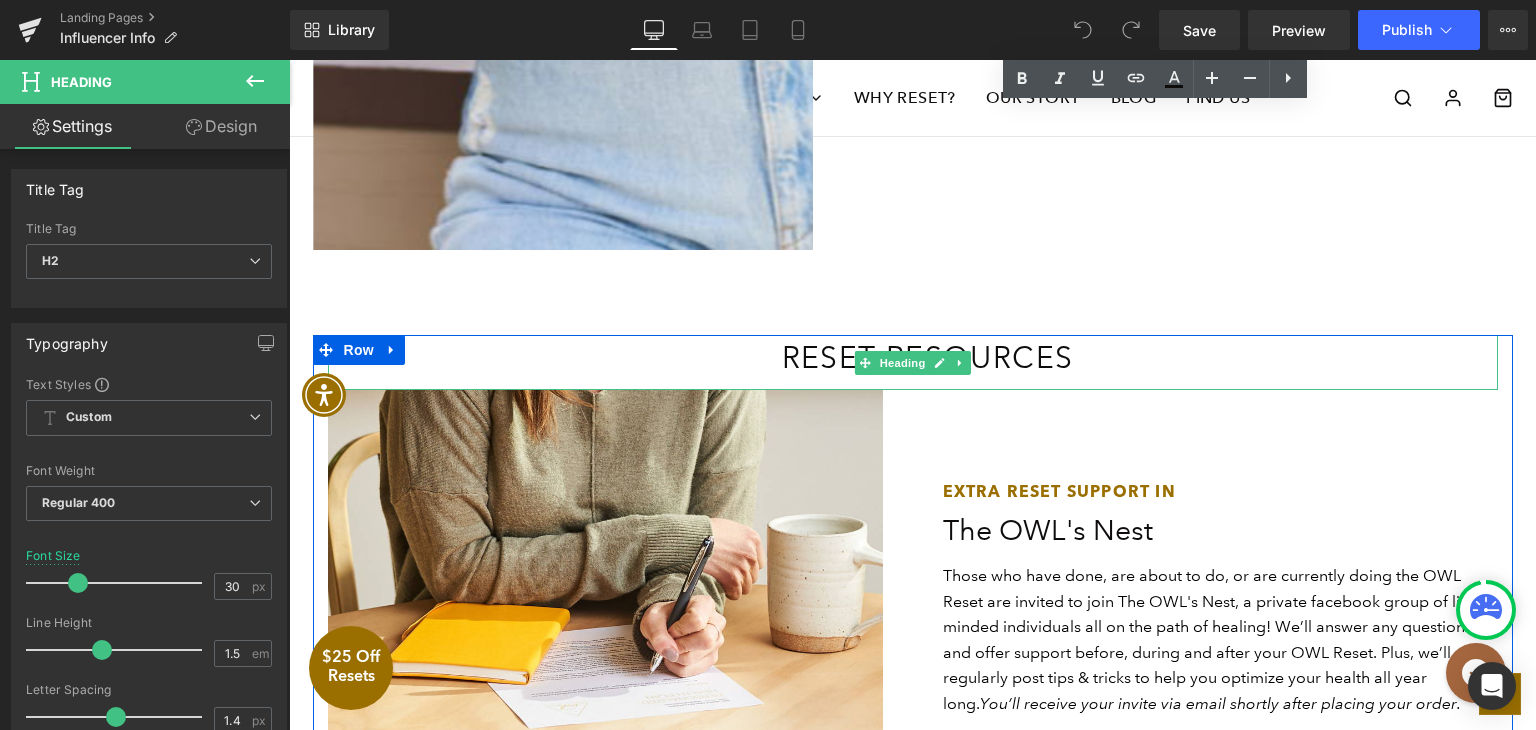 click on "reset resources" at bounding box center [928, 357] 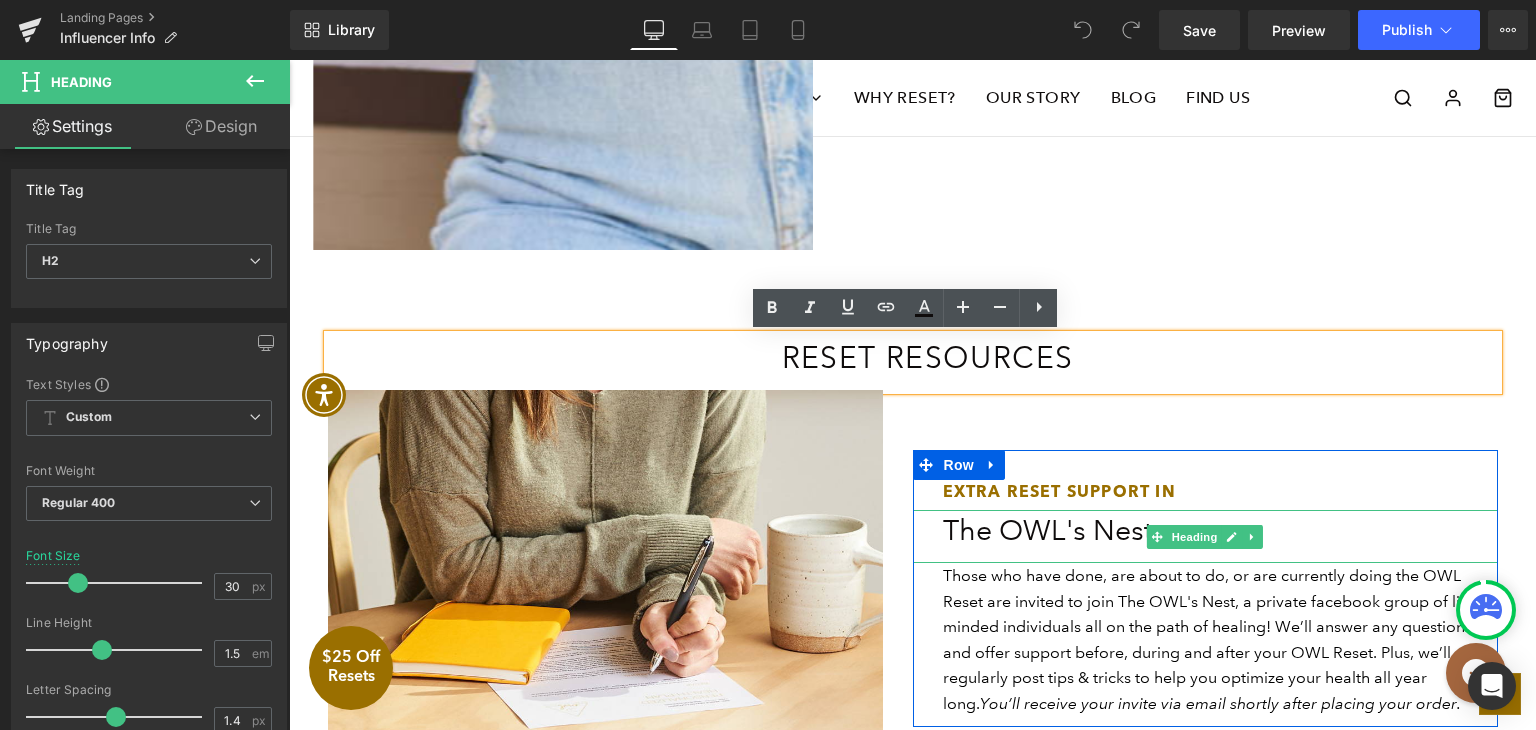 click on "The OWL's Nest" at bounding box center (1220, 531) 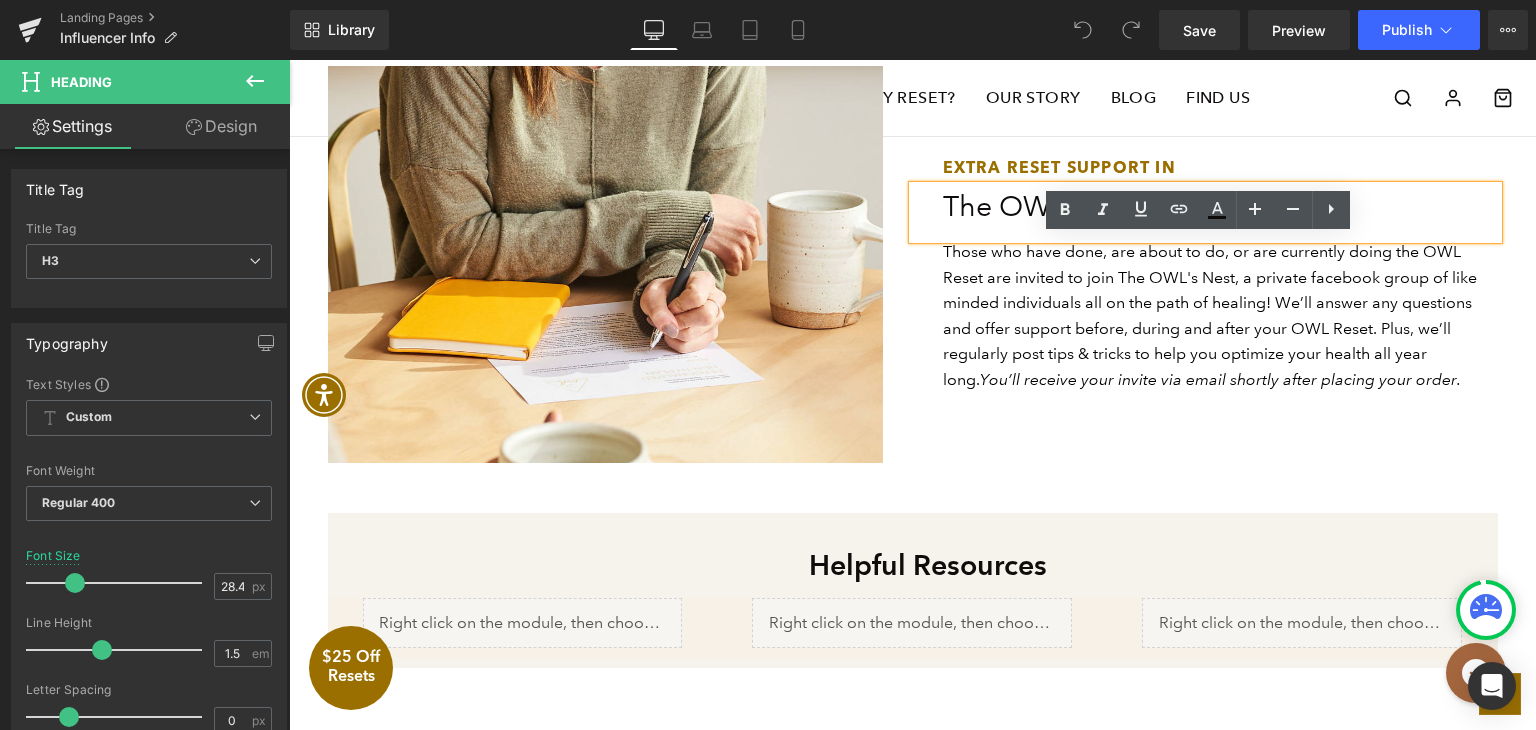 scroll, scrollTop: 2800, scrollLeft: 0, axis: vertical 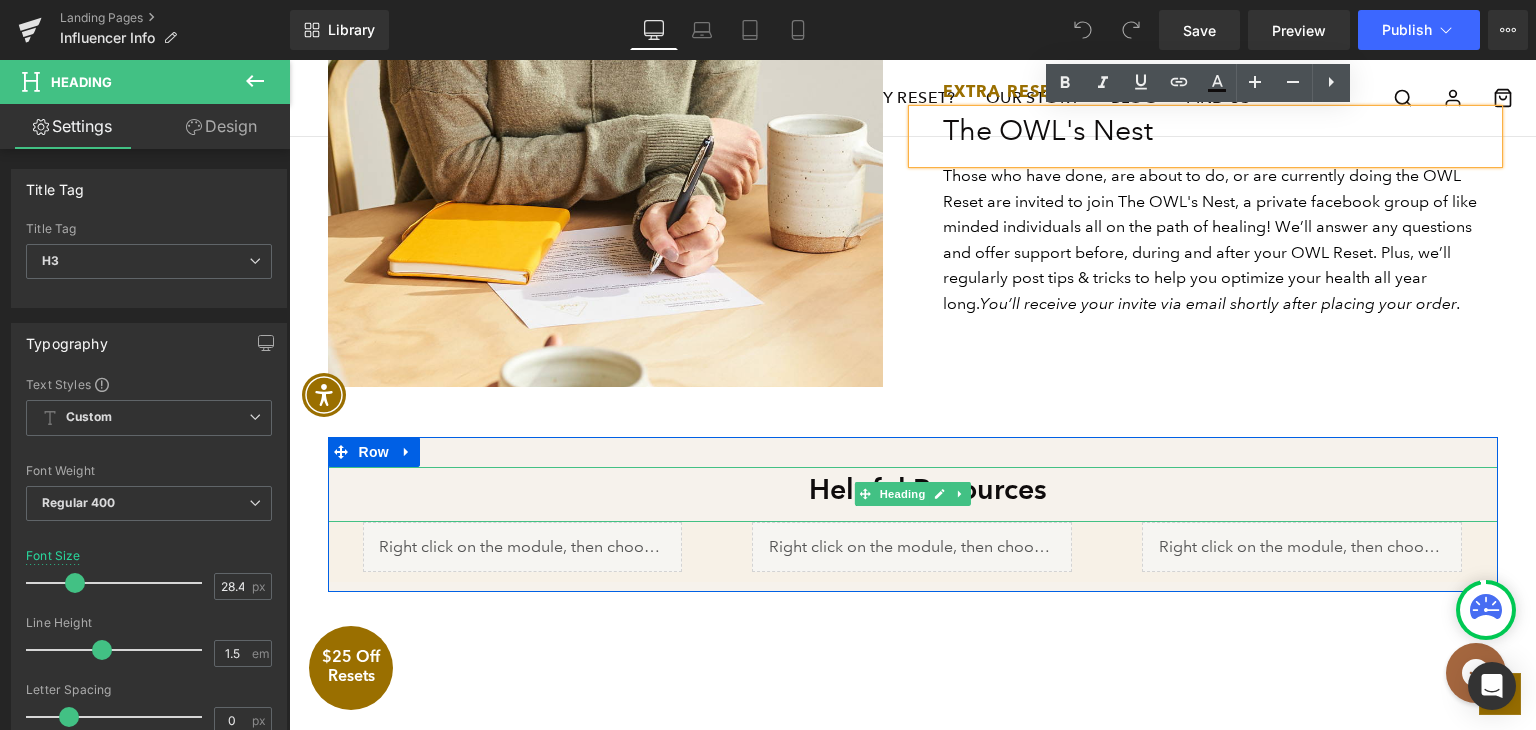 click on "Heading" at bounding box center [902, 494] 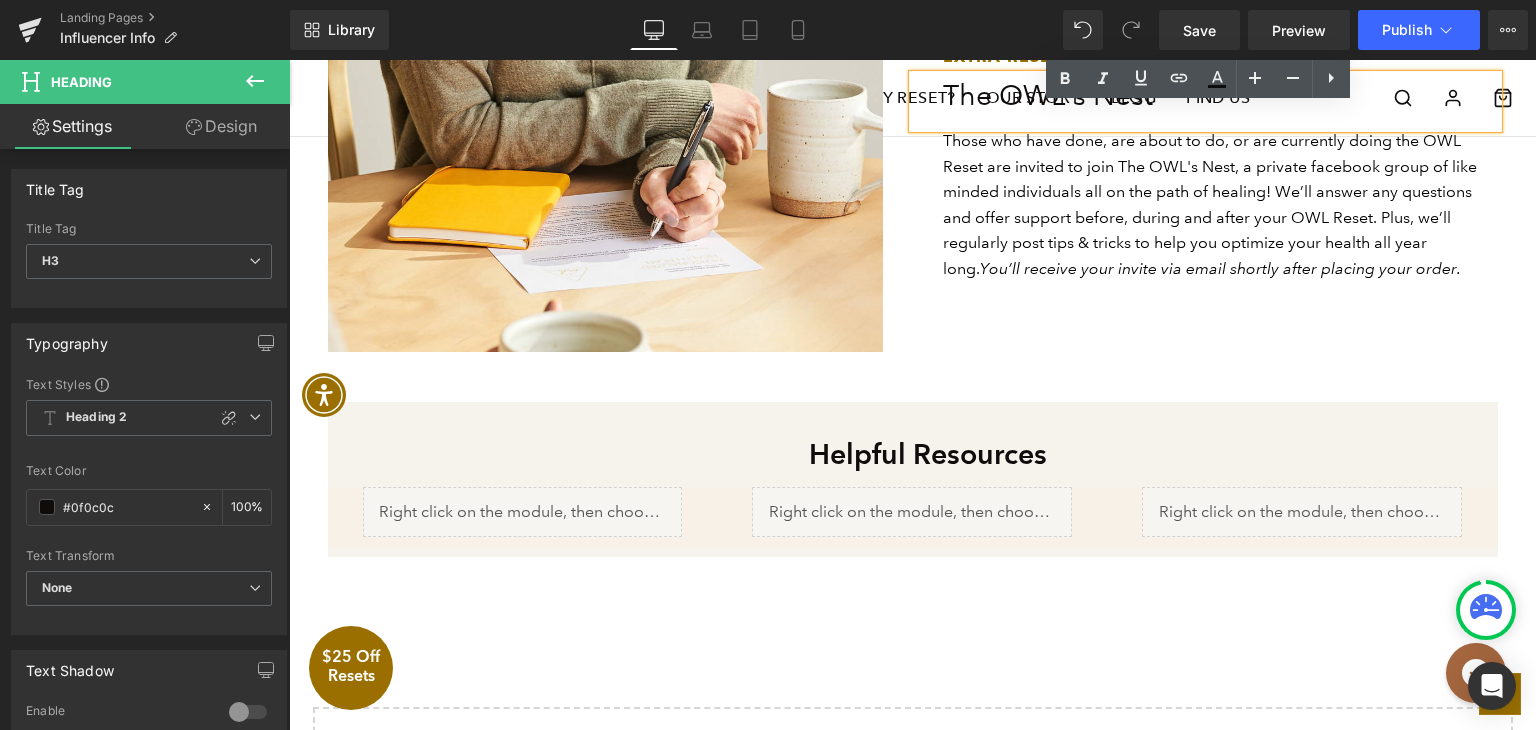 scroll, scrollTop: 3100, scrollLeft: 0, axis: vertical 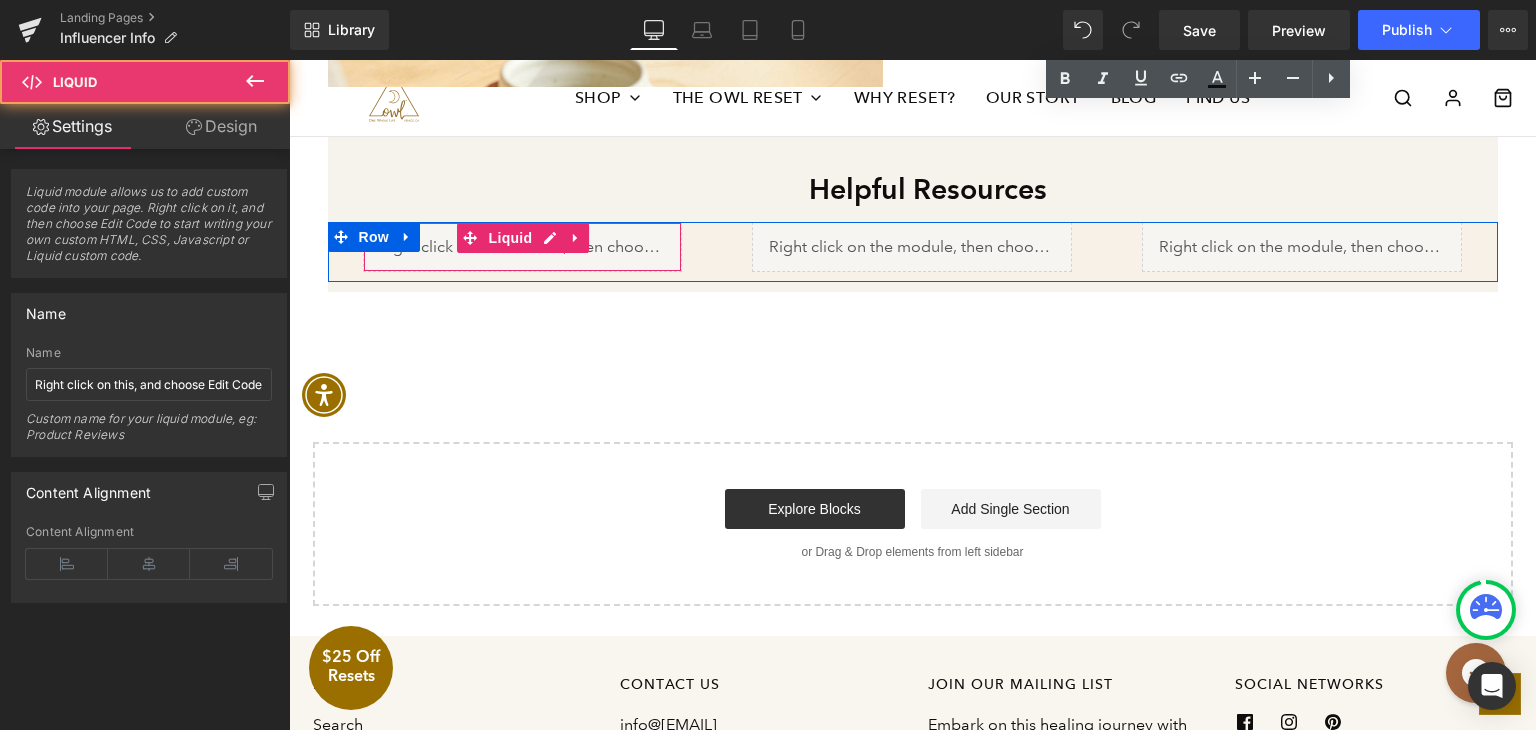 click on "Liquid" at bounding box center (523, 247) 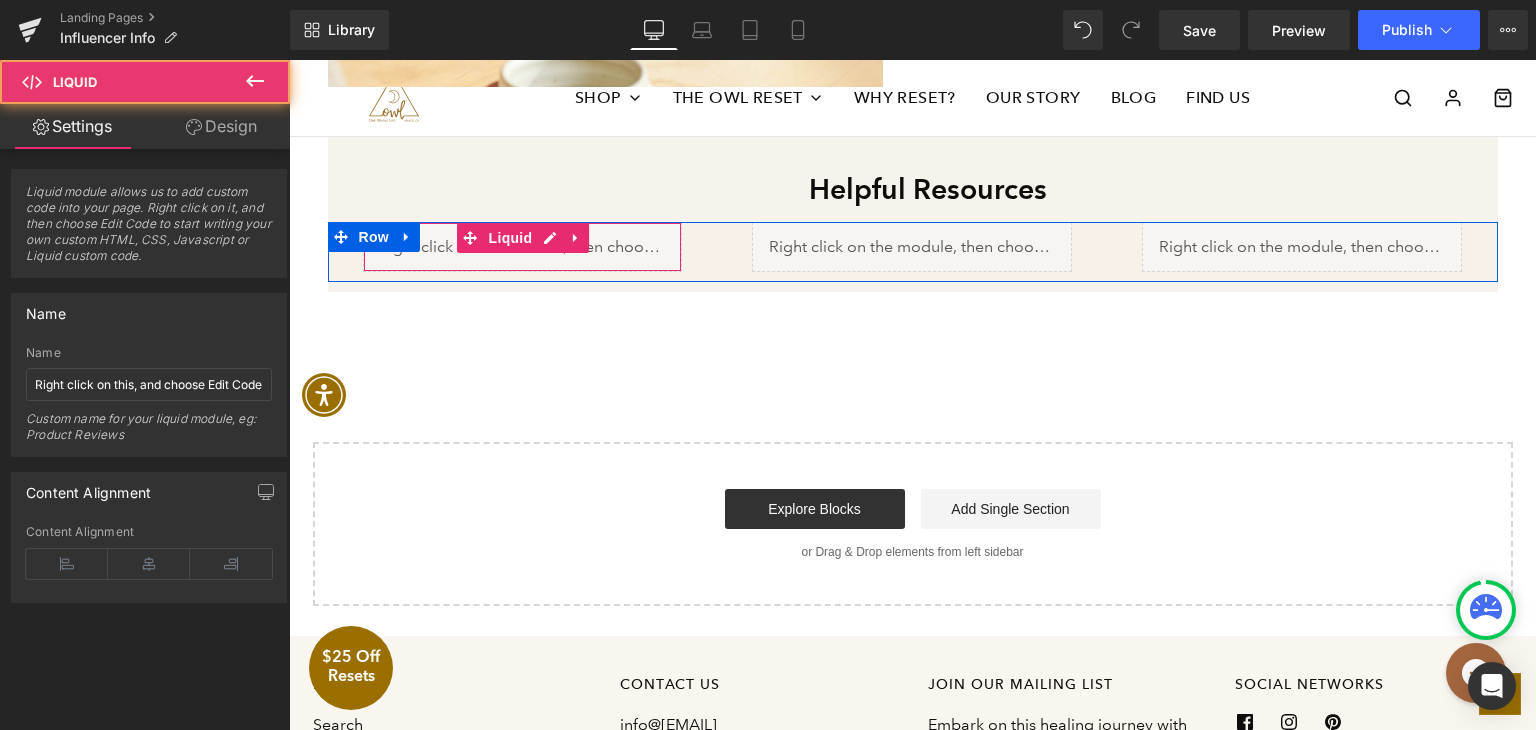 click on "Liquid" at bounding box center [523, 247] 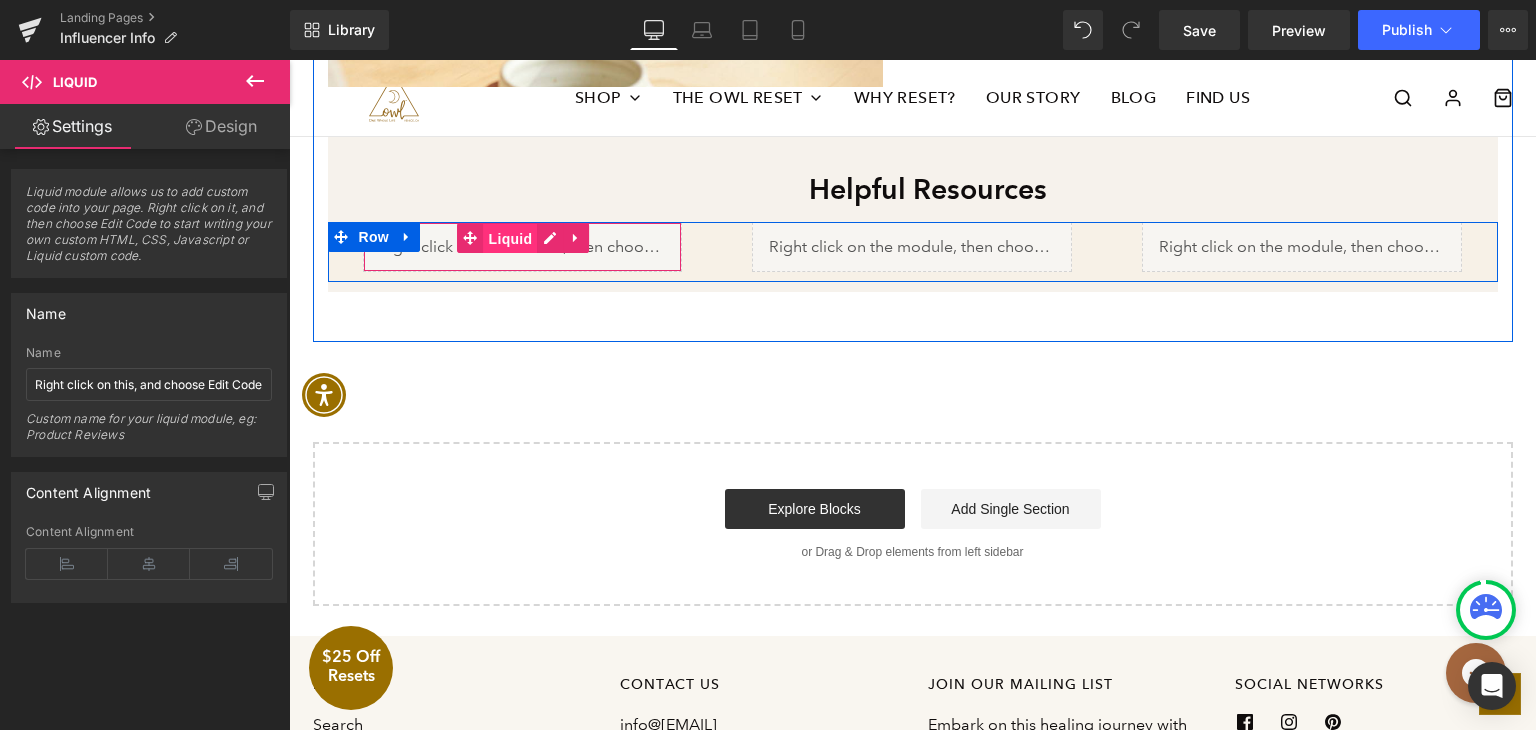 click on "Liquid" at bounding box center (511, 239) 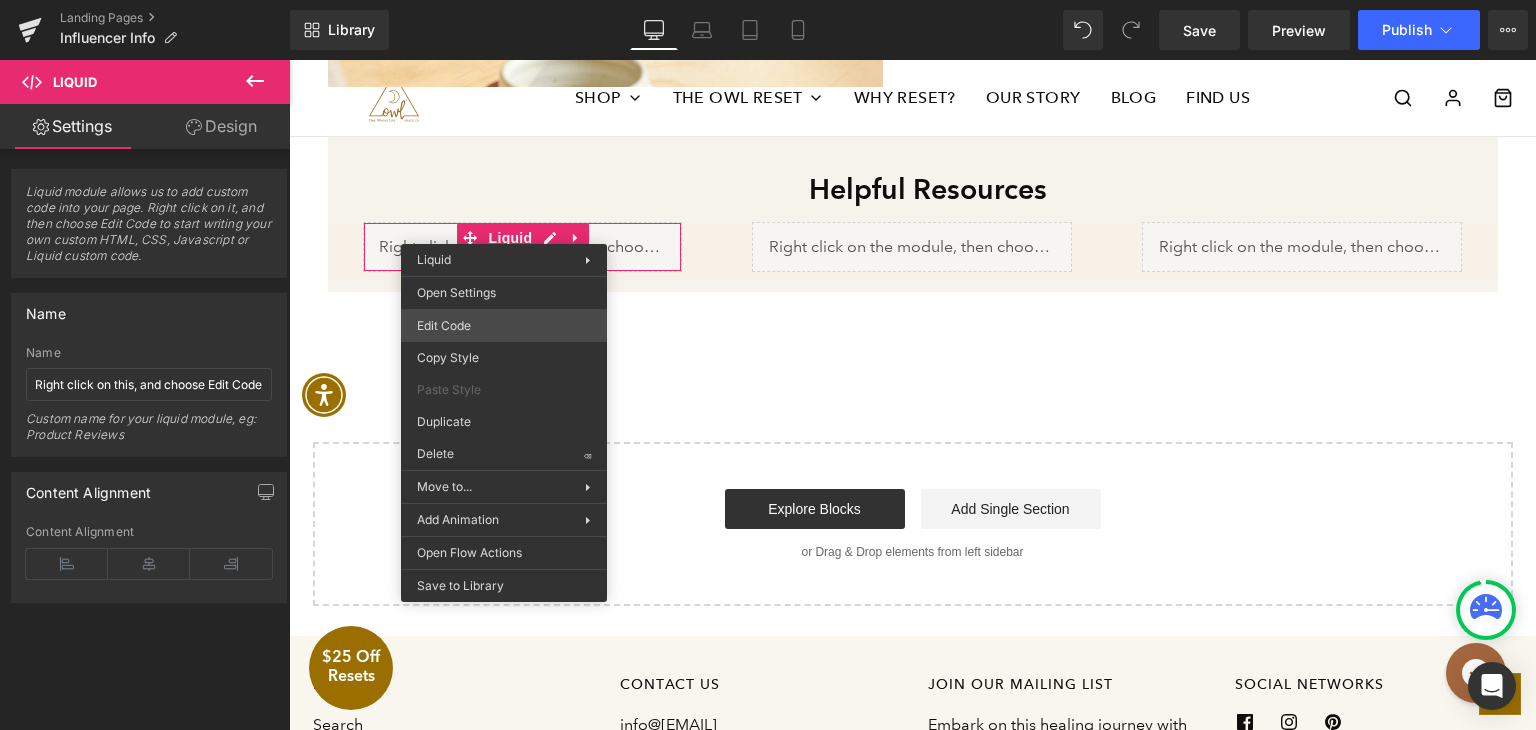 click on "Liquid  You are previewing how the   will restyle your page. You can not edit Elements in Preset Preview Mode.  Landing Pages Influencer Info Library Desktop Desktop Laptop Tablet Mobile Save Preview Publish Scheduled View Live Page View with current Template Save Template to Library Schedule Publish  Optimize  Publish Settings Shortcuts  Your page can’t be published   You've reached the maximum number of published pages on your plan  (0/0).  You need to upgrade your plan or unpublish all your pages to get 1 publish slot.   Unpublish pages   Upgrade plan  Elements Global Style Base Row  rows, columns, layouts, div Heading  headings, titles, h1,h2,h3,h4,h5,h6 Text Block  texts, paragraphs, contents, blocks Image  images, photos, alts, uploads Icon  icons, symbols Button  button, call to action, cta Separator  separators, dividers, horizontal lines Liquid  liquid, custom code, html, javascript, css, reviews, apps, applications, embeded, iframe Banner Parallax  Hero Banner  Stack Tabs  Carousel  Pricing  List" at bounding box center [768, 0] 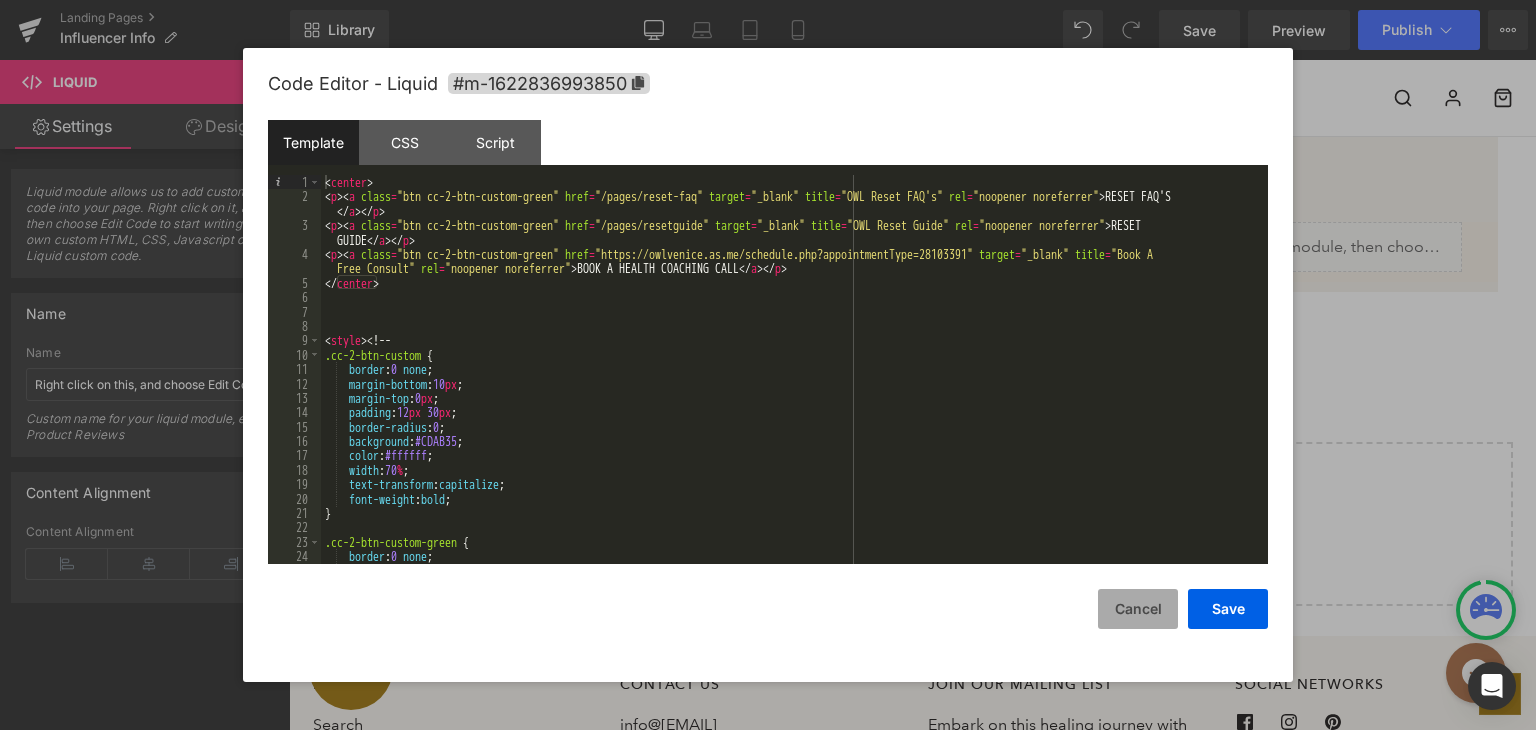 click on "Cancel" at bounding box center (1138, 609) 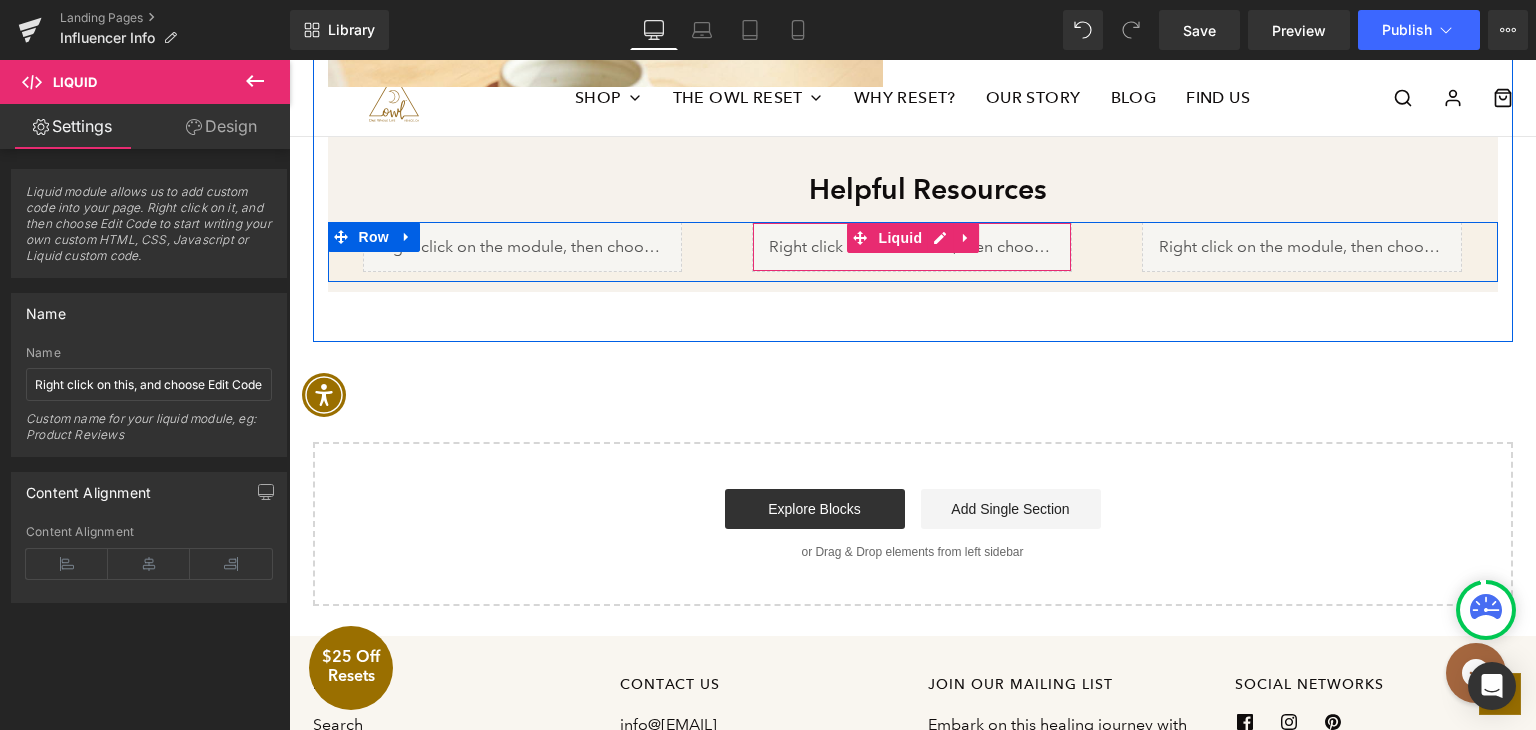 click on "Liquid" at bounding box center [901, 238] 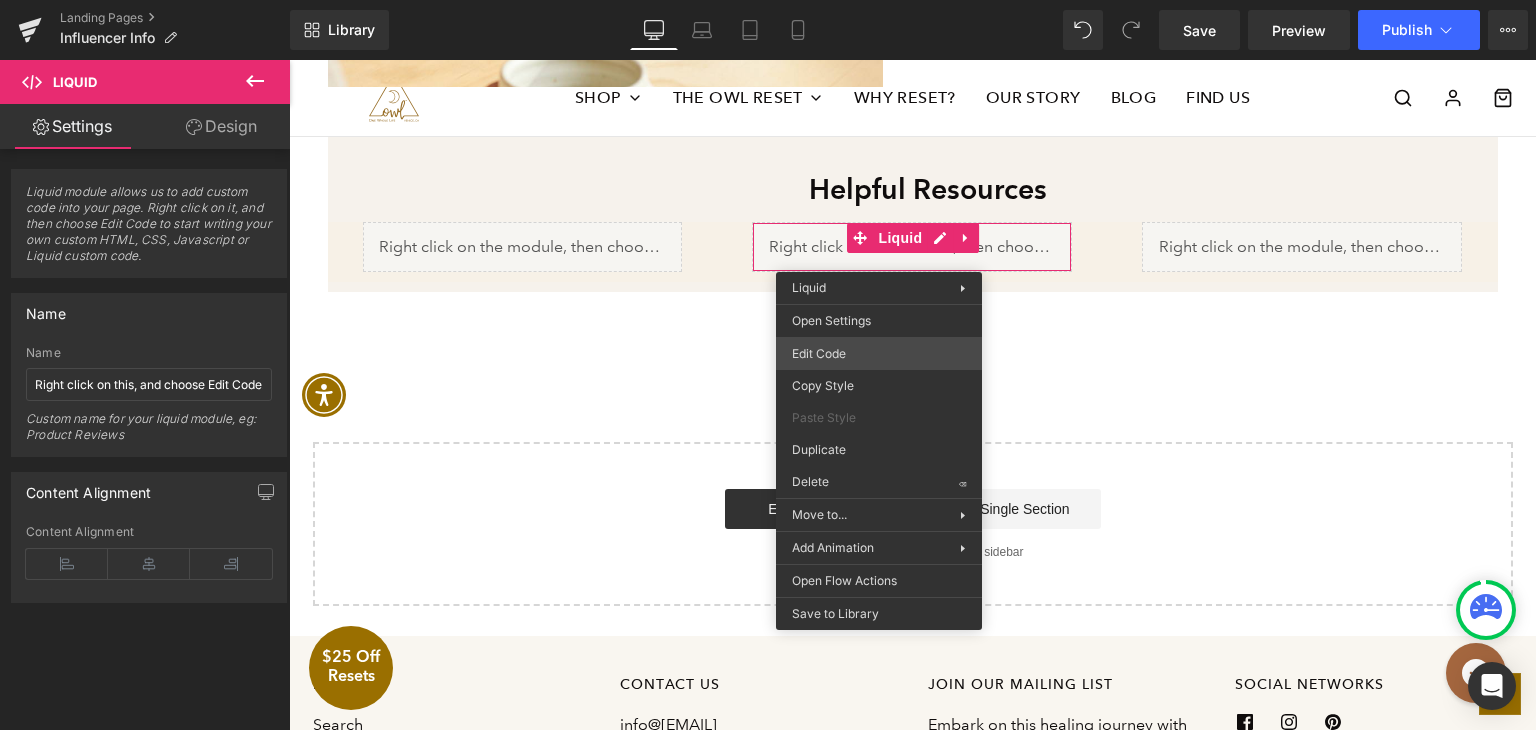 click on "Liquid  You are previewing how the   will restyle your page. You can not edit Elements in Preset Preview Mode.  Landing Pages Influencer Info Library Desktop Desktop Laptop Tablet Mobile Save Preview Publish Scheduled View Live Page View with current Template Save Template to Library Schedule Publish  Optimize  Publish Settings Shortcuts  Your page can’t be published   You've reached the maximum number of published pages on your plan  (0/0).  You need to upgrade your plan or unpublish all your pages to get 1 publish slot.   Unpublish pages   Upgrade plan  Elements Global Style Base Row  rows, columns, layouts, div Heading  headings, titles, h1,h2,h3,h4,h5,h6 Text Block  texts, paragraphs, contents, blocks Image  images, photos, alts, uploads Icon  icons, symbols Button  button, call to action, cta Separator  separators, dividers, horizontal lines Liquid  liquid, custom code, html, javascript, css, reviews, apps, applications, embeded, iframe Banner Parallax  Hero Banner  Stack Tabs  Carousel  Pricing  List" at bounding box center (768, 0) 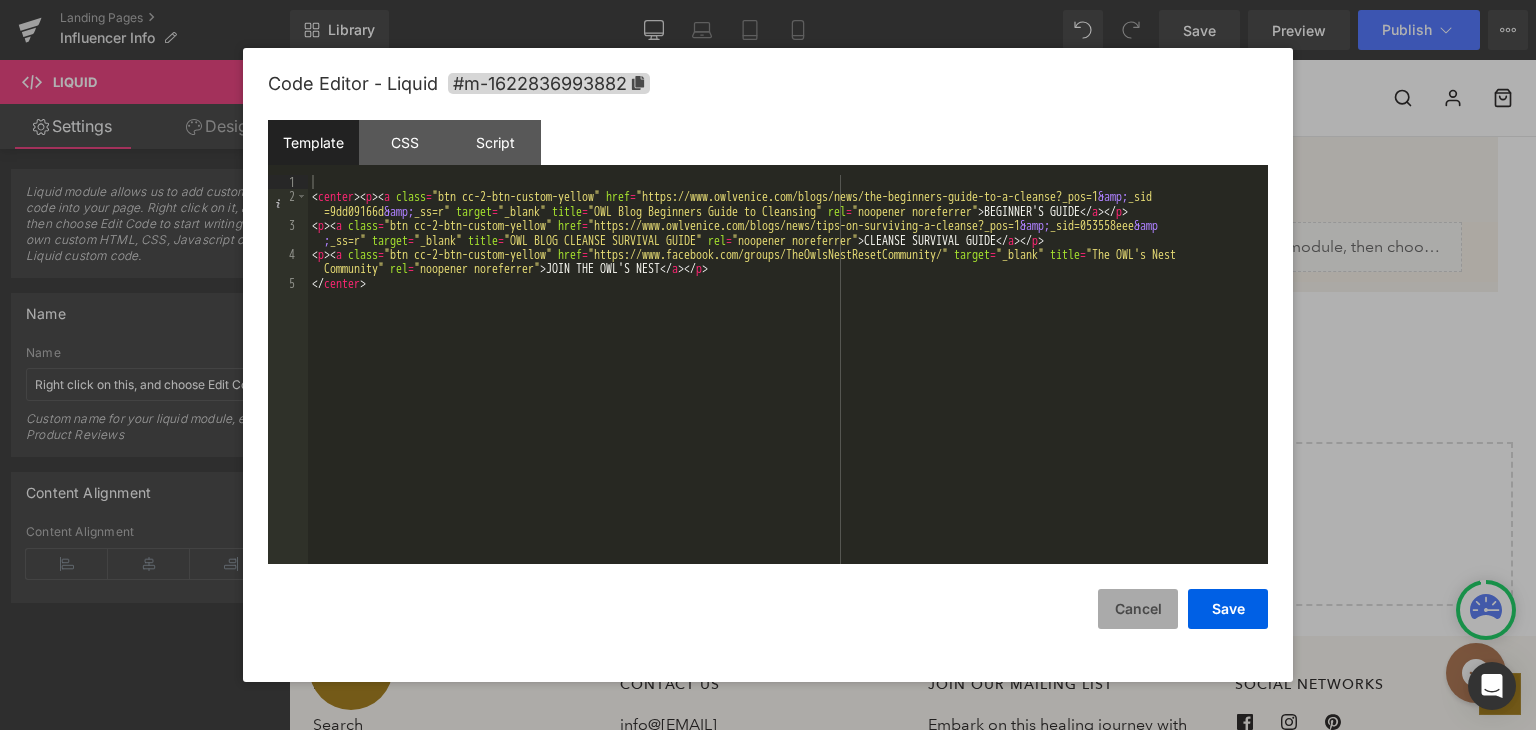 click on "Cancel" at bounding box center [1138, 609] 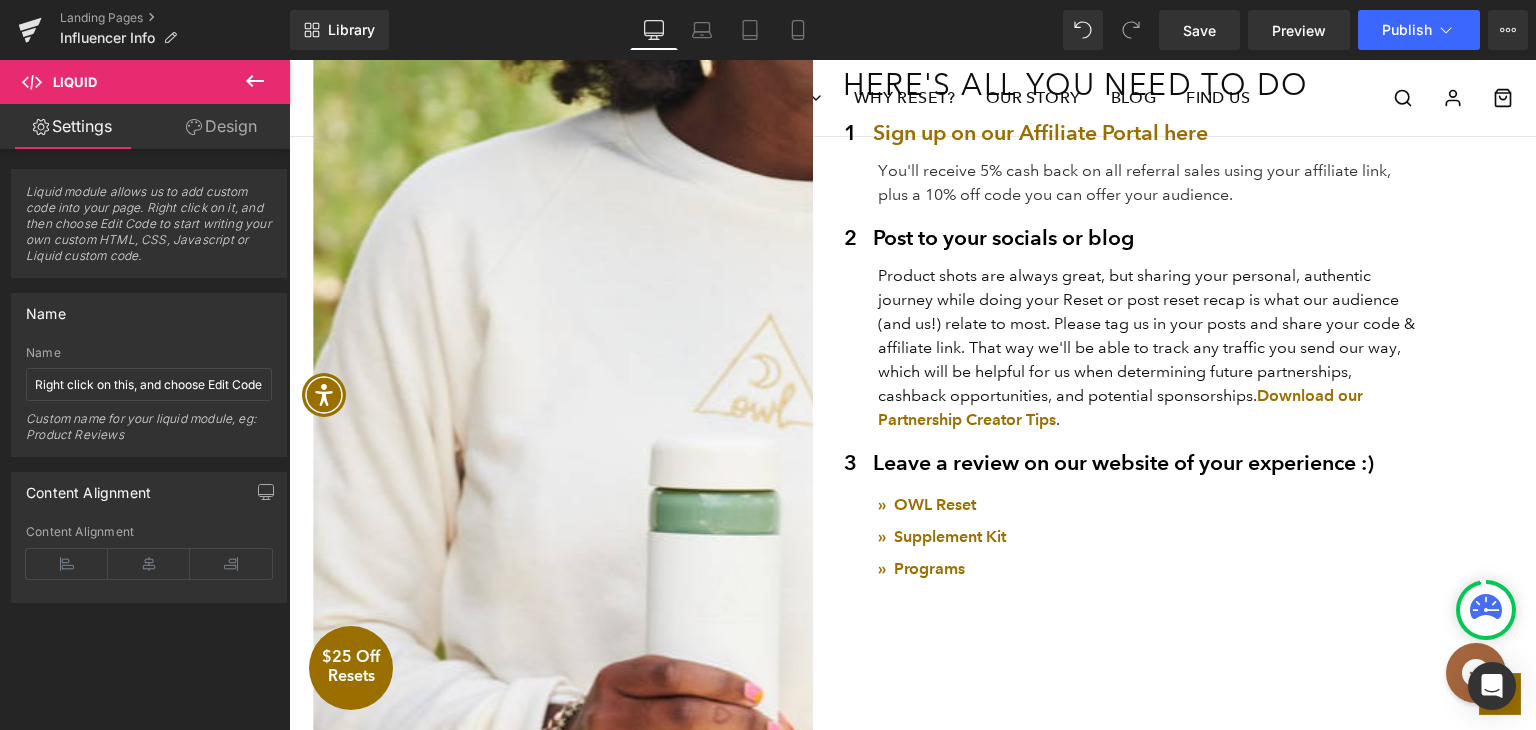 scroll, scrollTop: 1400, scrollLeft: 0, axis: vertical 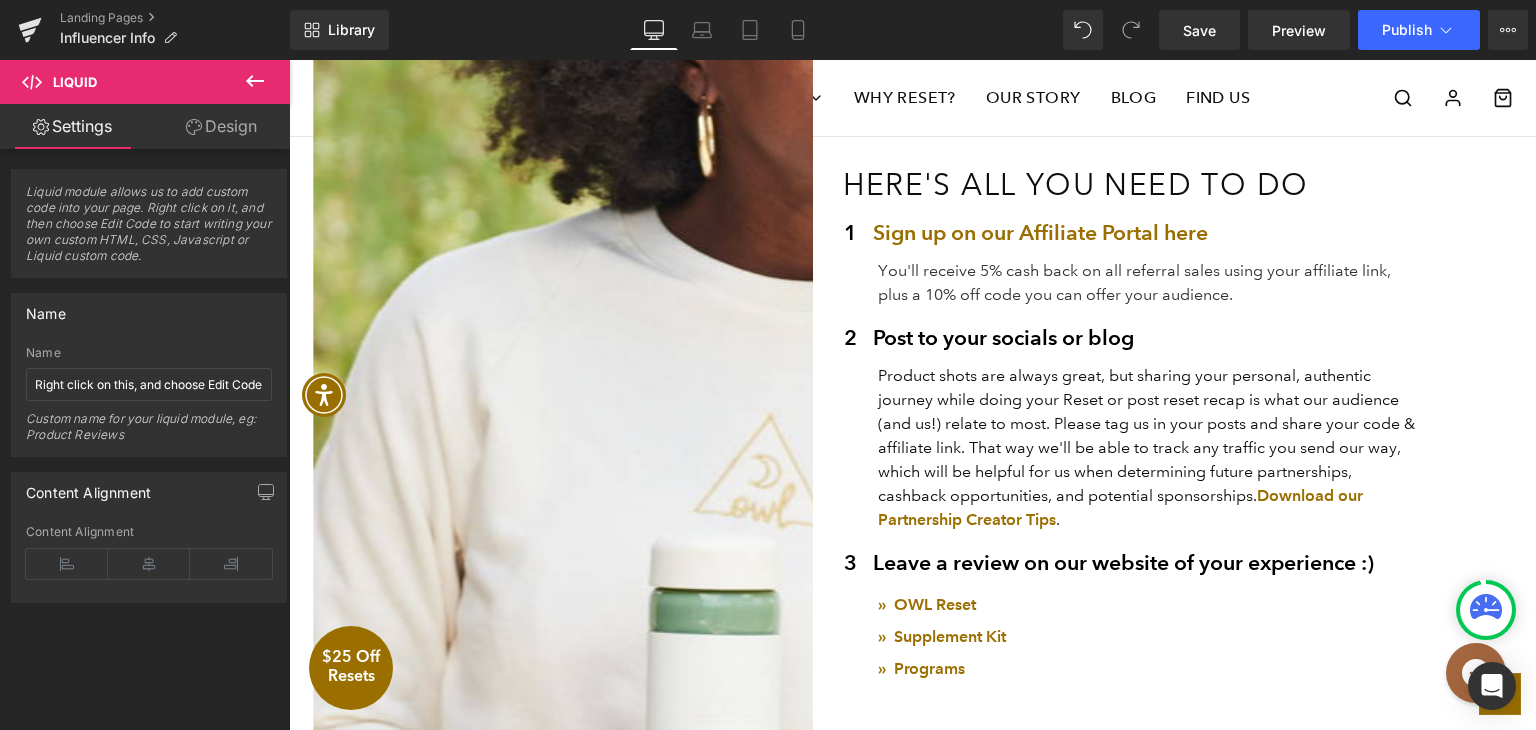 click on "Leave a review on our website of your experience :)" at bounding box center (1145, 563) 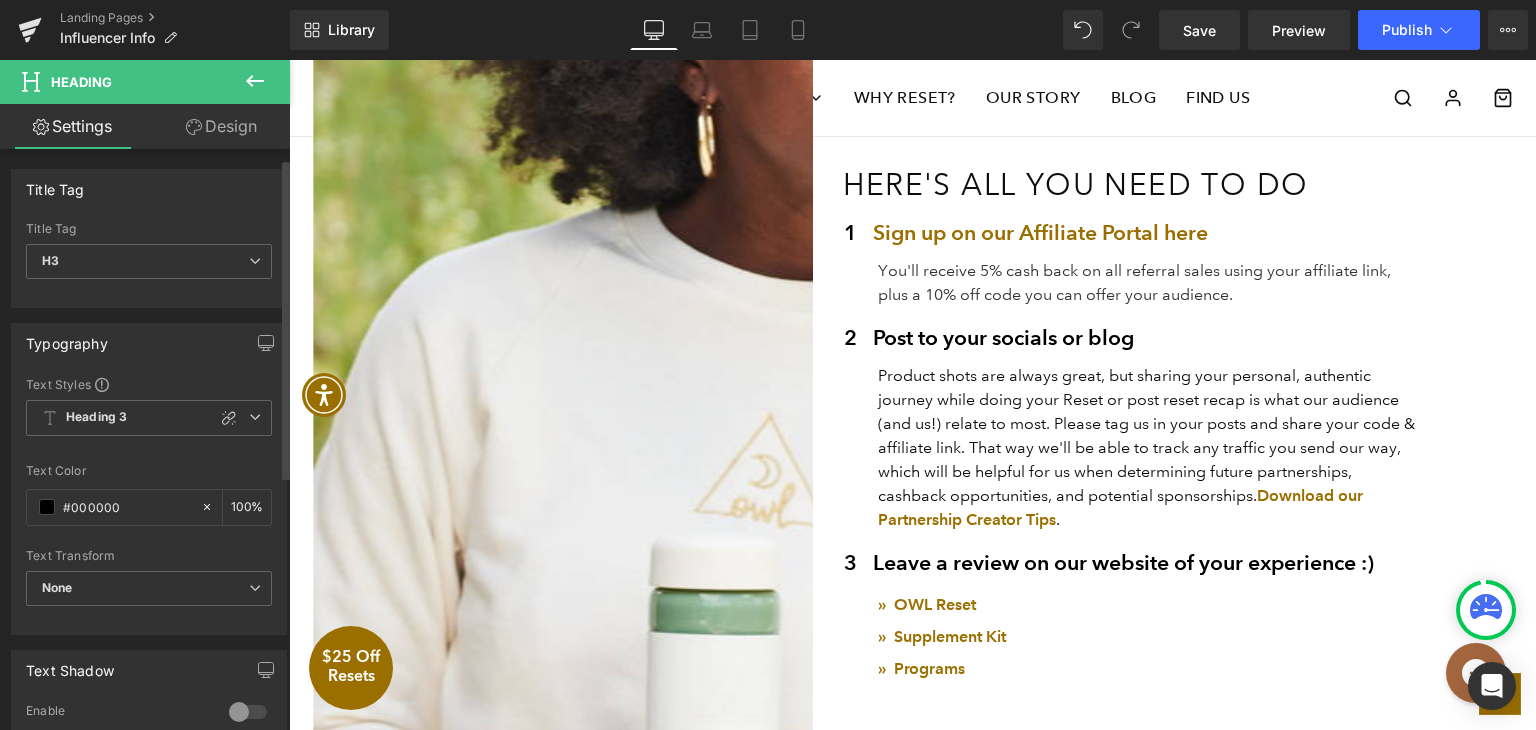 scroll, scrollTop: 474, scrollLeft: 0, axis: vertical 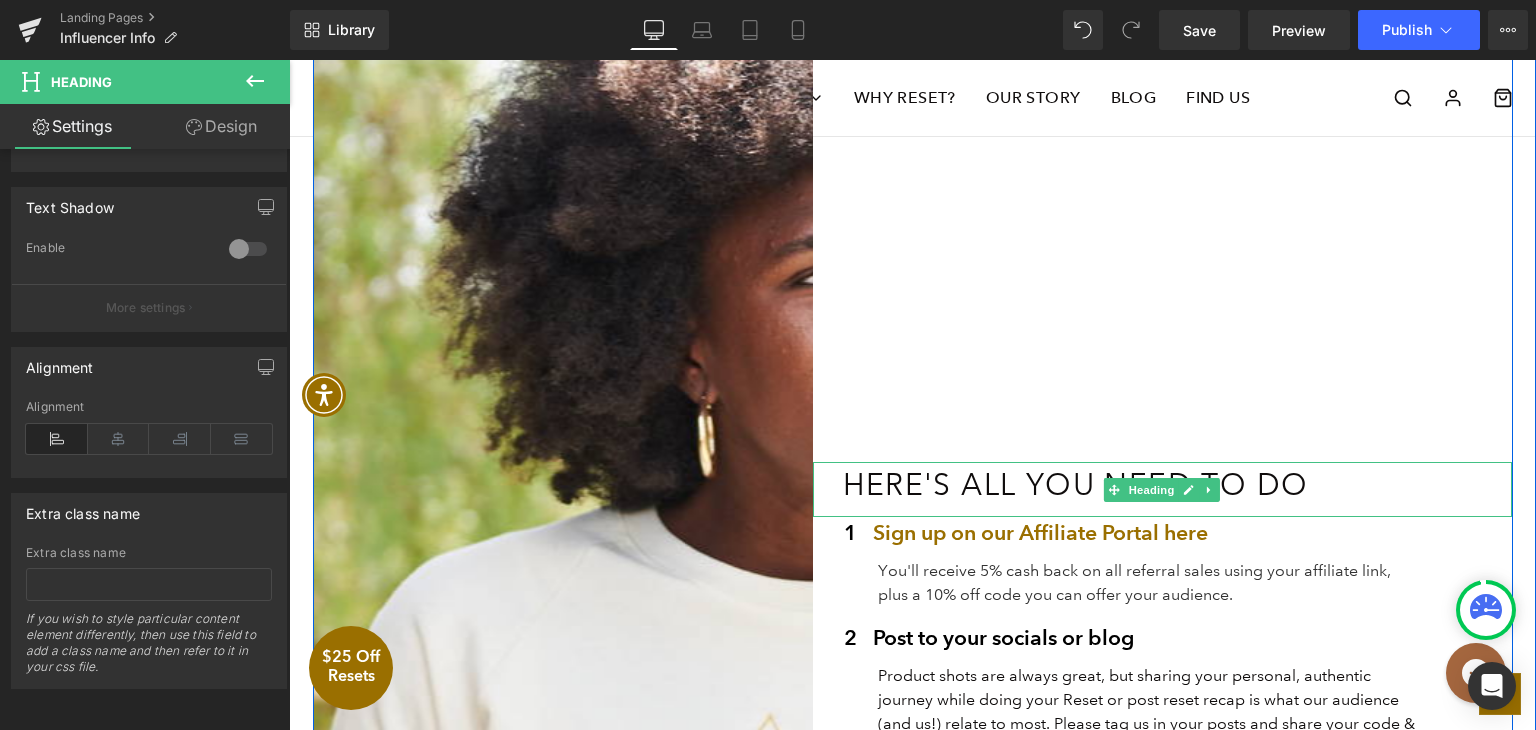 click on "Here's all you need to do" at bounding box center [1178, 484] 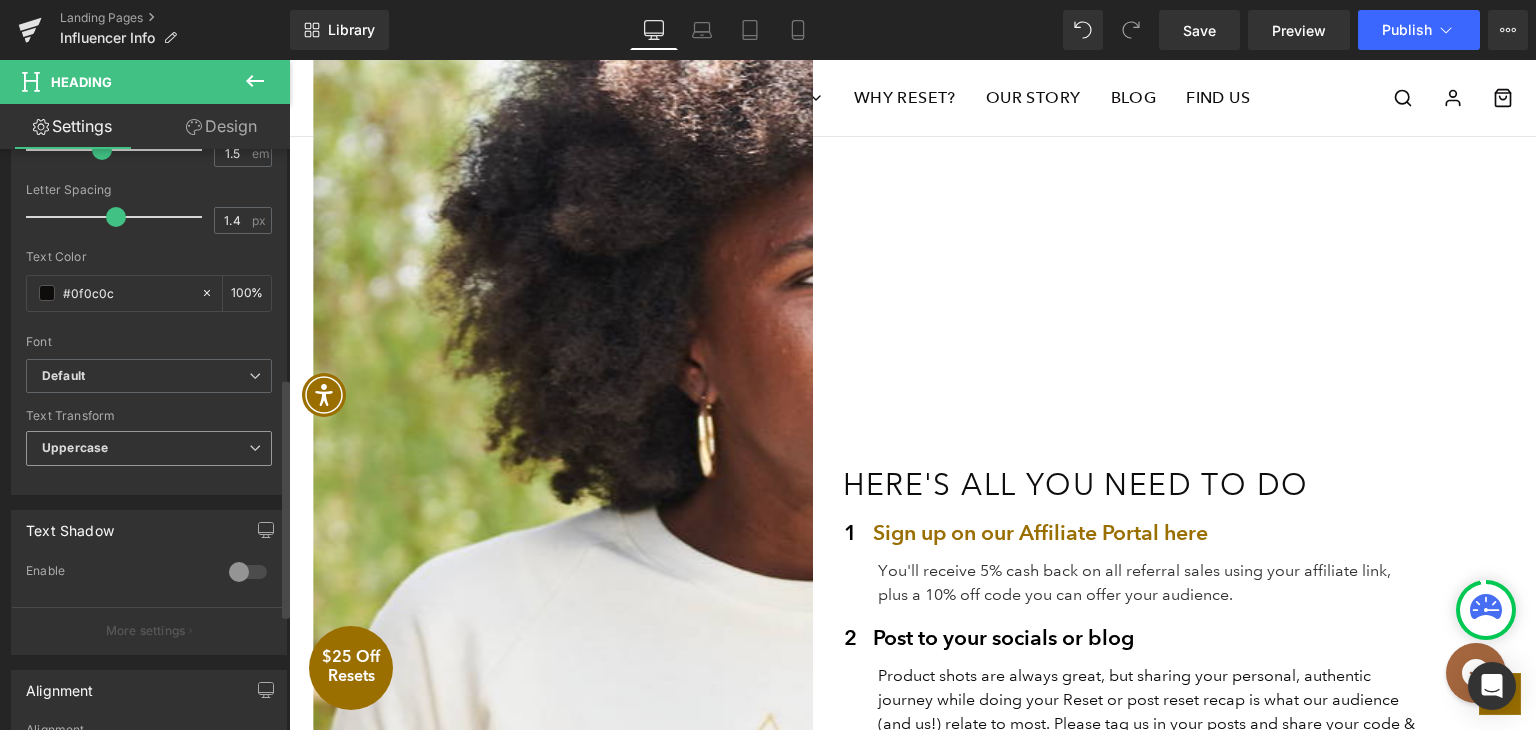 scroll, scrollTop: 834, scrollLeft: 0, axis: vertical 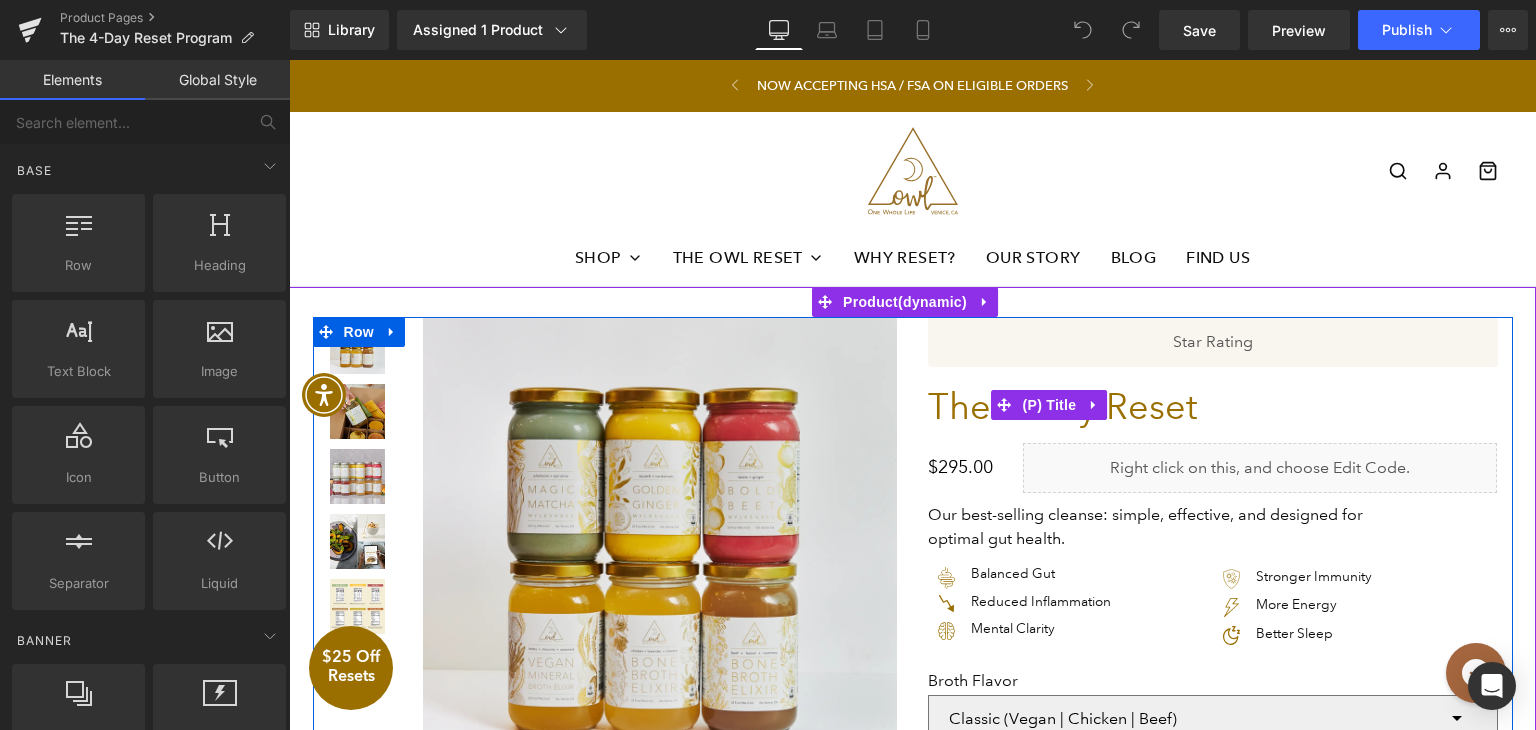 click on "The 4-Day Reset" at bounding box center (1062, 407) 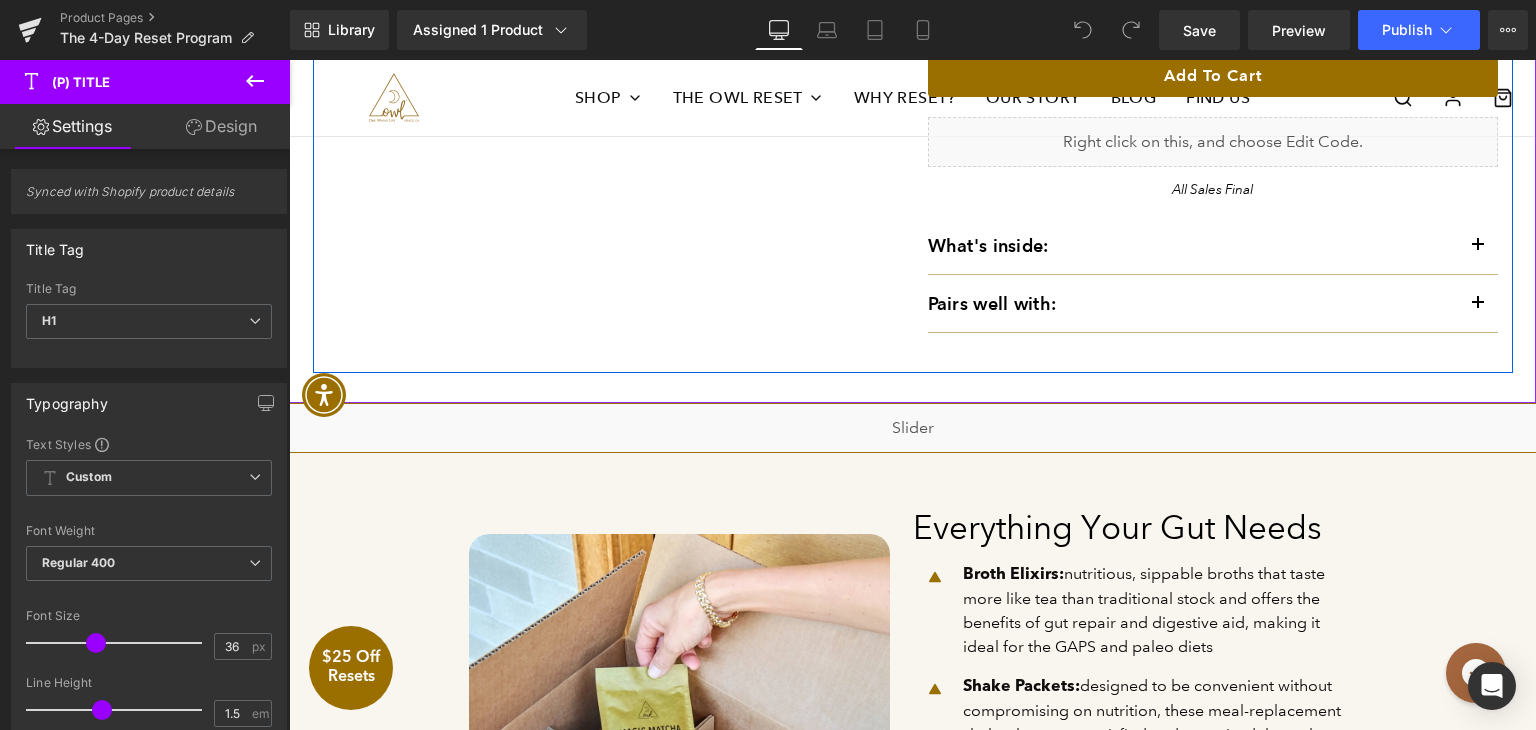 scroll, scrollTop: 800, scrollLeft: 0, axis: vertical 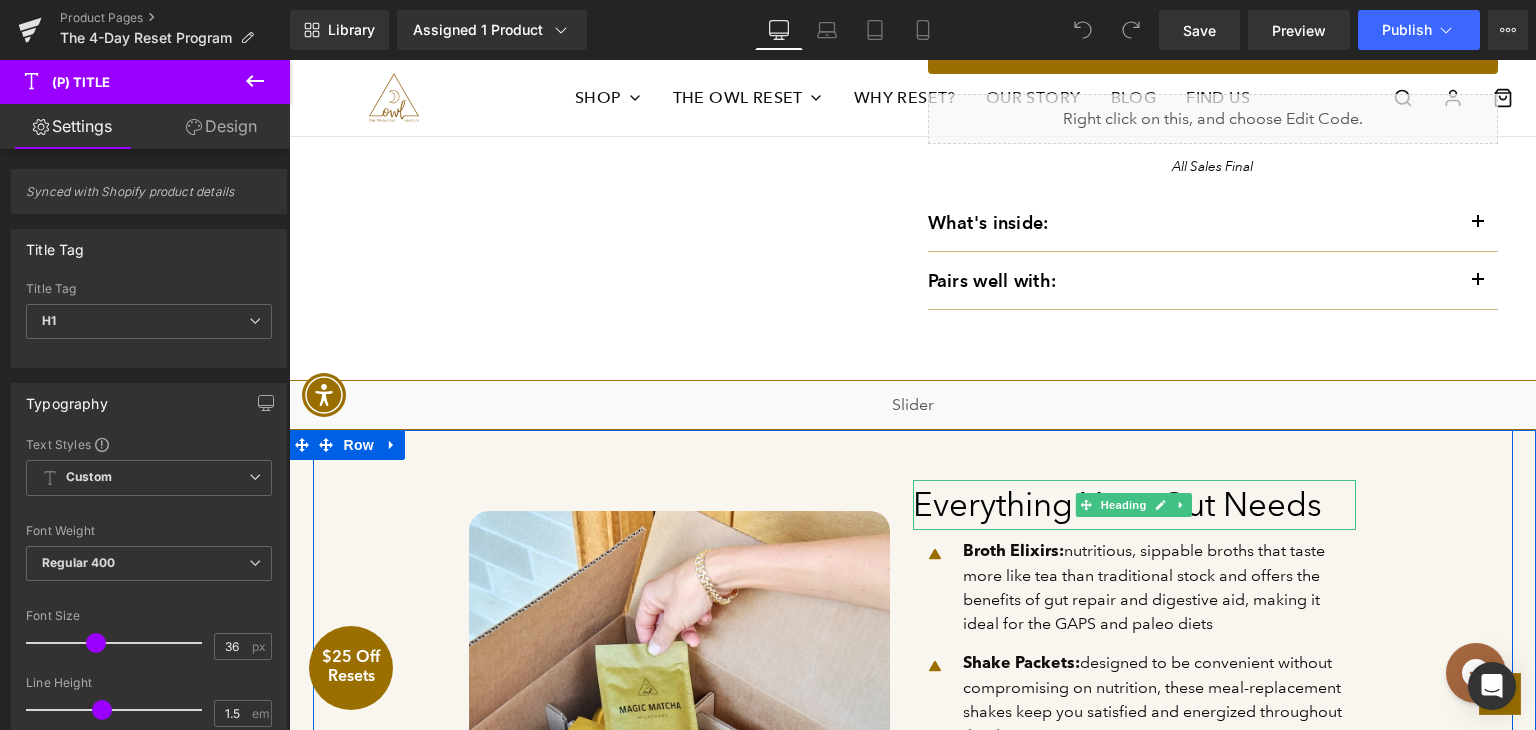 click on "Everything Your Gut Needs" at bounding box center (1135, 505) 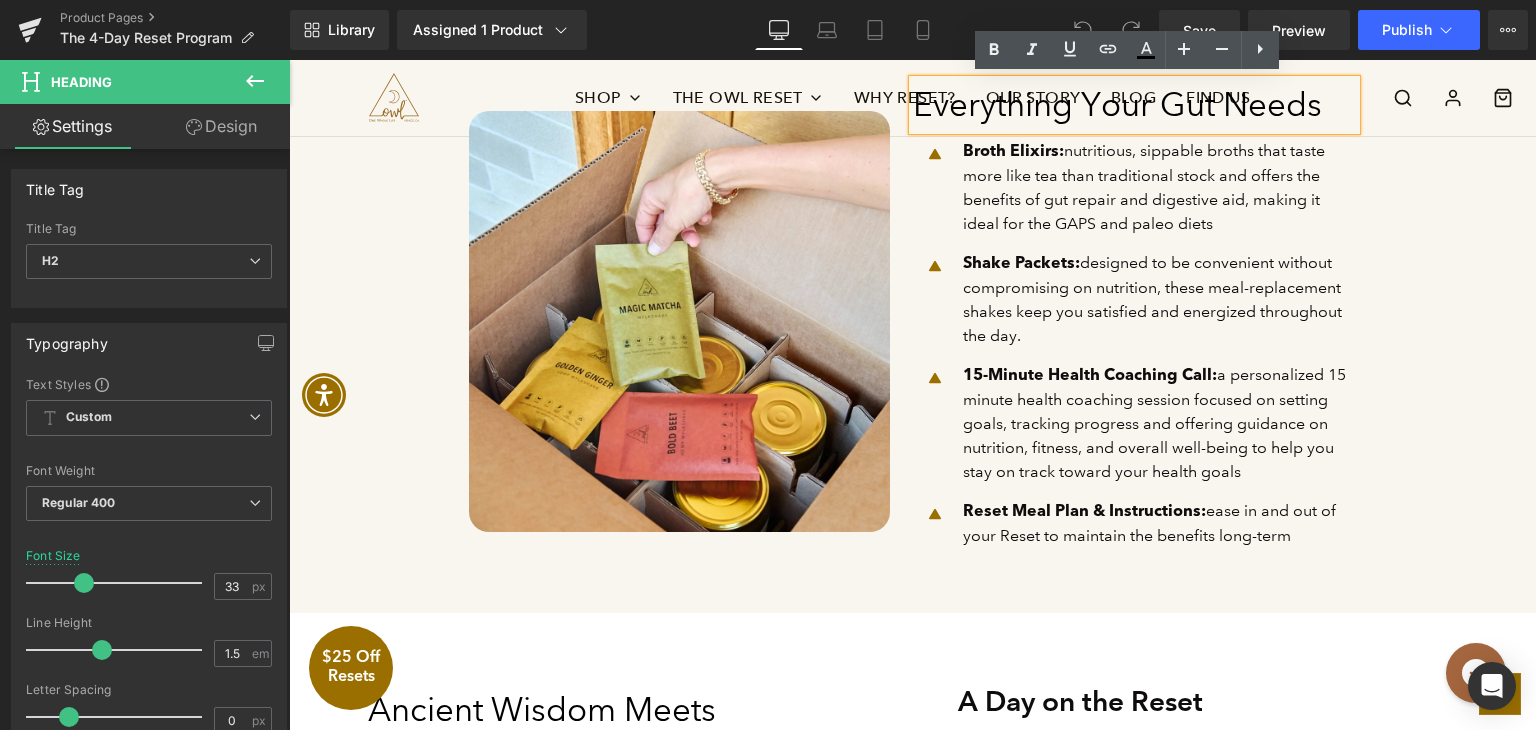 scroll, scrollTop: 1300, scrollLeft: 0, axis: vertical 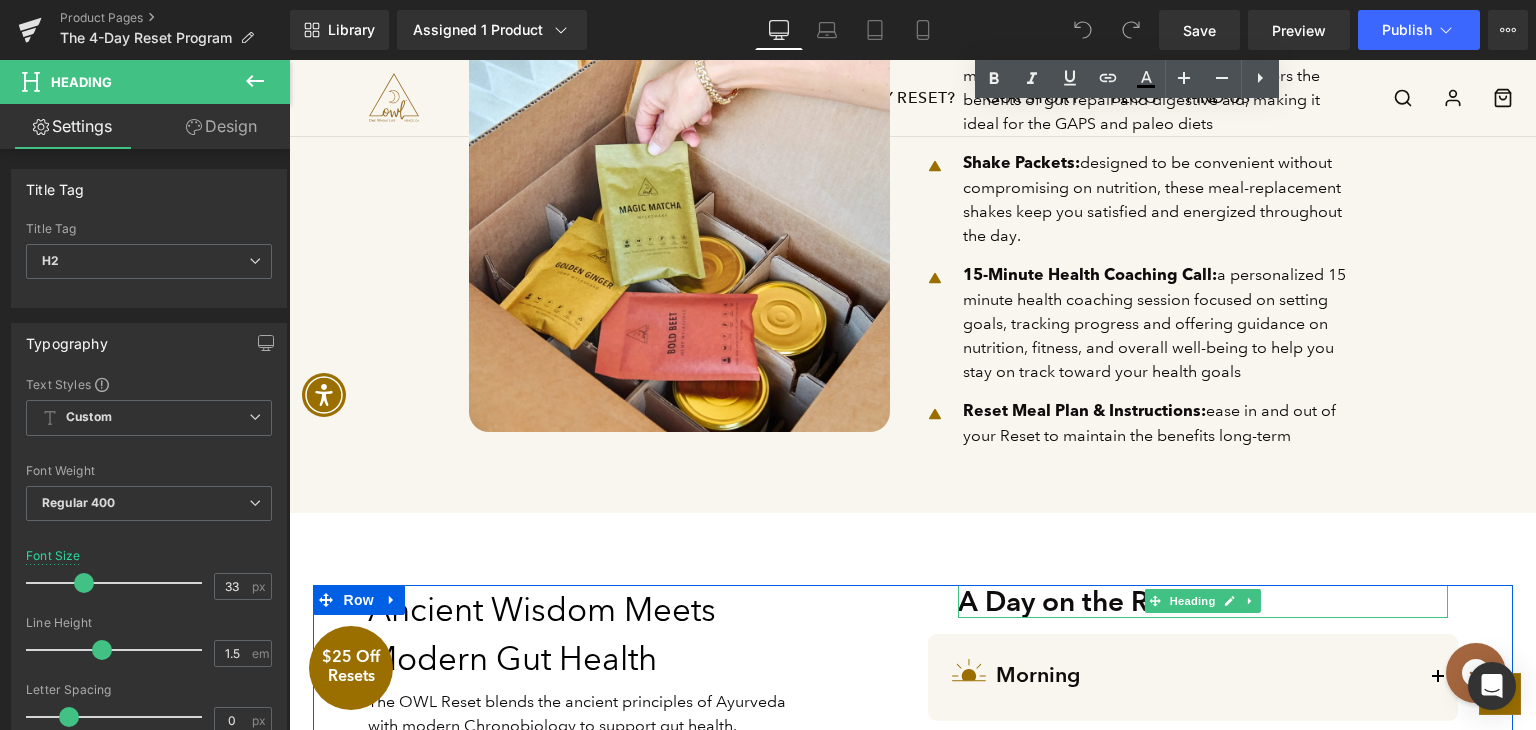 click on "A Day on the Reset" at bounding box center (1163, 602) 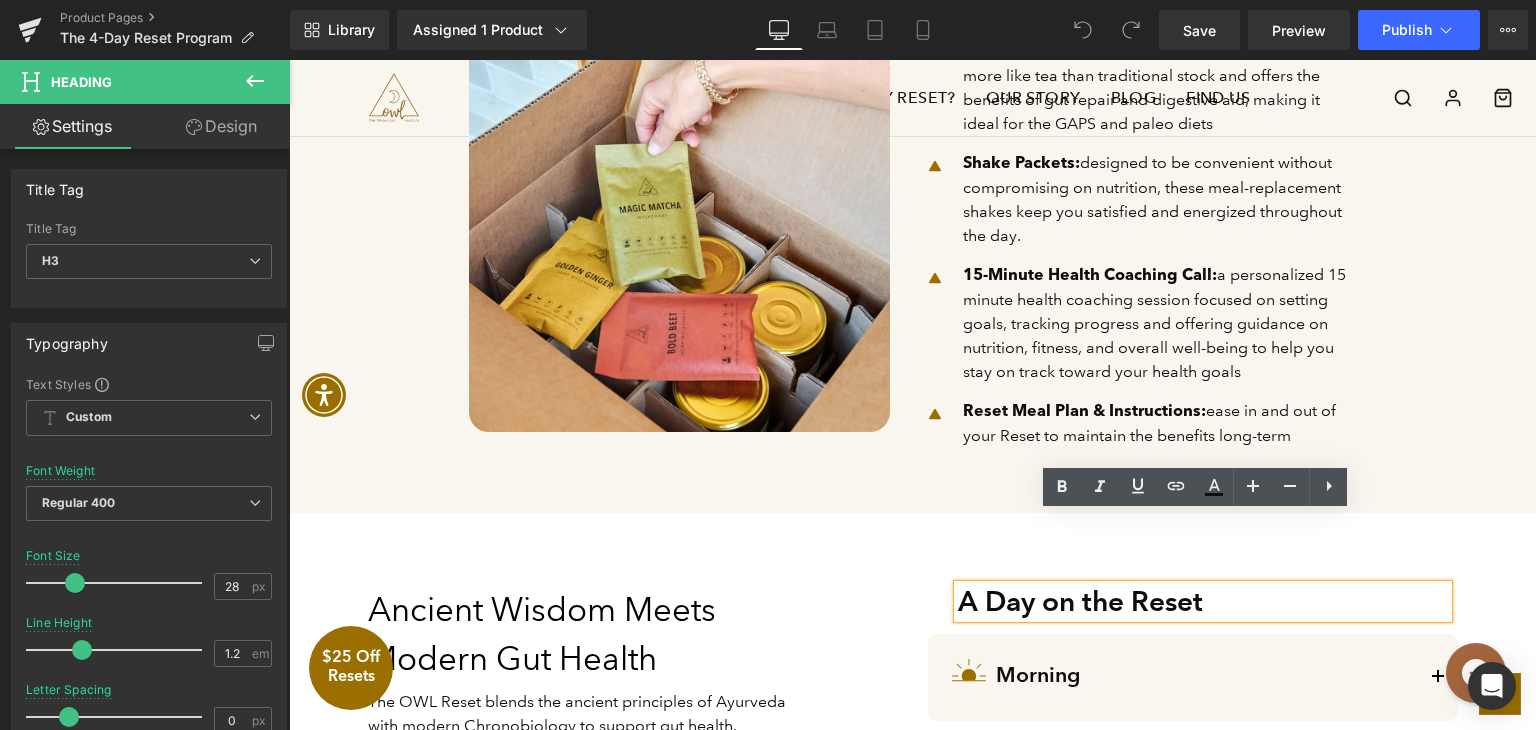 scroll, scrollTop: 1400, scrollLeft: 0, axis: vertical 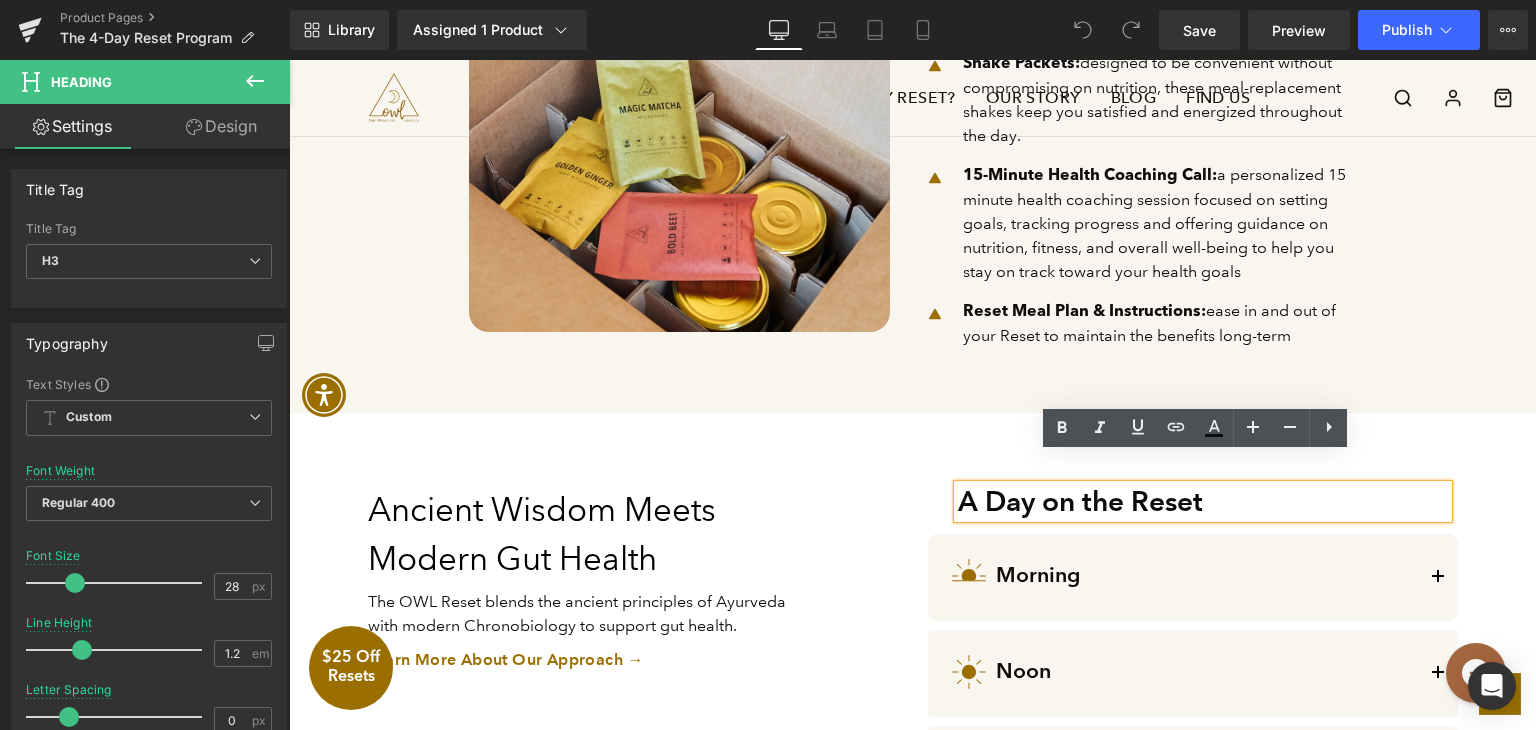 click on "Ancient Wisdom Meets Modern Gut Health" at bounding box center (588, 534) 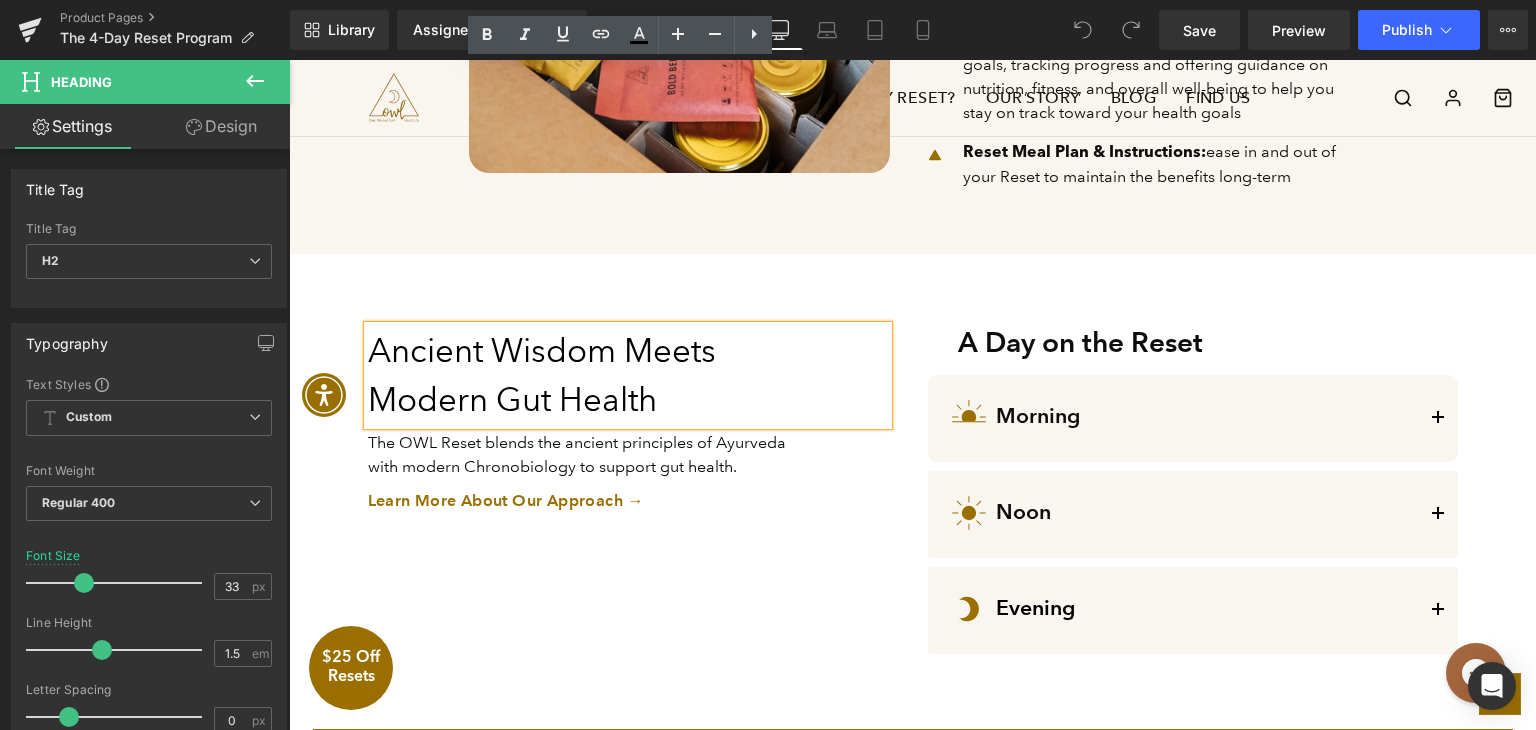scroll, scrollTop: 1800, scrollLeft: 0, axis: vertical 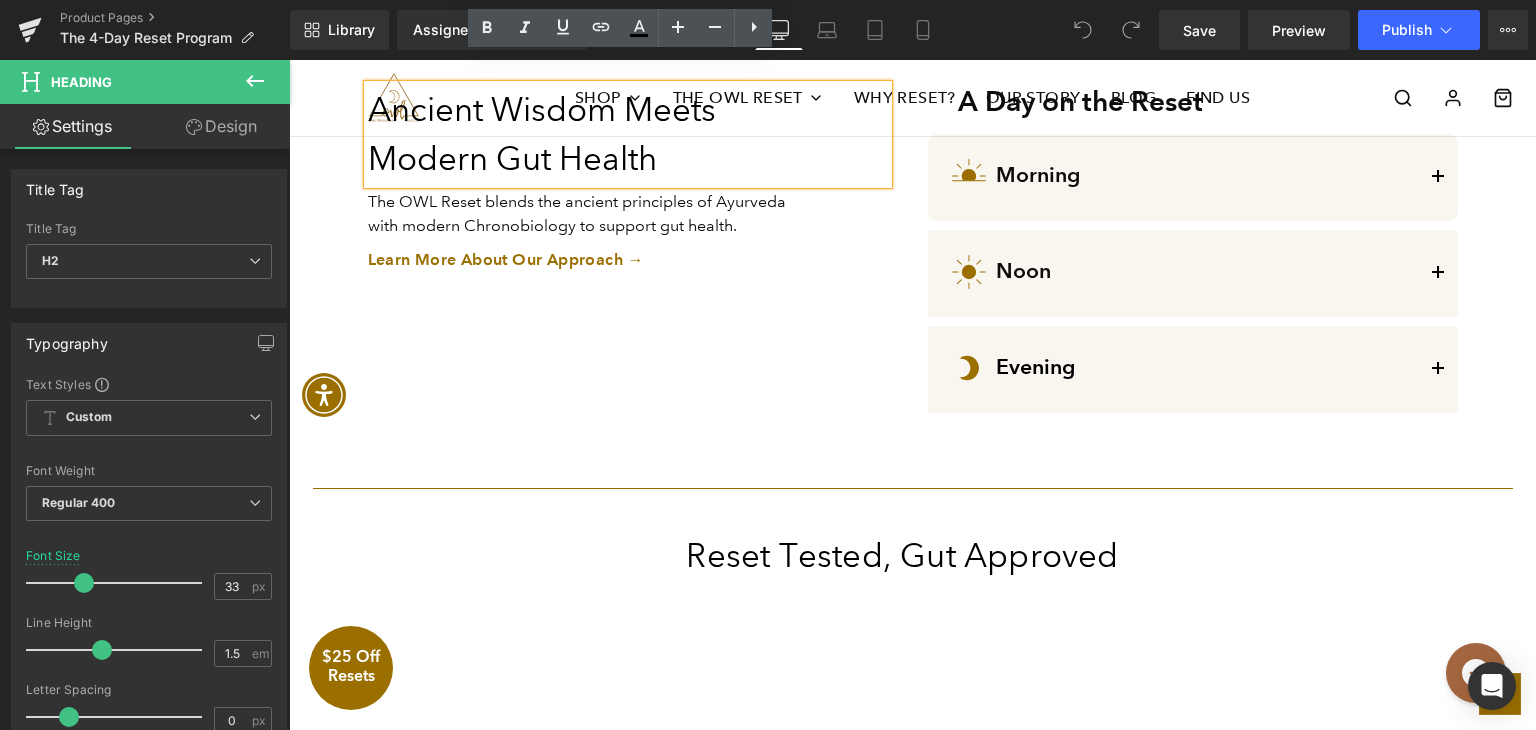 click on "Reset Tested, Gut Approved Heading" at bounding box center [913, 556] 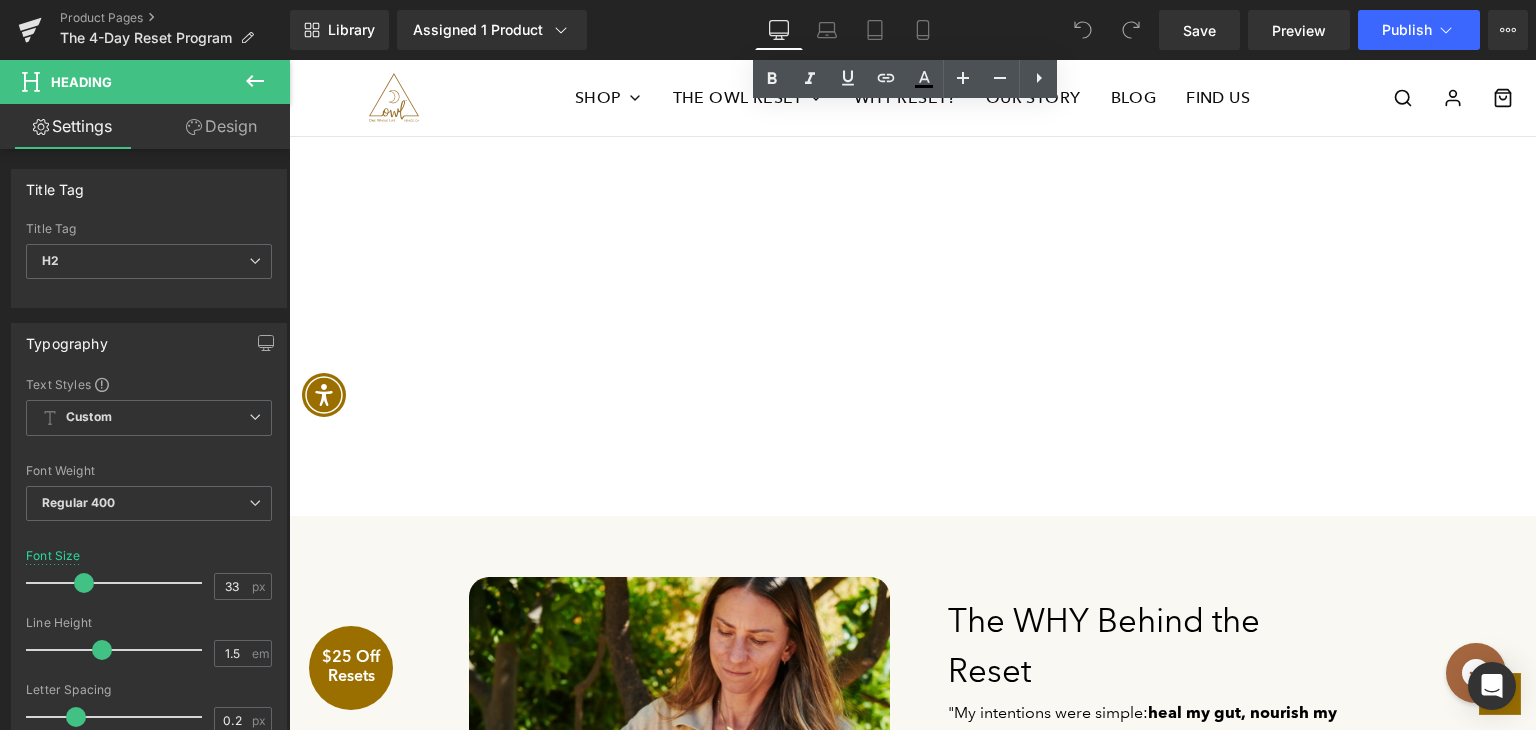 scroll, scrollTop: 2600, scrollLeft: 0, axis: vertical 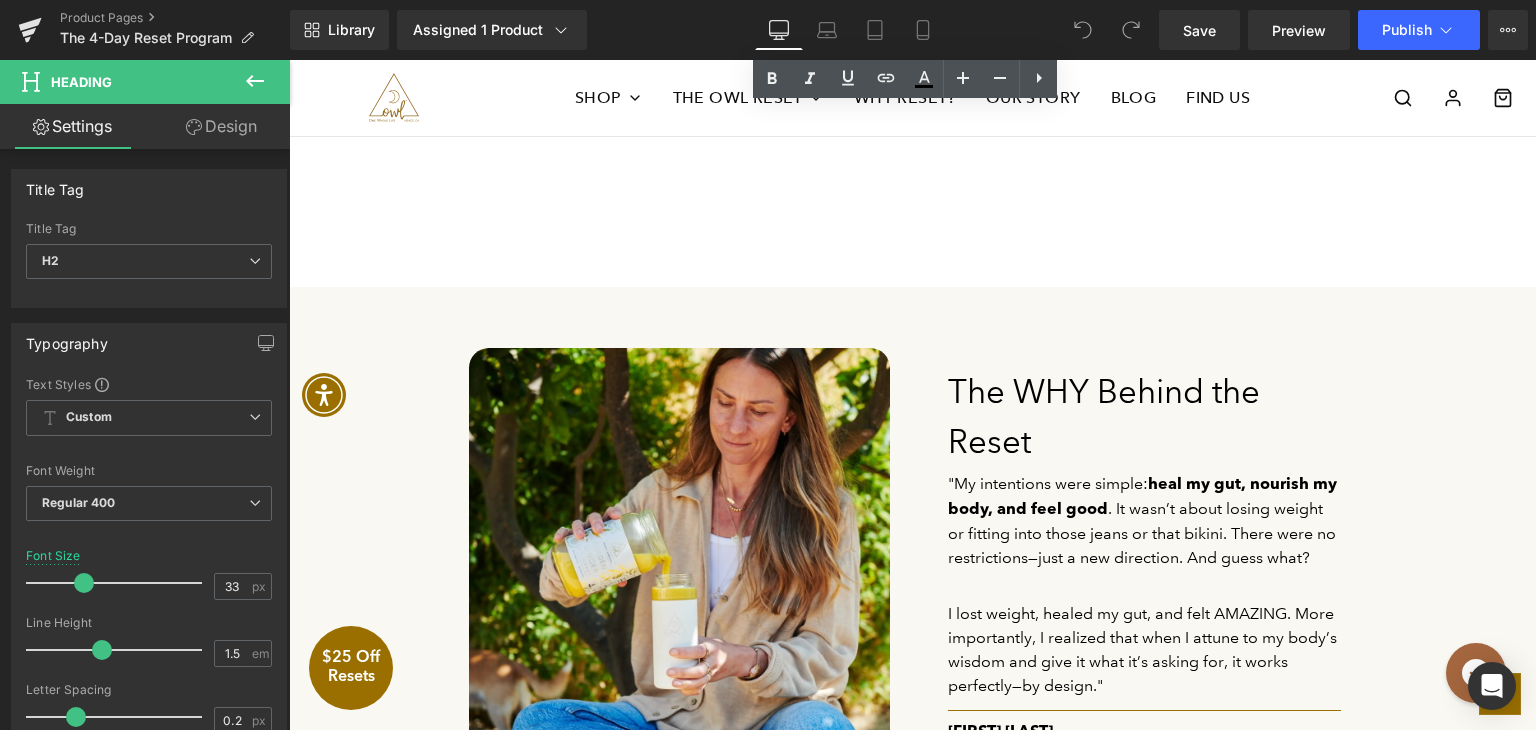 click on "The WHY Behind the Reset" at bounding box center (1145, 416) 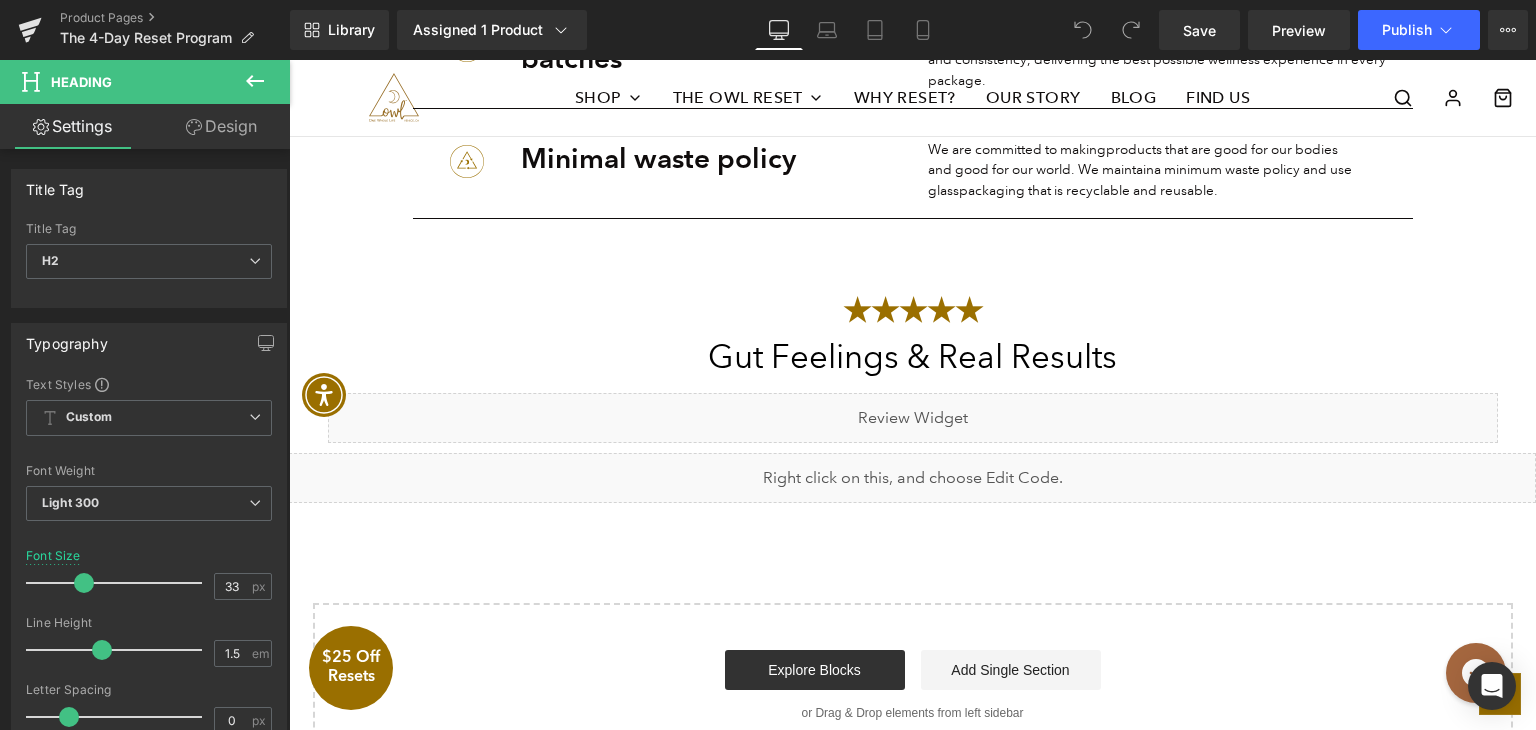 scroll, scrollTop: 3800, scrollLeft: 0, axis: vertical 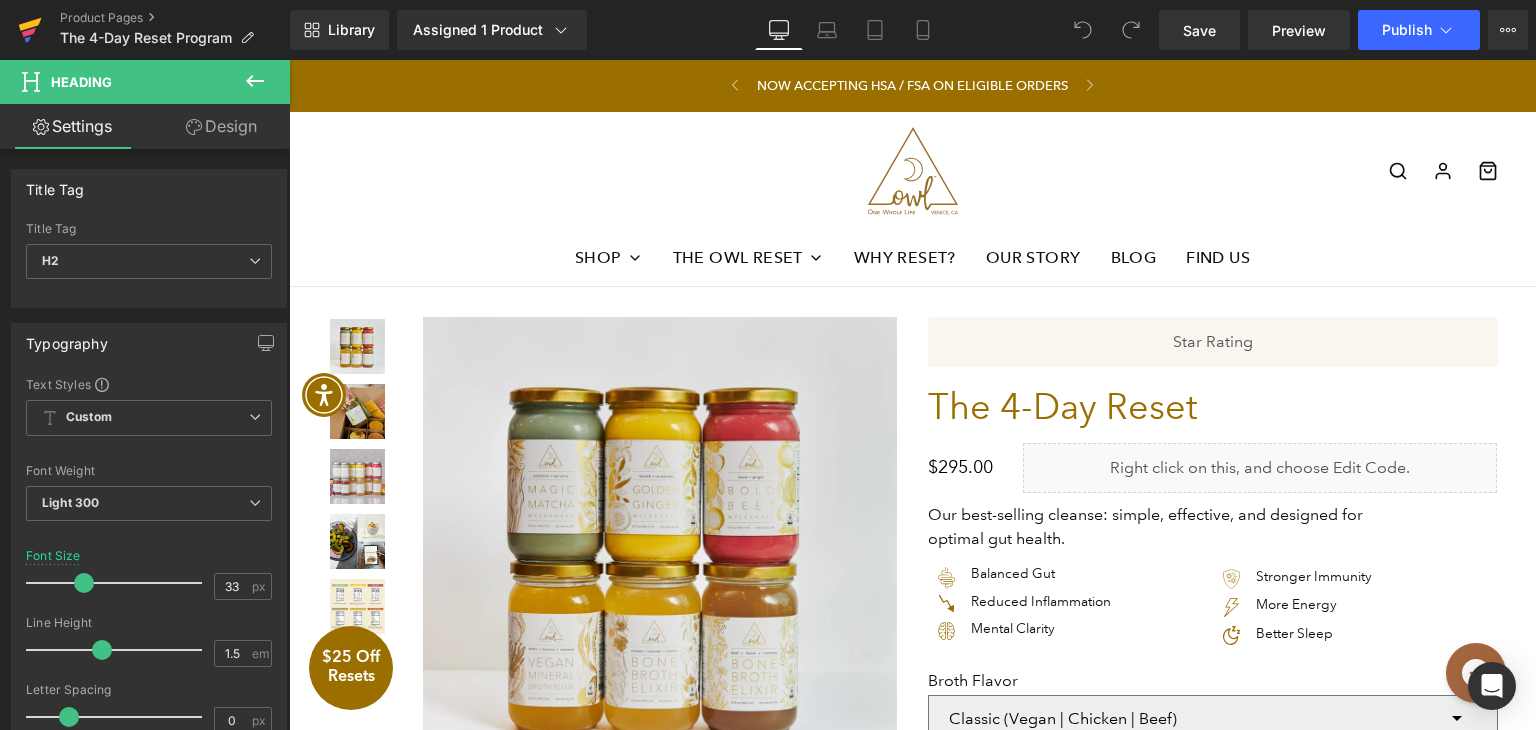 click 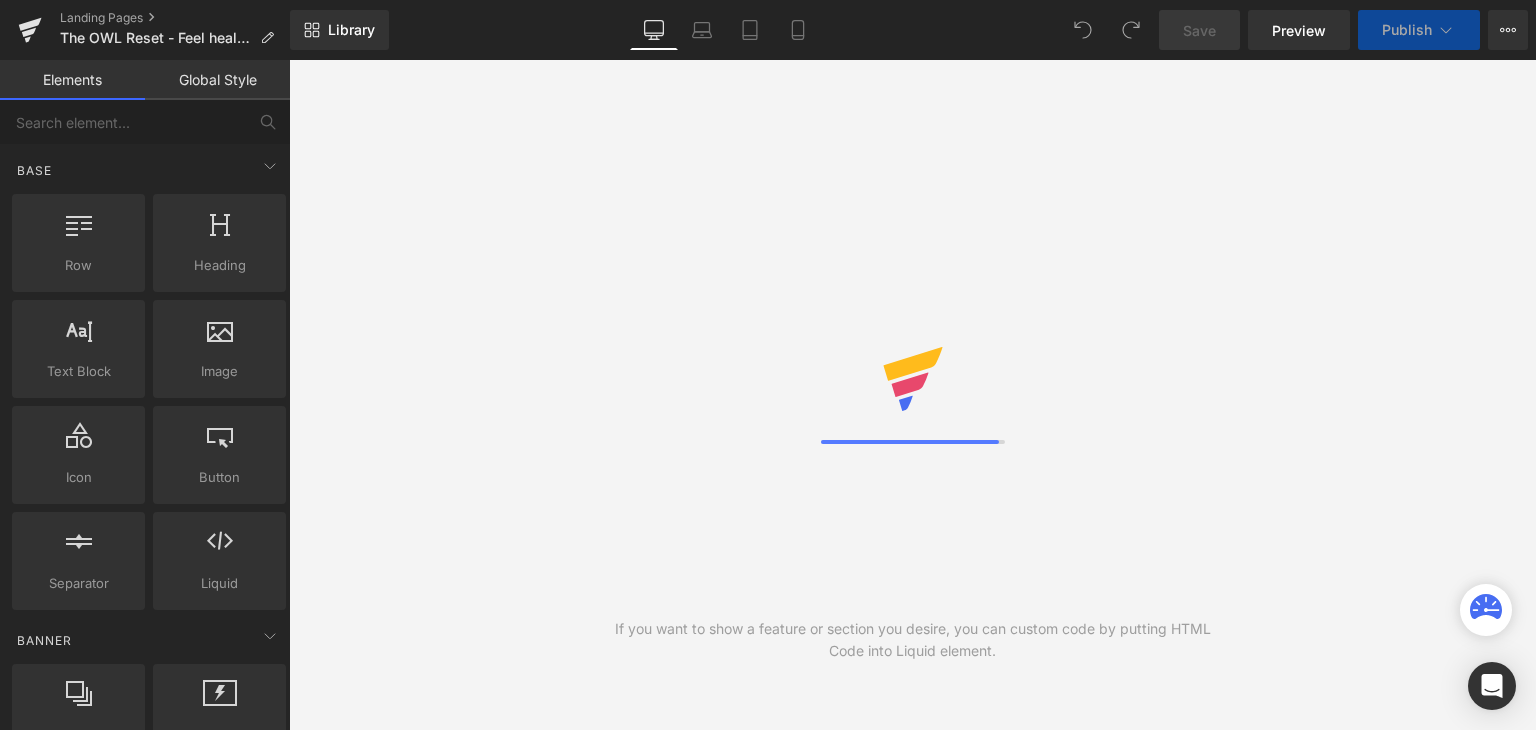 scroll, scrollTop: 0, scrollLeft: 0, axis: both 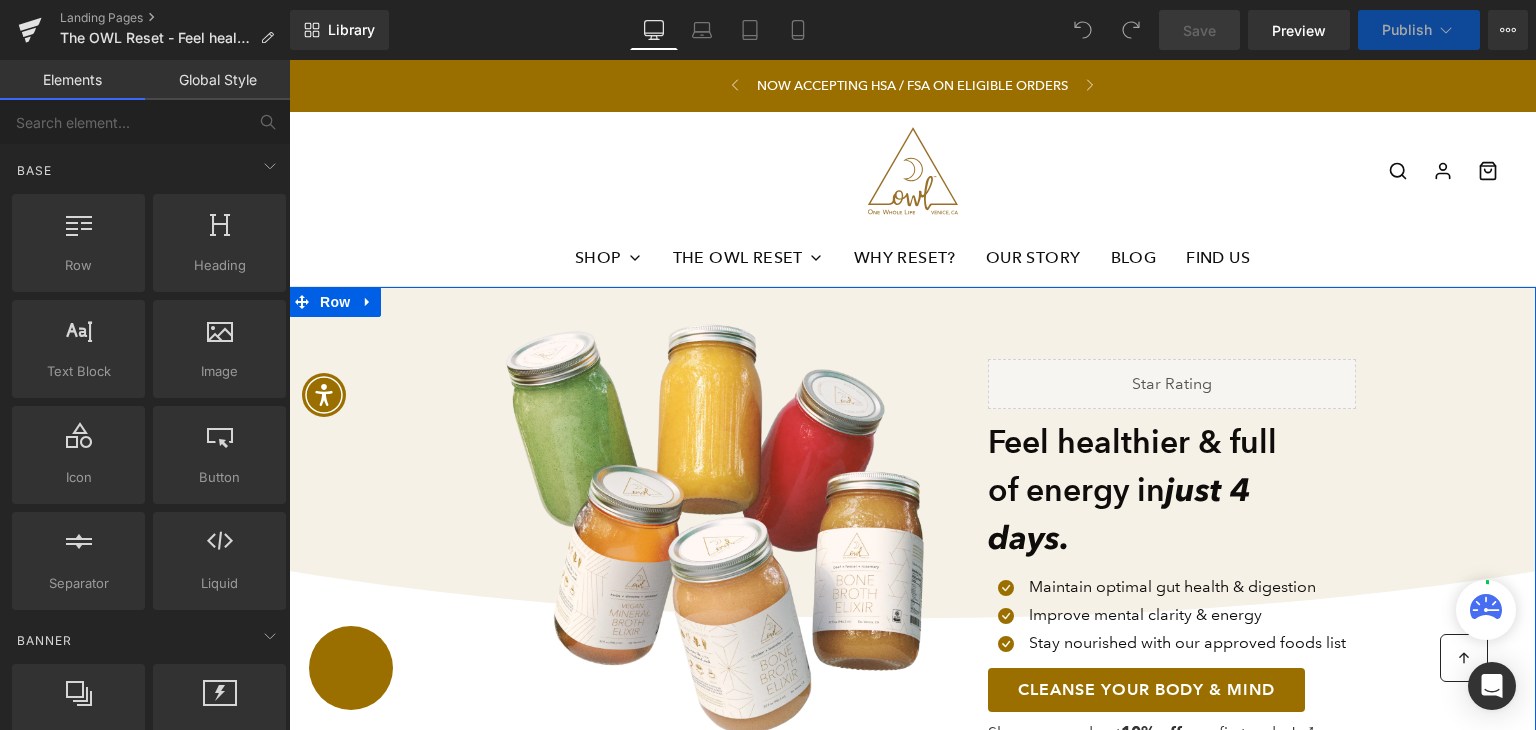 click on "Feel healthier & full of energy in  just 4 days." at bounding box center [1137, 490] 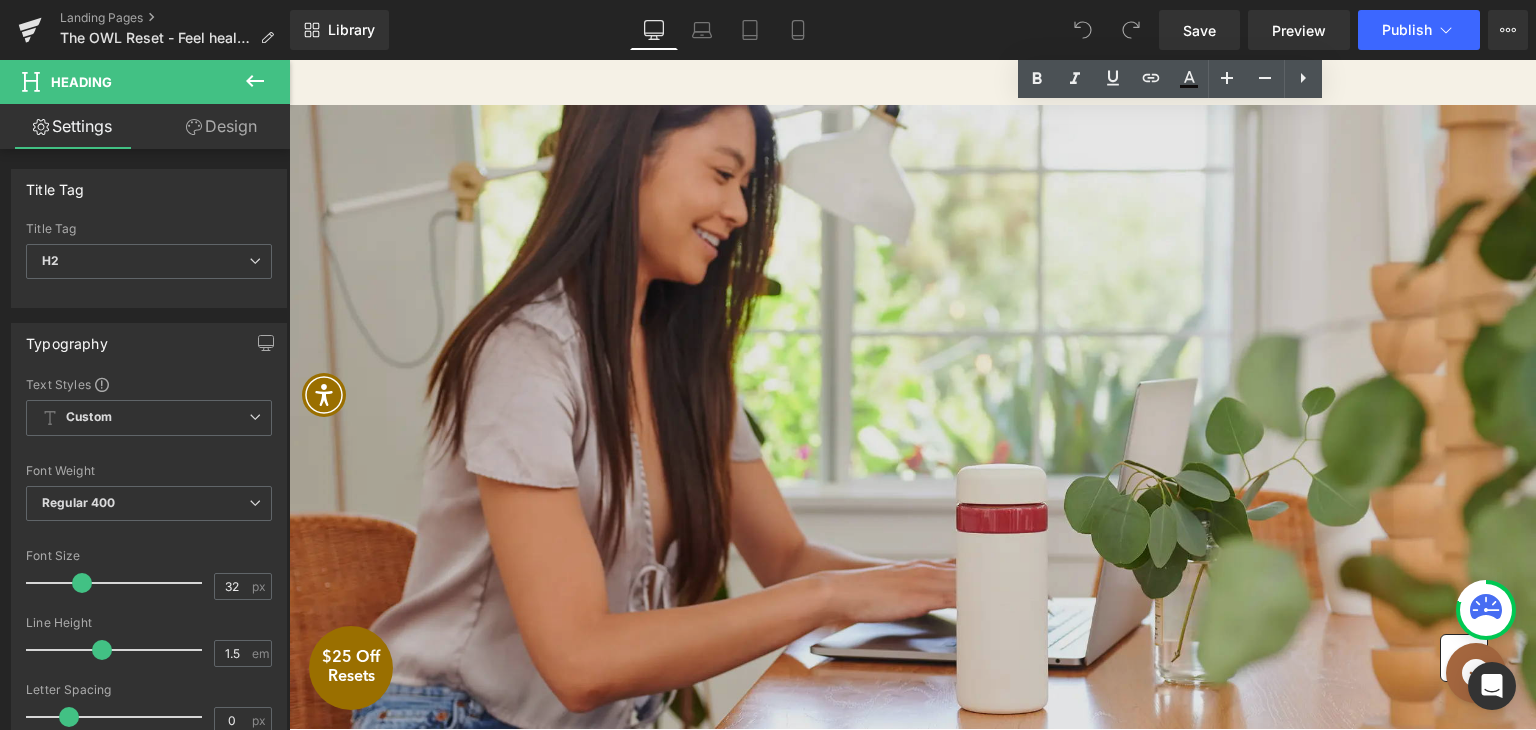 scroll, scrollTop: 800, scrollLeft: 0, axis: vertical 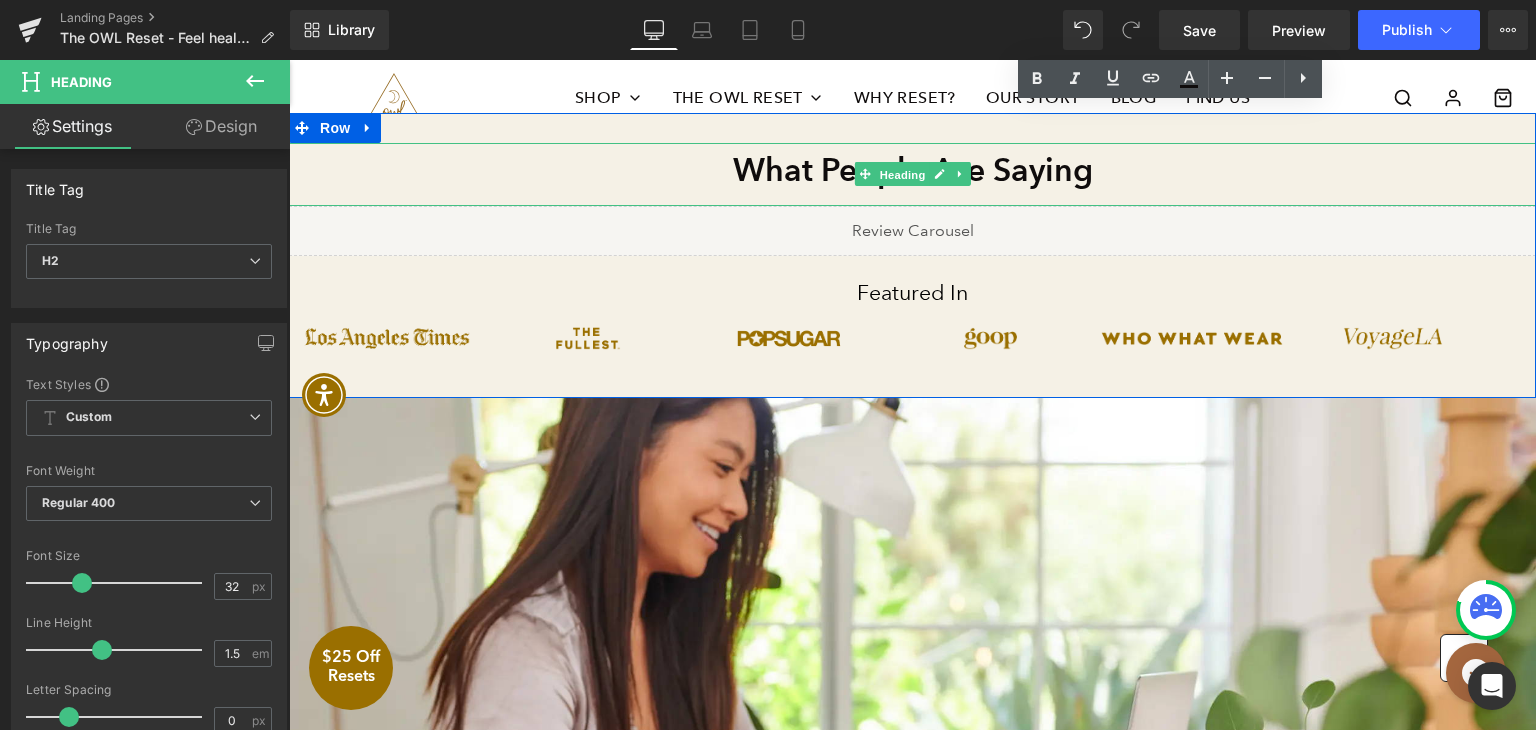 click on "Heading" at bounding box center (902, 175) 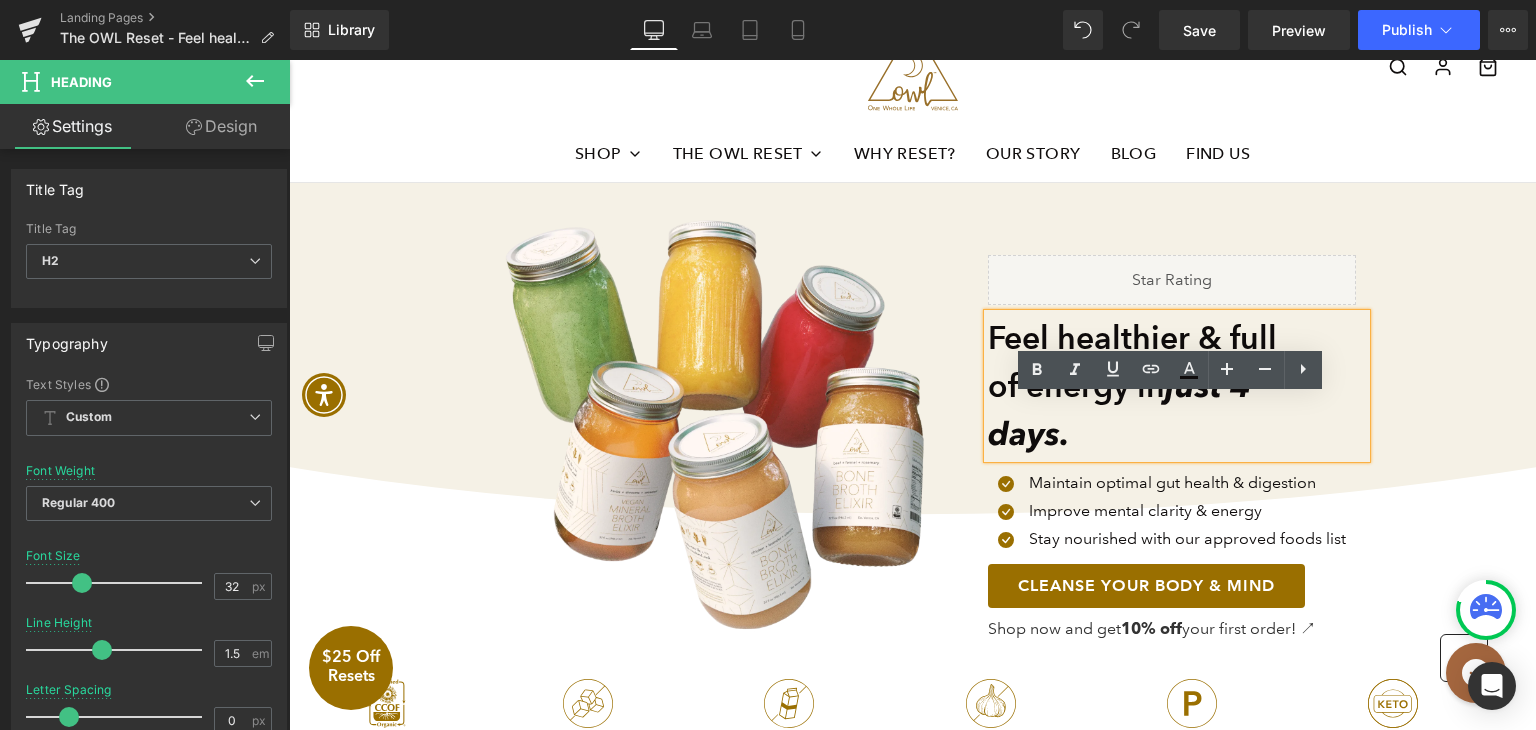scroll, scrollTop: 0, scrollLeft: 0, axis: both 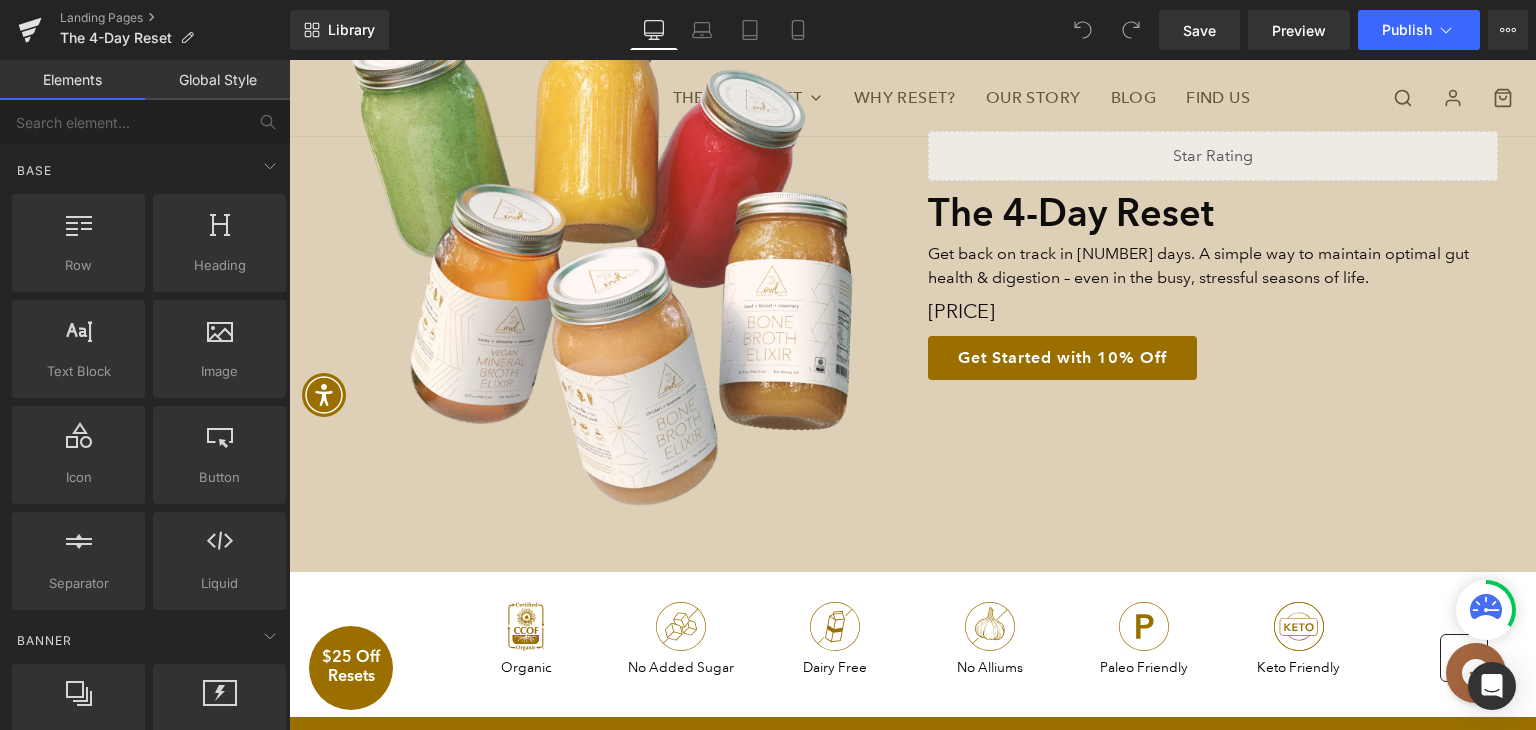 click on "The 4-Day Reset" at bounding box center (1213, 213) 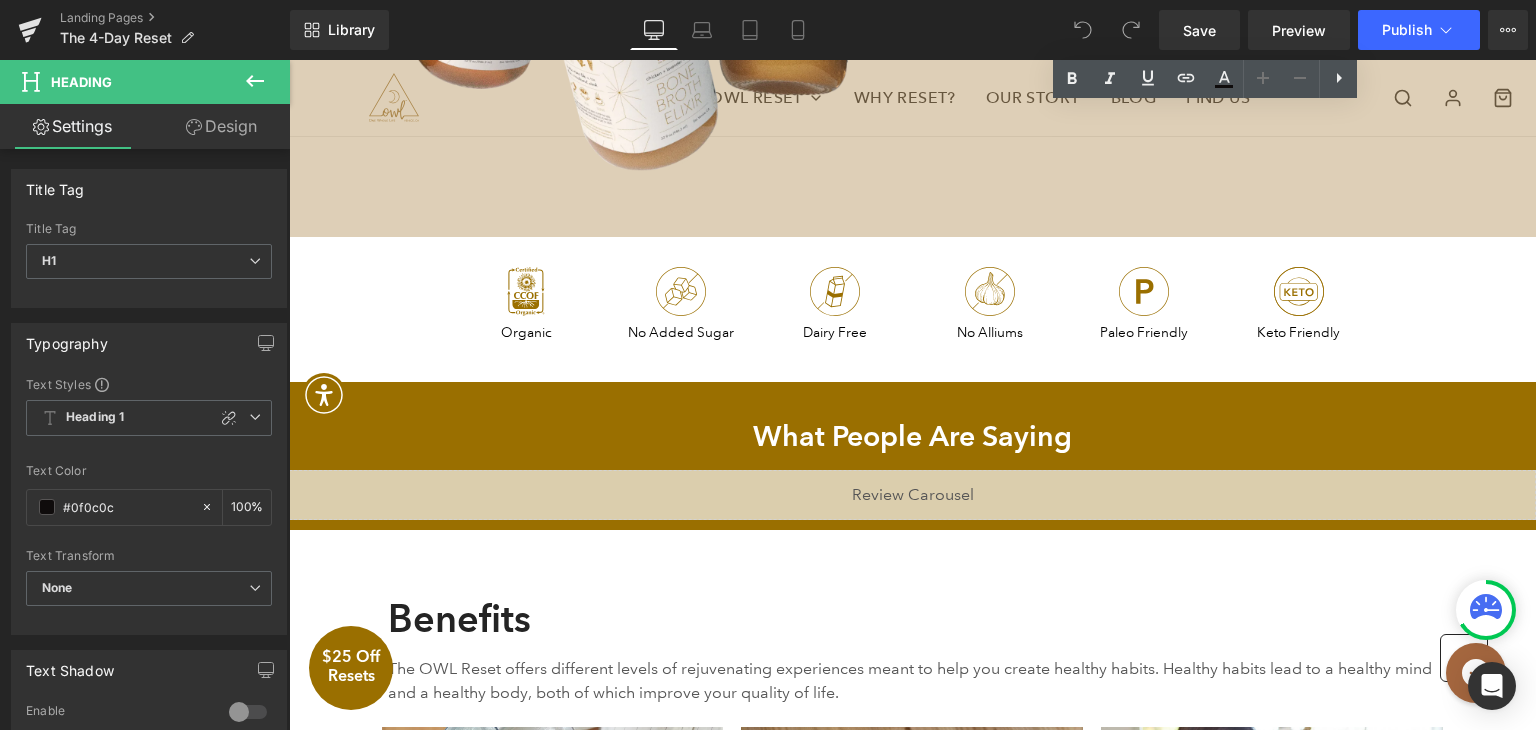 scroll, scrollTop: 783, scrollLeft: 0, axis: vertical 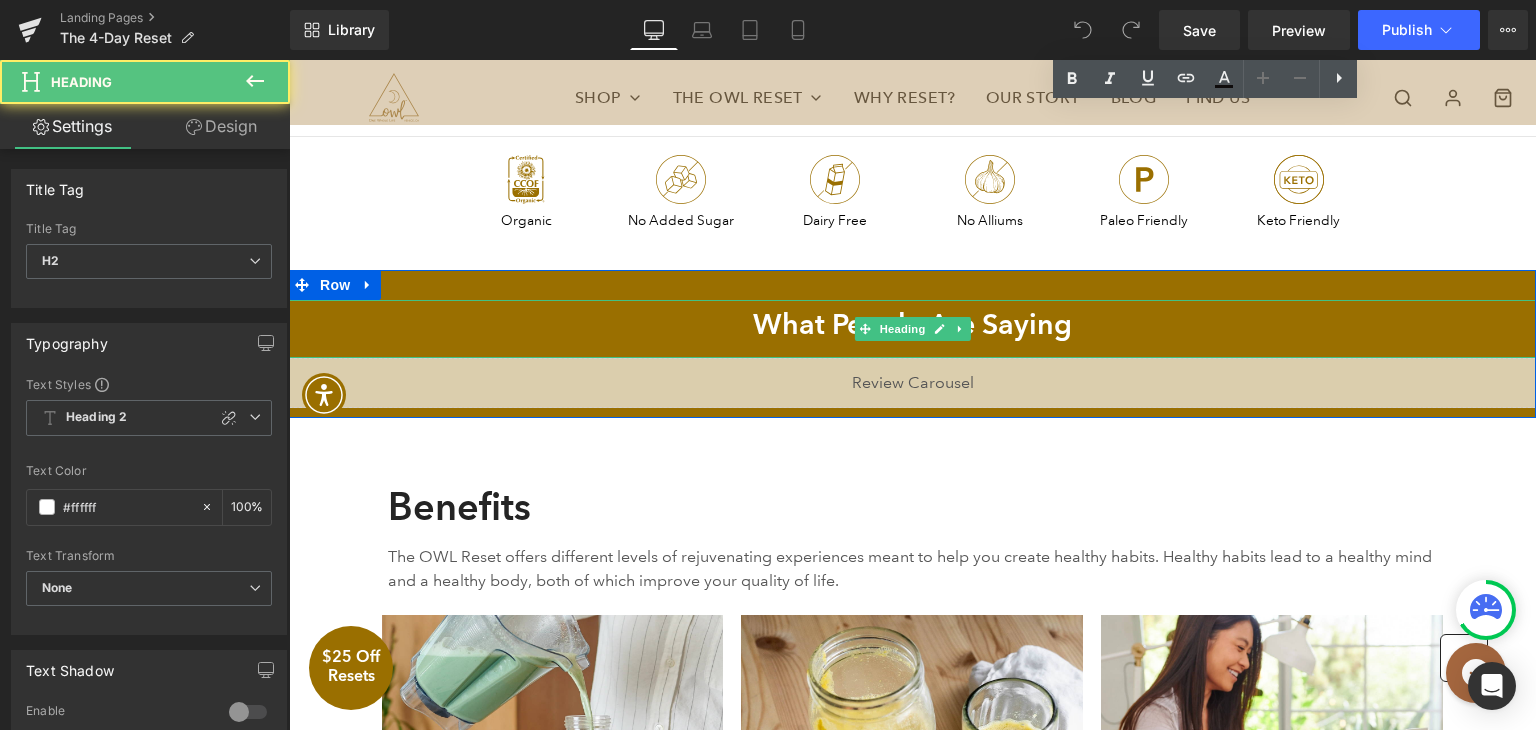 click on "What People Are Saying" at bounding box center [912, 324] 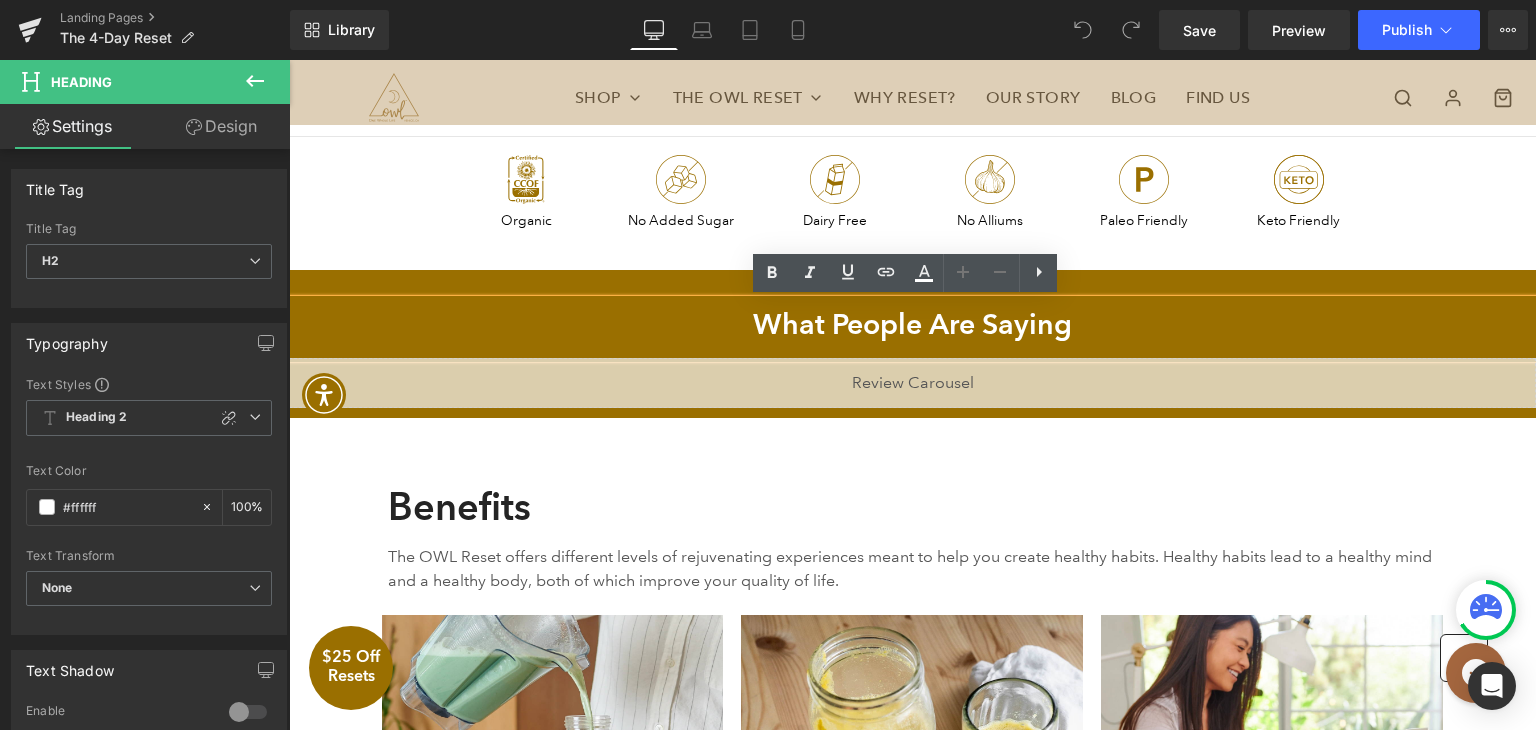 click on "What People Are Saying" at bounding box center [912, 324] 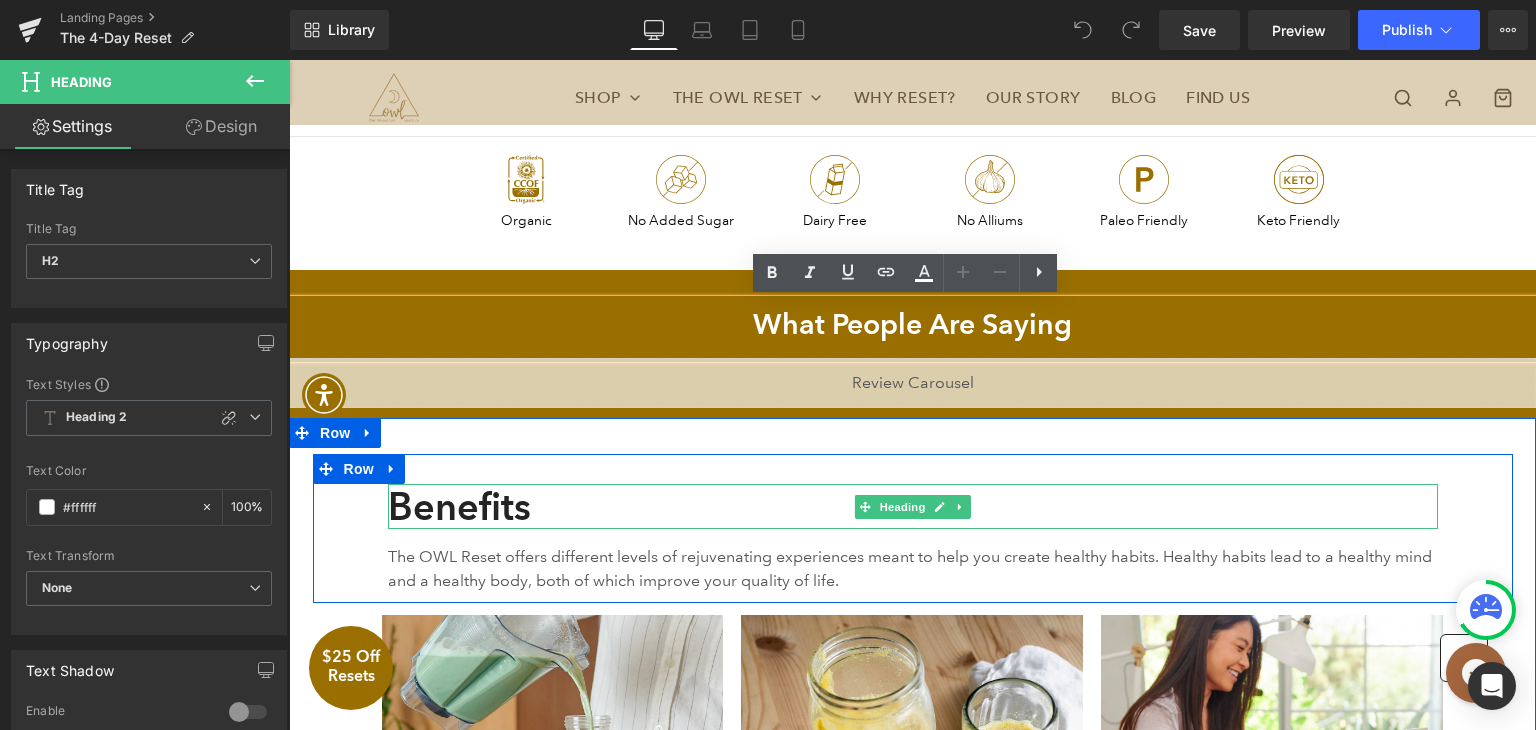 click on "Benefits" at bounding box center (913, 507) 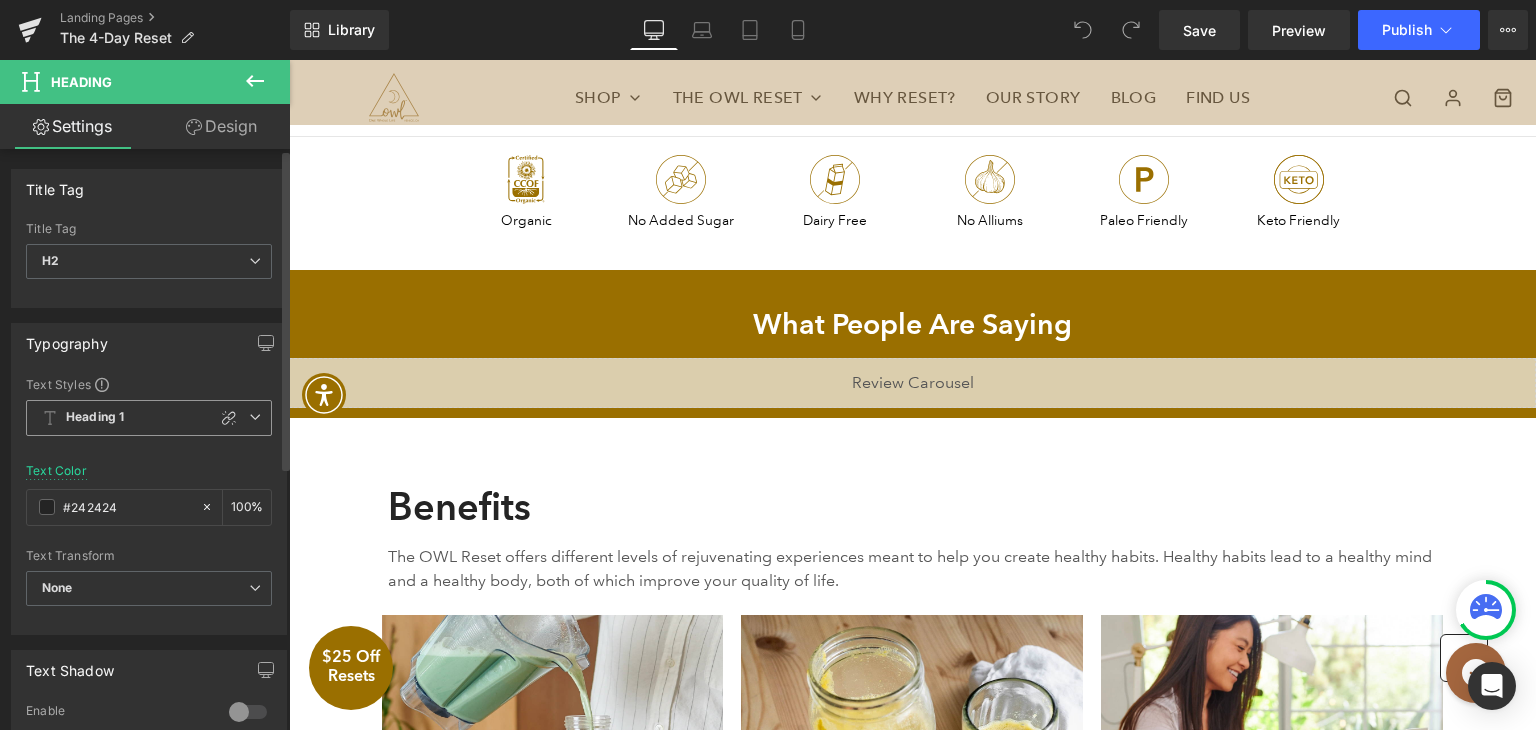 click on "Heading 1" at bounding box center (149, 418) 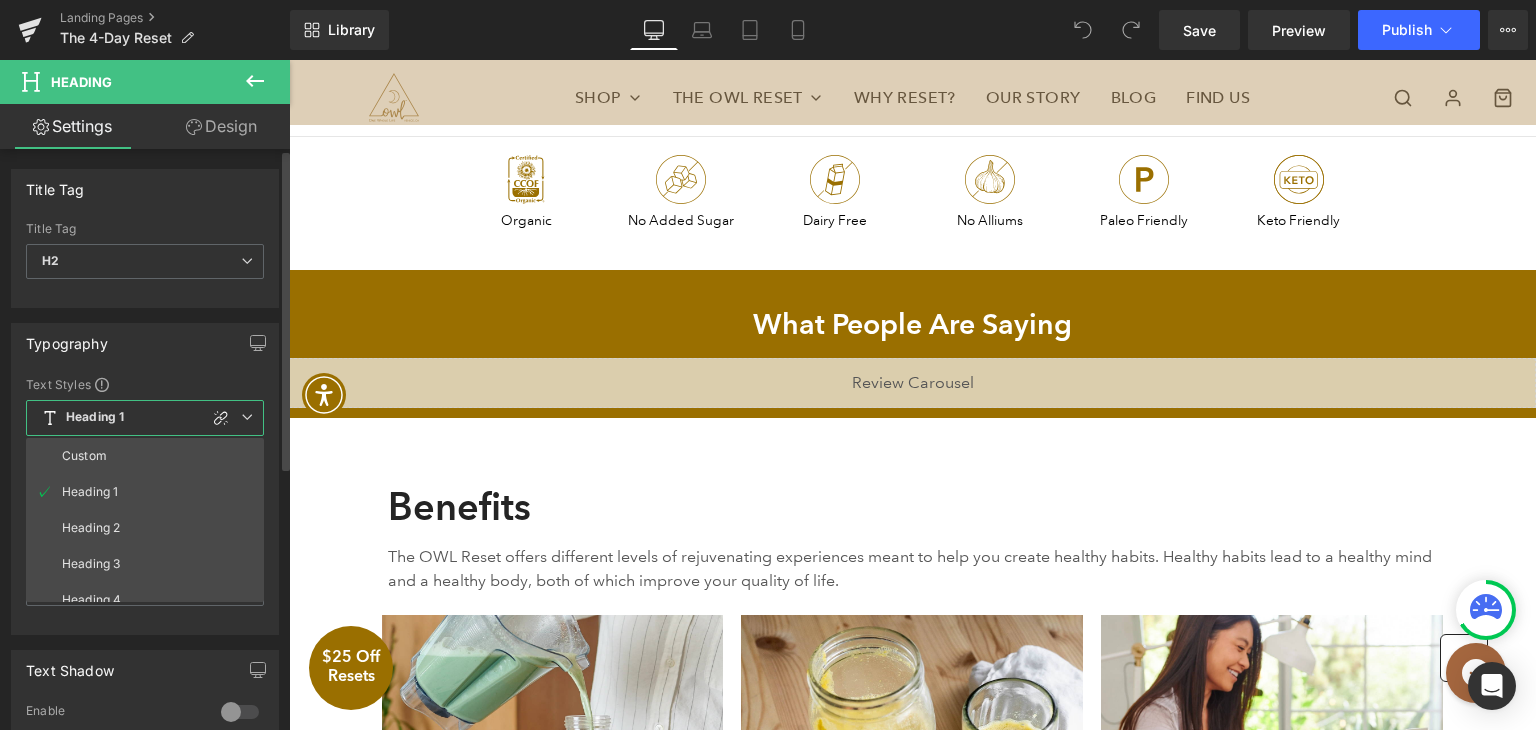 click on "Heading 1" at bounding box center [145, 418] 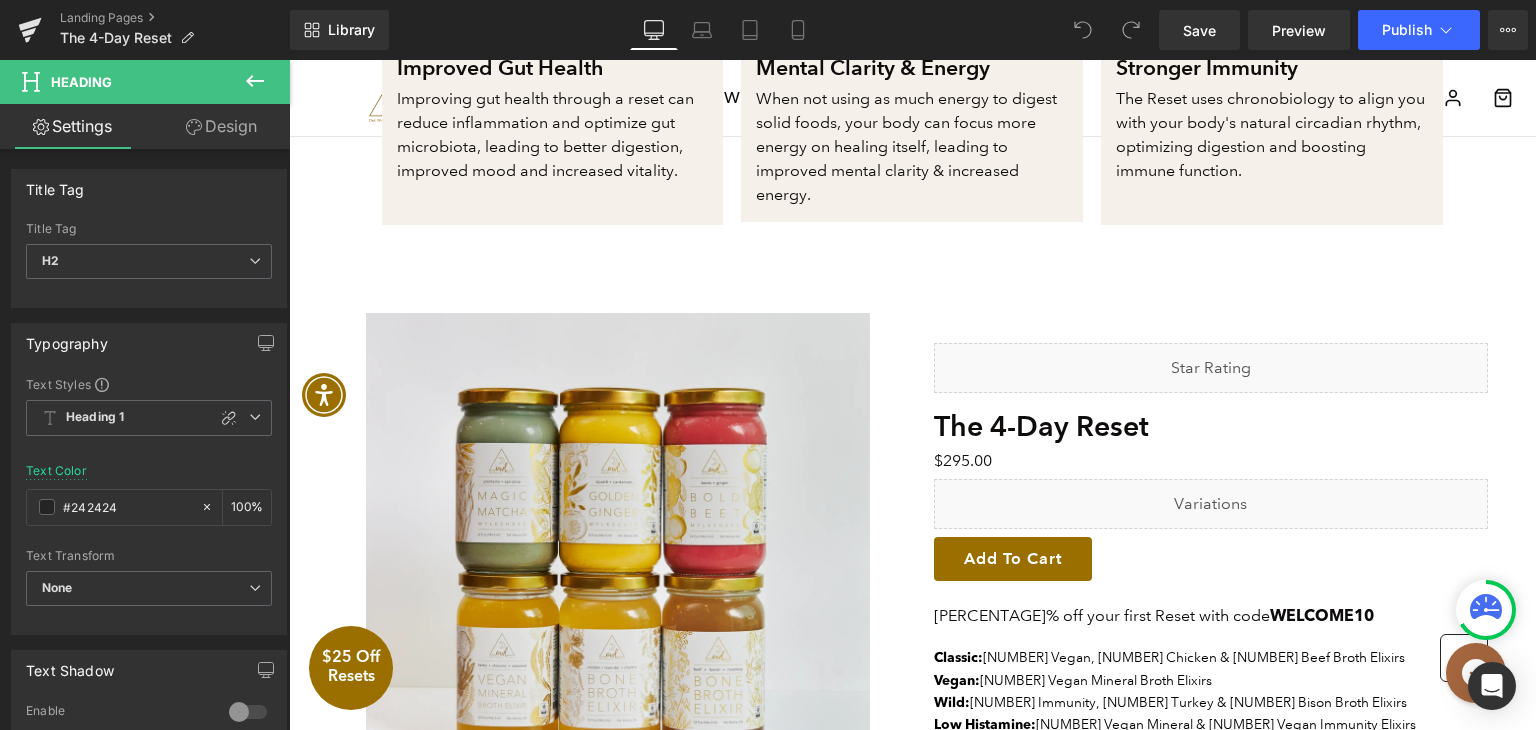 scroll, scrollTop: 1683, scrollLeft: 0, axis: vertical 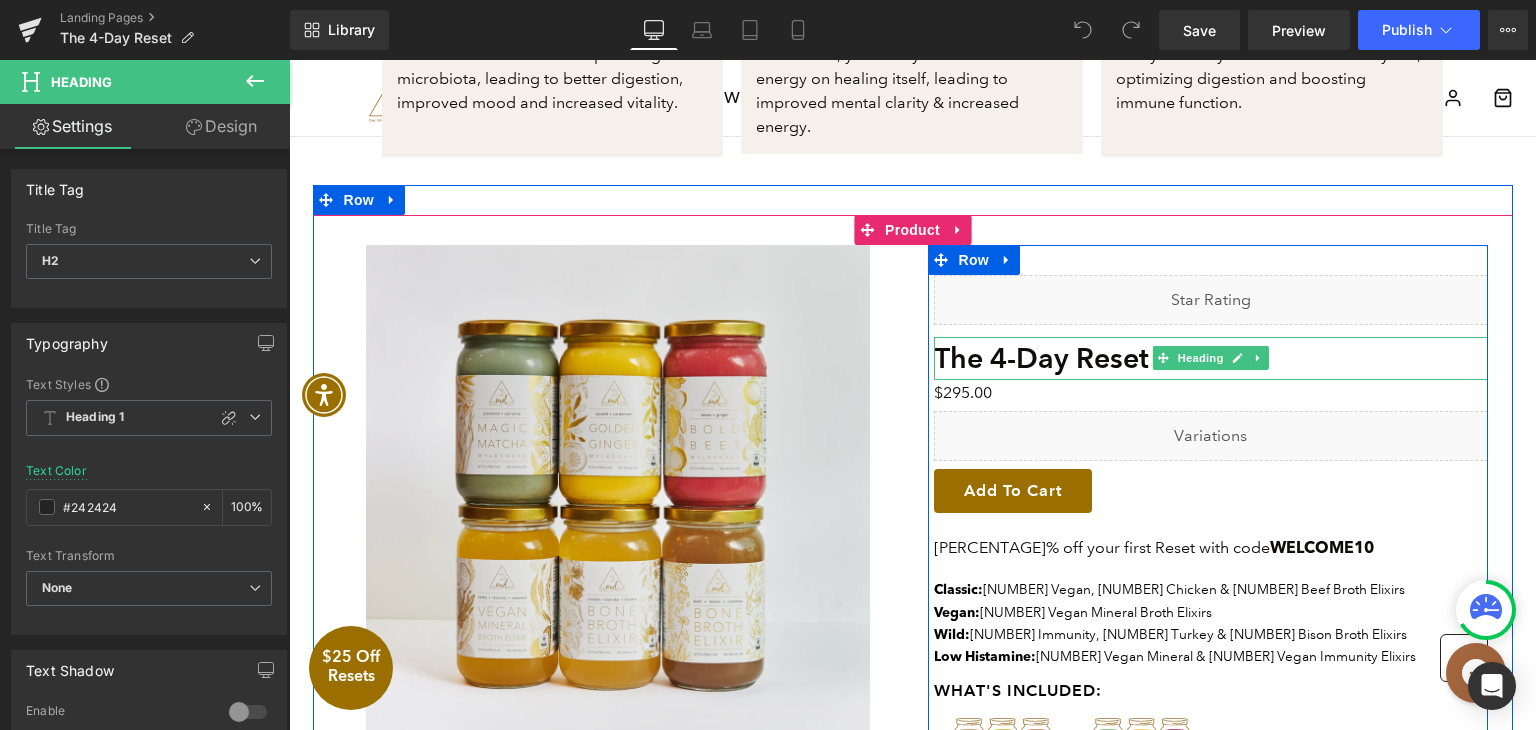 click on "The 4-Day Reset" at bounding box center [1211, 358] 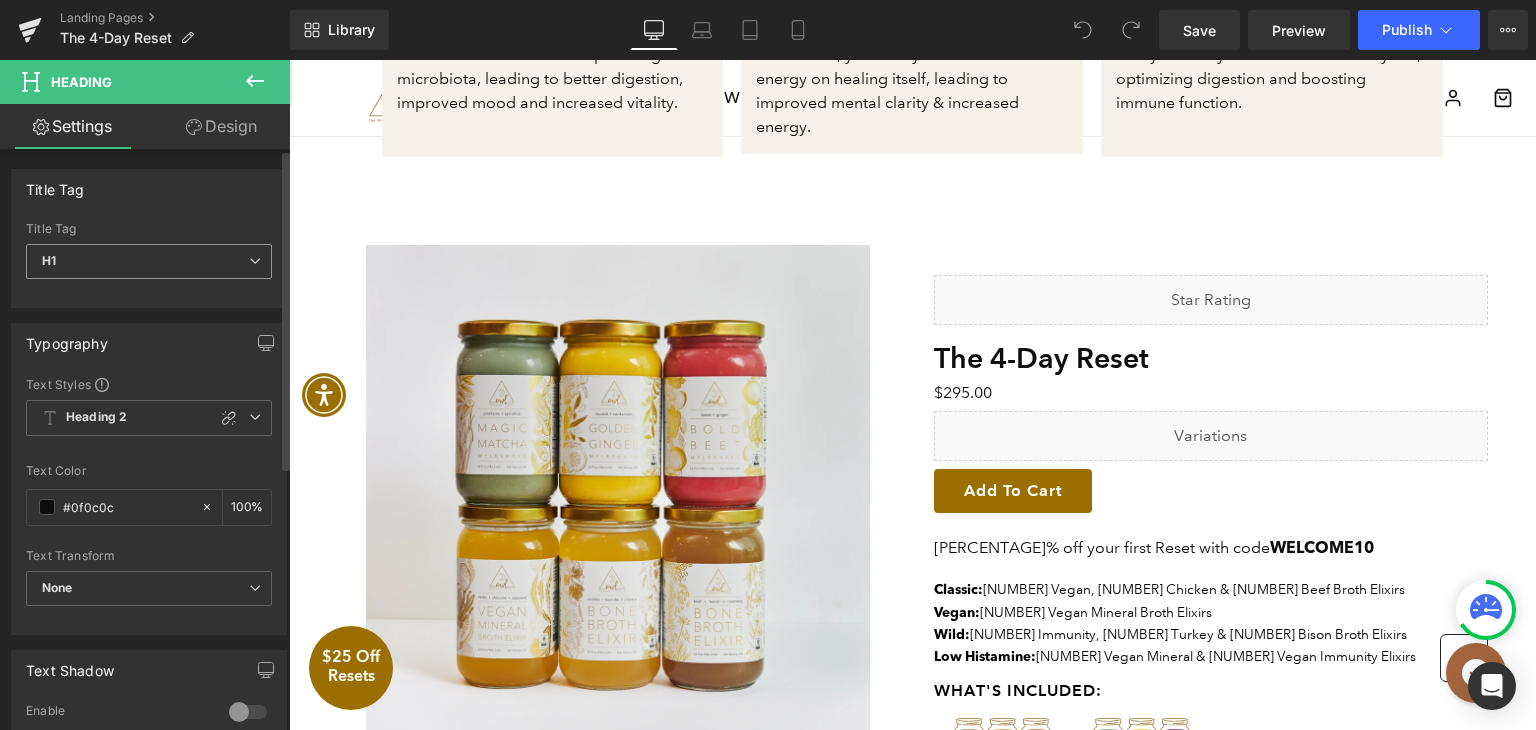 click on "H1" at bounding box center [149, 261] 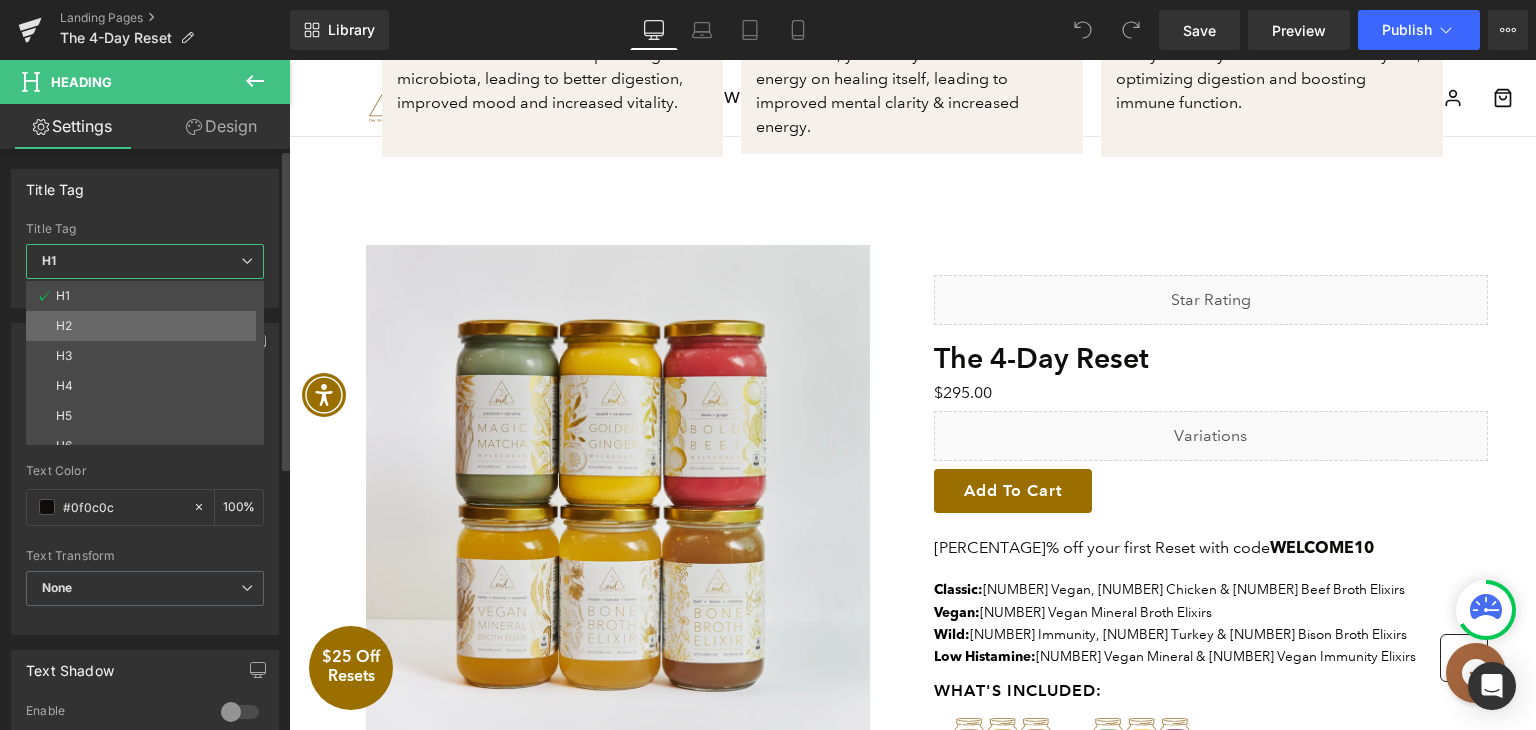 click on "H2" at bounding box center (149, 326) 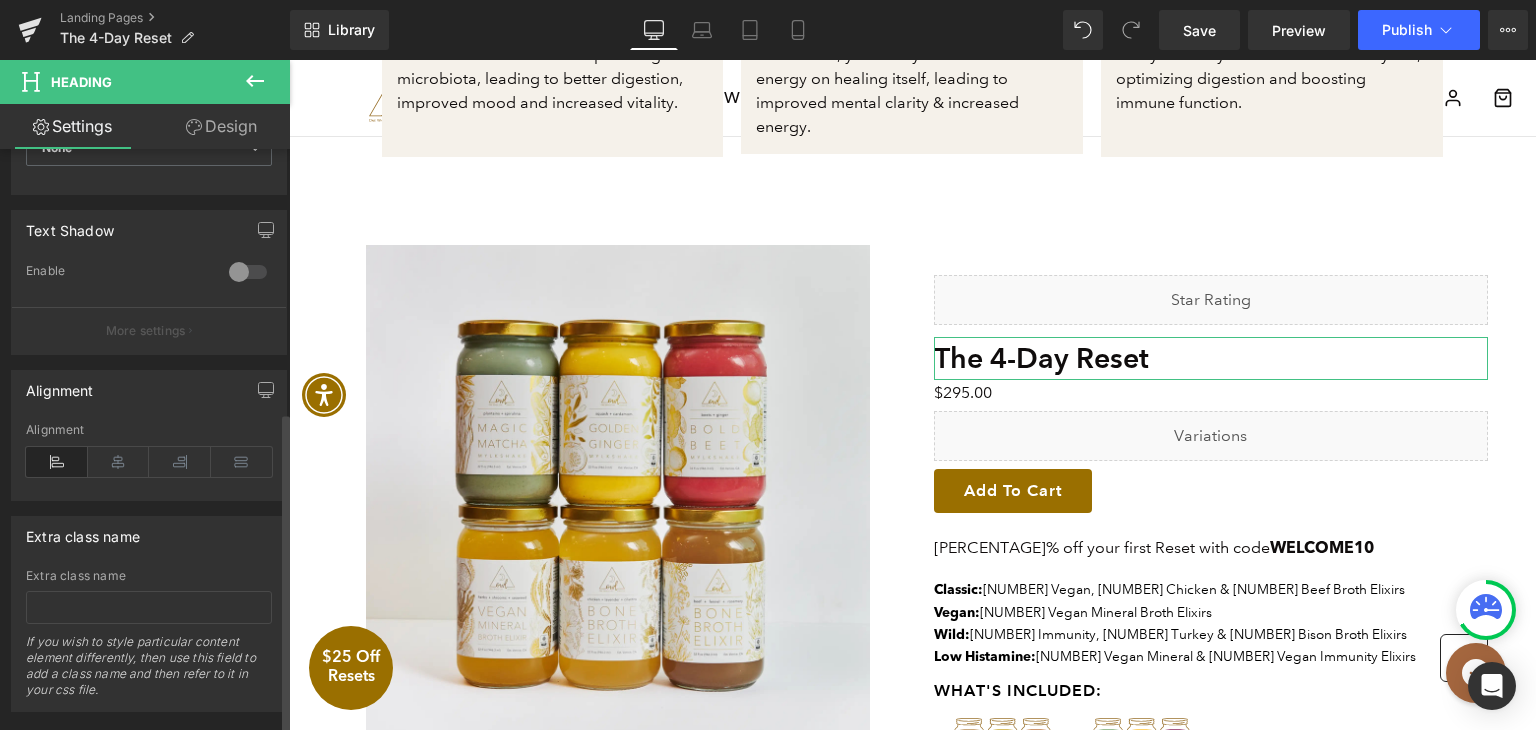 scroll, scrollTop: 474, scrollLeft: 0, axis: vertical 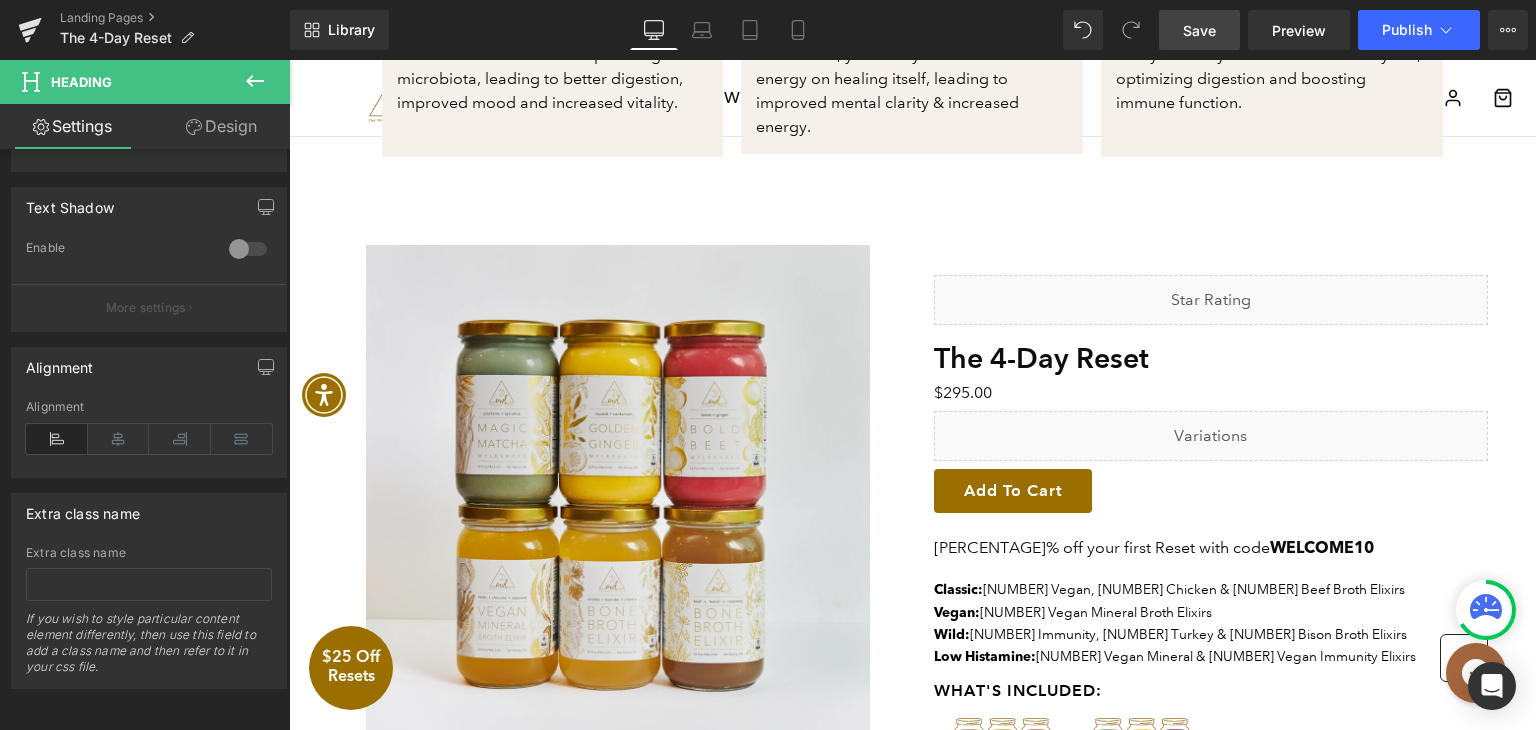 click on "Save" at bounding box center [1199, 30] 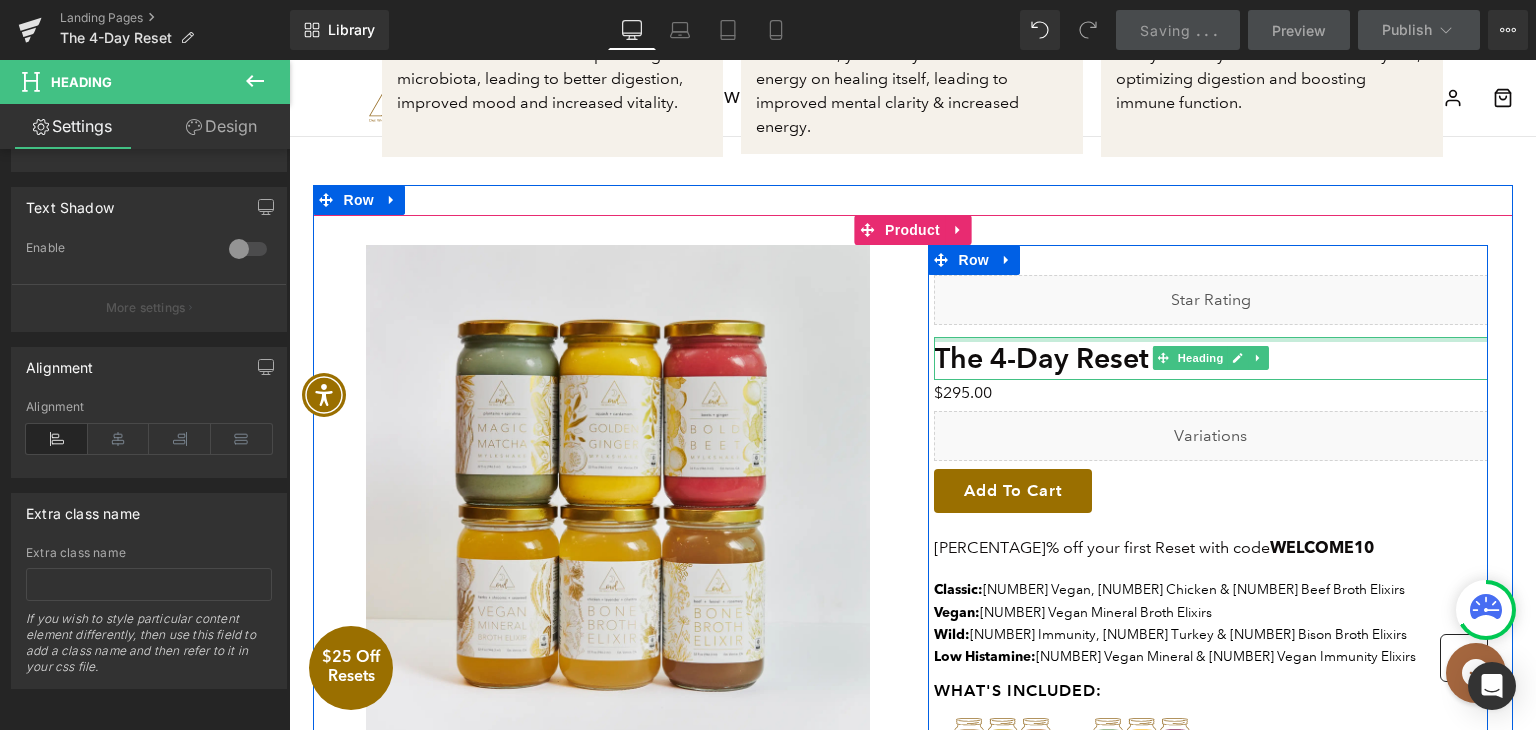 click on "The 4-Day Reset" at bounding box center [1211, 358] 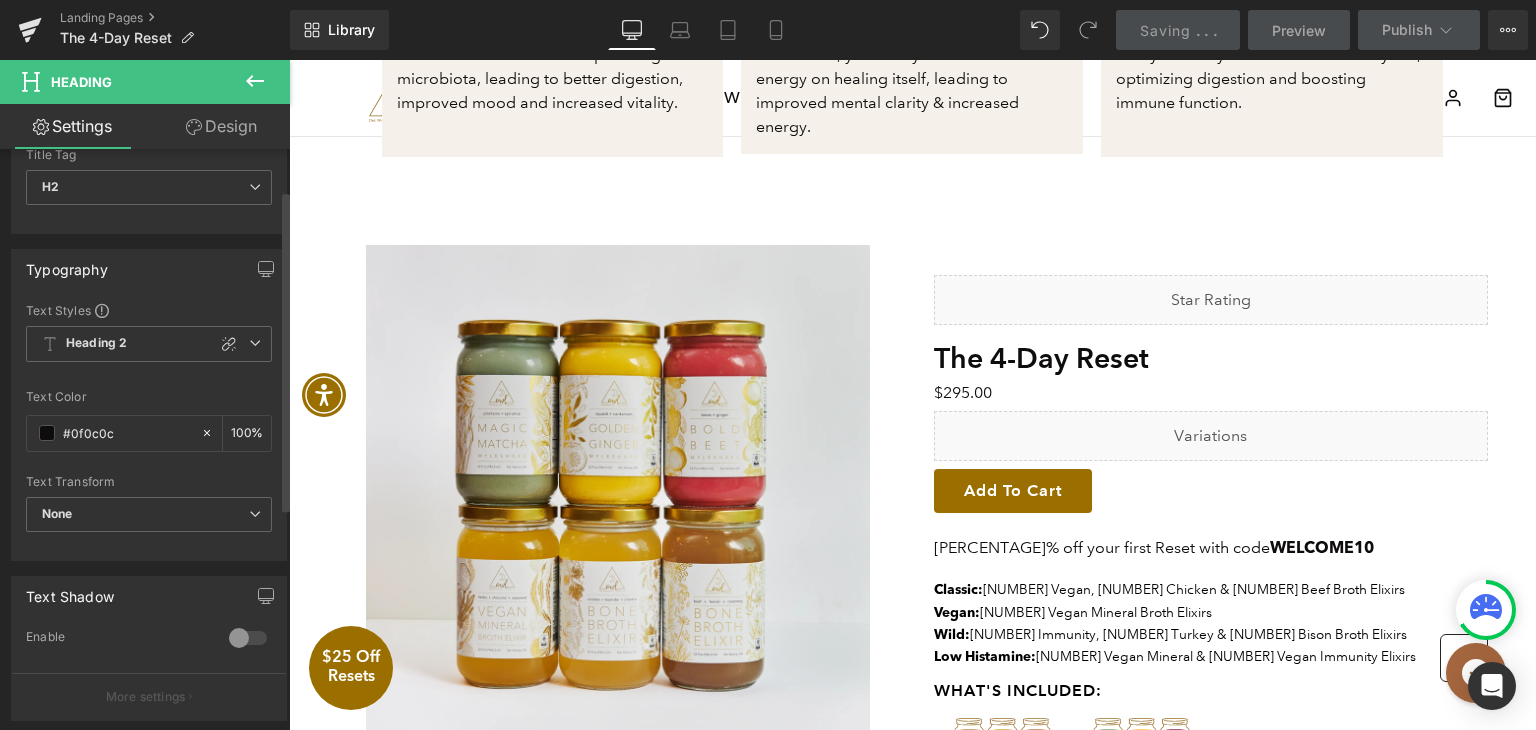 scroll, scrollTop: 0, scrollLeft: 0, axis: both 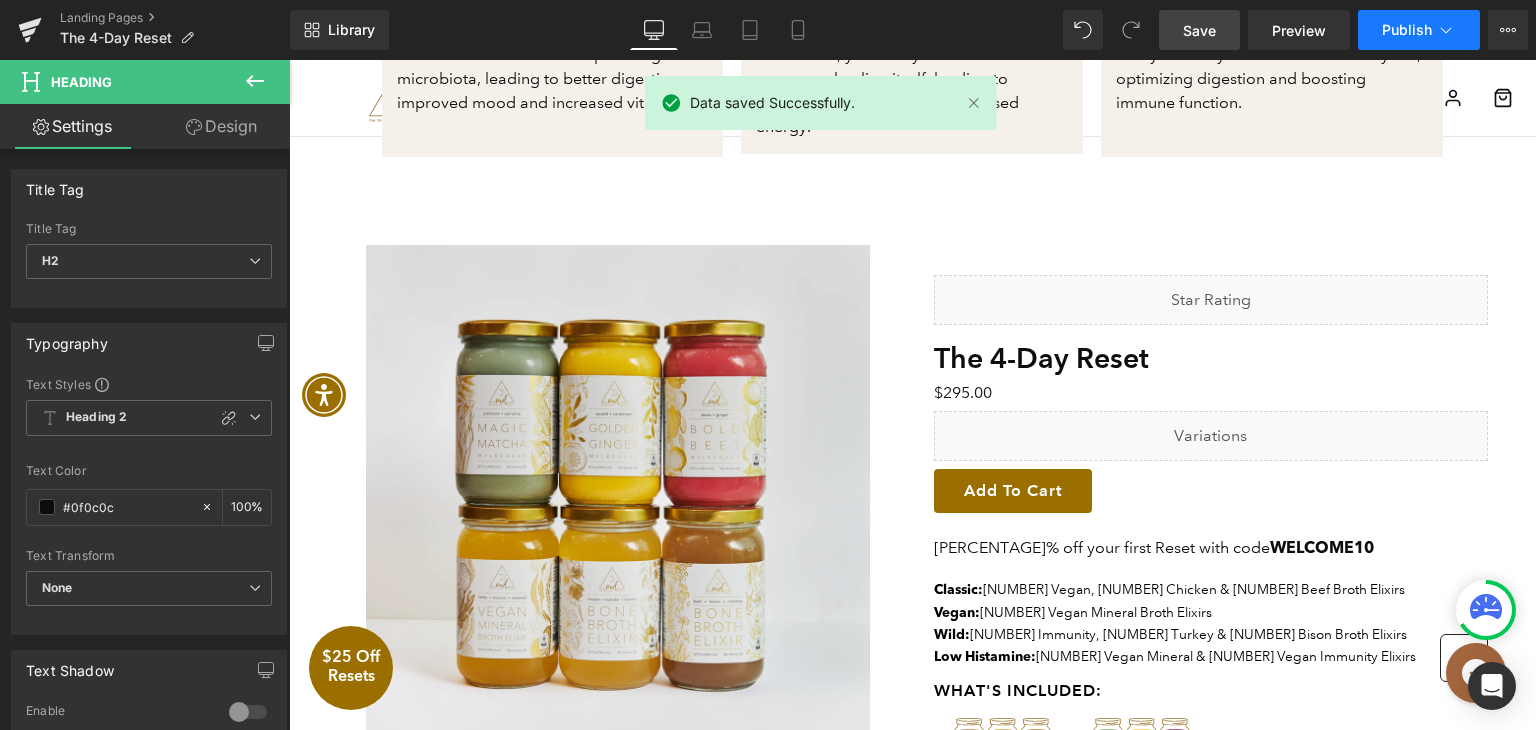 click on "Publish" at bounding box center (1407, 30) 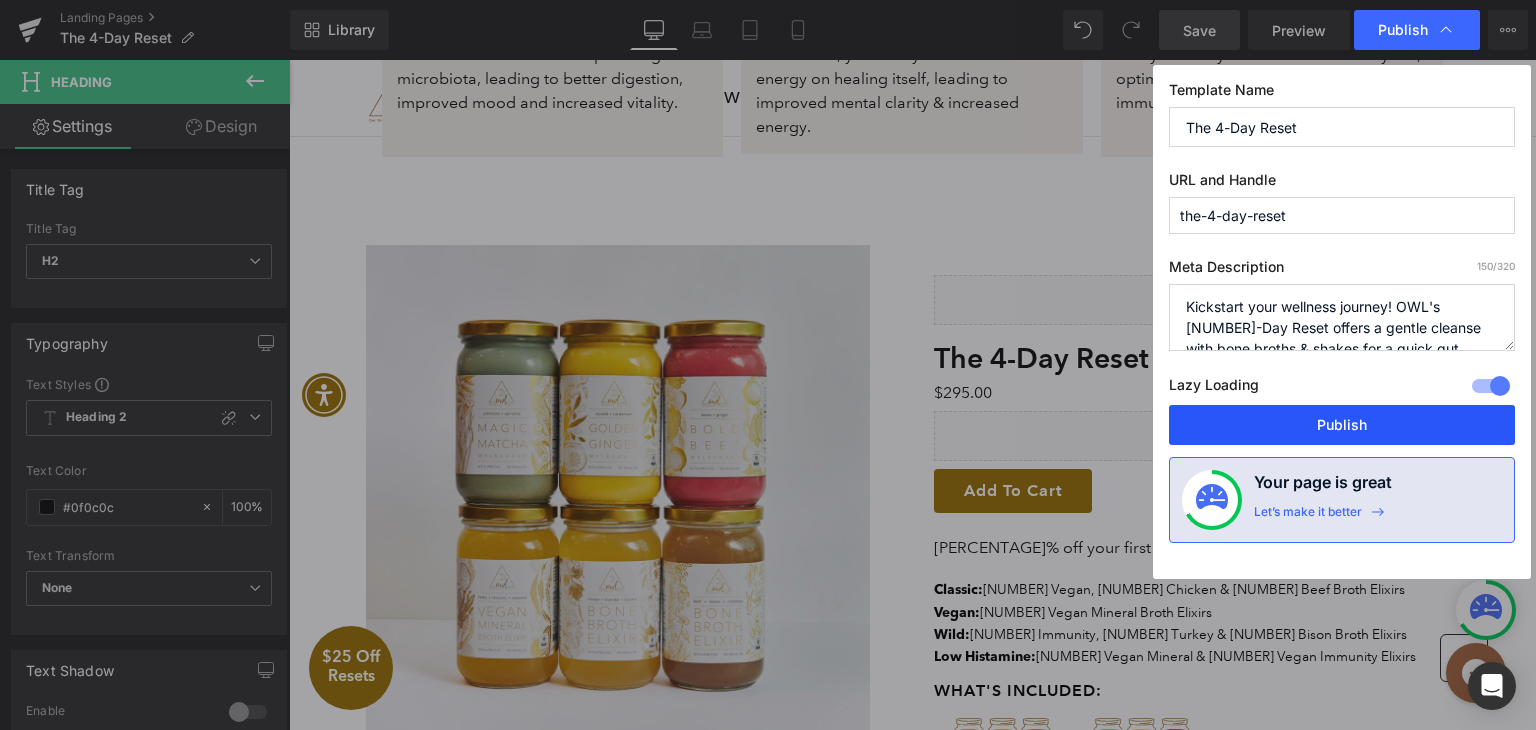 click on "Publish" at bounding box center [1342, 425] 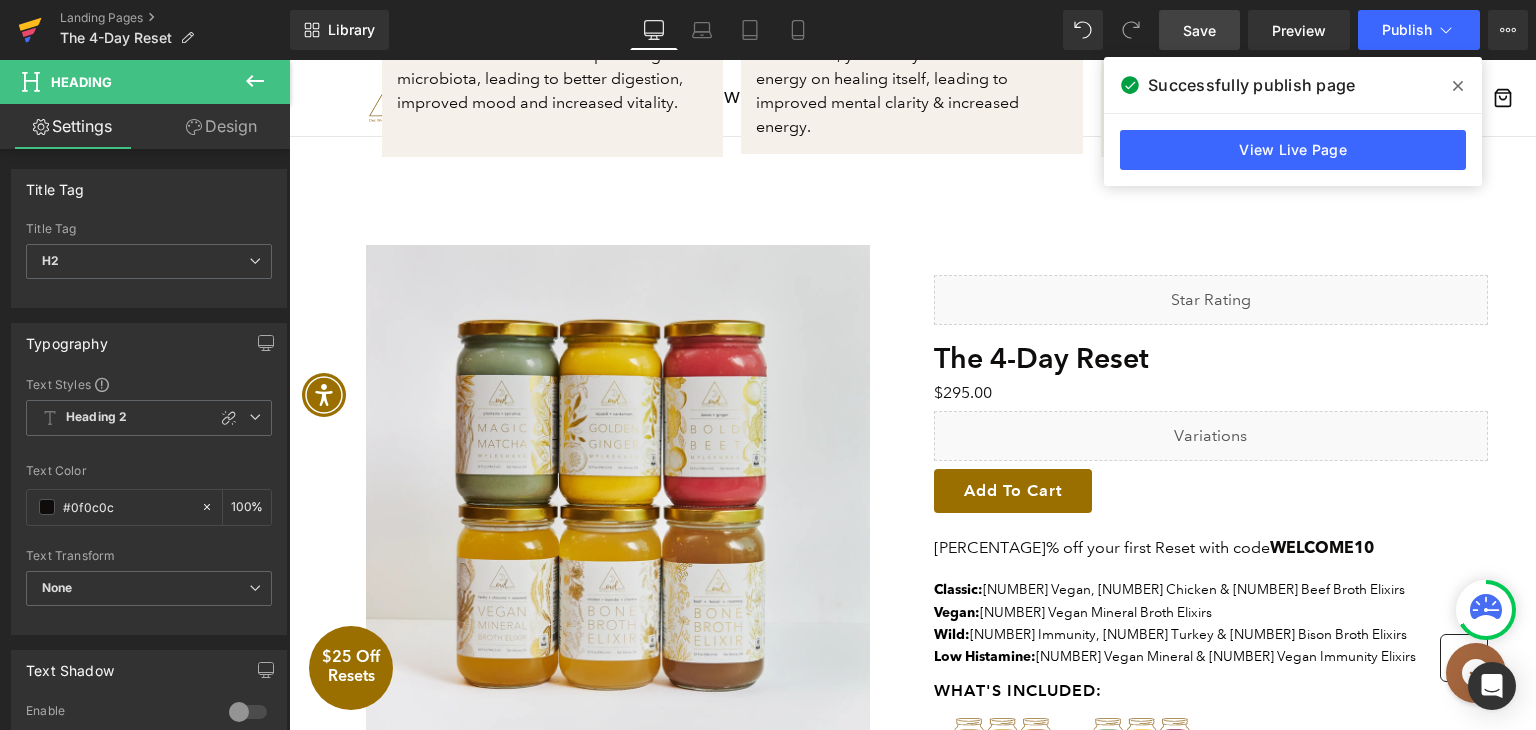 click 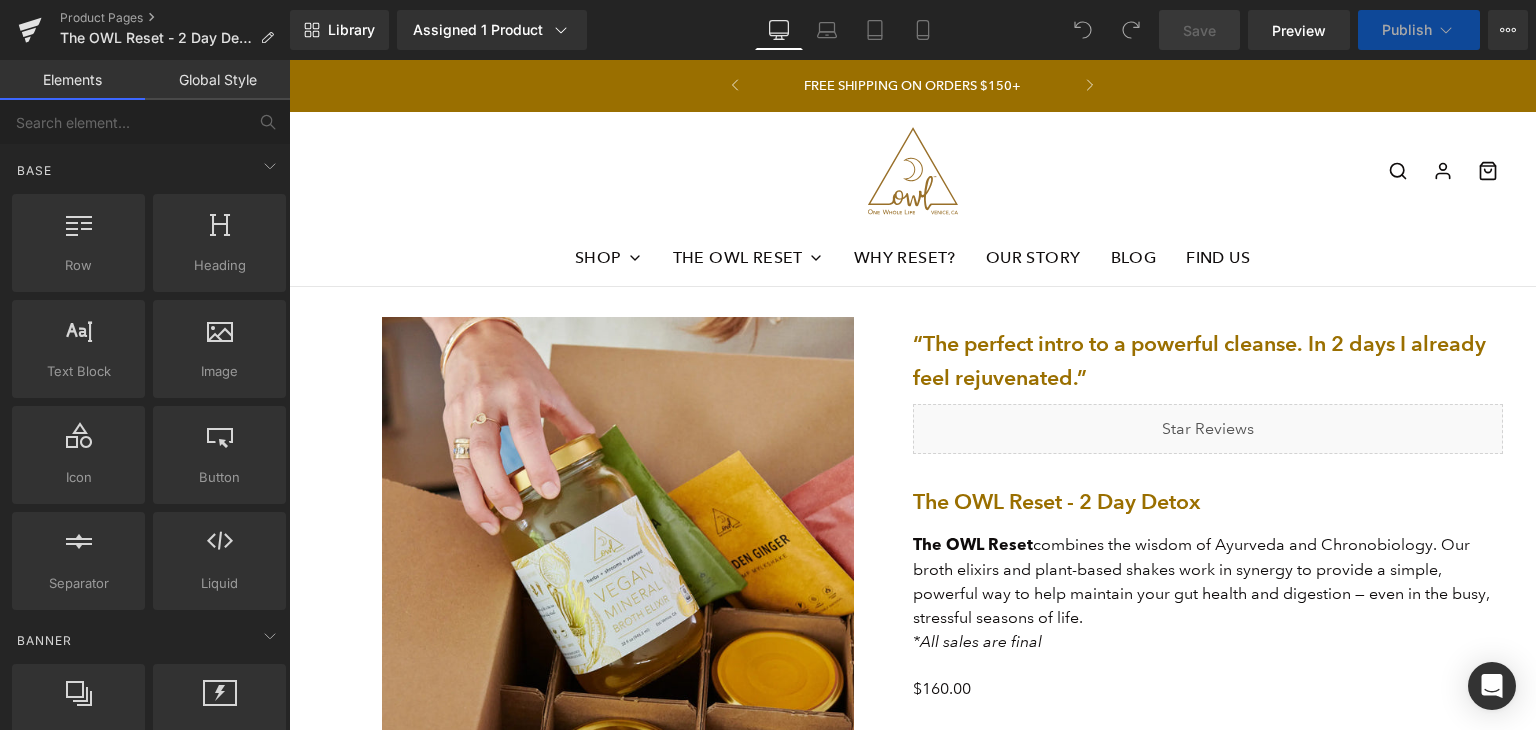 scroll, scrollTop: 0, scrollLeft: 0, axis: both 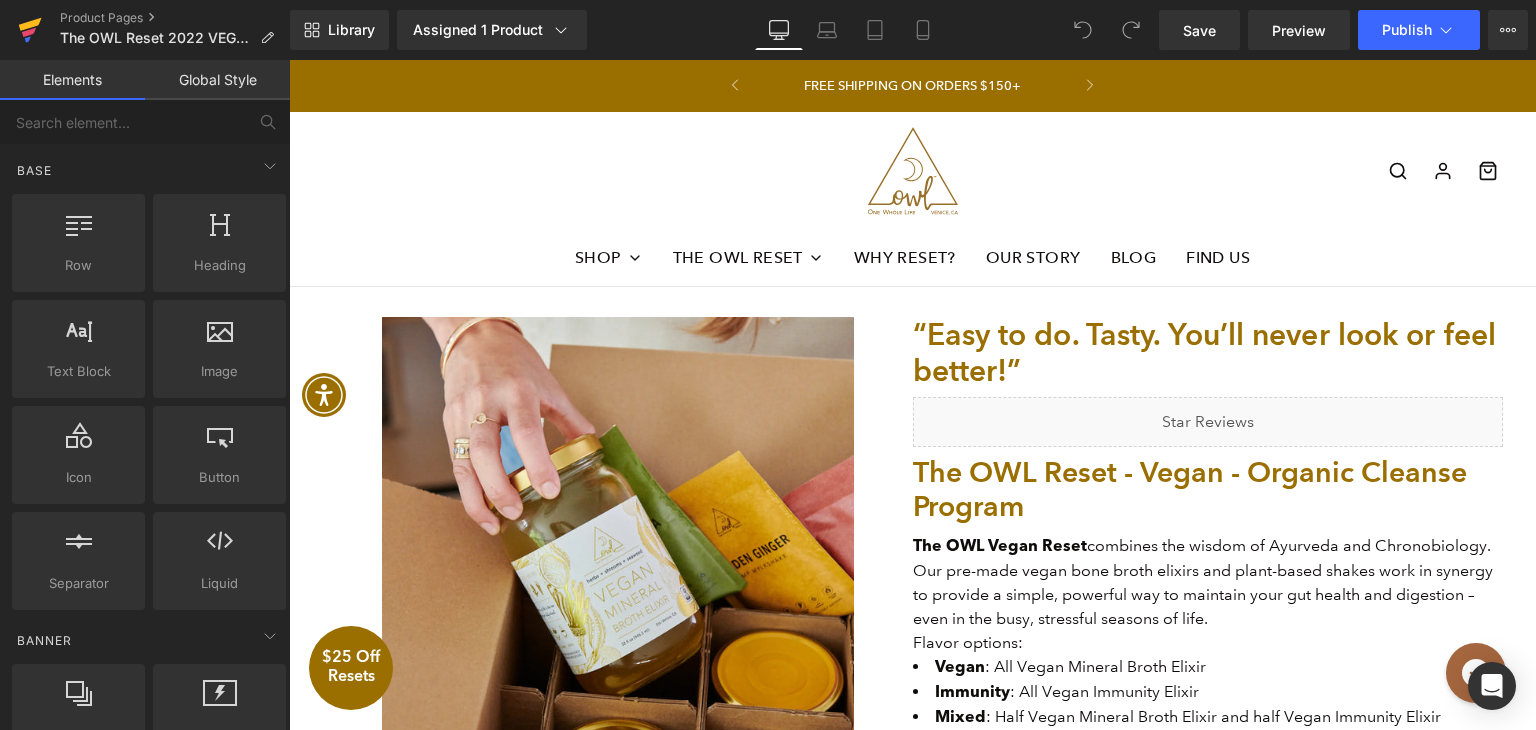click 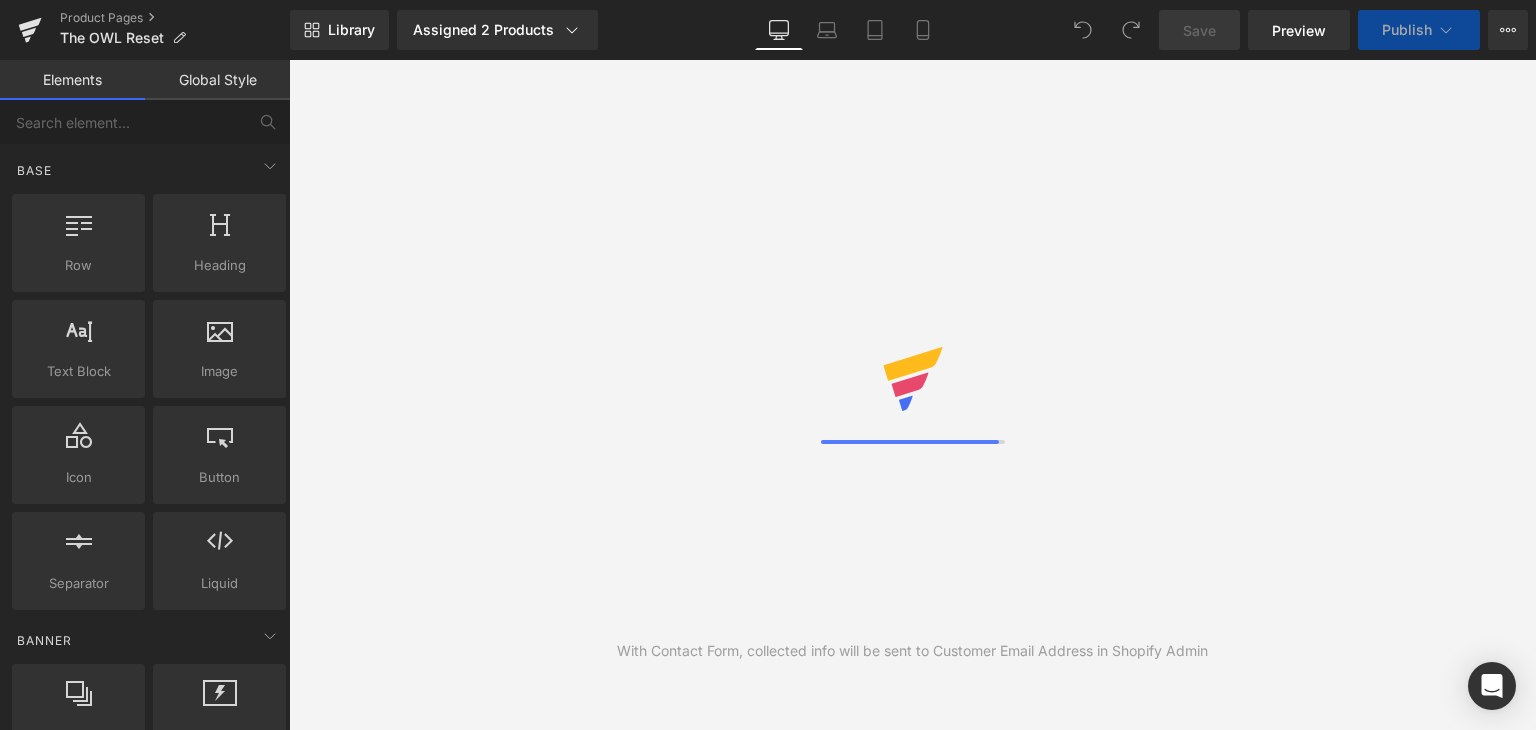 scroll, scrollTop: 0, scrollLeft: 0, axis: both 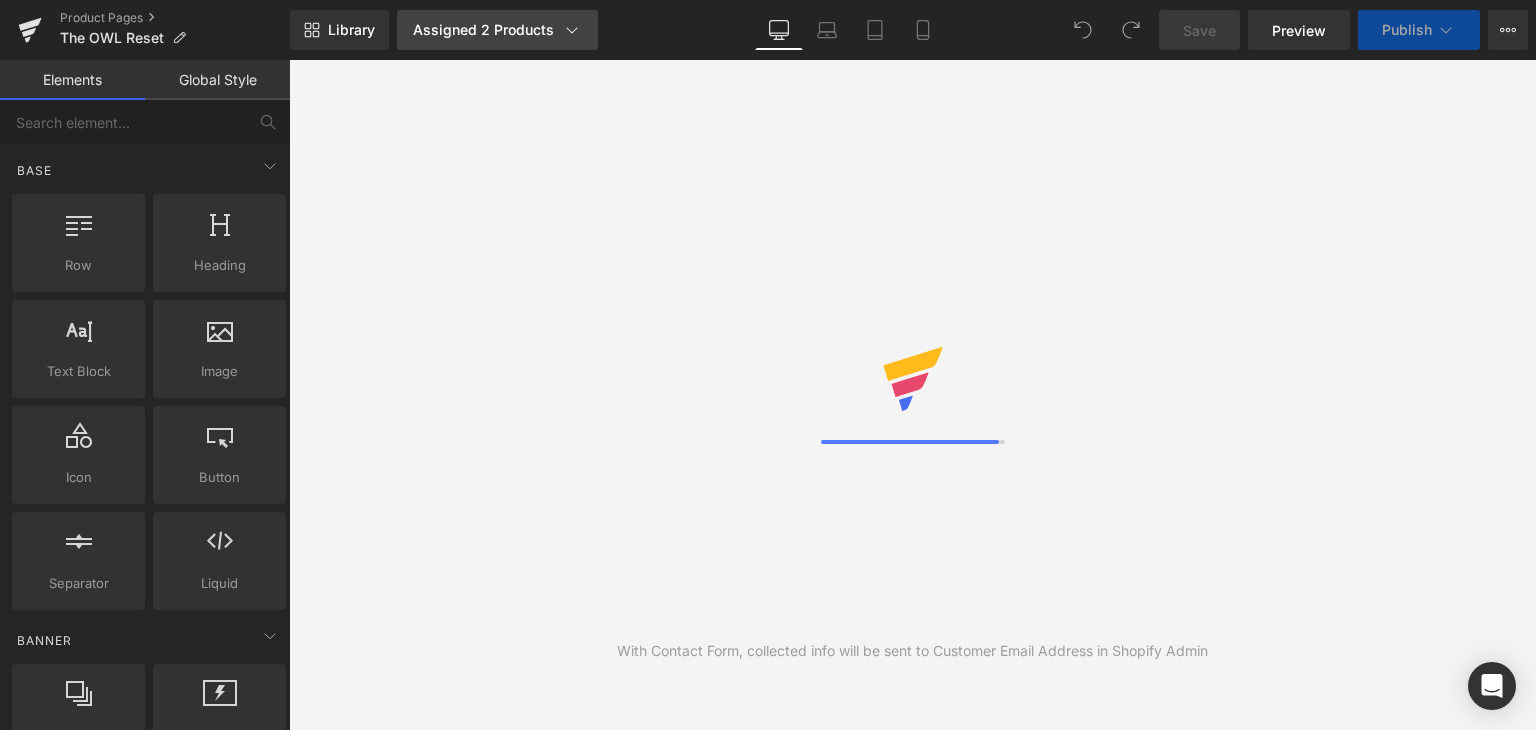click on "Assigned 2 Products" at bounding box center (497, 30) 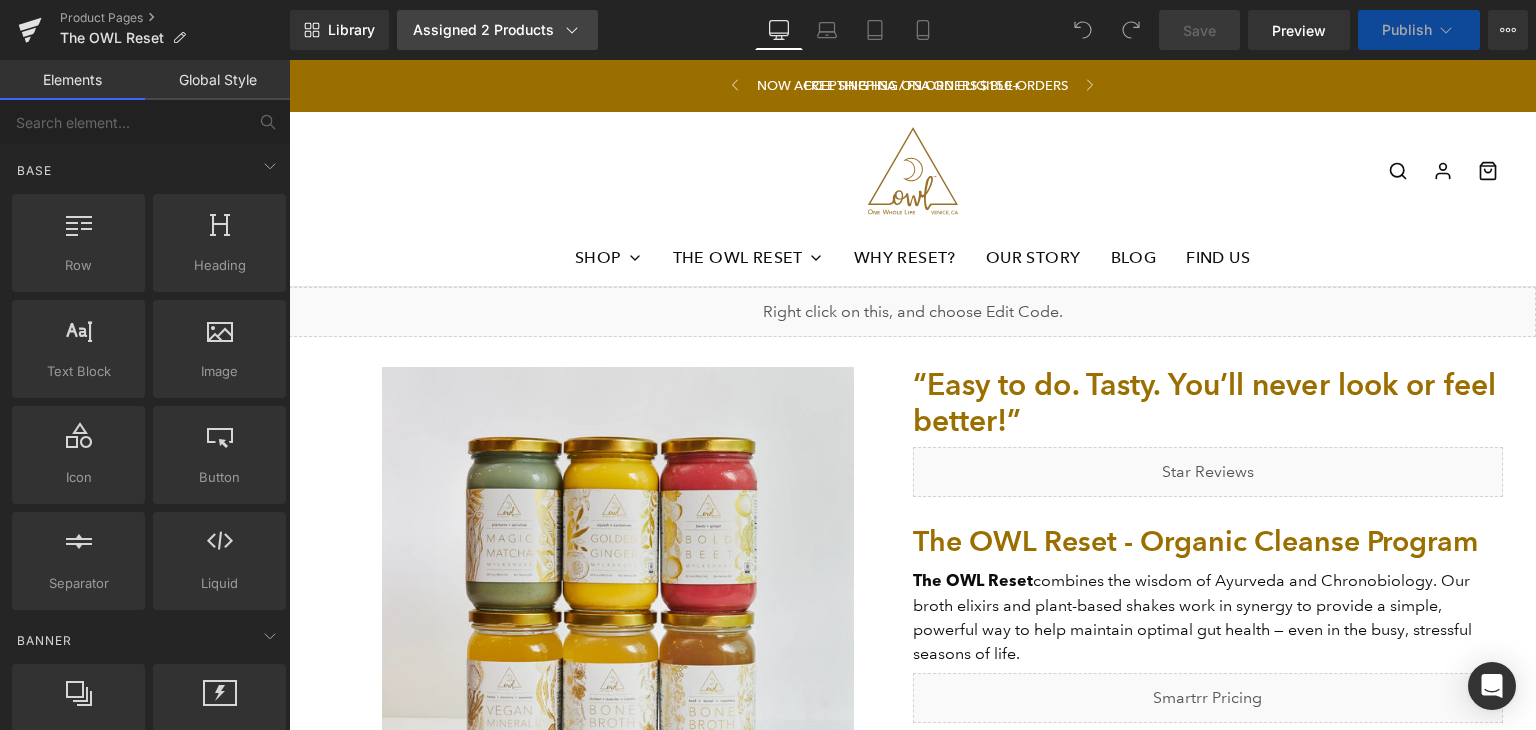 click 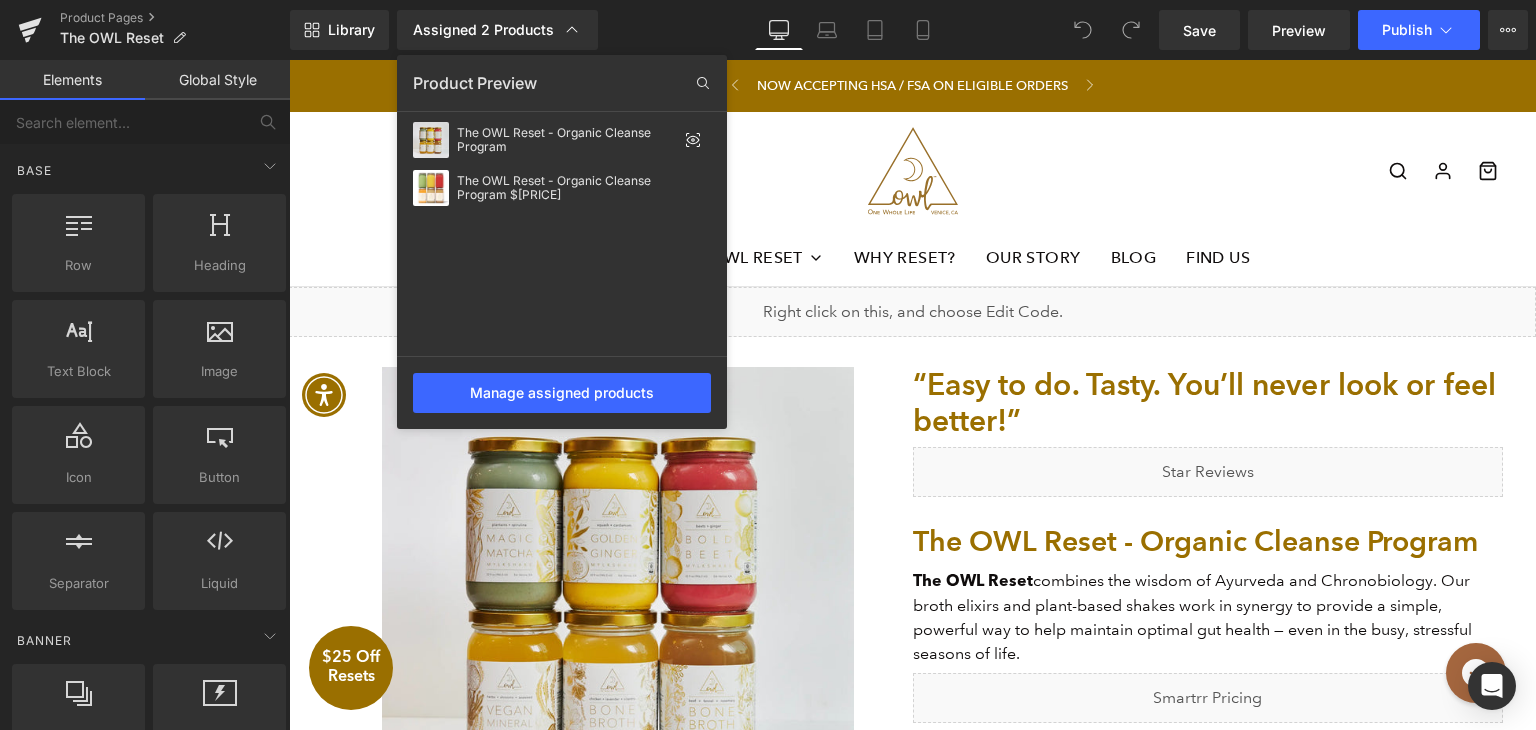 scroll, scrollTop: 0, scrollLeft: 0, axis: both 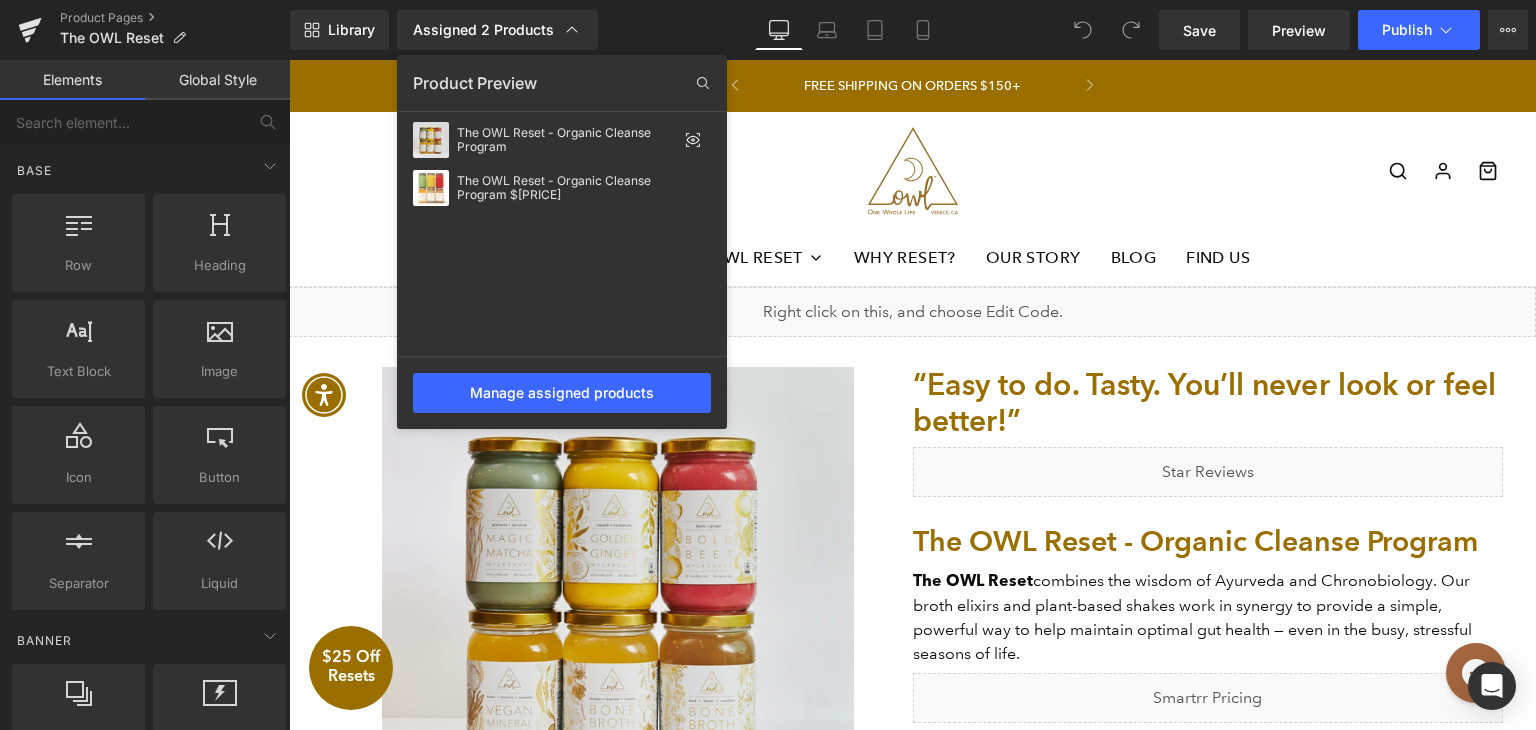 drag, startPoint x: 1111, startPoint y: 353, endPoint x: 743, endPoint y: 316, distance: 369.85538 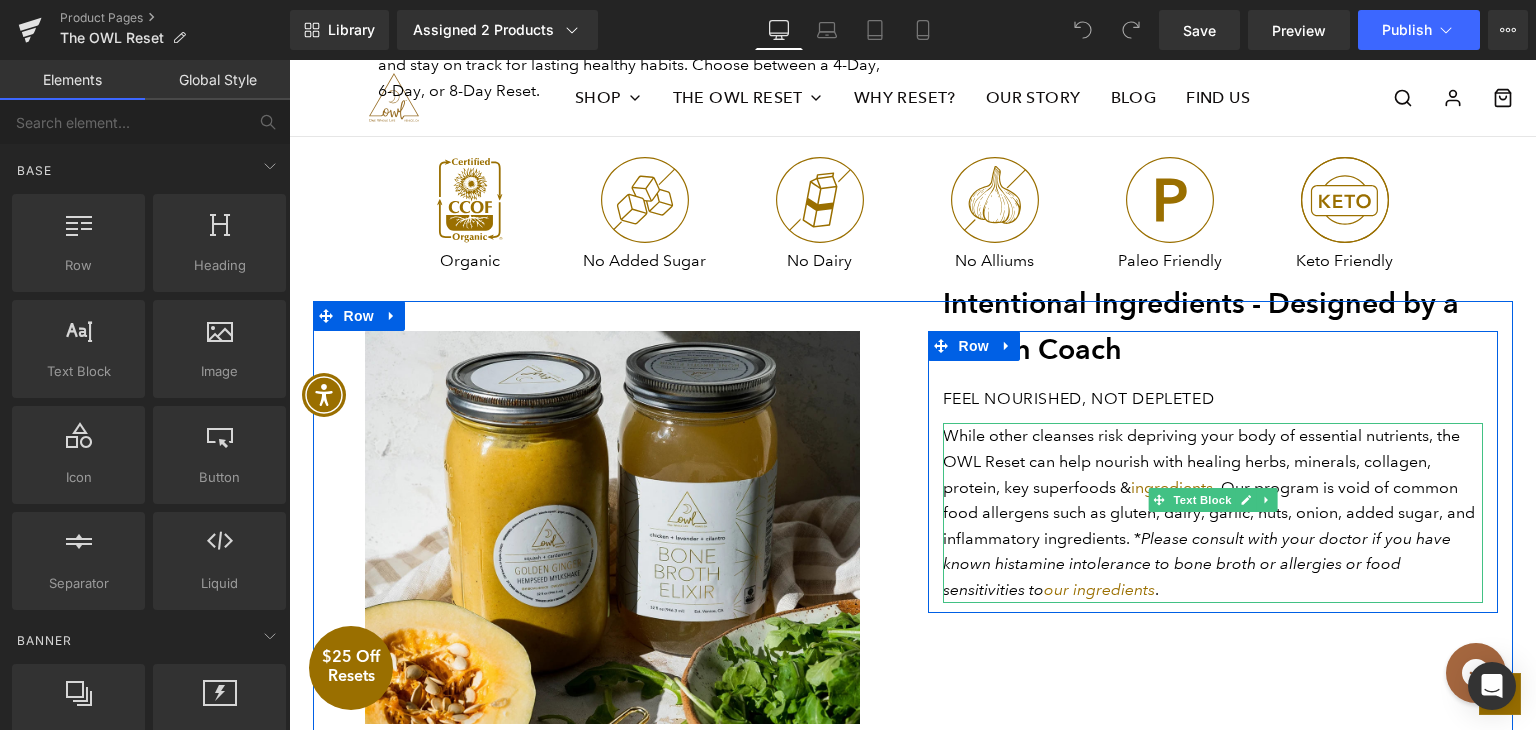 scroll, scrollTop: 1200, scrollLeft: 0, axis: vertical 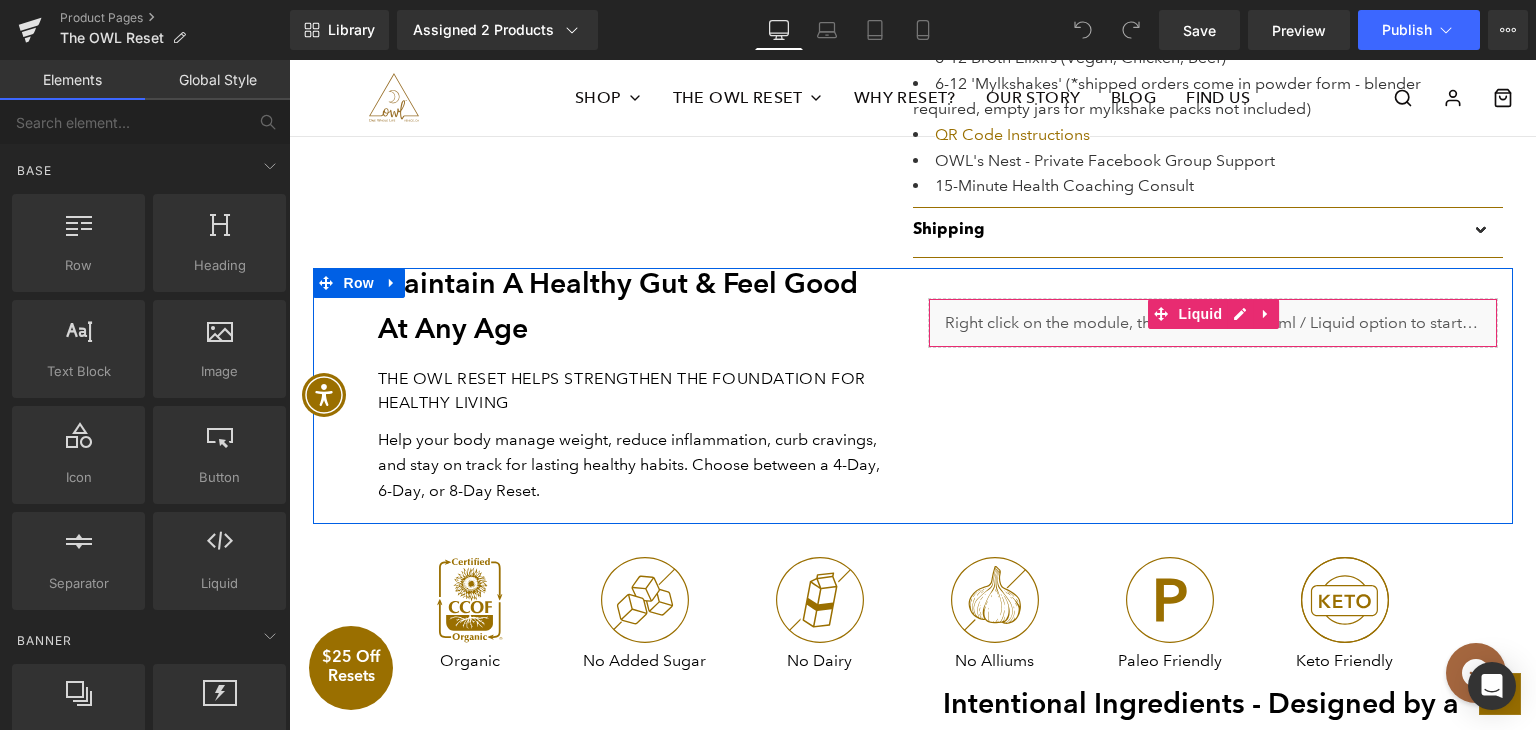 click on "Liquid" at bounding box center (1213, 323) 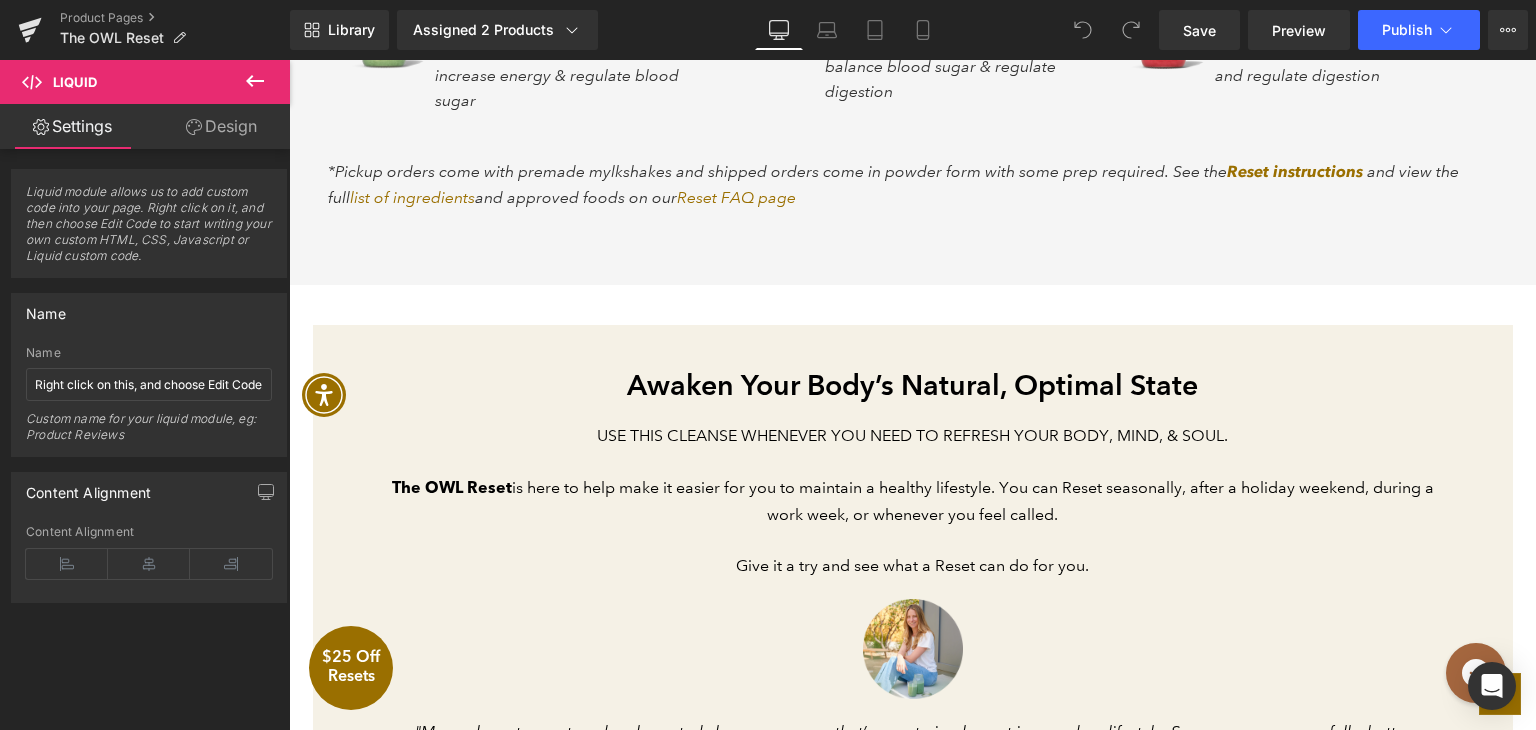 scroll, scrollTop: 3200, scrollLeft: 0, axis: vertical 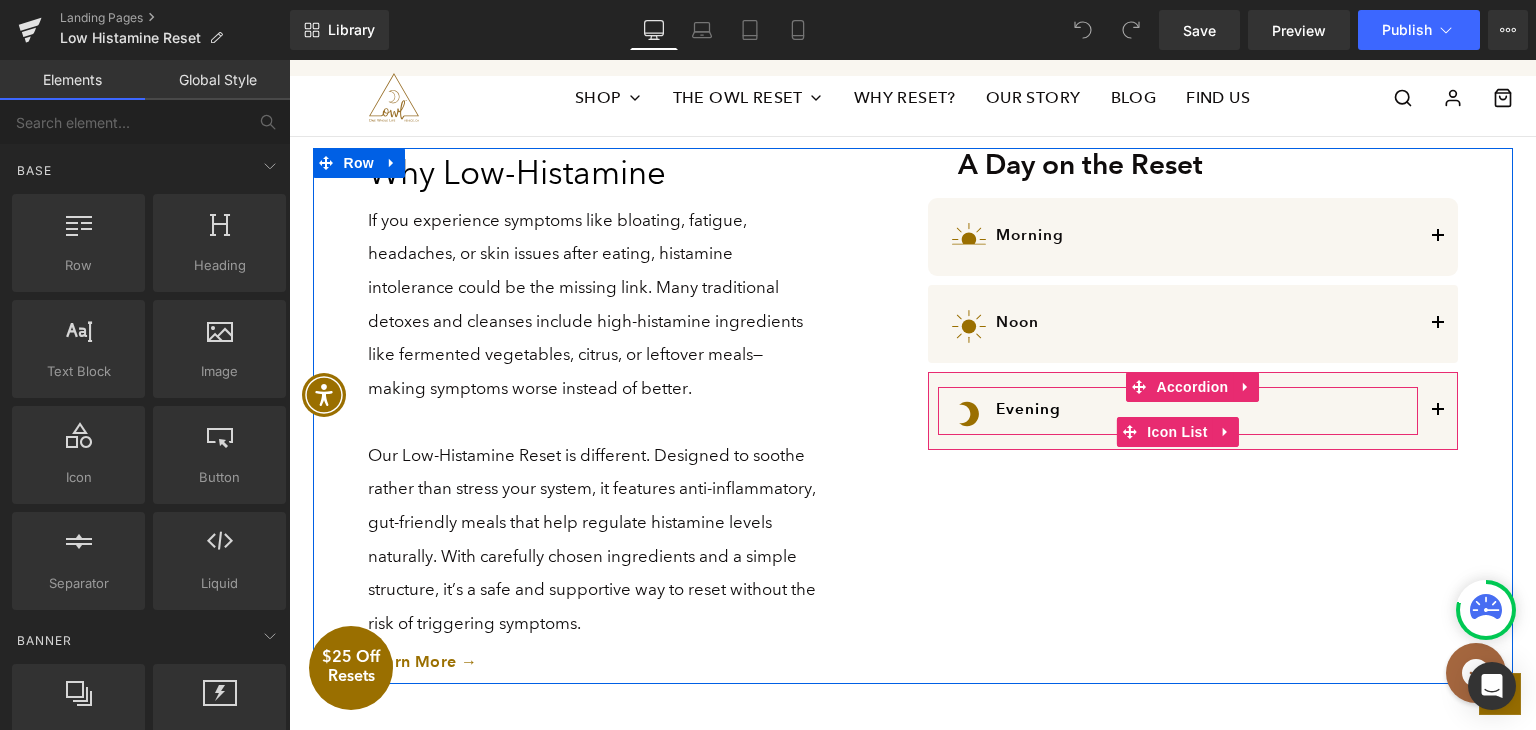 click on "Image
Evening
Heading" at bounding box center (1178, 416) 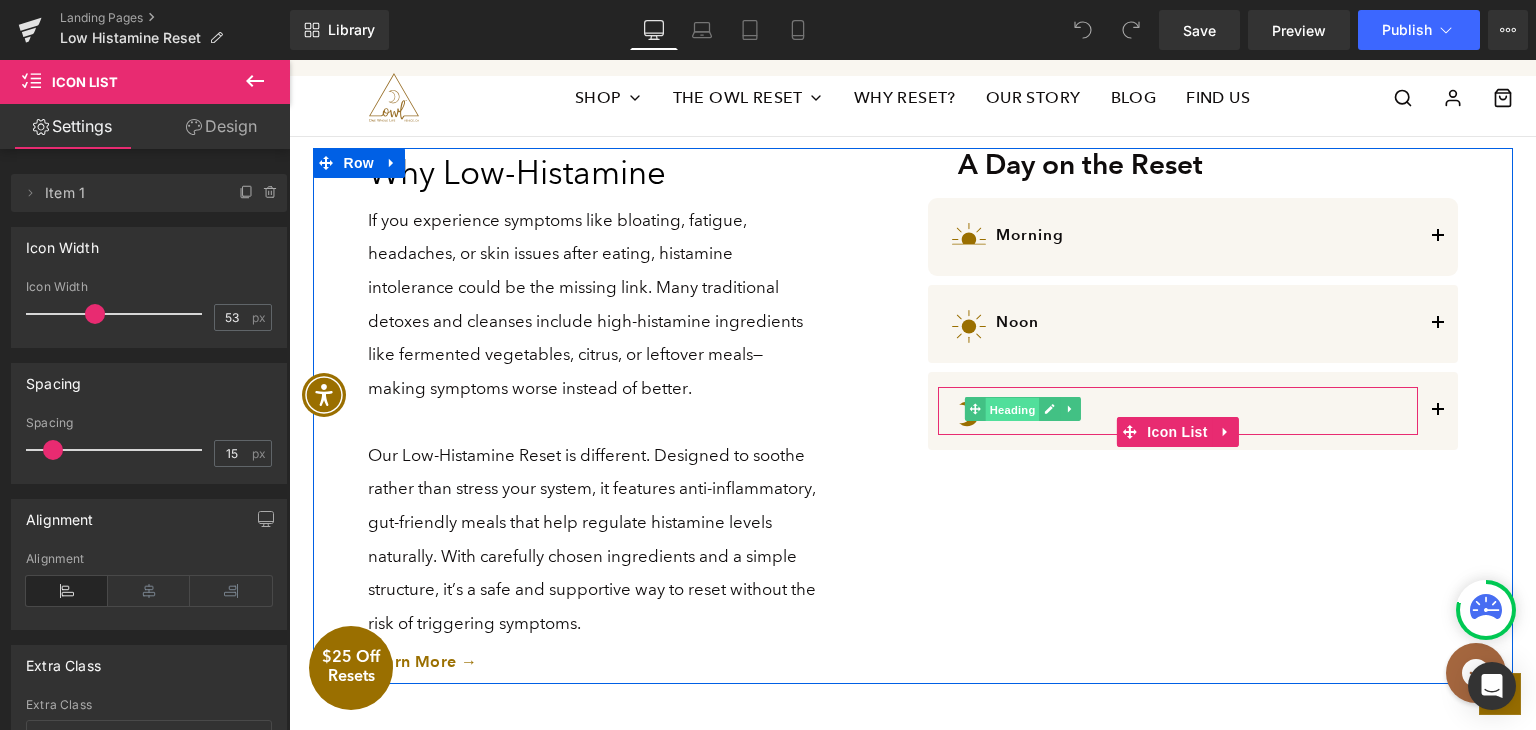 click on "Heading" at bounding box center [1013, 409] 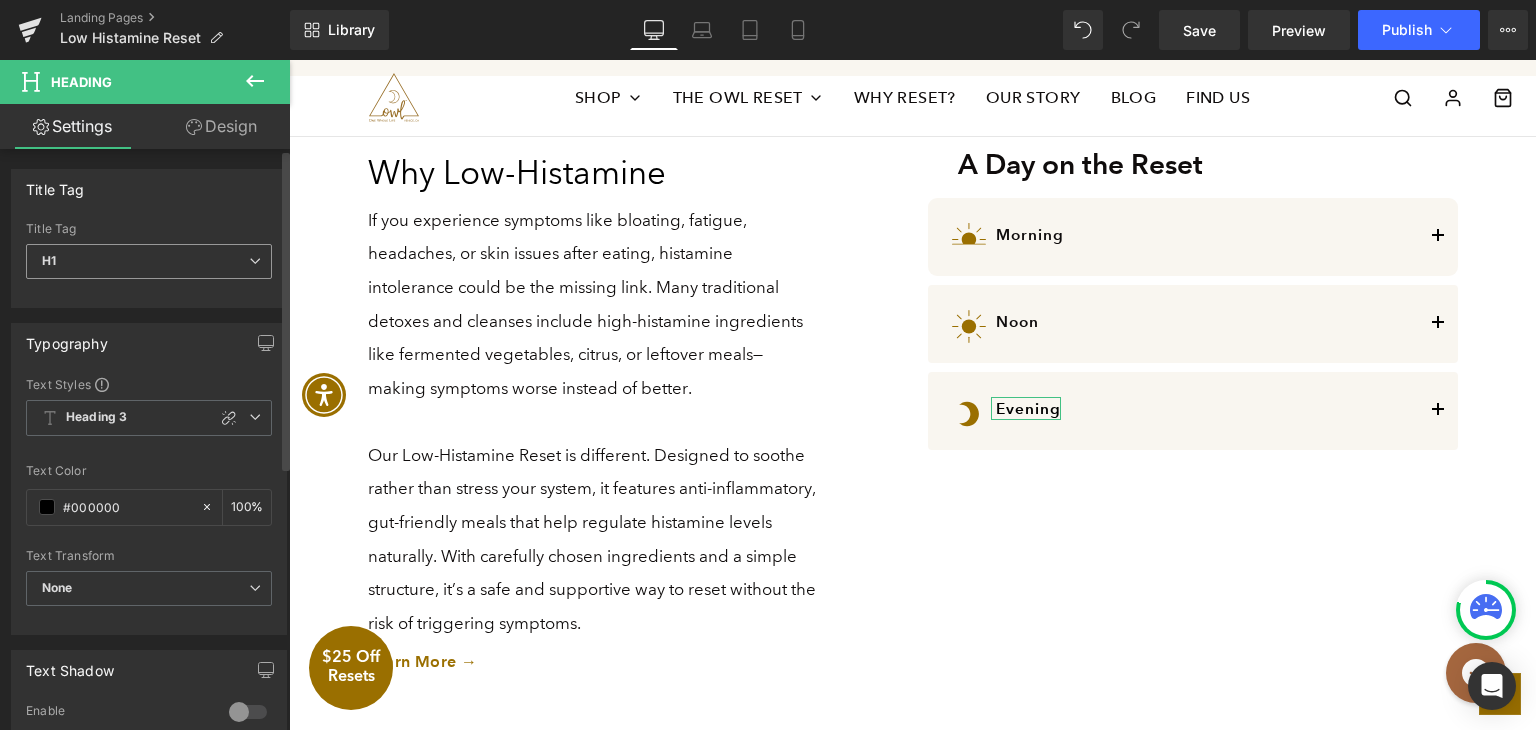 click on "H1" at bounding box center [149, 261] 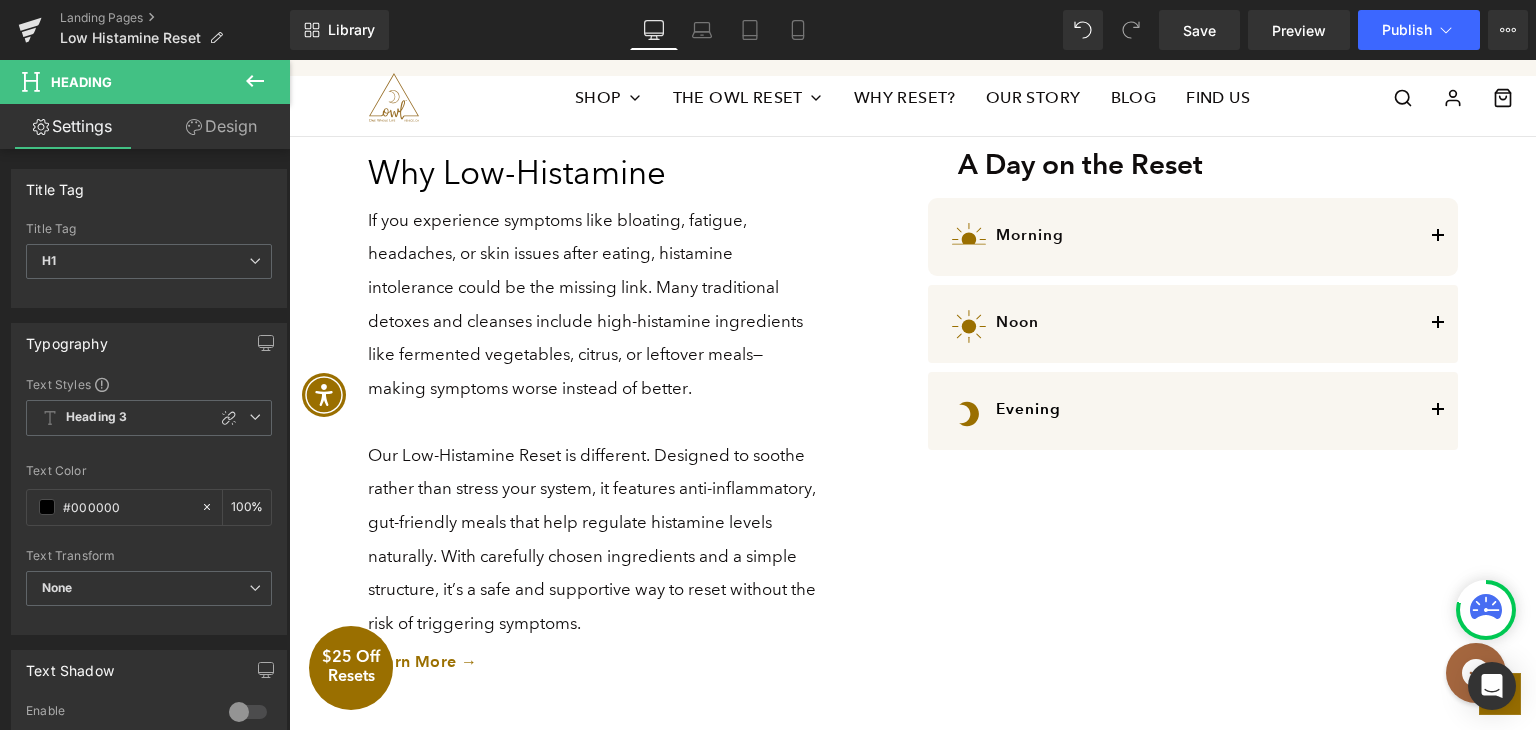 click on "Your Cart
Your cart is empty
Subtotal
$0.00
Your Cart Subtotal $0.00
Taxes and shipping calculated at checkout
Place your order
Continue shopping
This store requires javascript to be enabled for some features to work correctly.
Free Shipping On Orders $150+
1 2" at bounding box center (912, 1135) 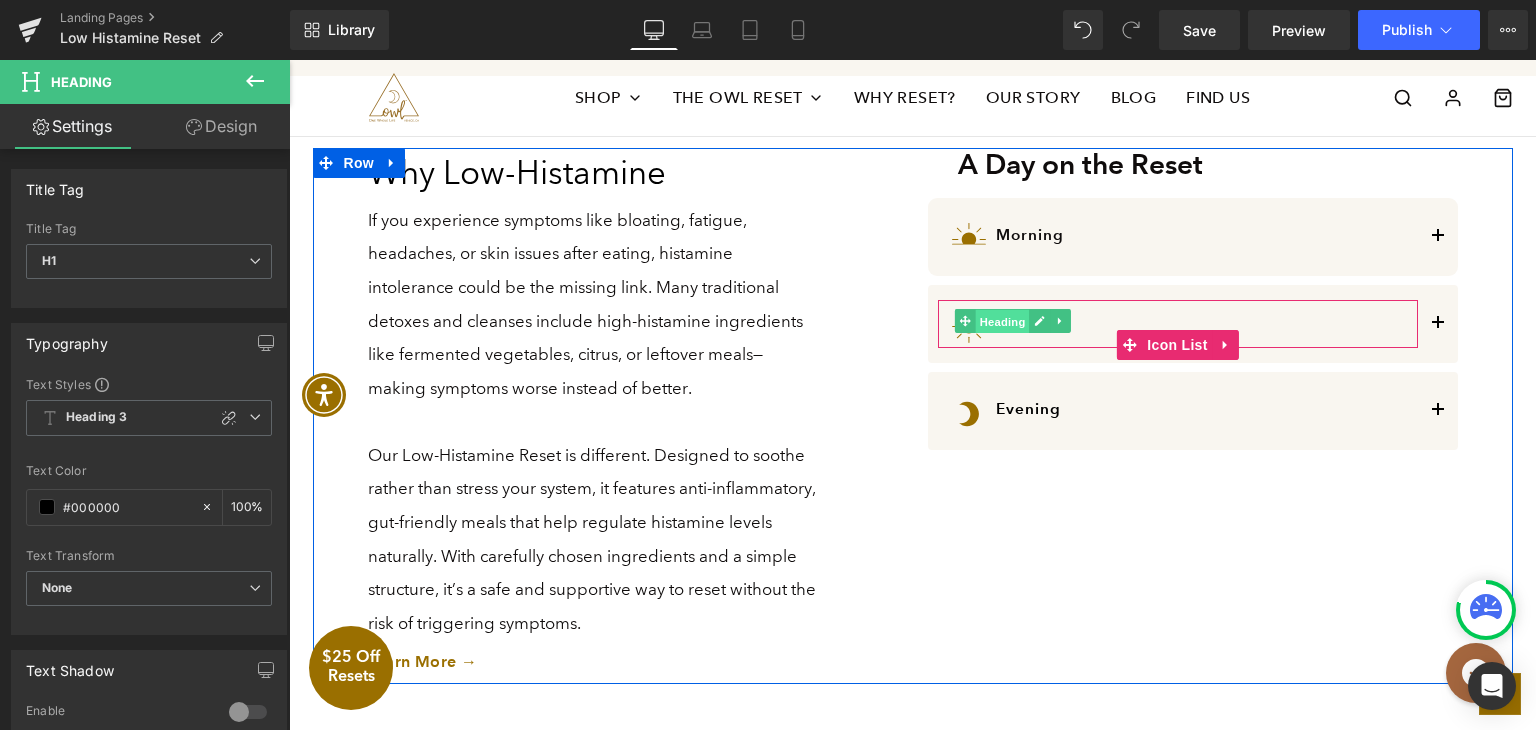 click on "Heading" at bounding box center (1002, 322) 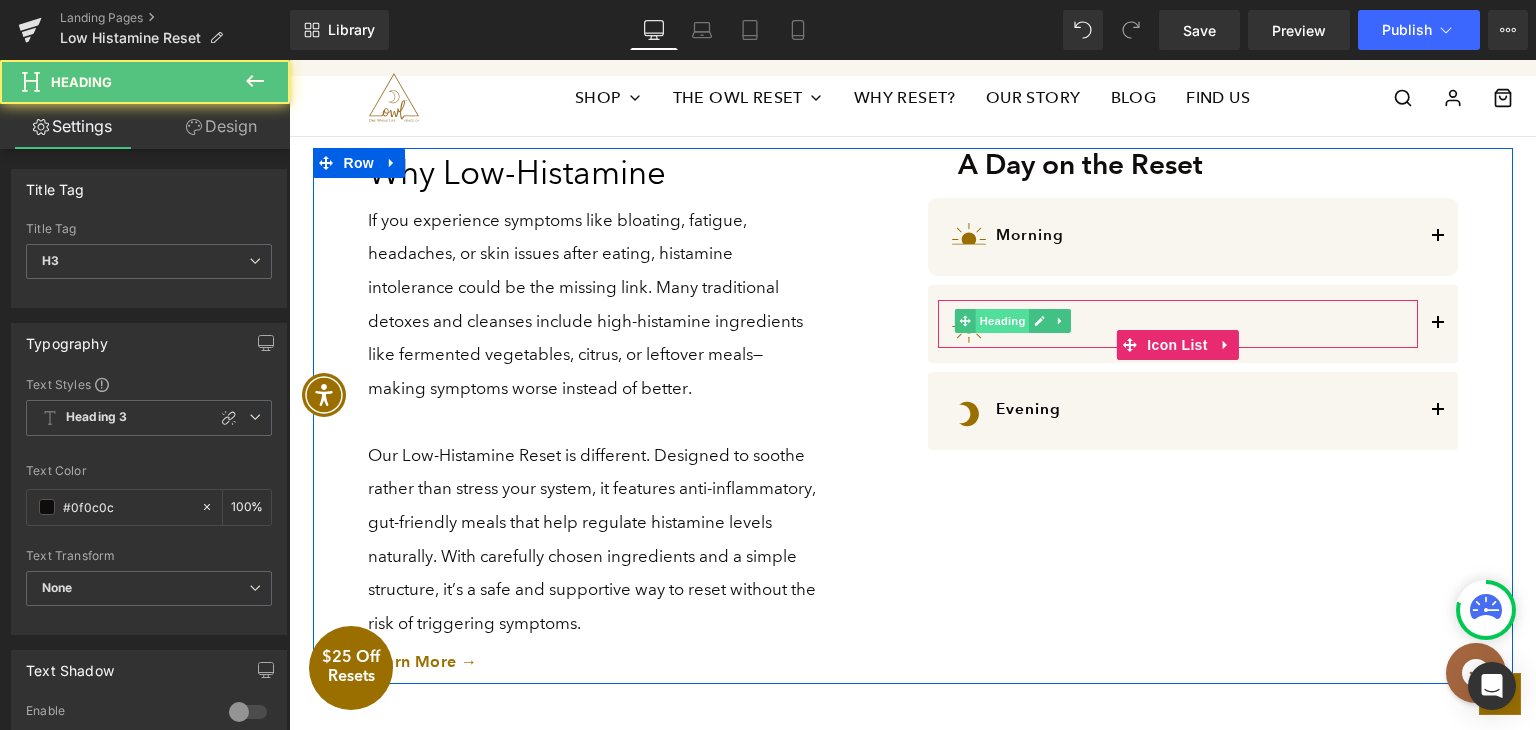click on "Heading" at bounding box center (1002, 321) 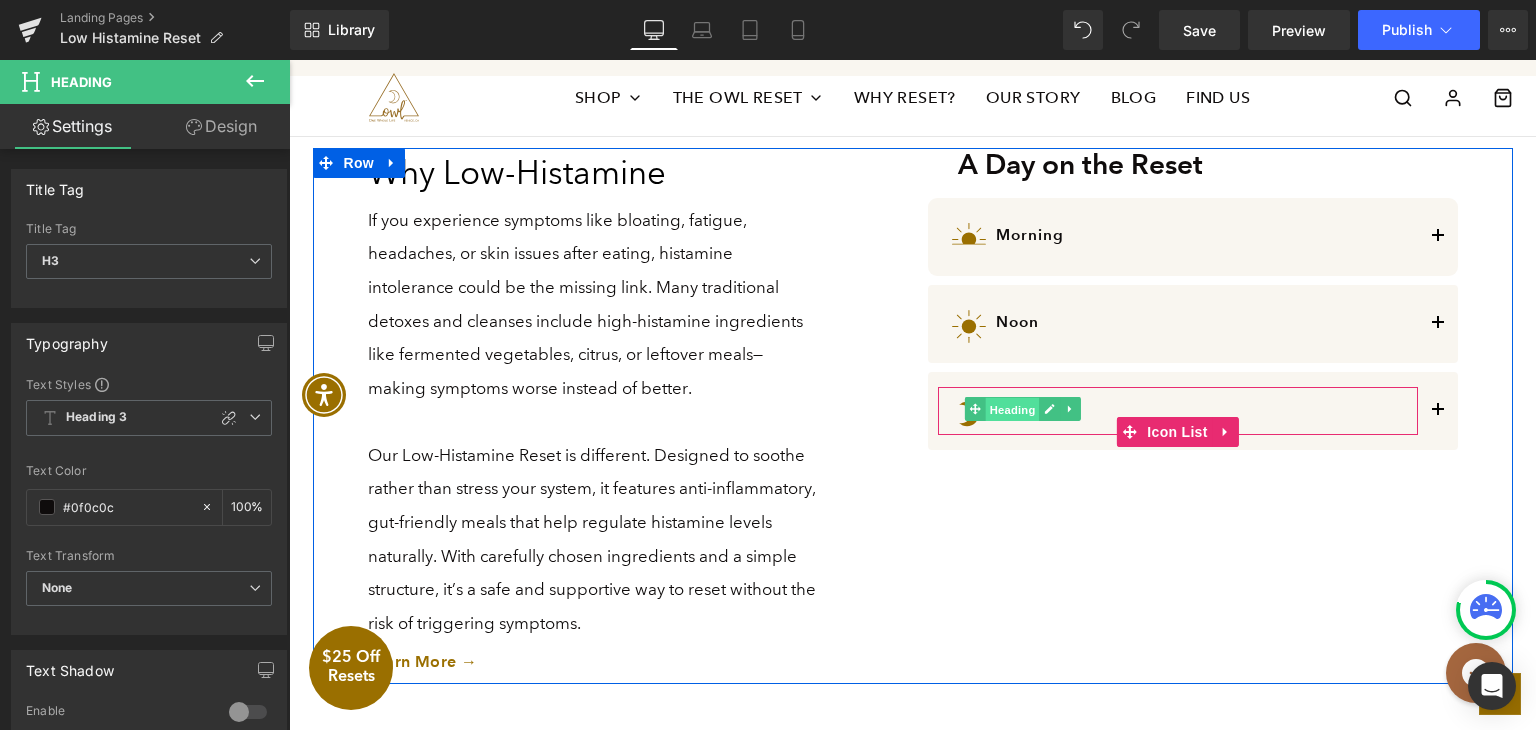 click on "Heading" at bounding box center (1013, 409) 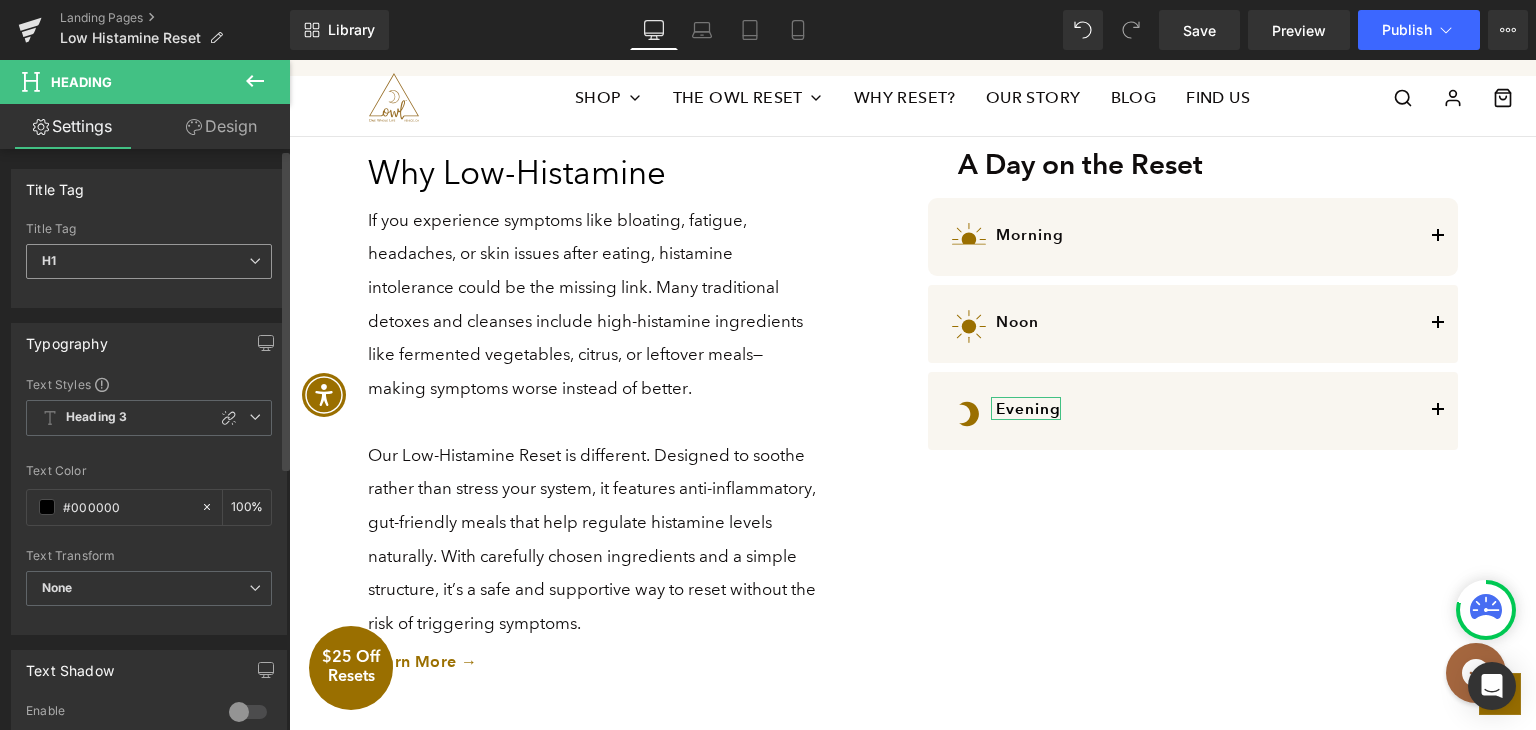 click on "H1" at bounding box center (149, 261) 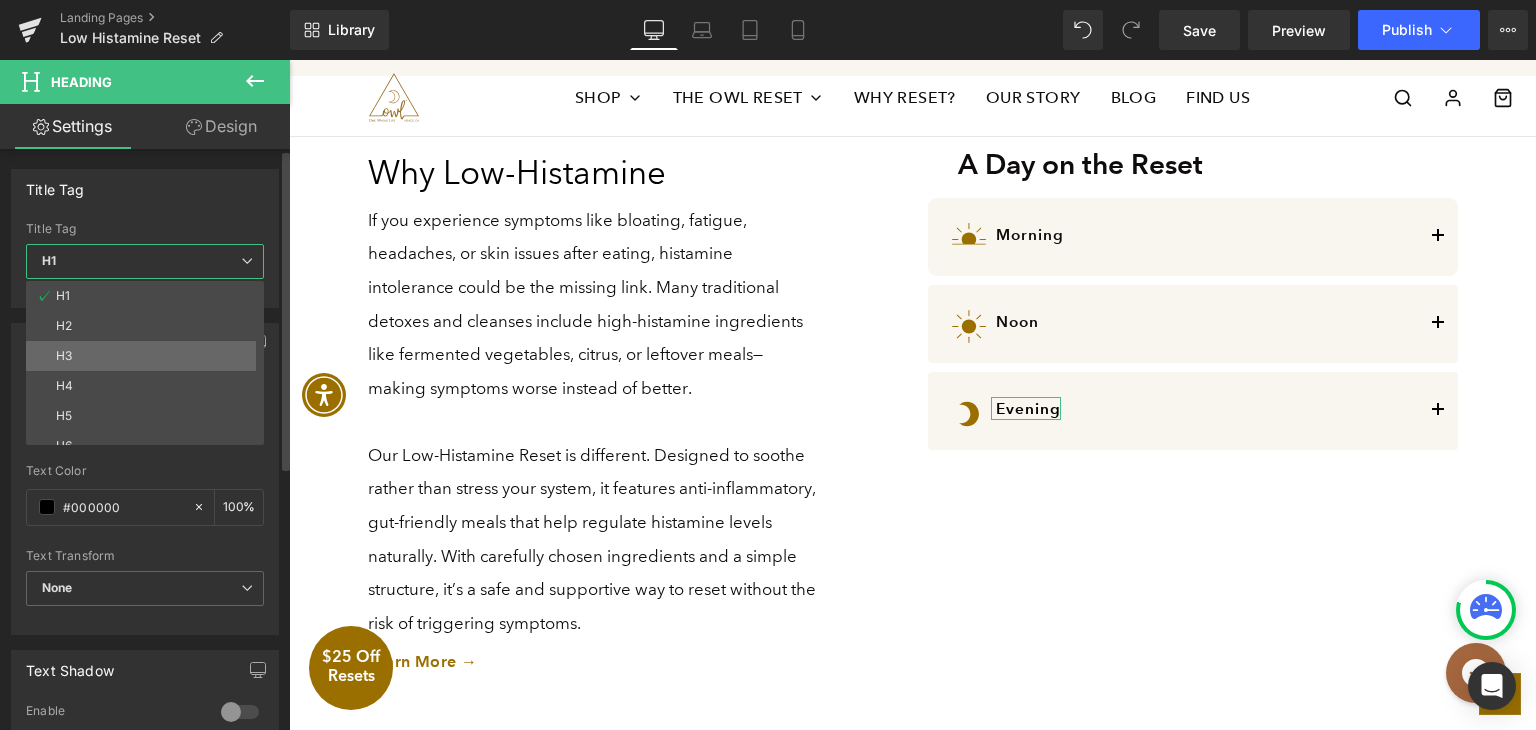 click on "H3" at bounding box center (149, 356) 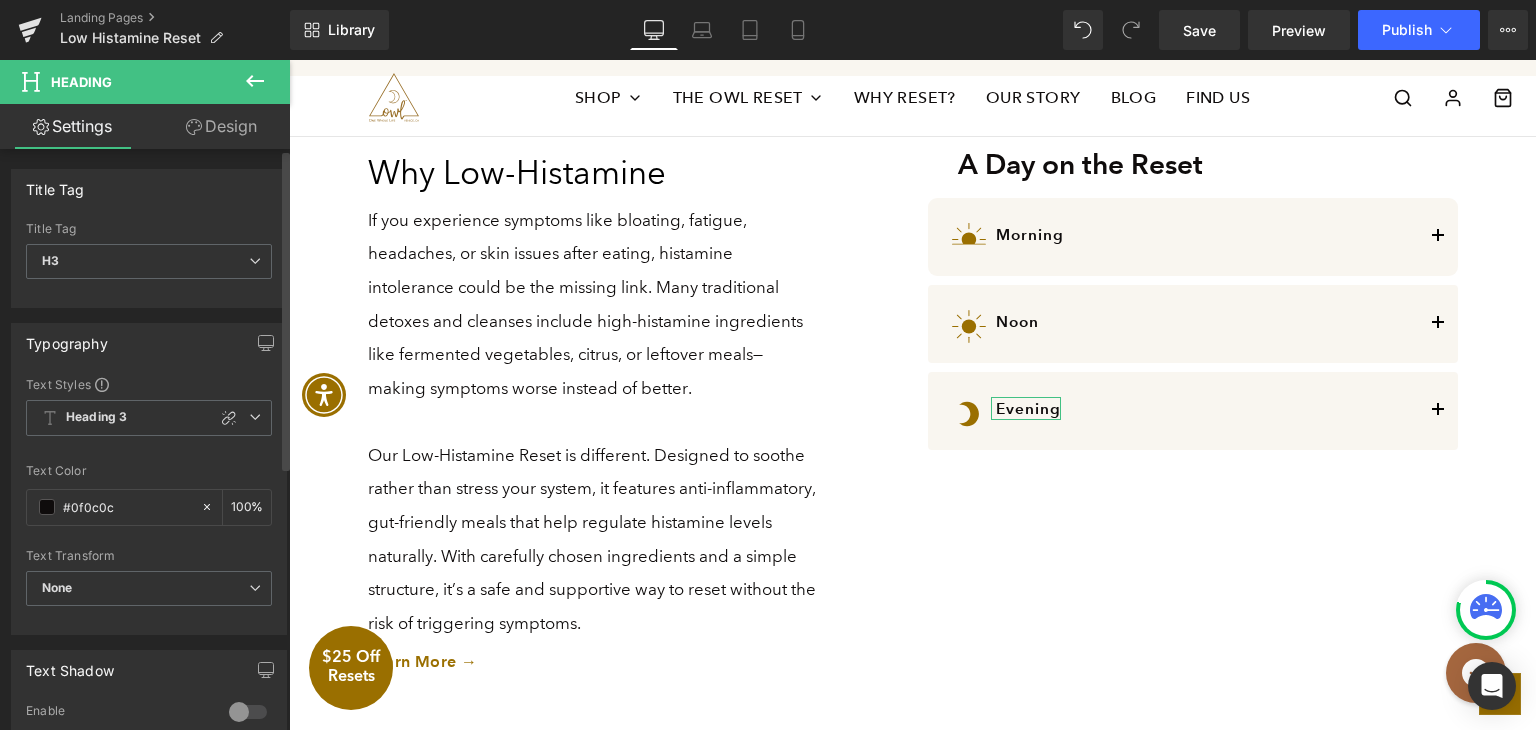 click at bounding box center [149, 452] 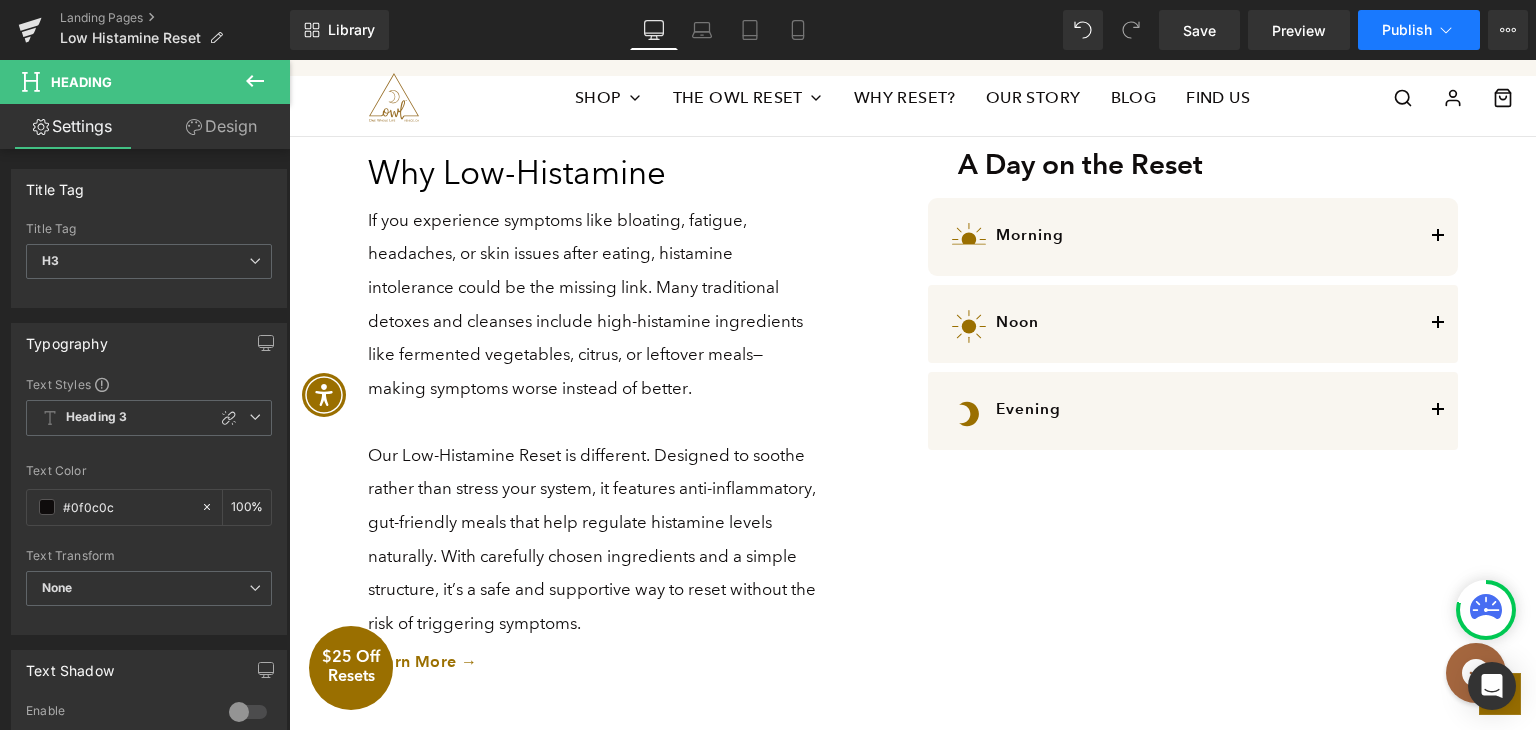 click on "Publish" at bounding box center [1407, 30] 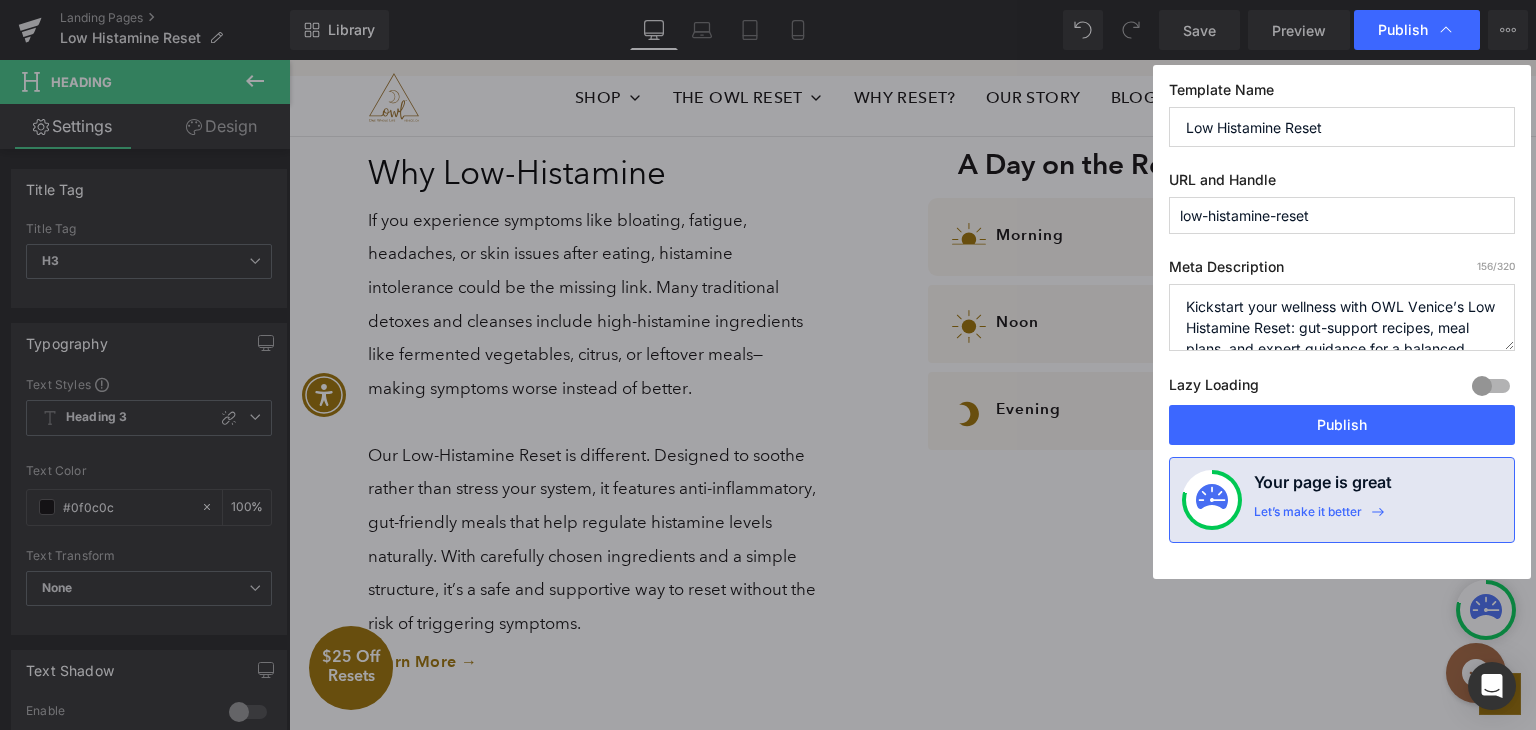 type 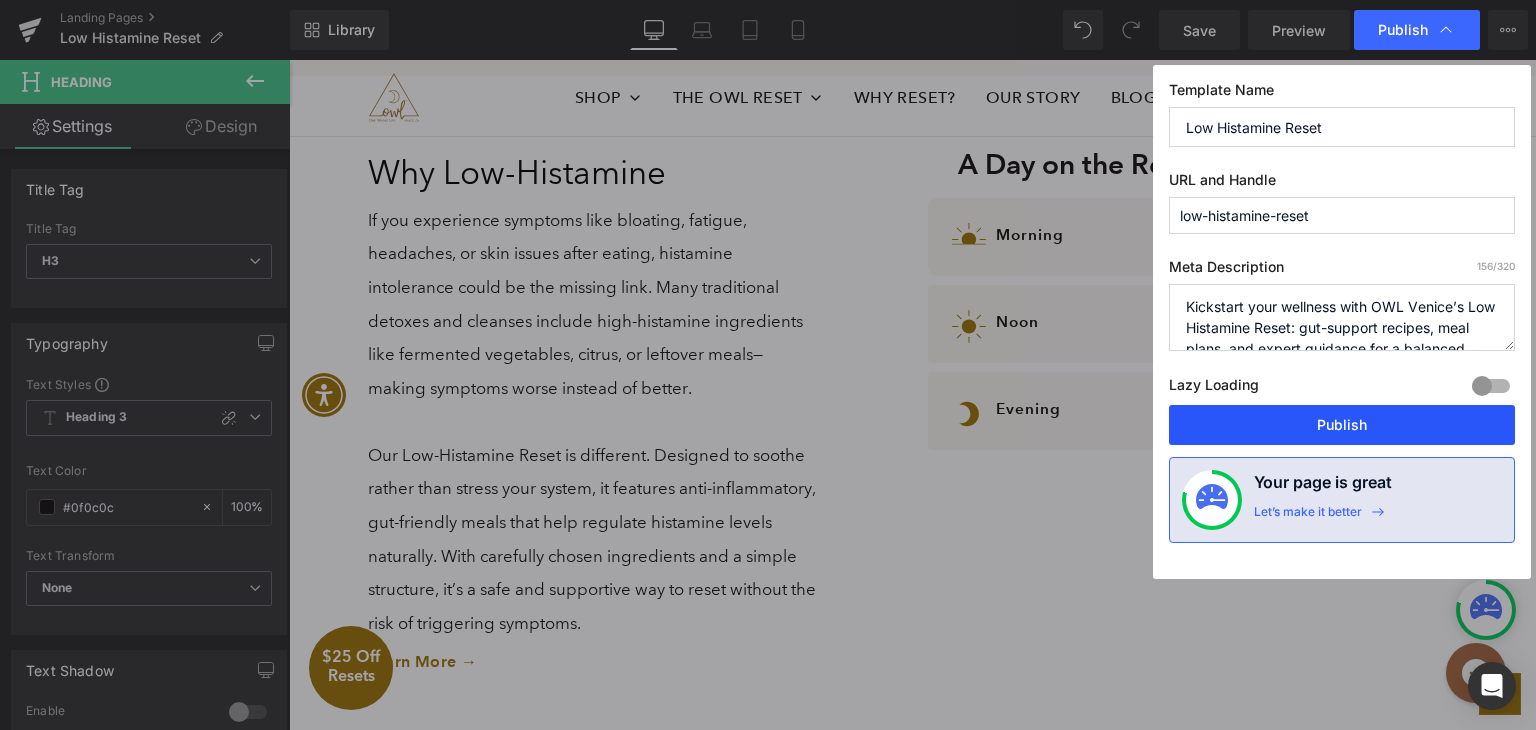 click on "Publish" at bounding box center [1342, 425] 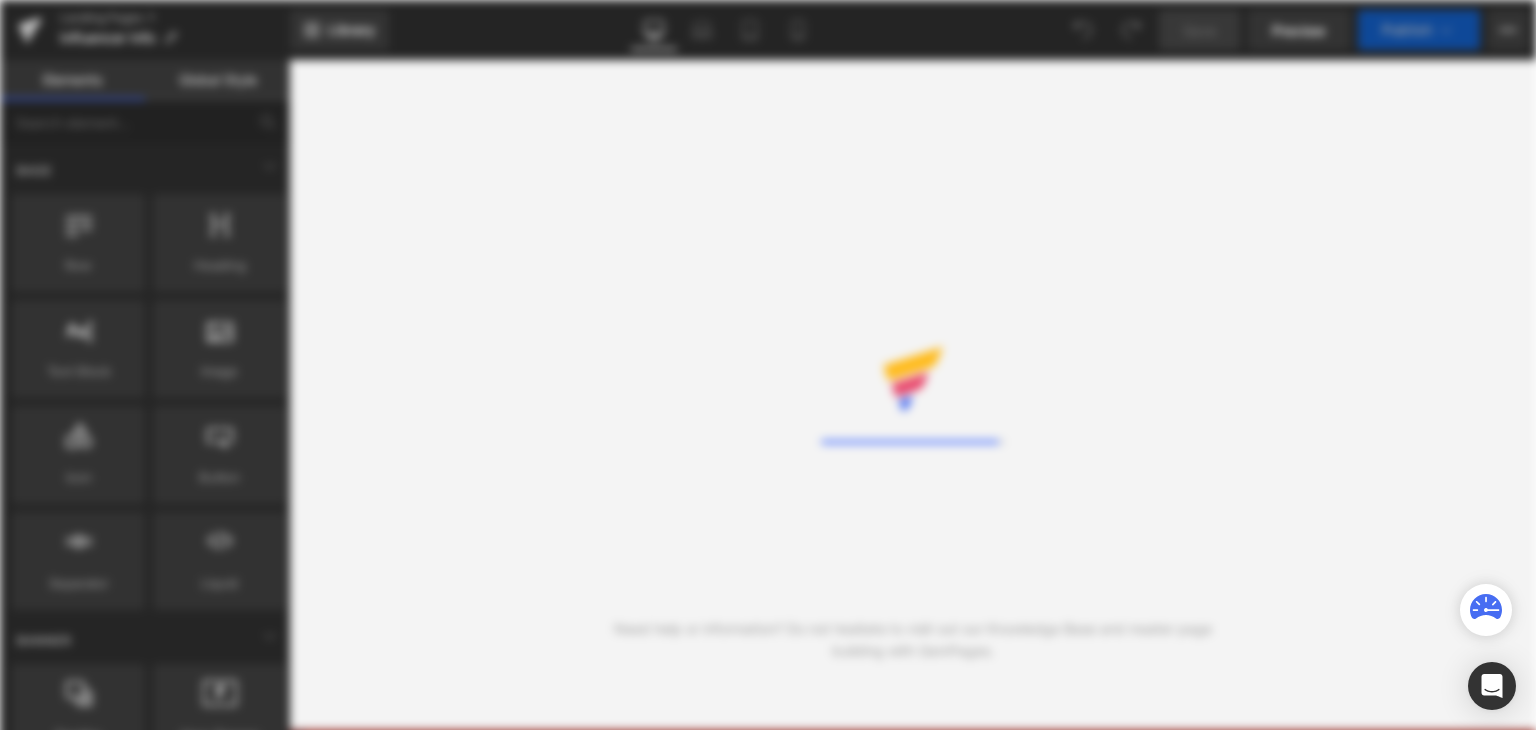 scroll, scrollTop: 0, scrollLeft: 0, axis: both 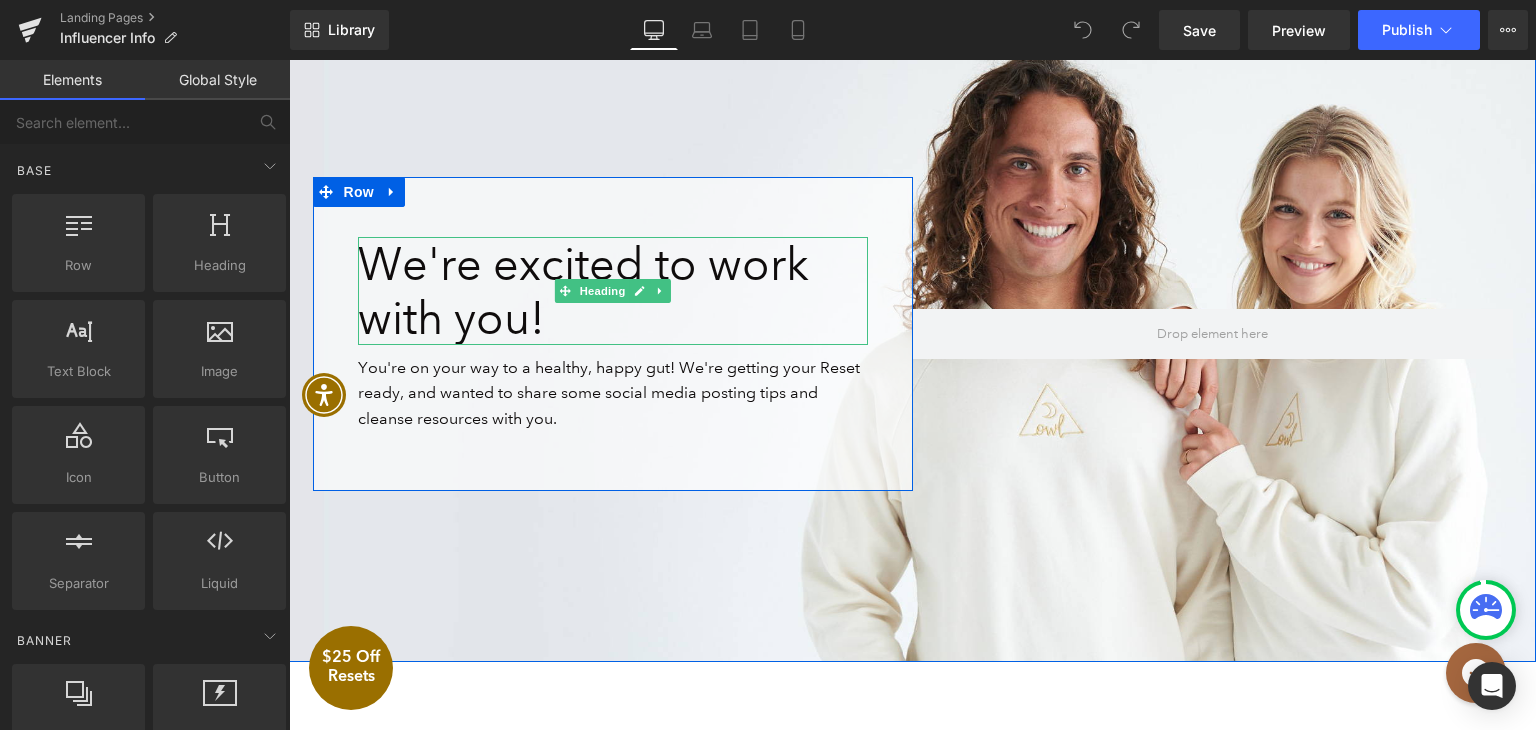 click on "We're excited to work with you!" at bounding box center [613, 291] 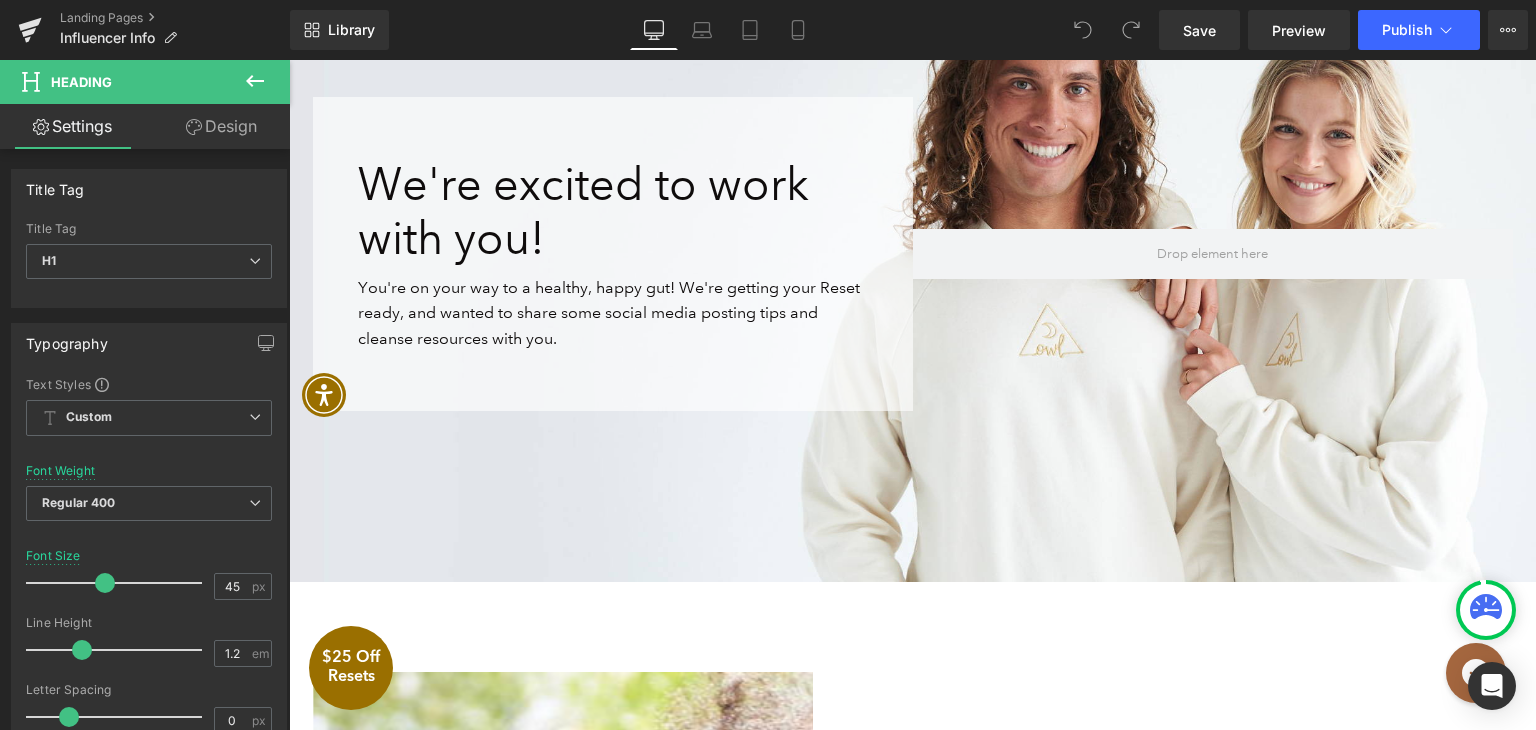 scroll, scrollTop: 160, scrollLeft: 0, axis: vertical 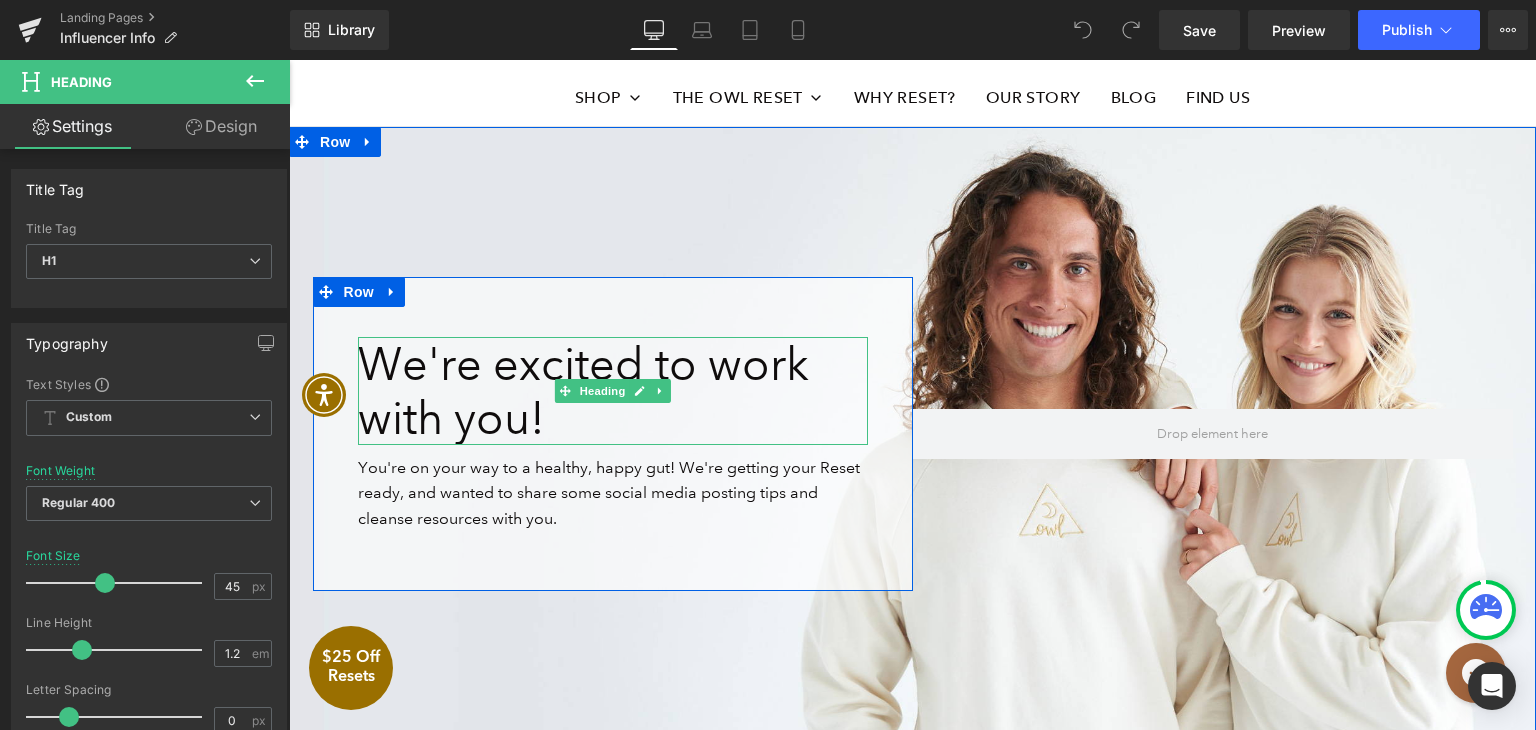 click on "We're excited to work with you! Heading" at bounding box center (613, 391) 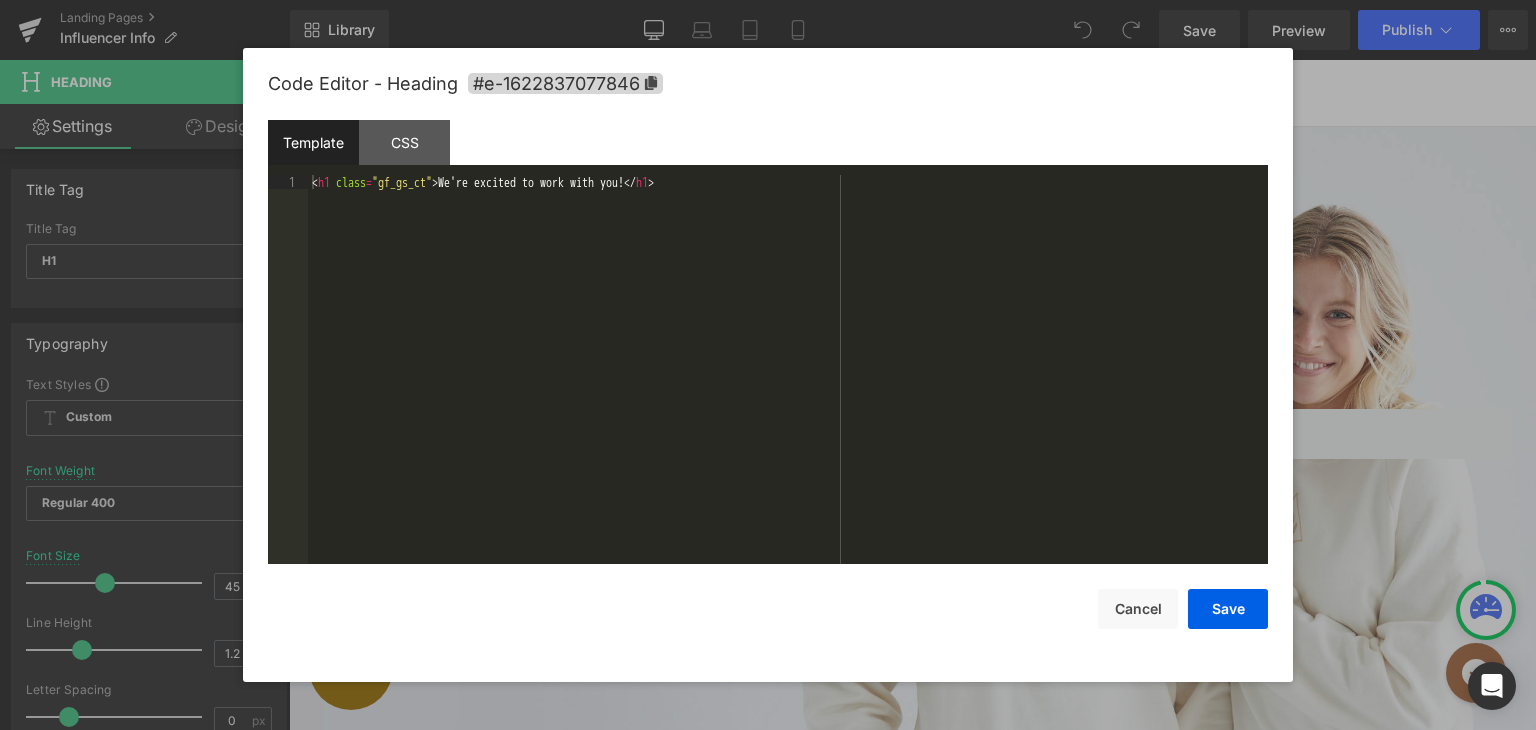 click on "You are previewing how the   will restyle your page. You can not edit Elements in Preset Preview Mode.  Landing Pages Influencer Info Library Desktop Desktop Laptop Tablet Mobile Save Preview Publish Scheduled View Live Page View with current Template Save Template to Library Schedule Publish  Optimize  Publish Settings Shortcuts  Your page can’t be published   You've reached the maximum number of published pages on your plan  (0/0).  You need to upgrade your plan or unpublish all your pages to get 1 publish slot.   Unpublish pages   Upgrade plan  Elements Global Style Base Row  rows, columns, layouts, div Heading  headings, titles, h1,h2,h3,h4,h5,h6 Text Block  texts, paragraphs, contents, blocks Image  images, photos, alts, uploads Icon  icons, symbols Button  button, call to action, cta Separator  separators, dividers, horizontal lines Liquid  liquid, custom code, html, javascript, css, reviews, apps, applications, embeded, iframe Banner Parallax  banner, slideshow, hero, image, cover, parallax, effect" at bounding box center [768, 0] 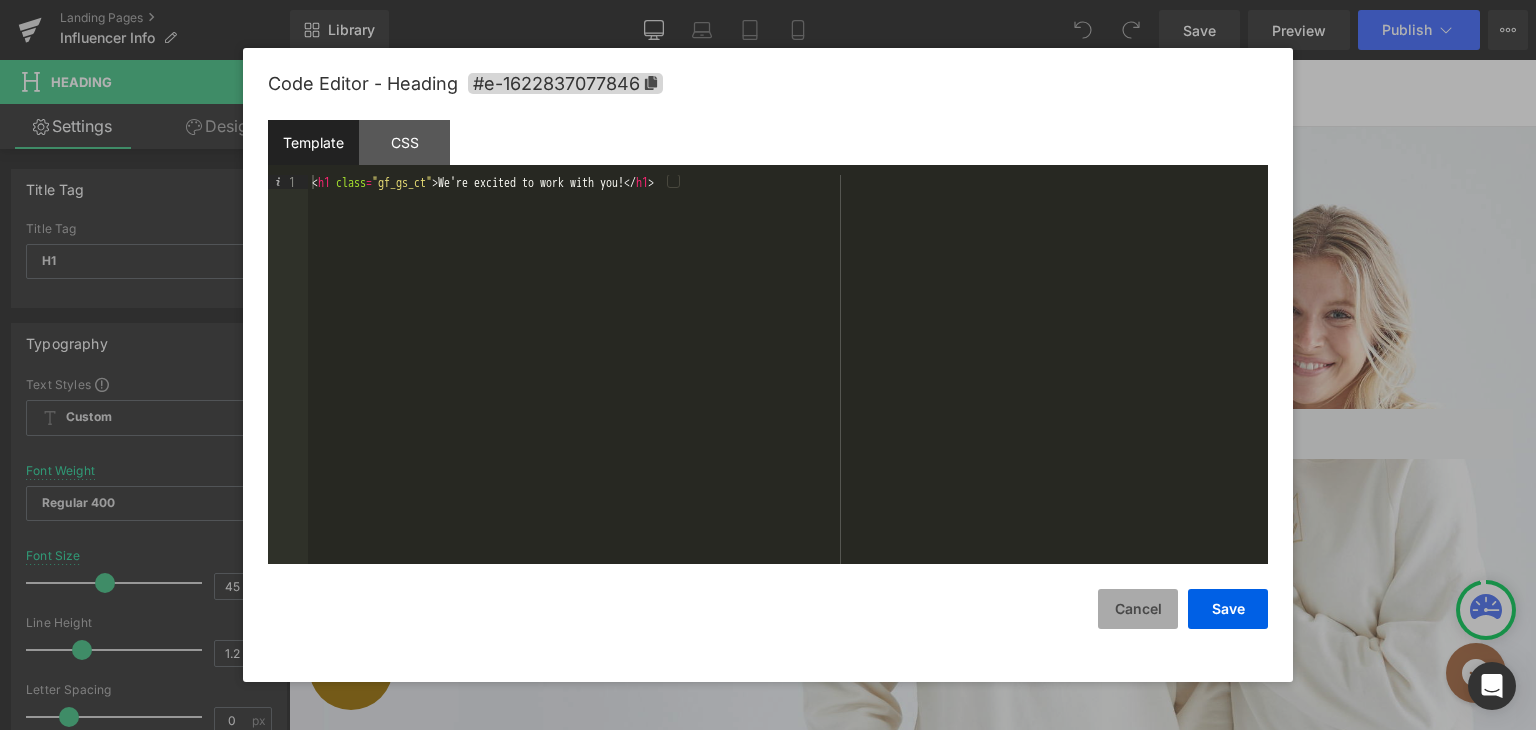 click on "Cancel" at bounding box center (1138, 609) 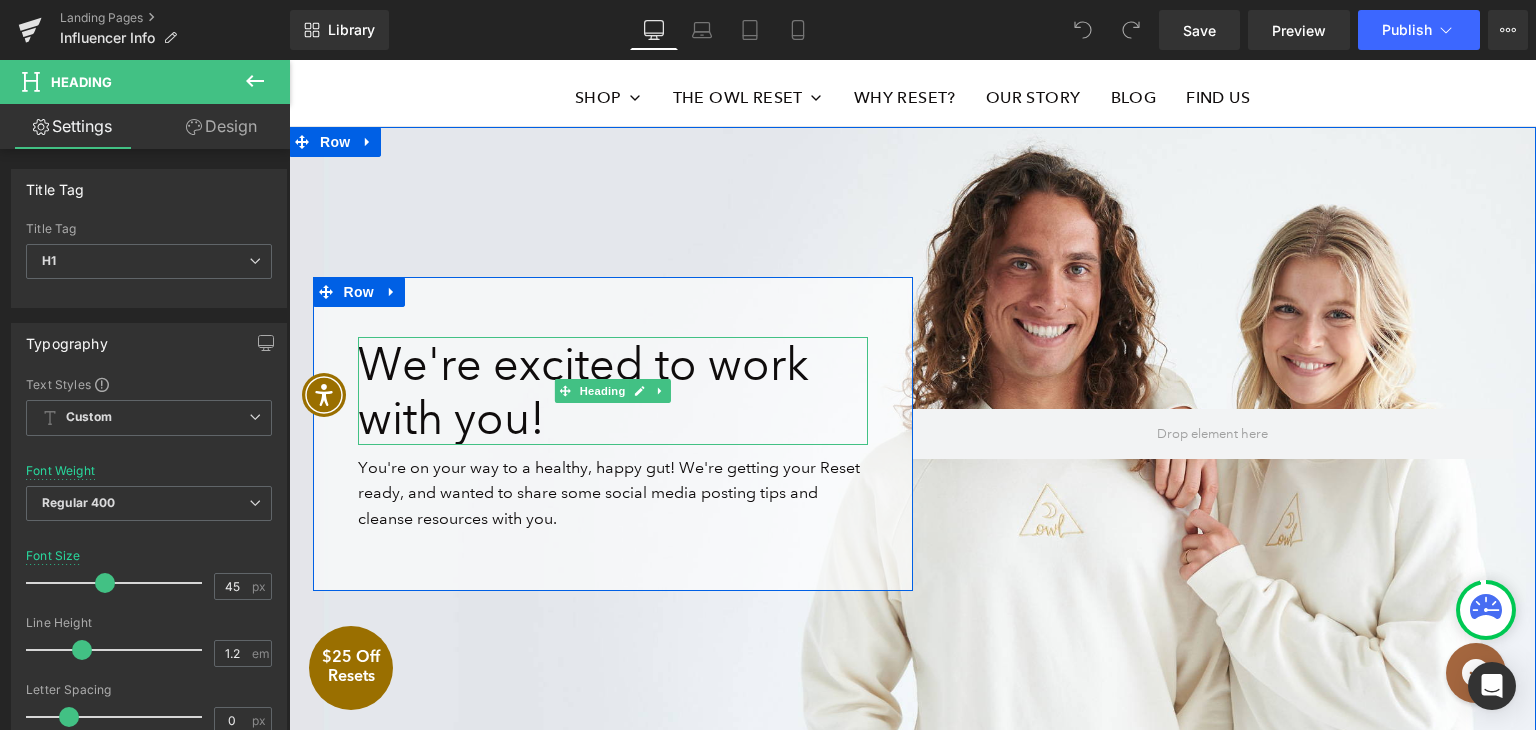 click on "We're excited to work with you!" at bounding box center (613, 391) 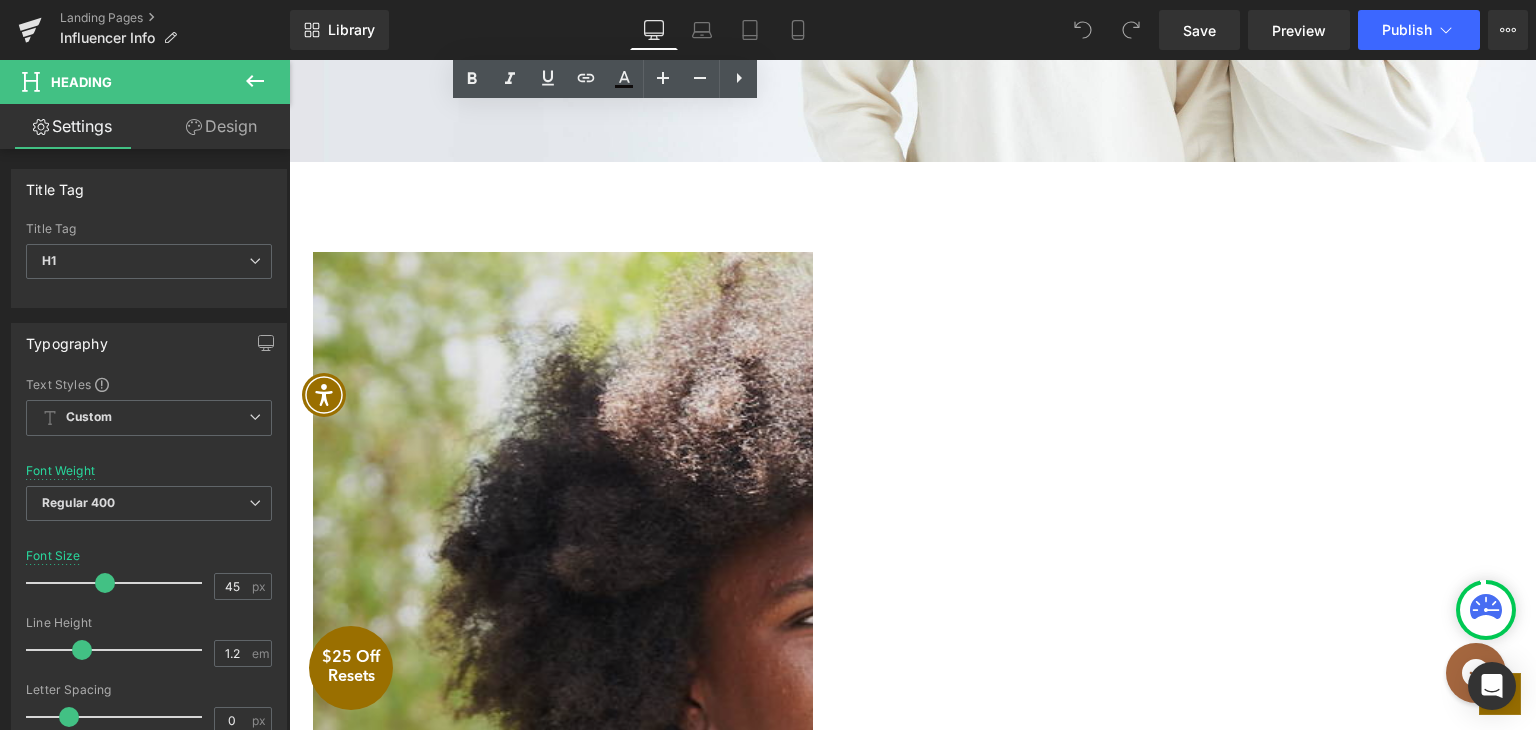 scroll, scrollTop: 460, scrollLeft: 0, axis: vertical 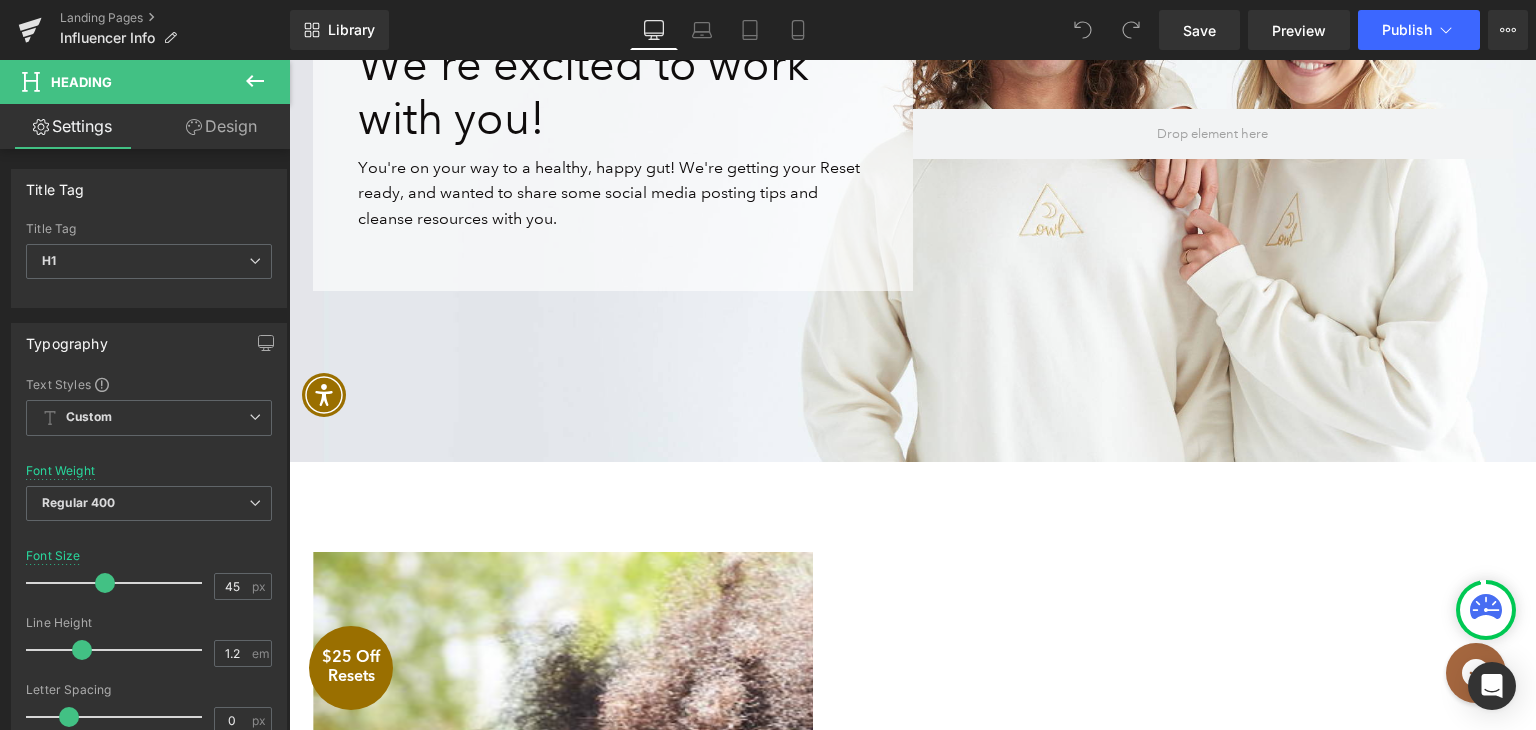 click 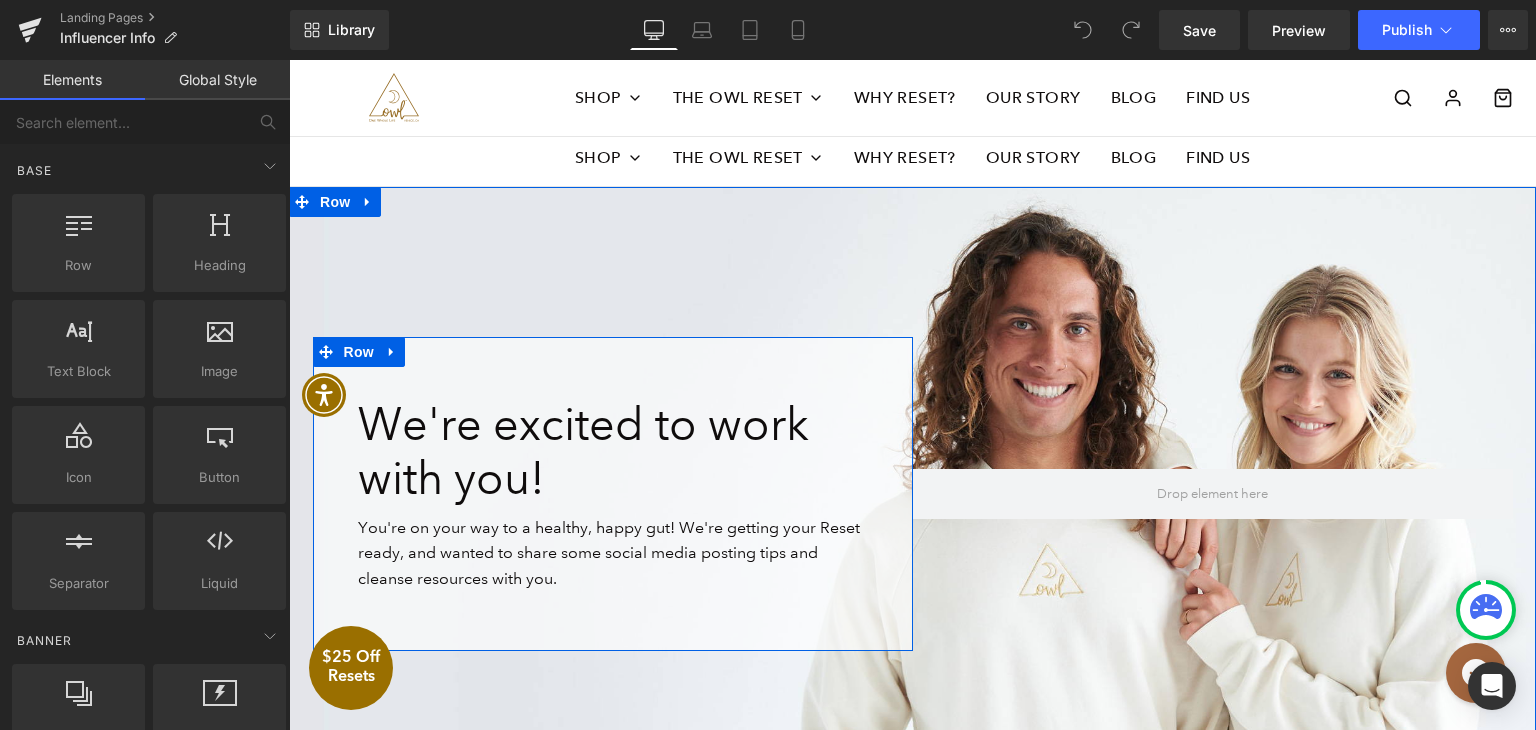 scroll, scrollTop: 400, scrollLeft: 0, axis: vertical 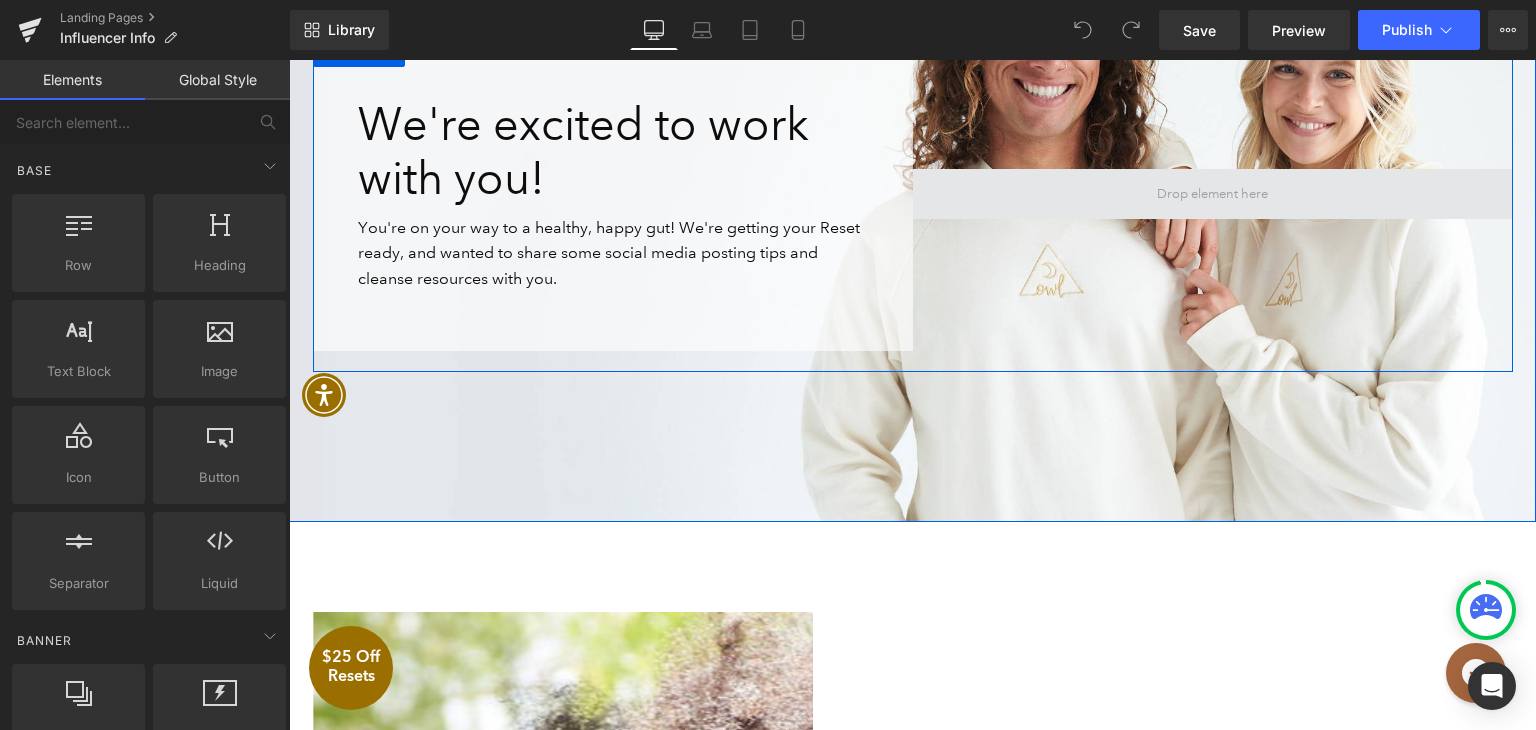 click at bounding box center (1213, 194) 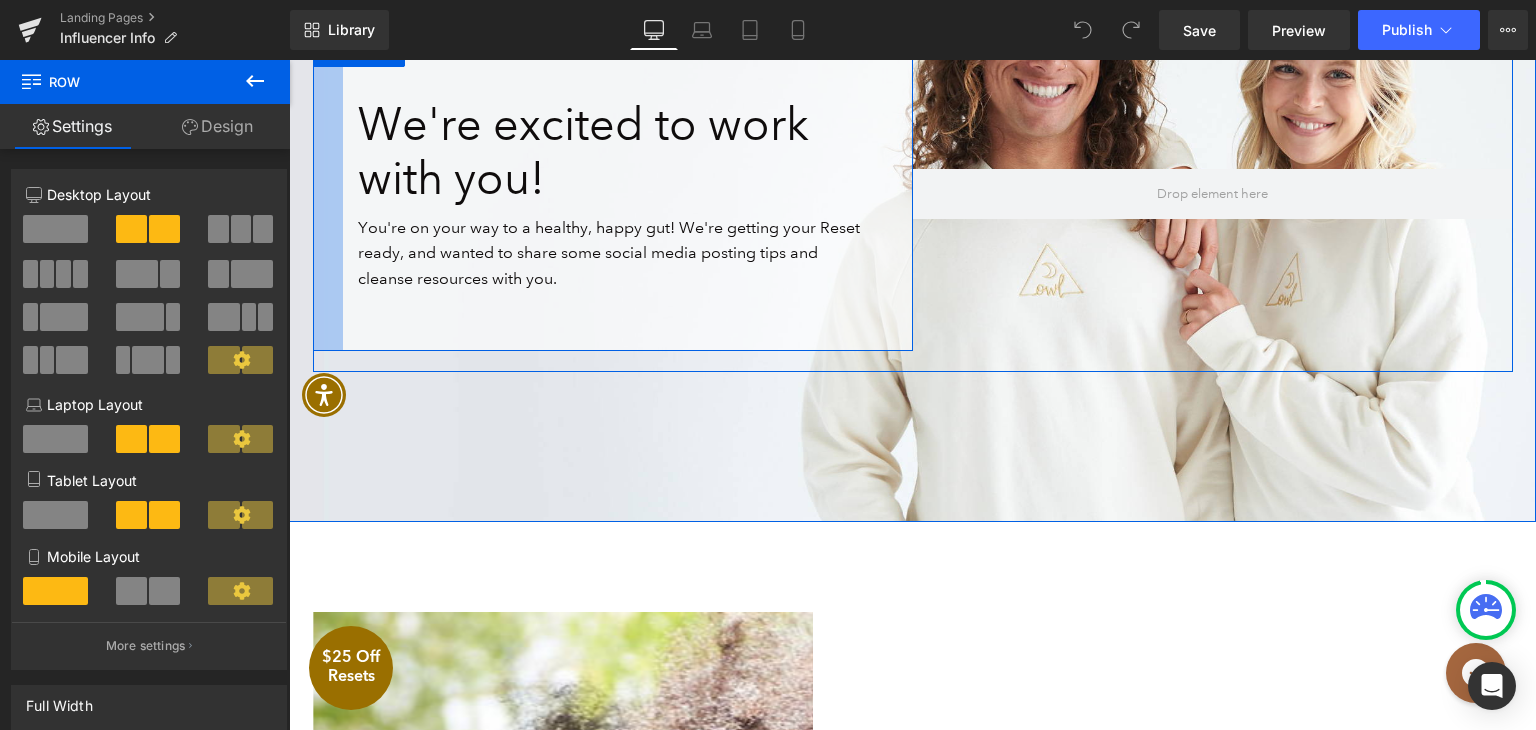 click at bounding box center [328, 194] 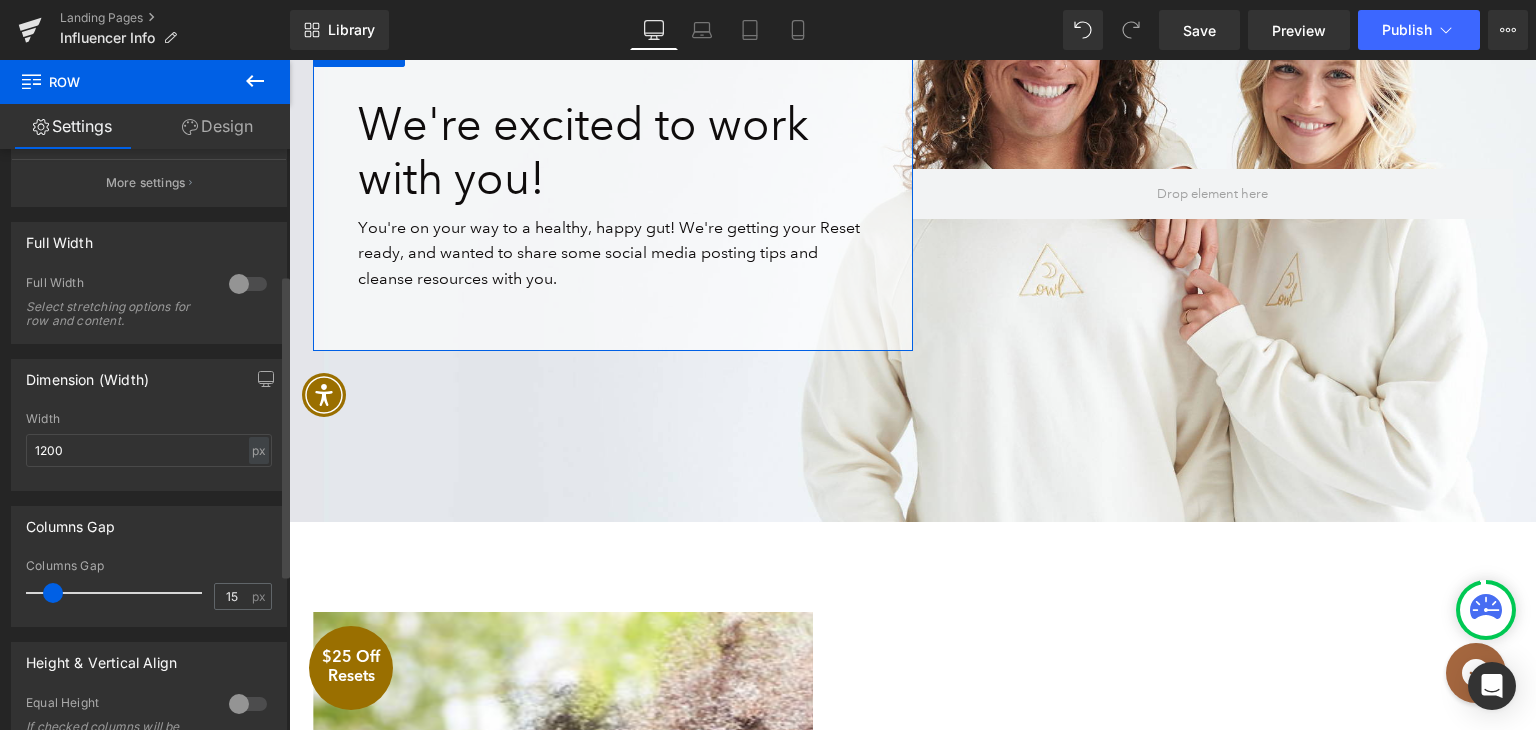 scroll, scrollTop: 0, scrollLeft: 0, axis: both 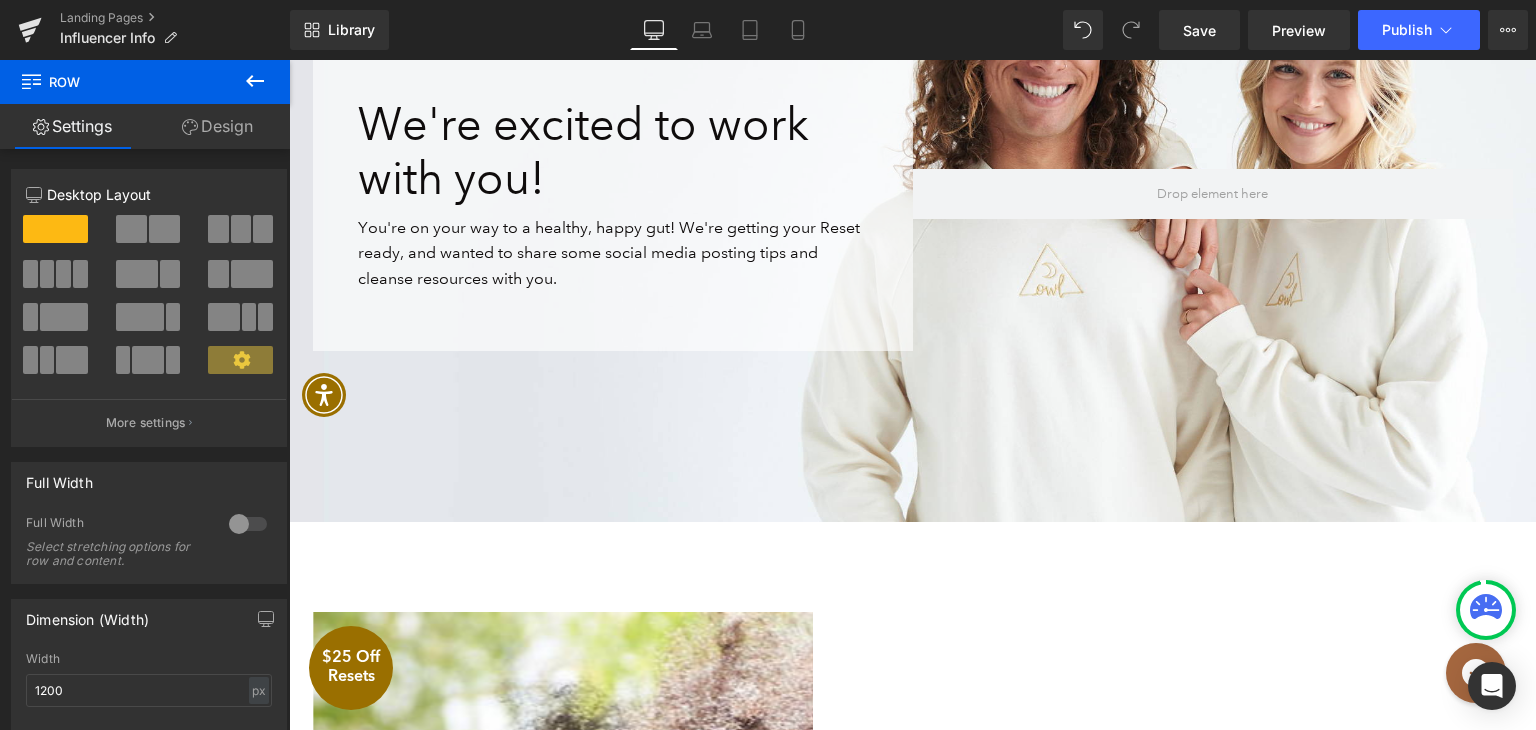 click 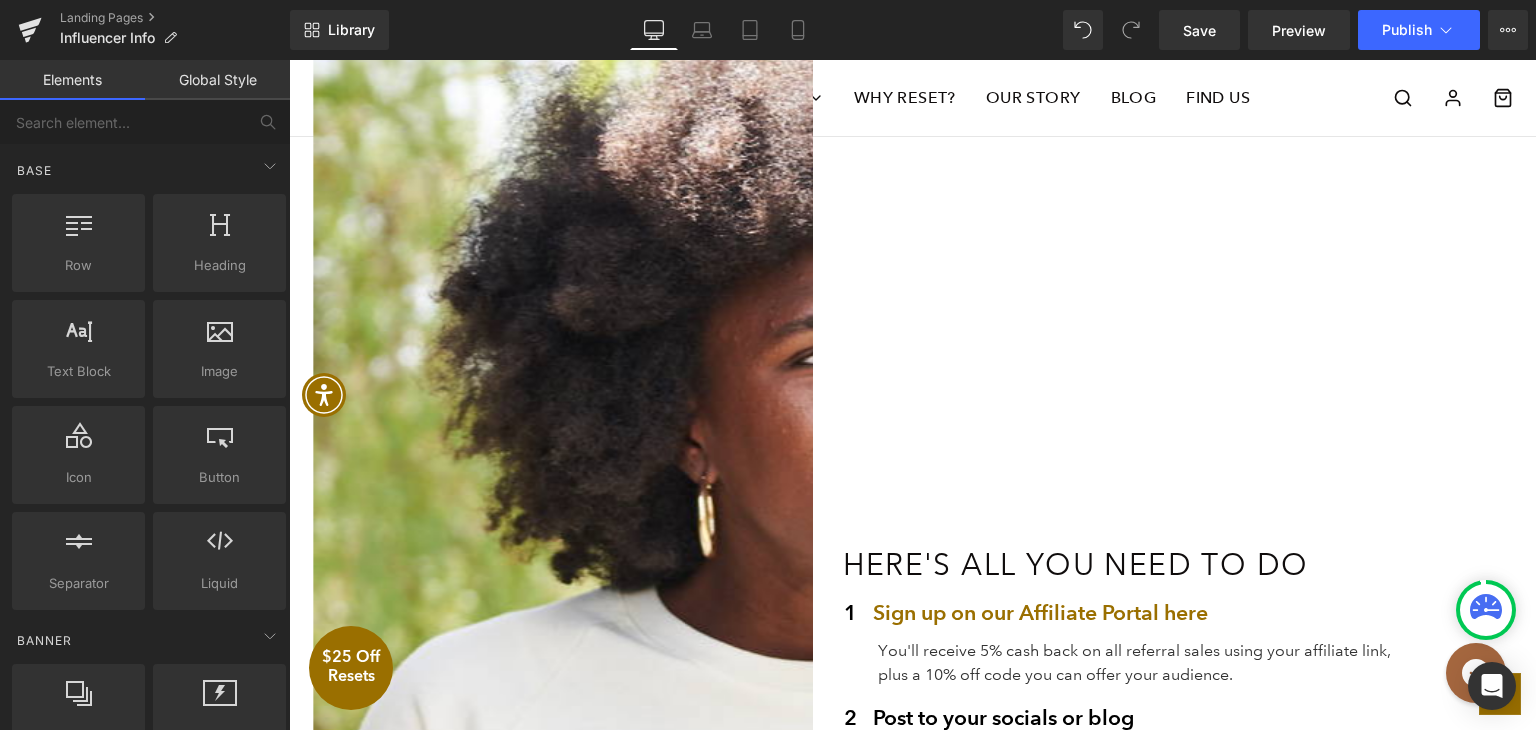 scroll, scrollTop: 1200, scrollLeft: 0, axis: vertical 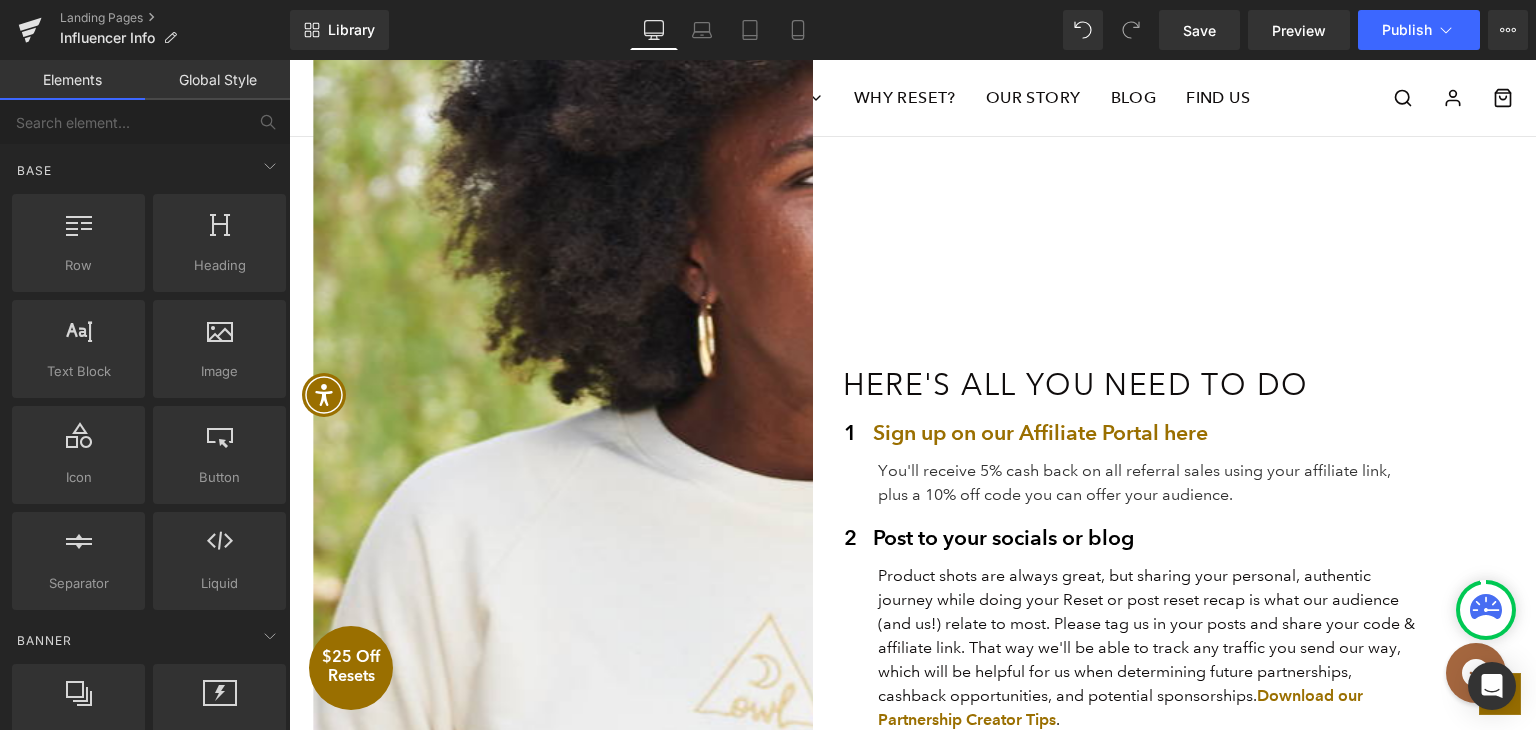 click on "Here's all you need to do" at bounding box center (1178, 384) 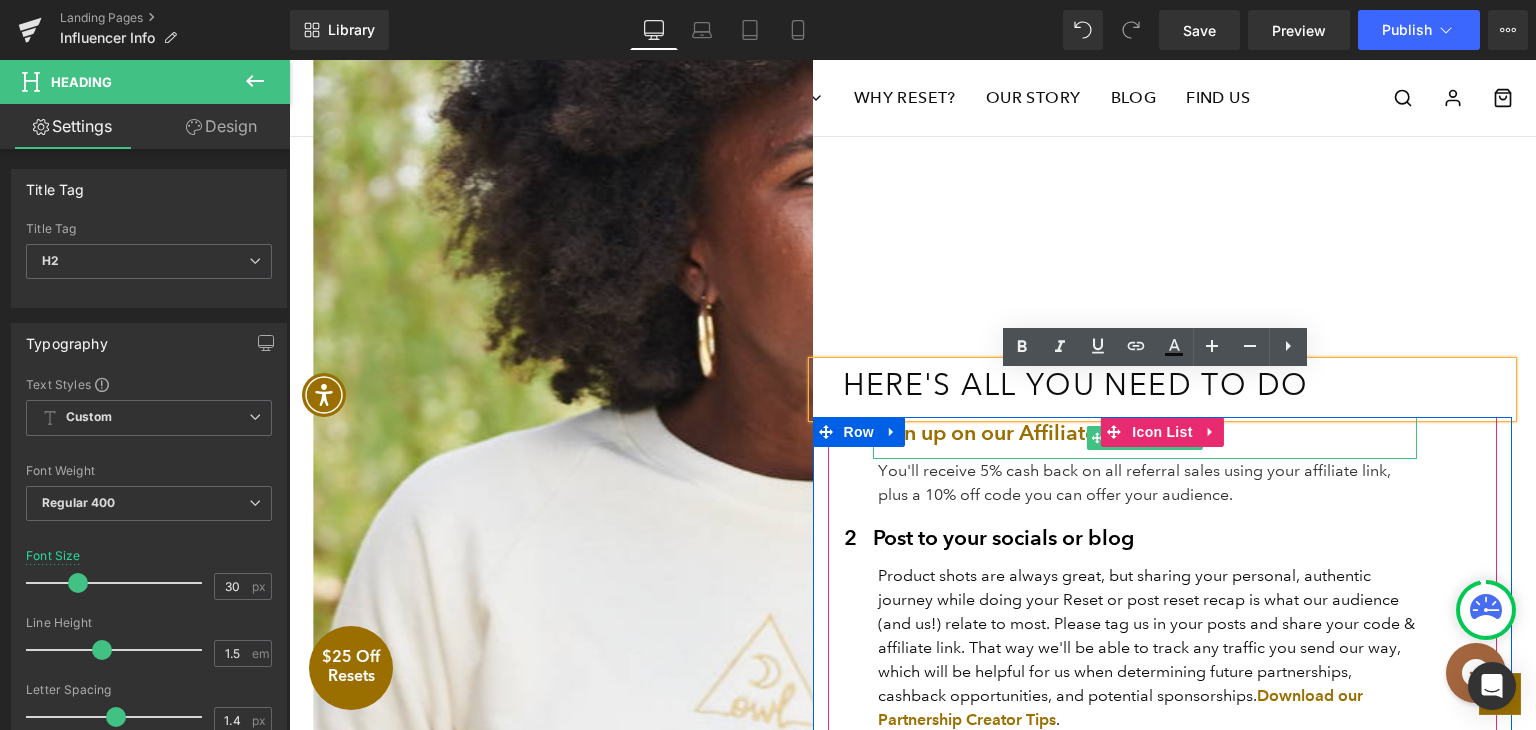 click on "Sign up on our Affiliate Portal here" at bounding box center [1145, 433] 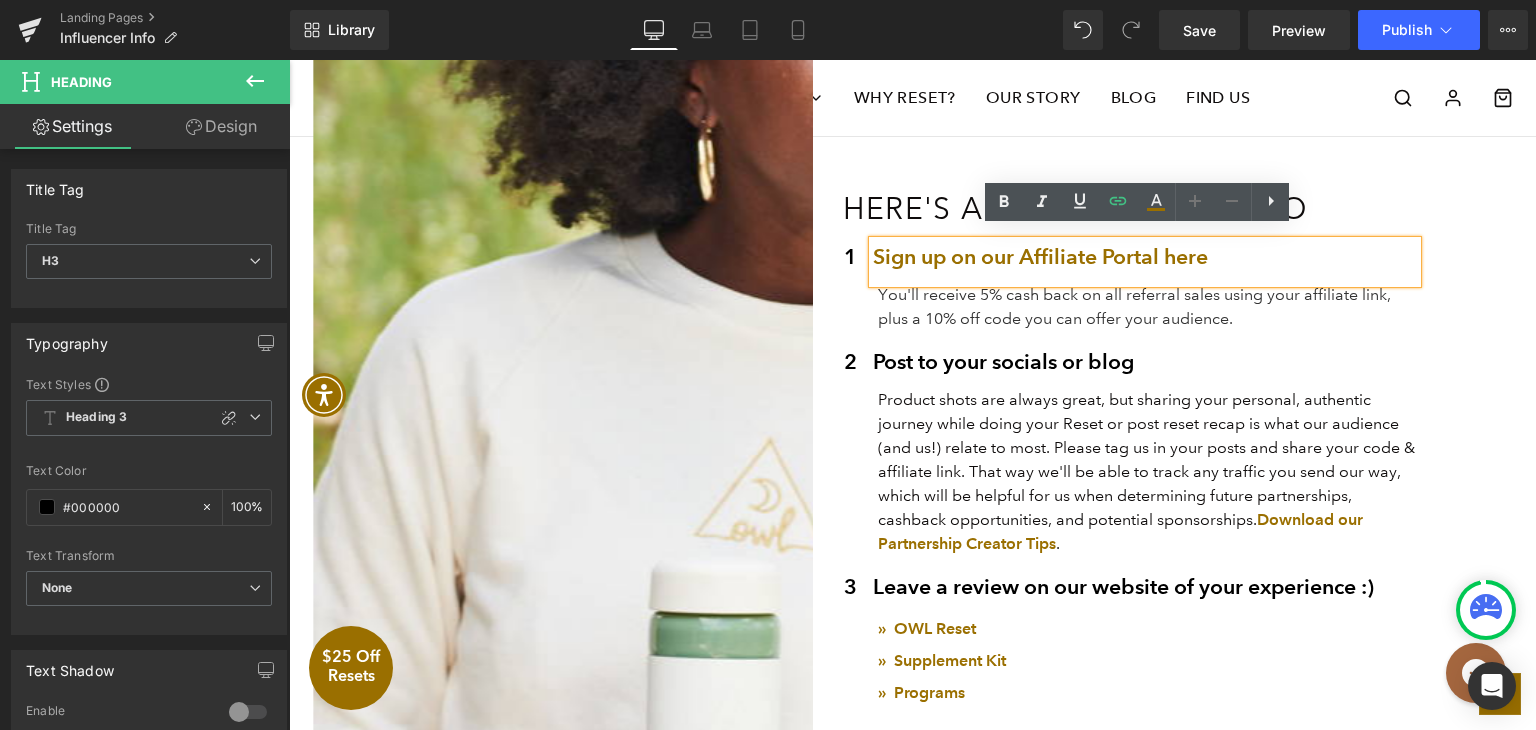 scroll, scrollTop: 1400, scrollLeft: 0, axis: vertical 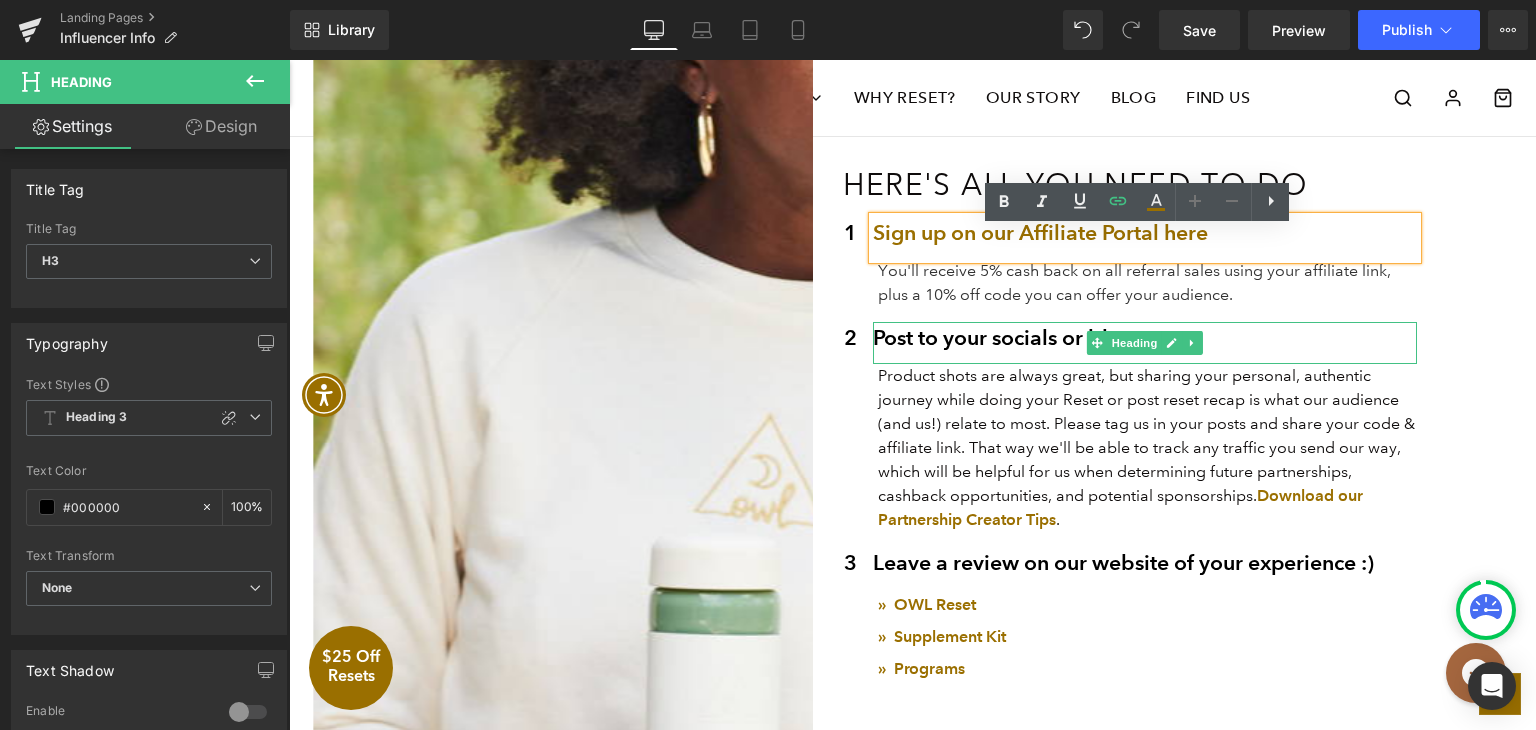 click on "Post to your socials or blog" at bounding box center [1145, 338] 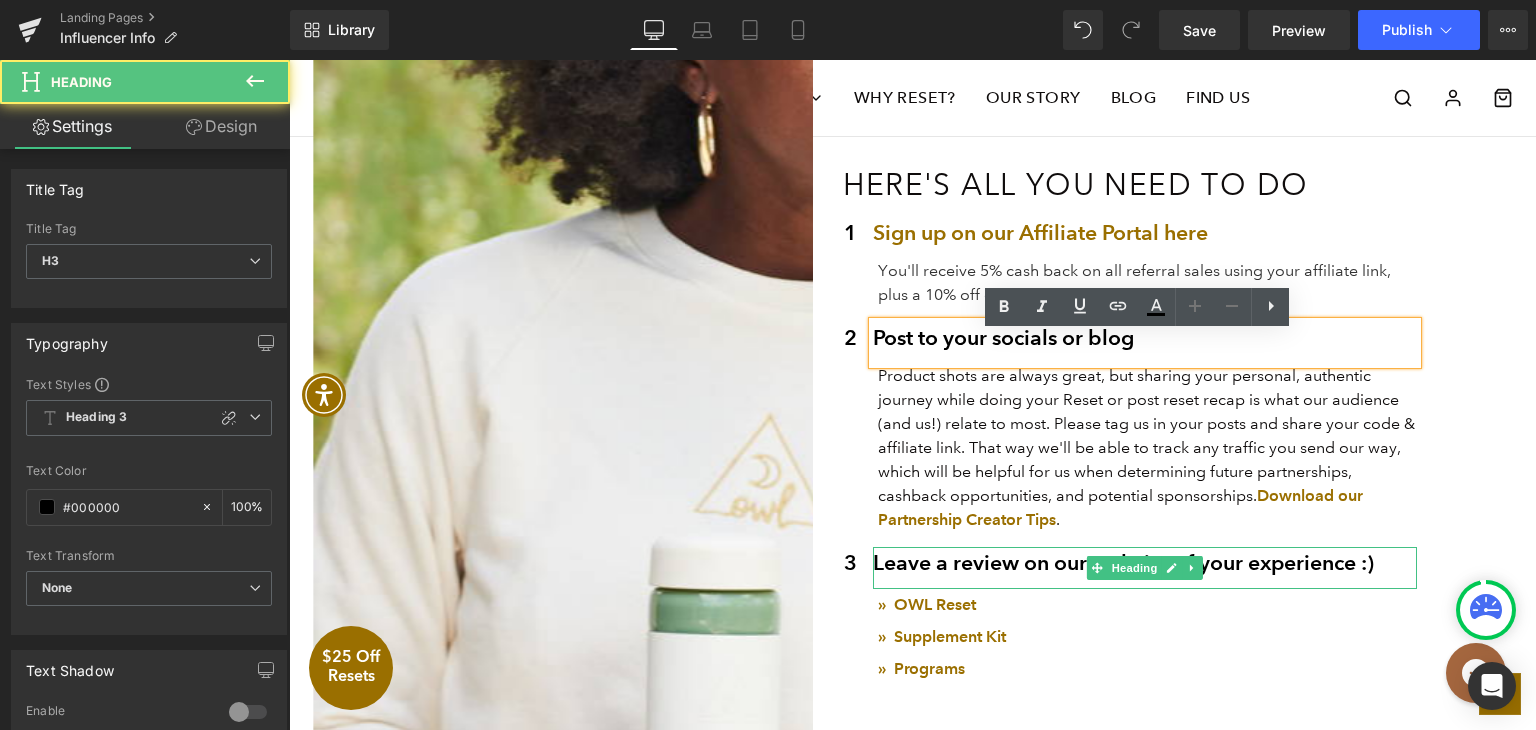 click on "Leave a review on our website of your experience :)" at bounding box center [1145, 563] 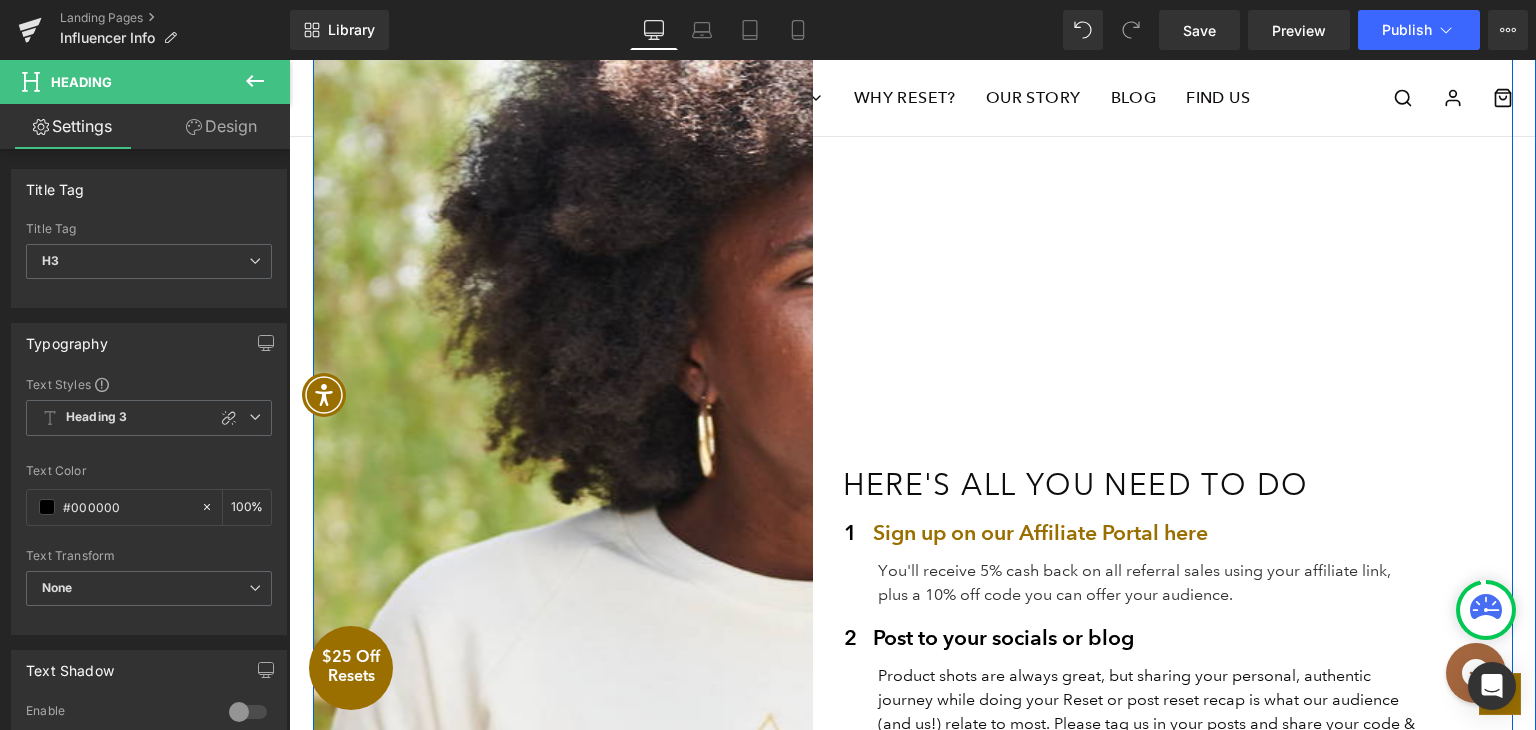 scroll, scrollTop: 1300, scrollLeft: 0, axis: vertical 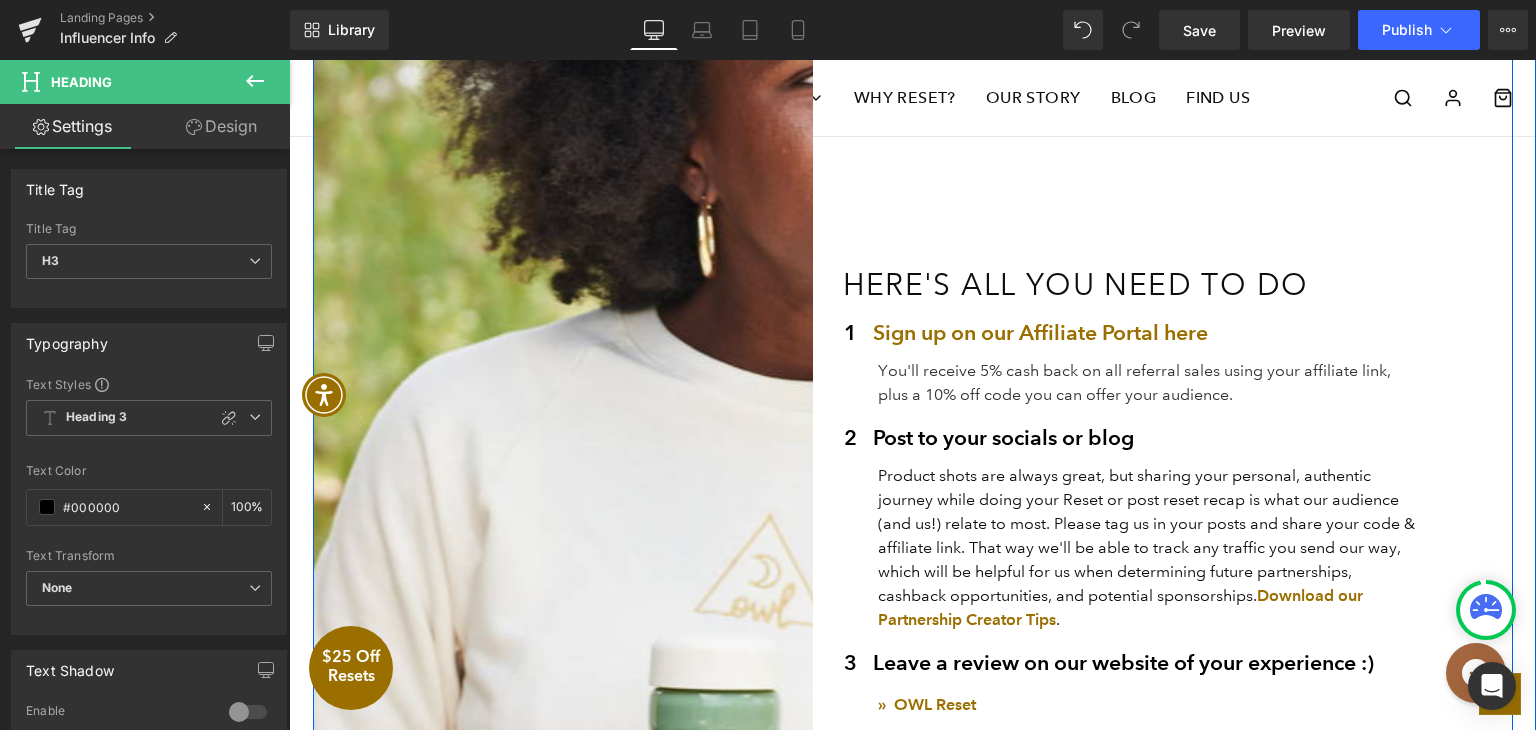 click on "1 Heading
Sign up on our Affiliate Portal here
Heading
You'll receive 5% cash back on all referral sales using your affiliate link, plus a 10% off code you can offer your audience.
Text Block
2 Heading
Post to your socials or blog Heading
Download our Partnership Creator Tips .
Text Block
3 Heading" at bounding box center (1163, 558) 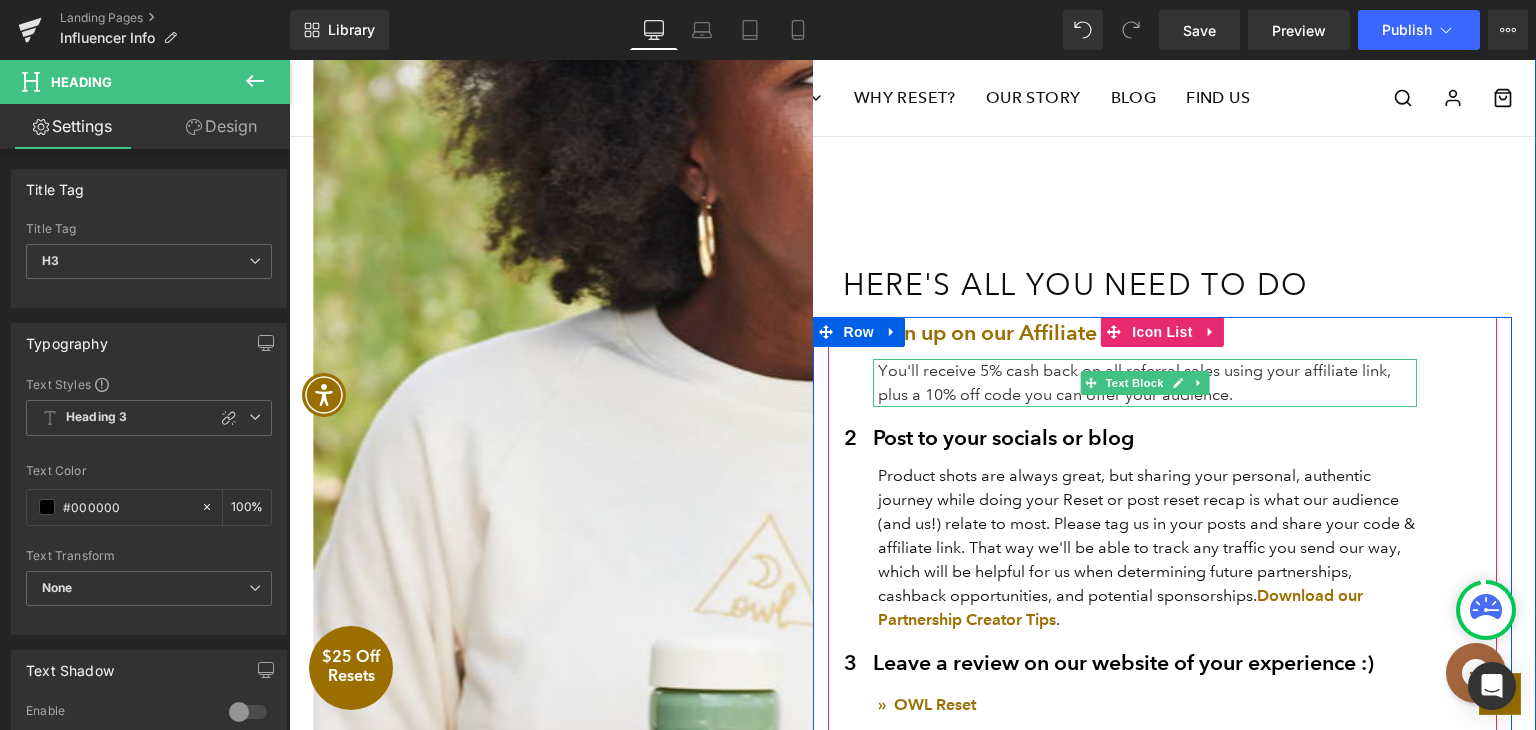 click on "You'll receive 5% cash back on all referral sales using your affiliate link, plus a 10% off code you can offer your audience." at bounding box center (1148, 383) 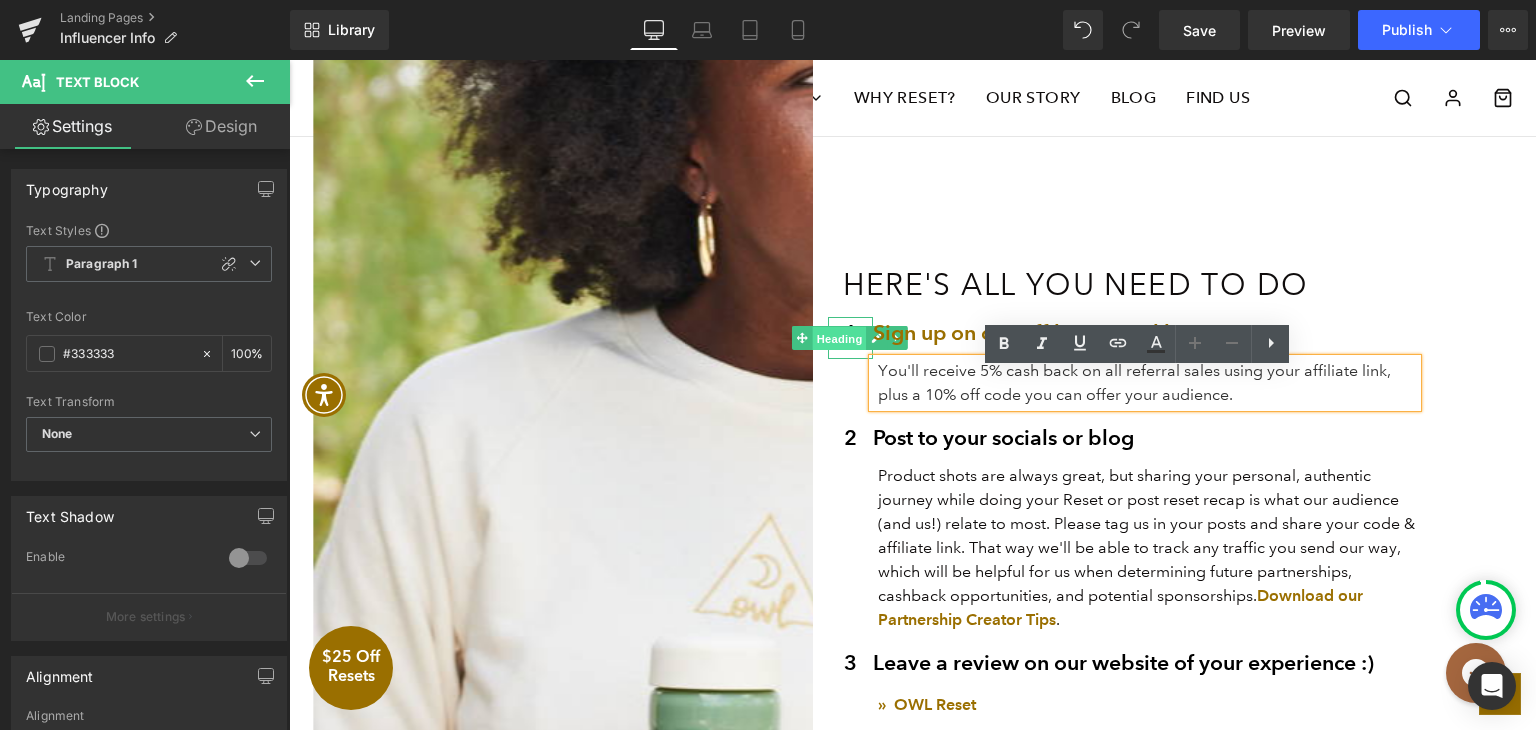 click on "Heading" at bounding box center (840, 339) 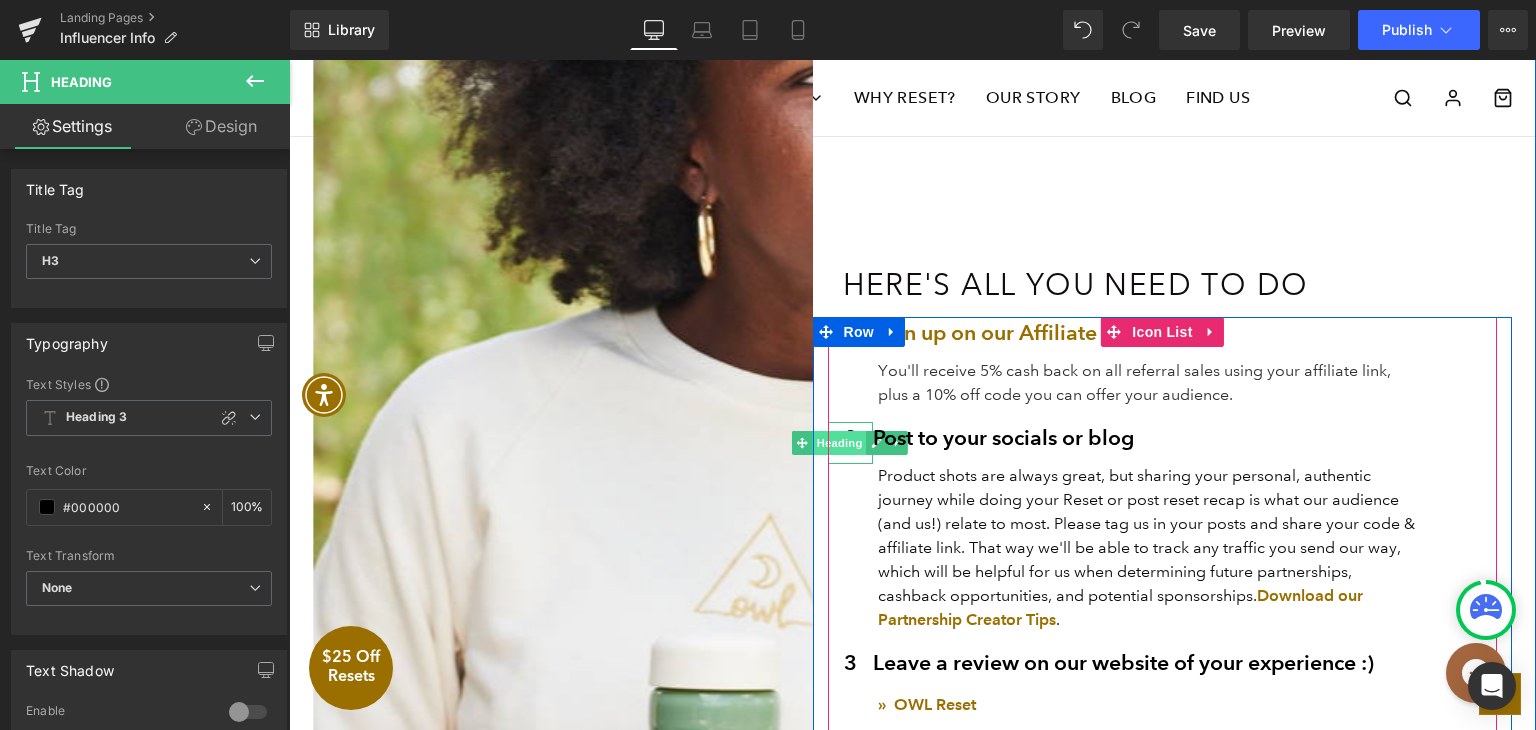 click on "Heading" at bounding box center (840, 443) 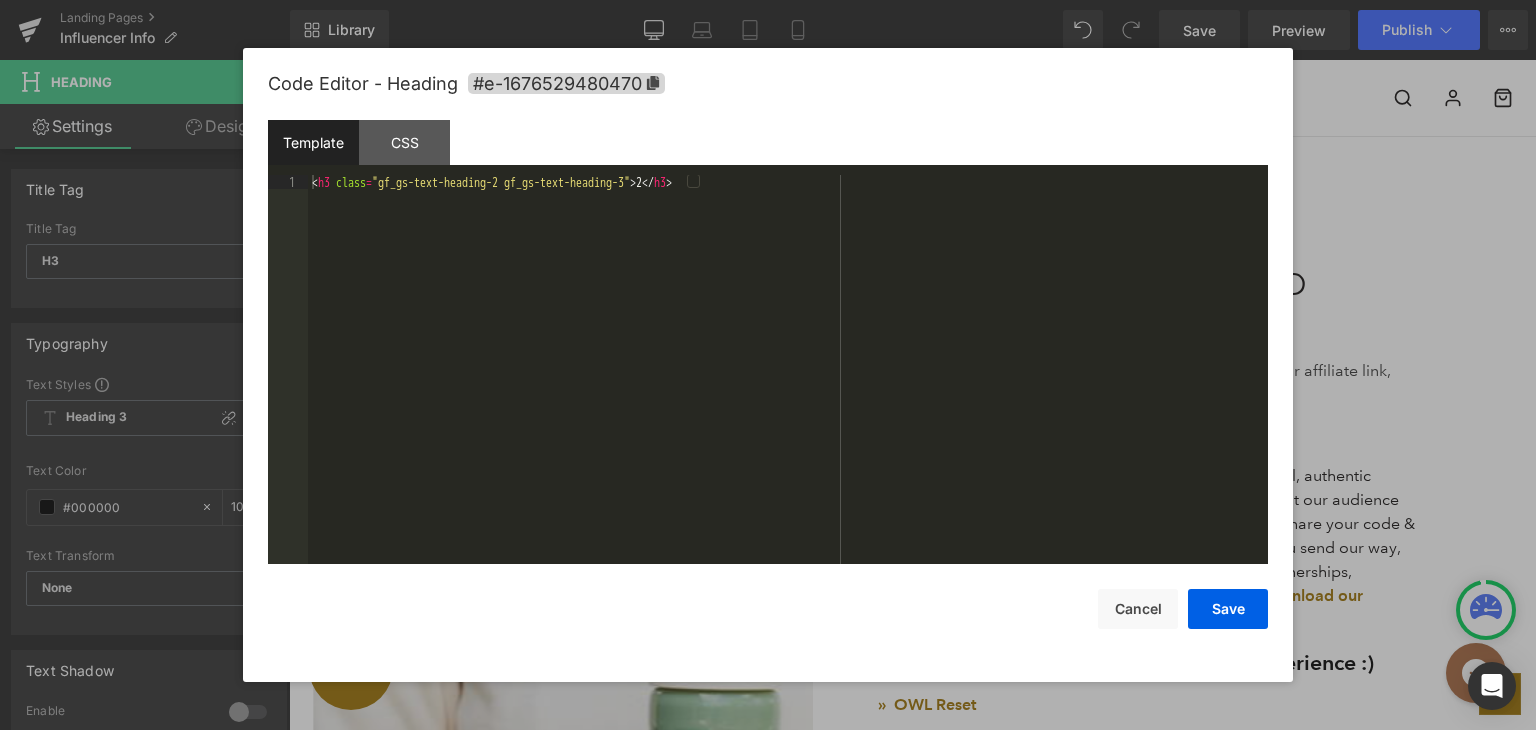 click on "Heading  You are previewing how the   will restyle your page. You can not edit Elements in Preset Preview Mode.  Landing Pages Influencer Info Library Desktop Desktop Laptop Tablet Mobile Save Preview Publish Scheduled View Live Page View with current Template Save Template to Library Schedule Publish  Optimize  Publish Settings Shortcuts  Your page can’t be published   You've reached the maximum number of published pages on your plan  (0/0).  You need to upgrade your plan or unpublish all your pages to get 1 publish slot.   Unpublish pages   Upgrade plan  Elements Global Style Base Row  rows, columns, layouts, div Heading  headings, titles, h1,h2,h3,h4,h5,h6 Text Block  texts, paragraphs, contents, blocks Image  images, photos, alts, uploads Icon  icons, symbols Button  button, call to action, cta Separator  separators, dividers, horizontal lines Liquid  liquid, custom code, html, javascript, css, reviews, apps, applications, embeded, iframe Banner Parallax  Hero Banner  Stack Tabs  Carousel  Pricing" at bounding box center [768, 0] 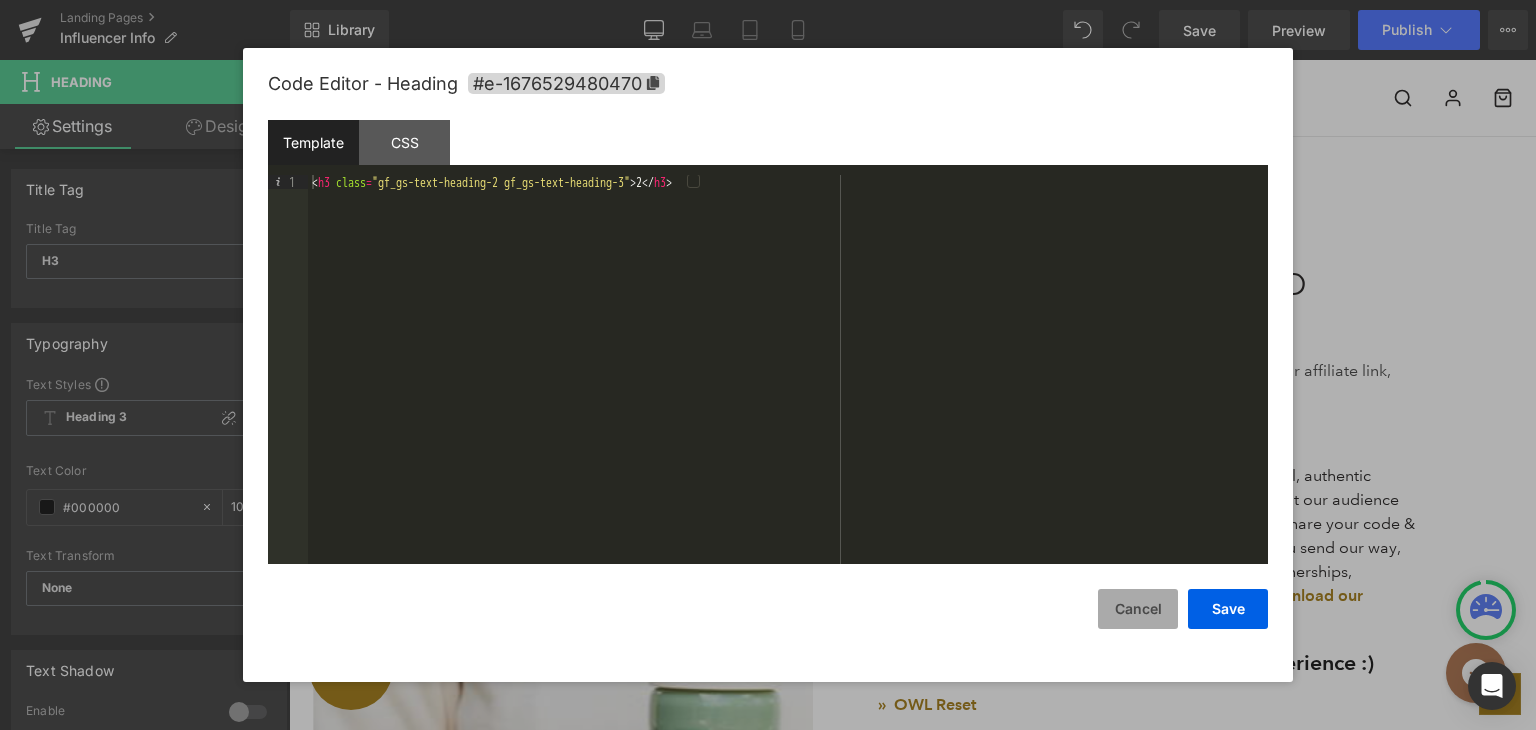 click on "Cancel" at bounding box center (1138, 609) 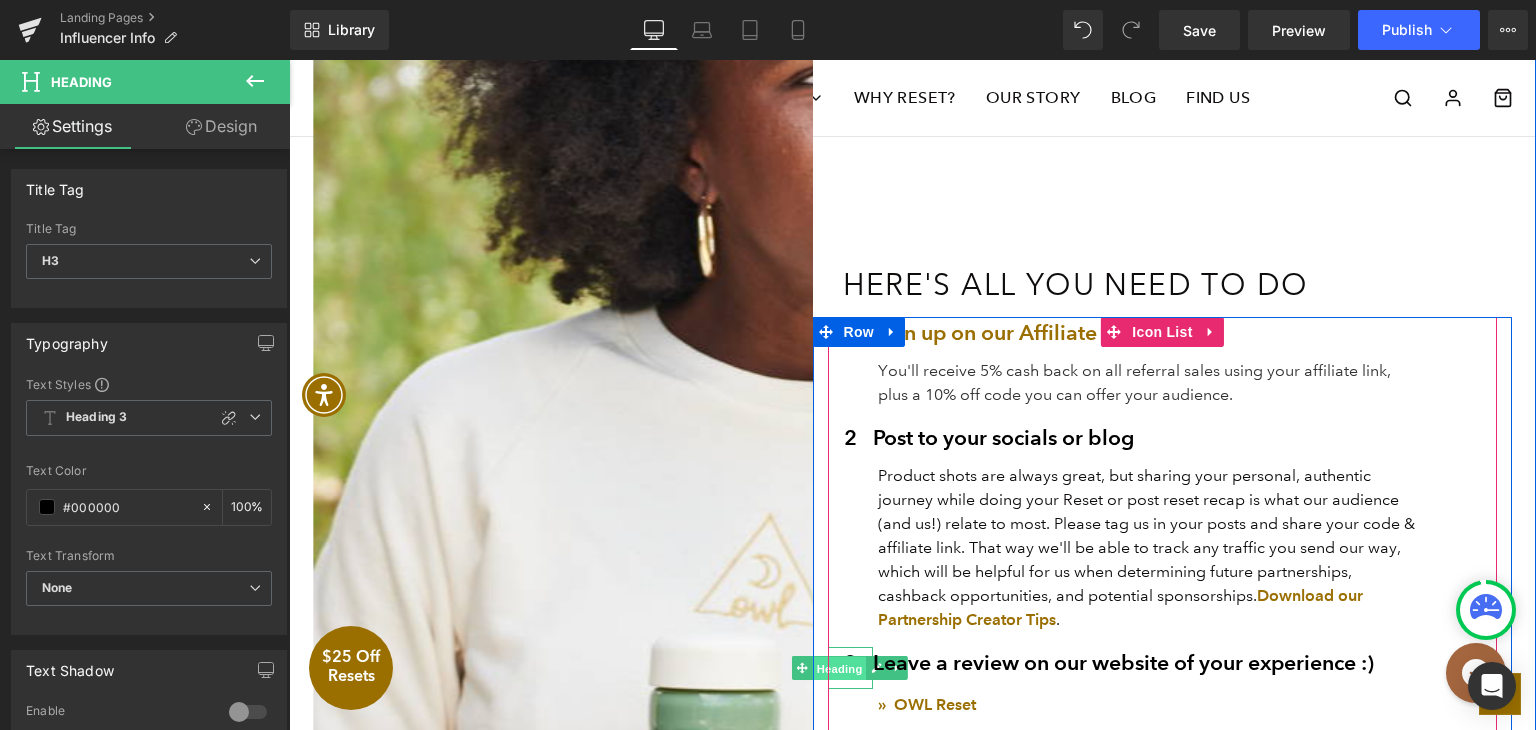 click on "Heading" at bounding box center (840, 669) 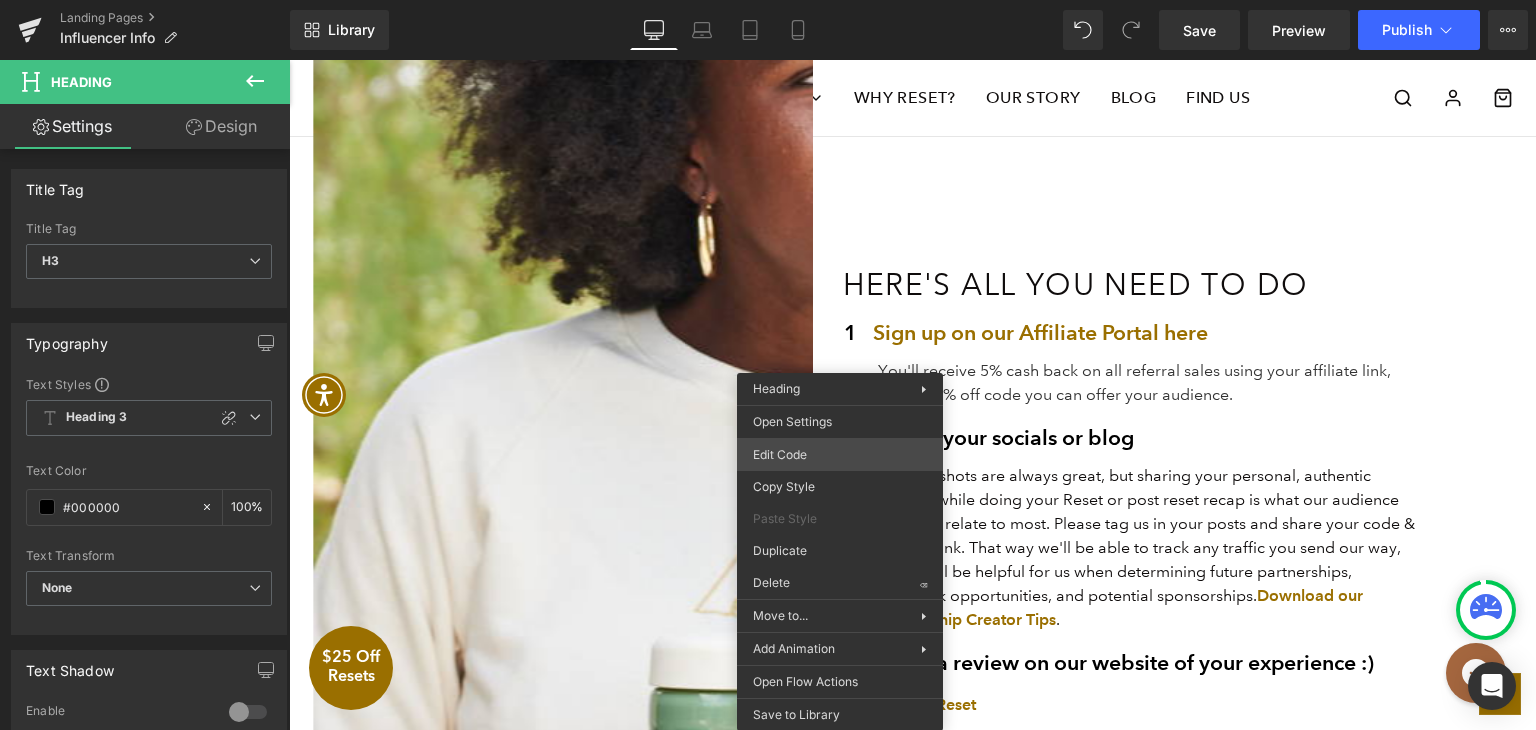 click on "Heading  You are previewing how the   will restyle your page. You can not edit Elements in Preset Preview Mode.  Landing Pages Influencer Info Library Desktop Desktop Laptop Tablet Mobile Save Preview Publish Scheduled View Live Page View with current Template Save Template to Library Schedule Publish  Optimize  Publish Settings Shortcuts  Your page can’t be published   You've reached the maximum number of published pages on your plan  (0/0).  You need to upgrade your plan or unpublish all your pages to get 1 publish slot.   Unpublish pages   Upgrade plan  Elements Global Style Base Row  rows, columns, layouts, div Heading  headings, titles, h1,h2,h3,h4,h5,h6 Text Block  texts, paragraphs, contents, blocks Image  images, photos, alts, uploads Icon  icons, symbols Button  button, call to action, cta Separator  separators, dividers, horizontal lines Liquid  liquid, custom code, html, javascript, css, reviews, apps, applications, embeded, iframe Banner Parallax  Hero Banner  Stack Tabs  Carousel  Pricing" at bounding box center (768, 0) 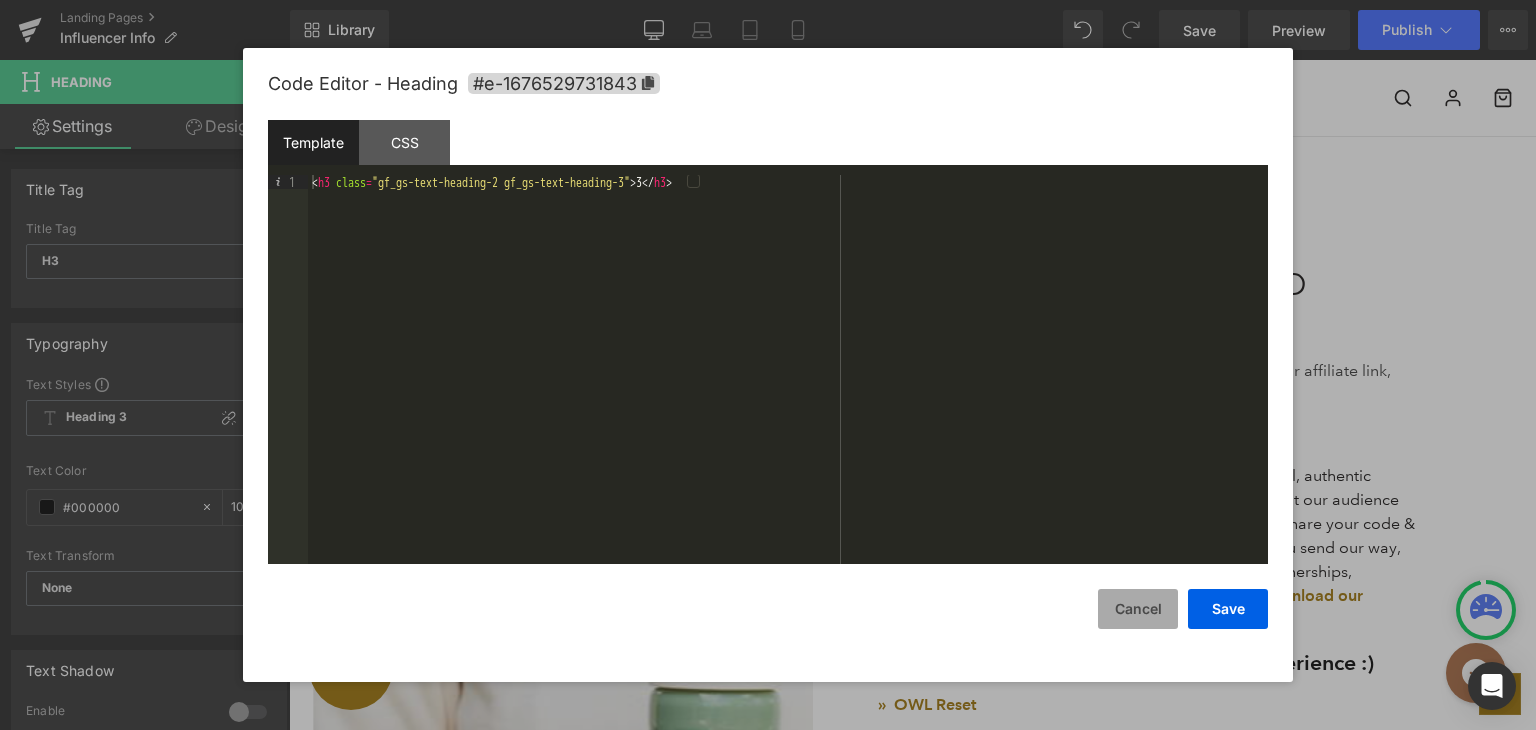 click on "Cancel" at bounding box center (1138, 609) 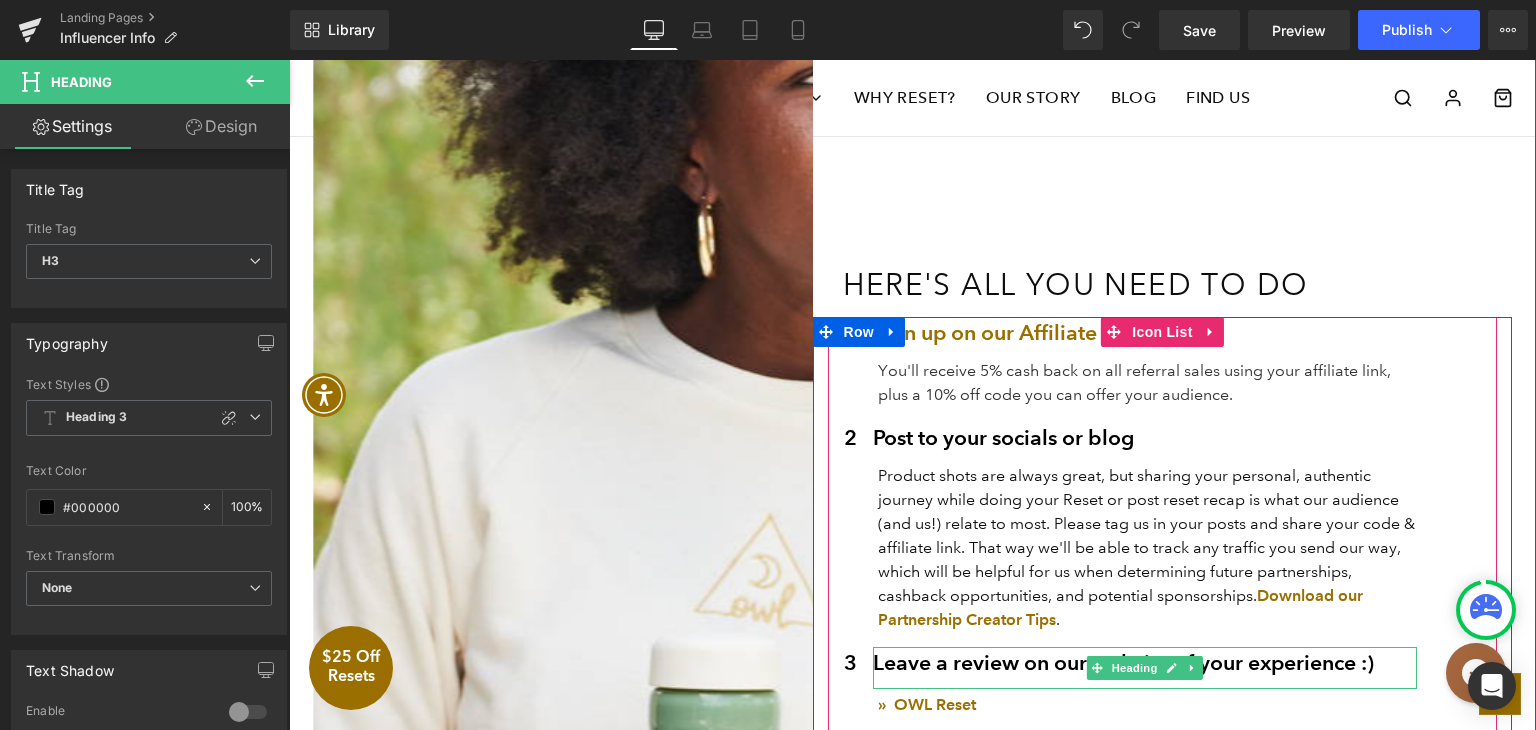click on "Leave a review on our website of your experience :)" at bounding box center [1145, 663] 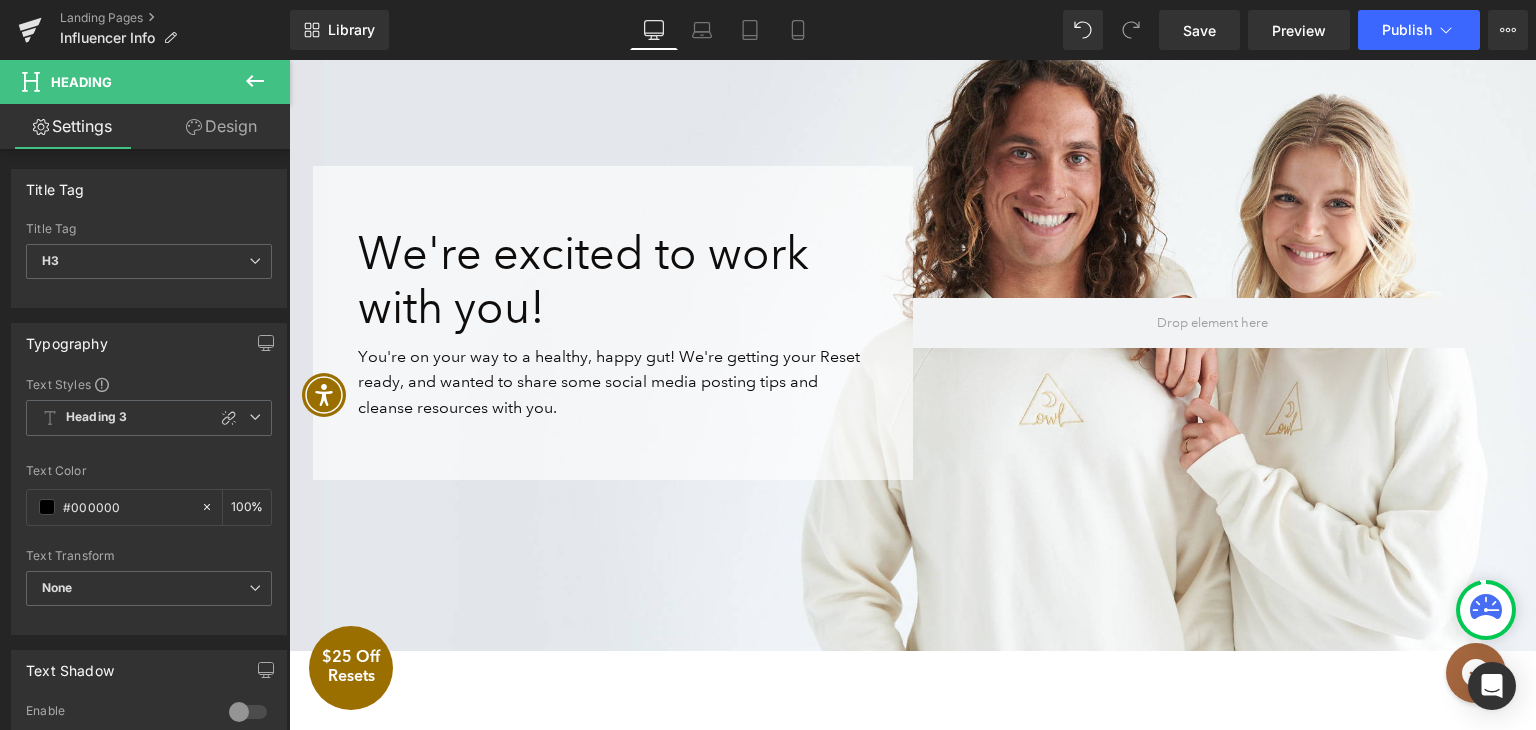 scroll, scrollTop: 0, scrollLeft: 0, axis: both 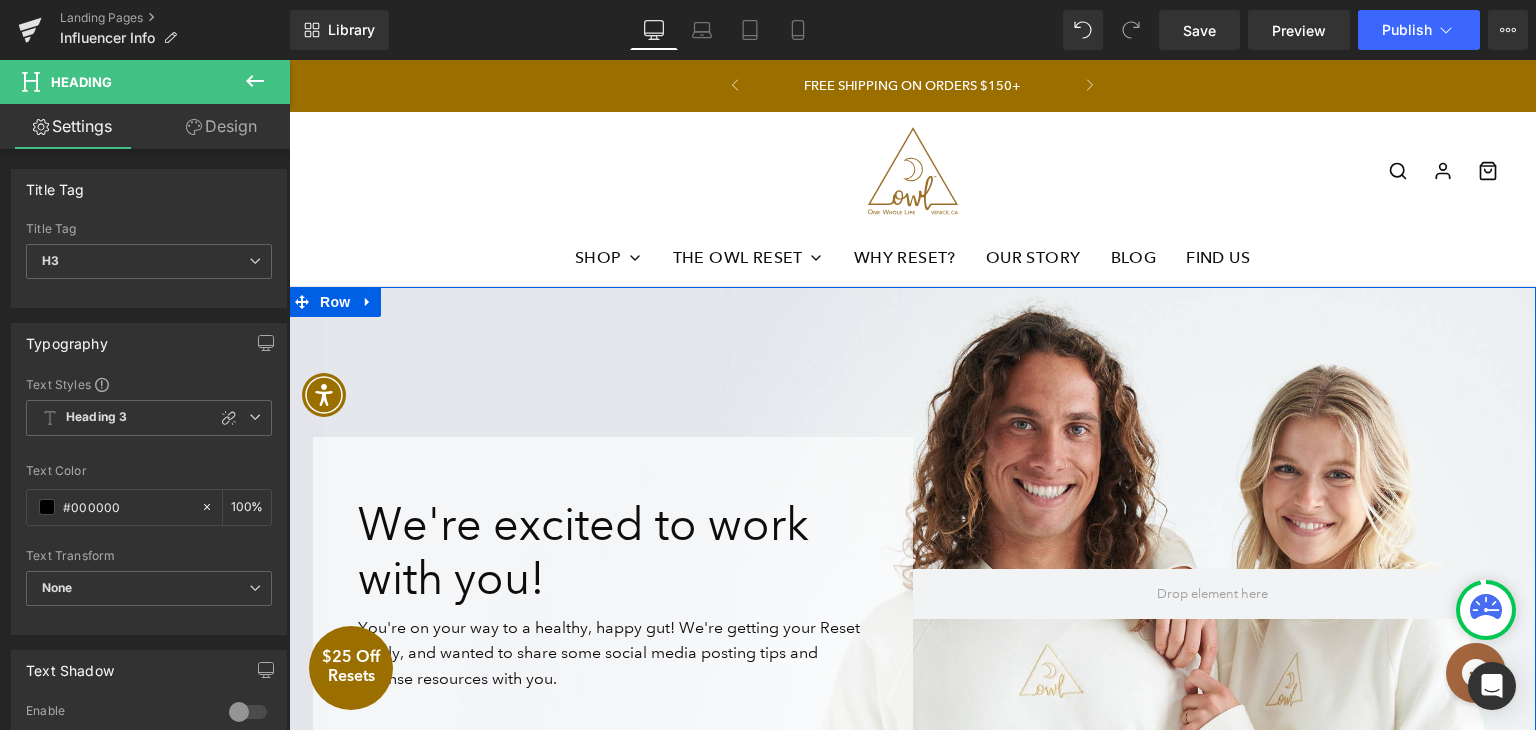 click on "We're excited to work with you! Heading         You're on your way to a healthy, happy gut! We're getting your Reset ready, and wanted to share some social media posting tips and cleanse resources with you. Text Block         Row     60px     Row         Row" at bounding box center (912, 605) 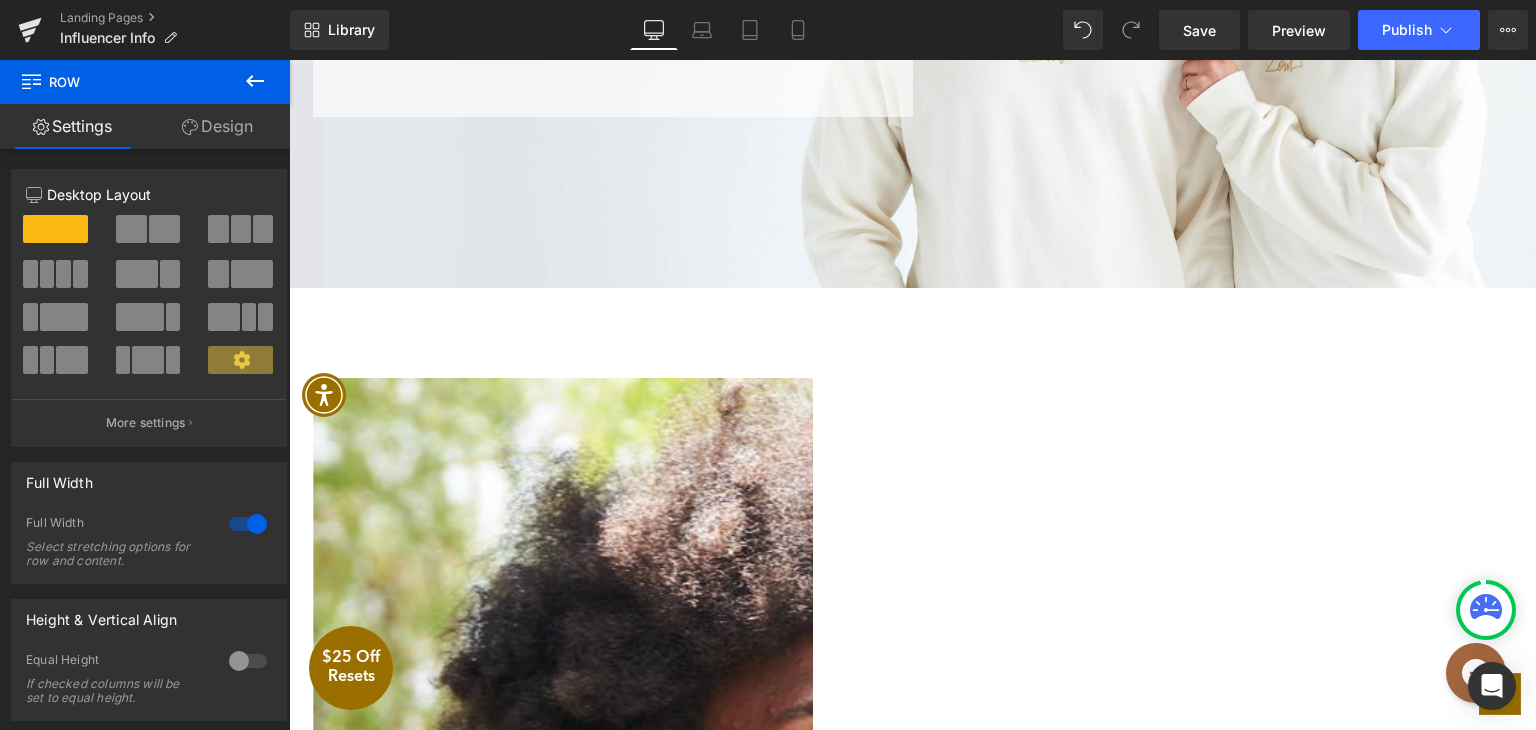 scroll, scrollTop: 600, scrollLeft: 0, axis: vertical 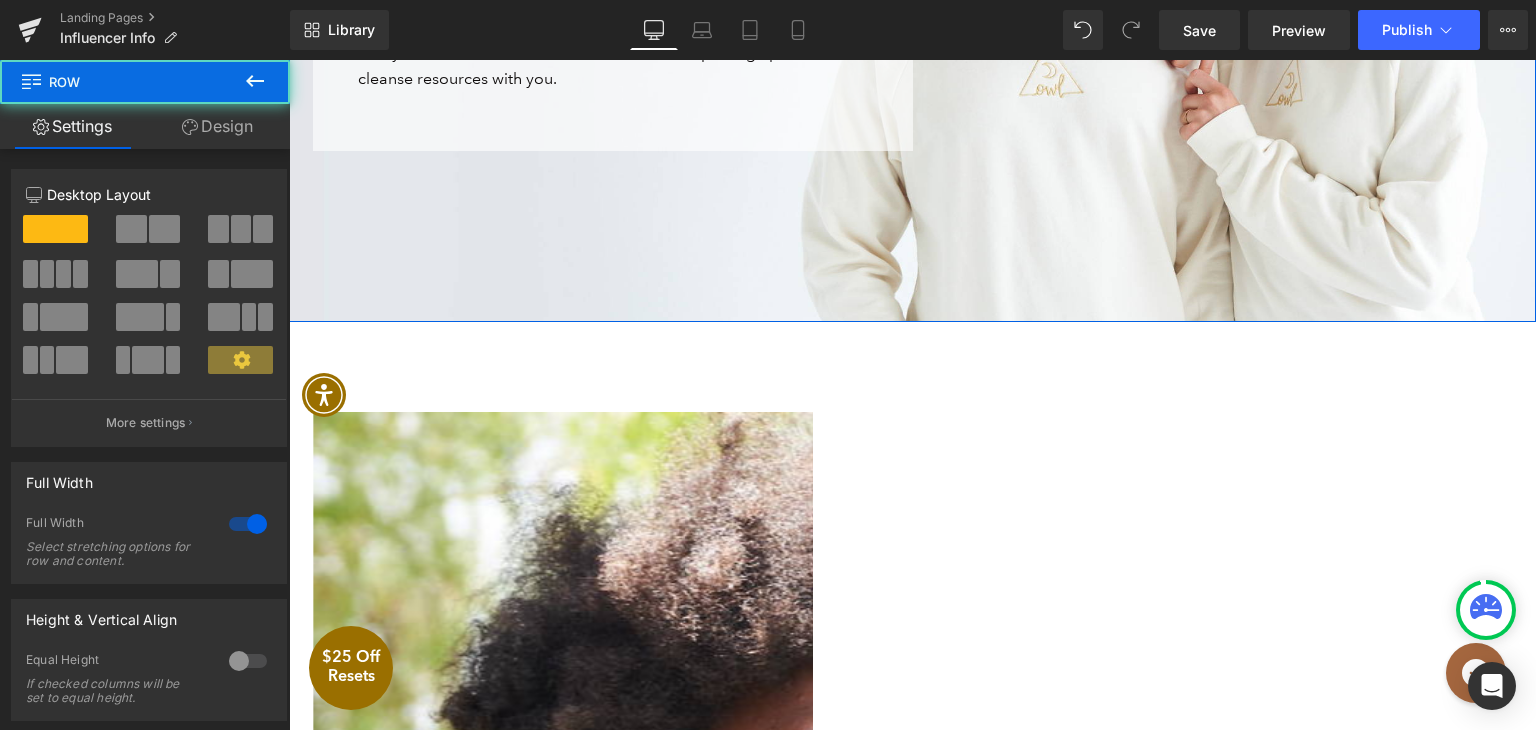 click on "We're excited to work with you! Heading         You're on your way to a healthy, happy gut! We're getting your Reset ready, and wanted to share some social media posting tips and cleanse resources with you. Text Block         Row     60px     Row         Row" at bounding box center [912, 5] 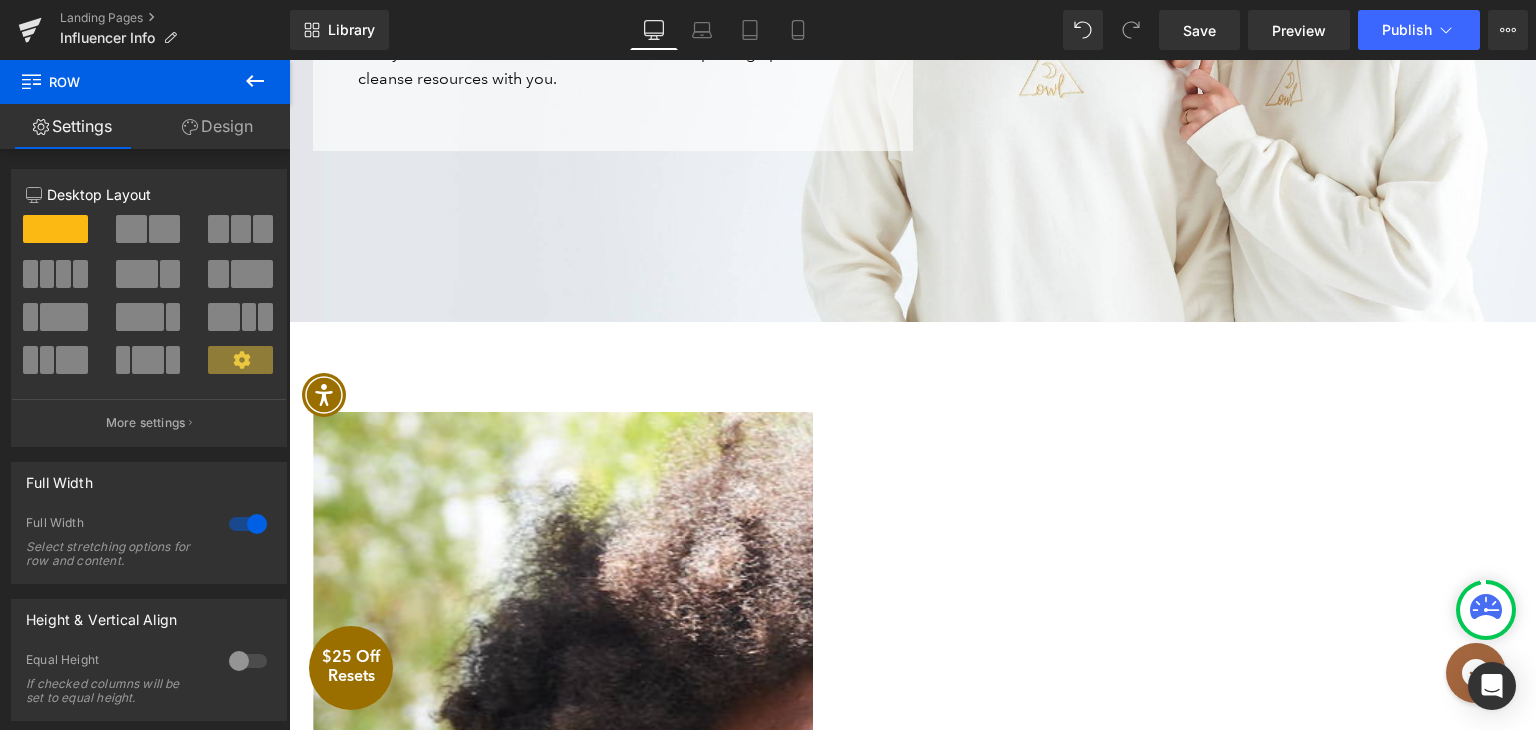 click 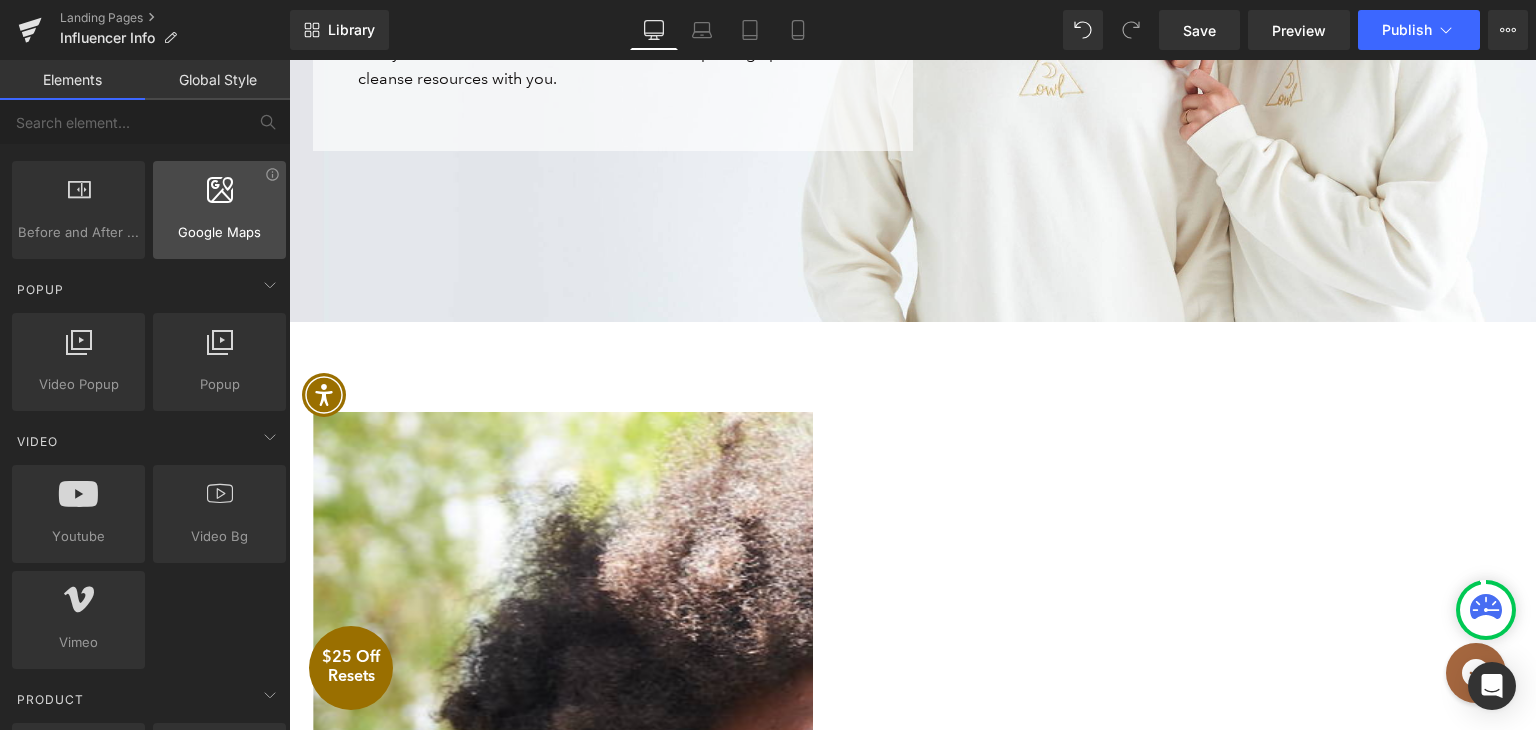 scroll, scrollTop: 1100, scrollLeft: 0, axis: vertical 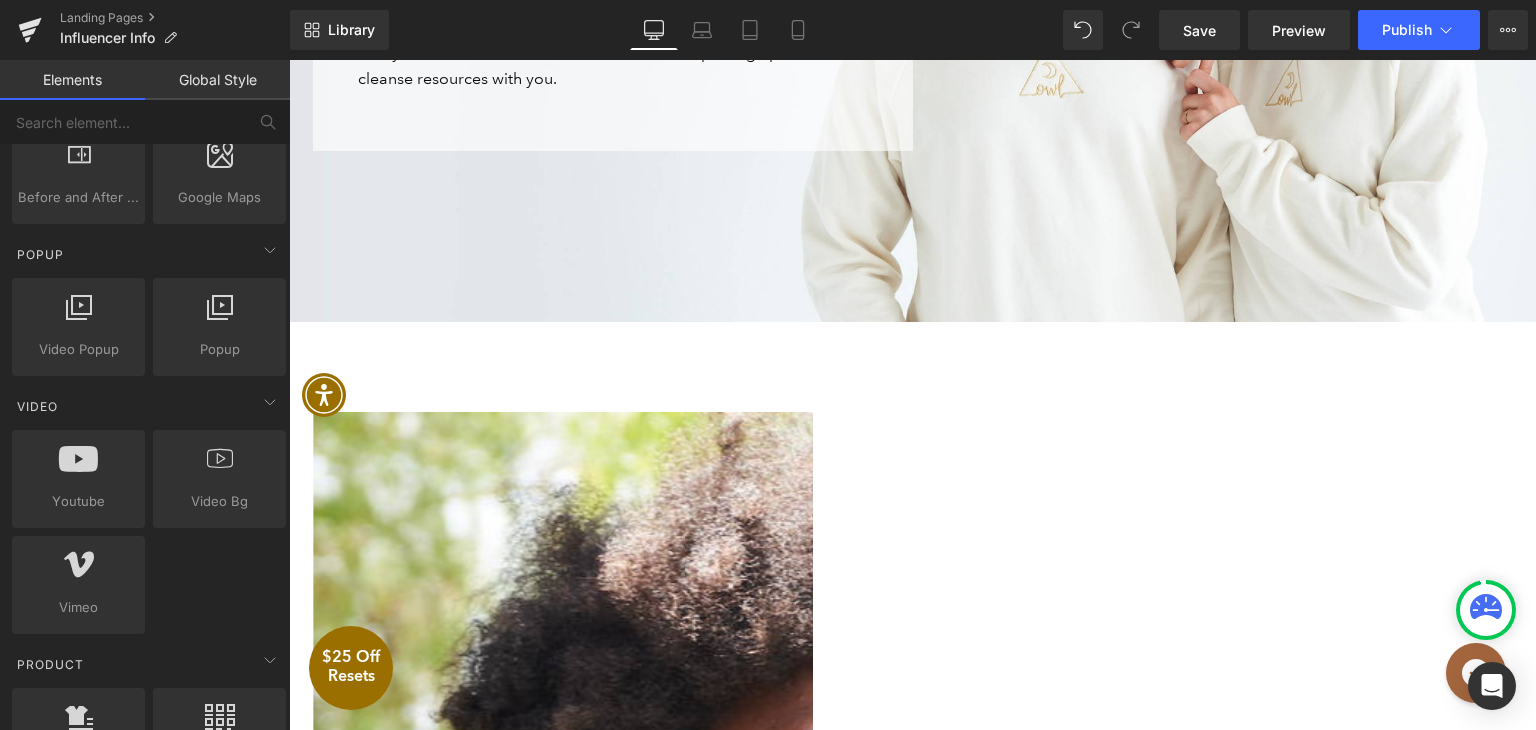 click on "We're excited to work with you! Heading         You're on your way to a healthy, happy gut! We're getting your Reset ready, and wanted to share some social media posting tips and cleanse resources with you. Text Block         Row     60px     Row         Row" at bounding box center [912, 5] 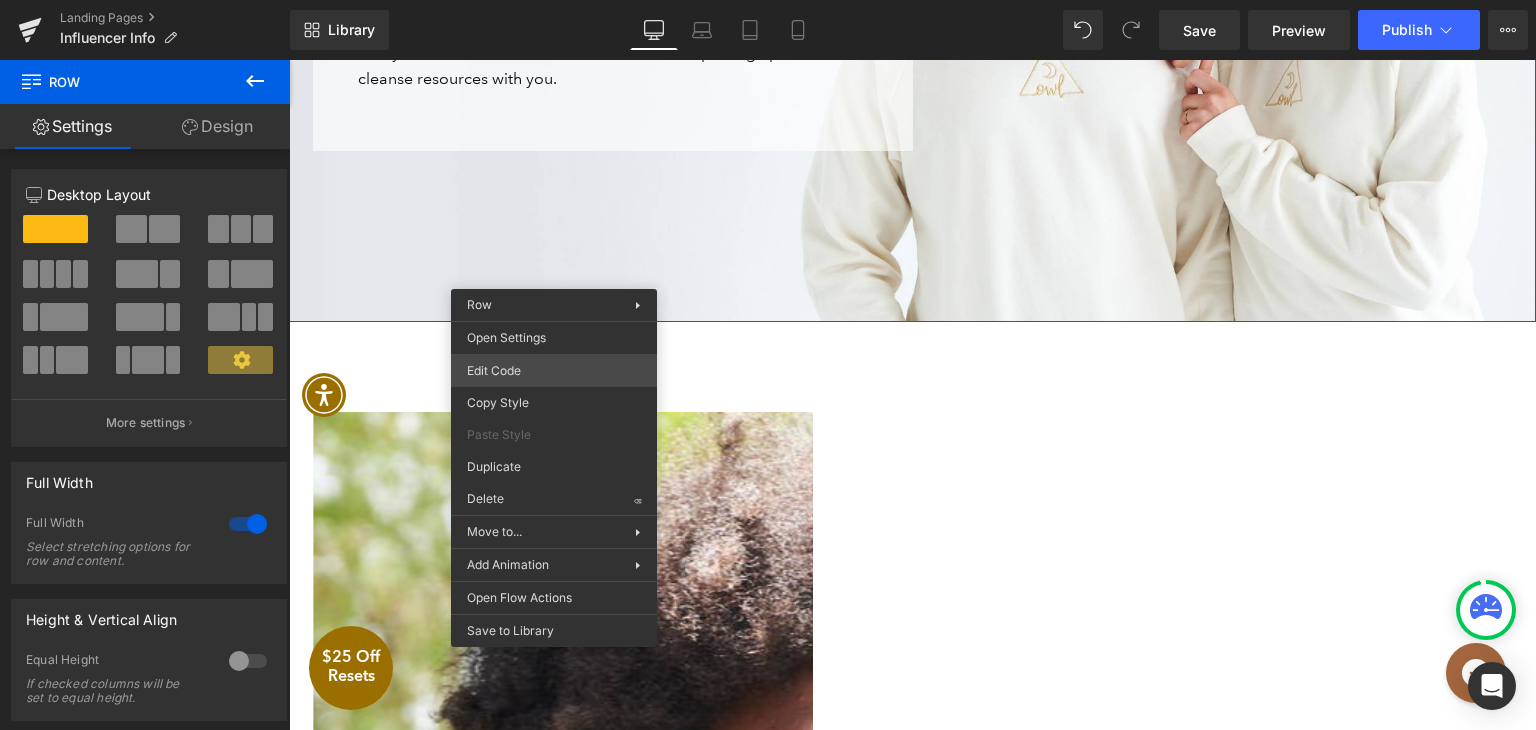 click on "Heading  You are previewing how the   will restyle your page. You can not edit Elements in Preset Preview Mode.  Landing Pages Influencer Info Library Desktop Desktop Laptop Tablet Mobile Save Preview Publish Scheduled View Live Page View with current Template Save Template to Library Schedule Publish  Optimize  Publish Settings Shortcuts  Your page can’t be published   You've reached the maximum number of published pages on your plan  (0/0).  You need to upgrade your plan or unpublish all your pages to get 1 publish slot.   Unpublish pages   Upgrade plan  Elements Global Style Base Row  rows, columns, layouts, div Heading  headings, titles, h1,h2,h3,h4,h5,h6 Text Block  texts, paragraphs, contents, blocks Image  images, photos, alts, uploads Icon  icons, symbols Button  button, call to action, cta Separator  separators, dividers, horizontal lines Liquid  liquid, custom code, html, javascript, css, reviews, apps, applications, embeded, iframe Banner Parallax  Hero Banner  Stack Tabs  Carousel  Pricing" at bounding box center [768, 0] 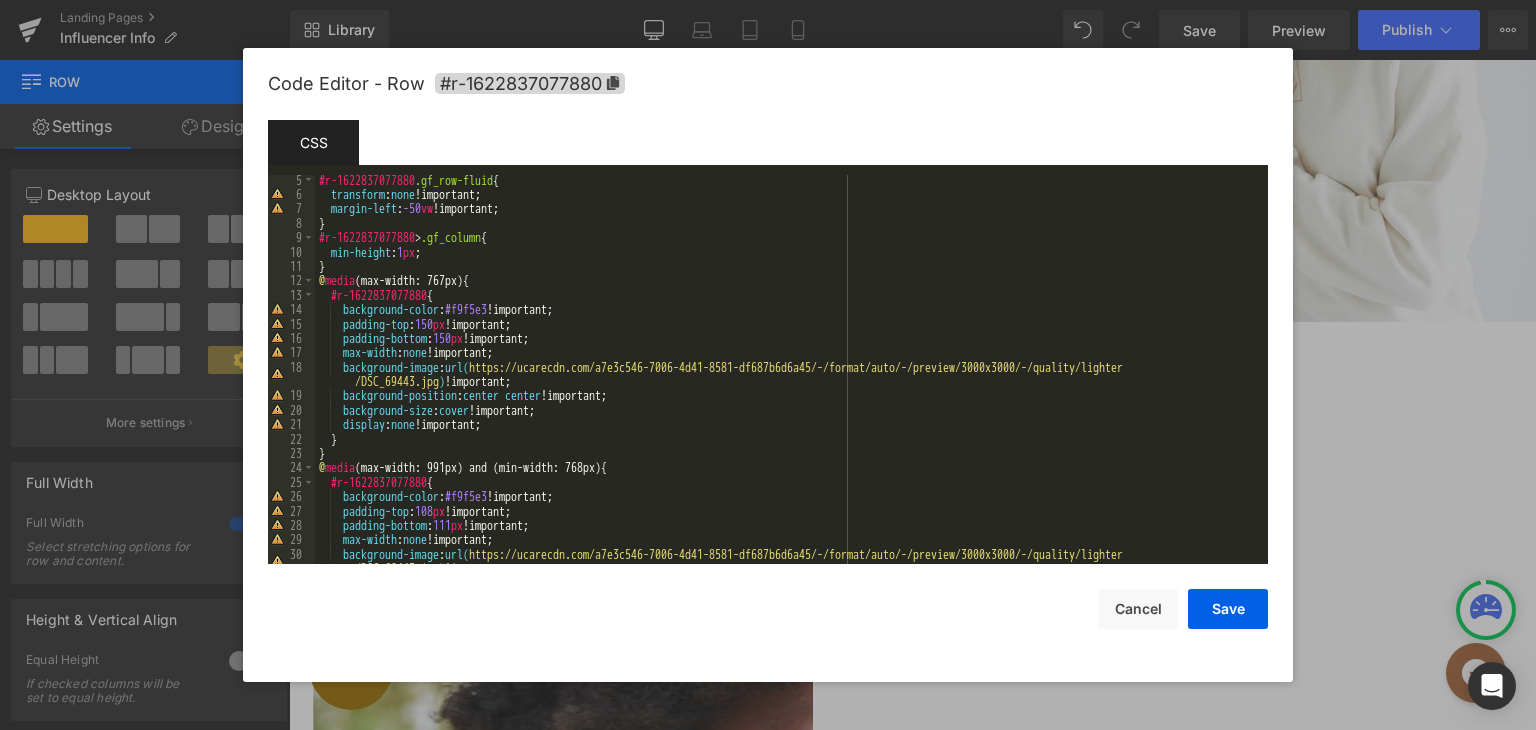 scroll, scrollTop: 60, scrollLeft: 0, axis: vertical 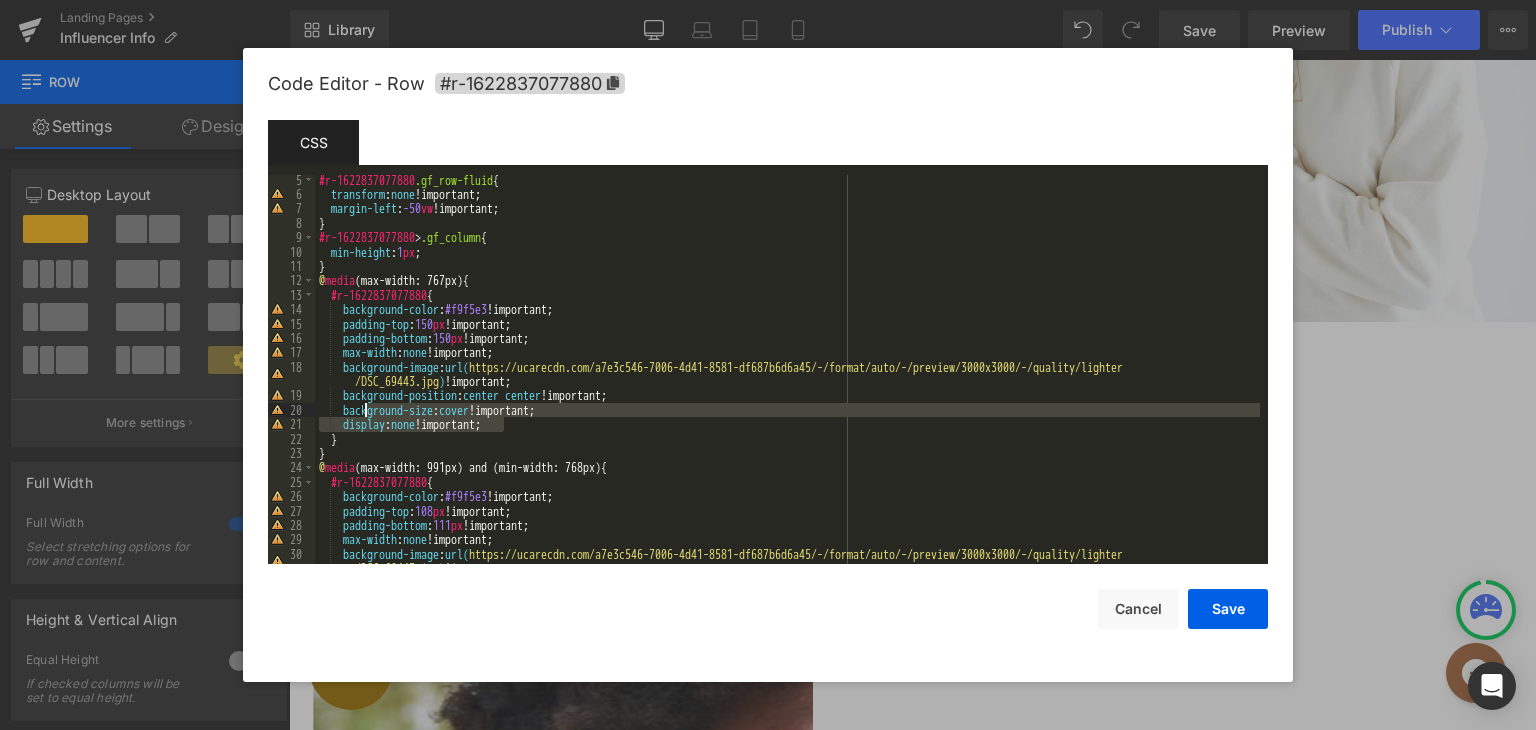 drag, startPoint x: 536, startPoint y: 423, endPoint x: 365, endPoint y: 417, distance: 171.10522 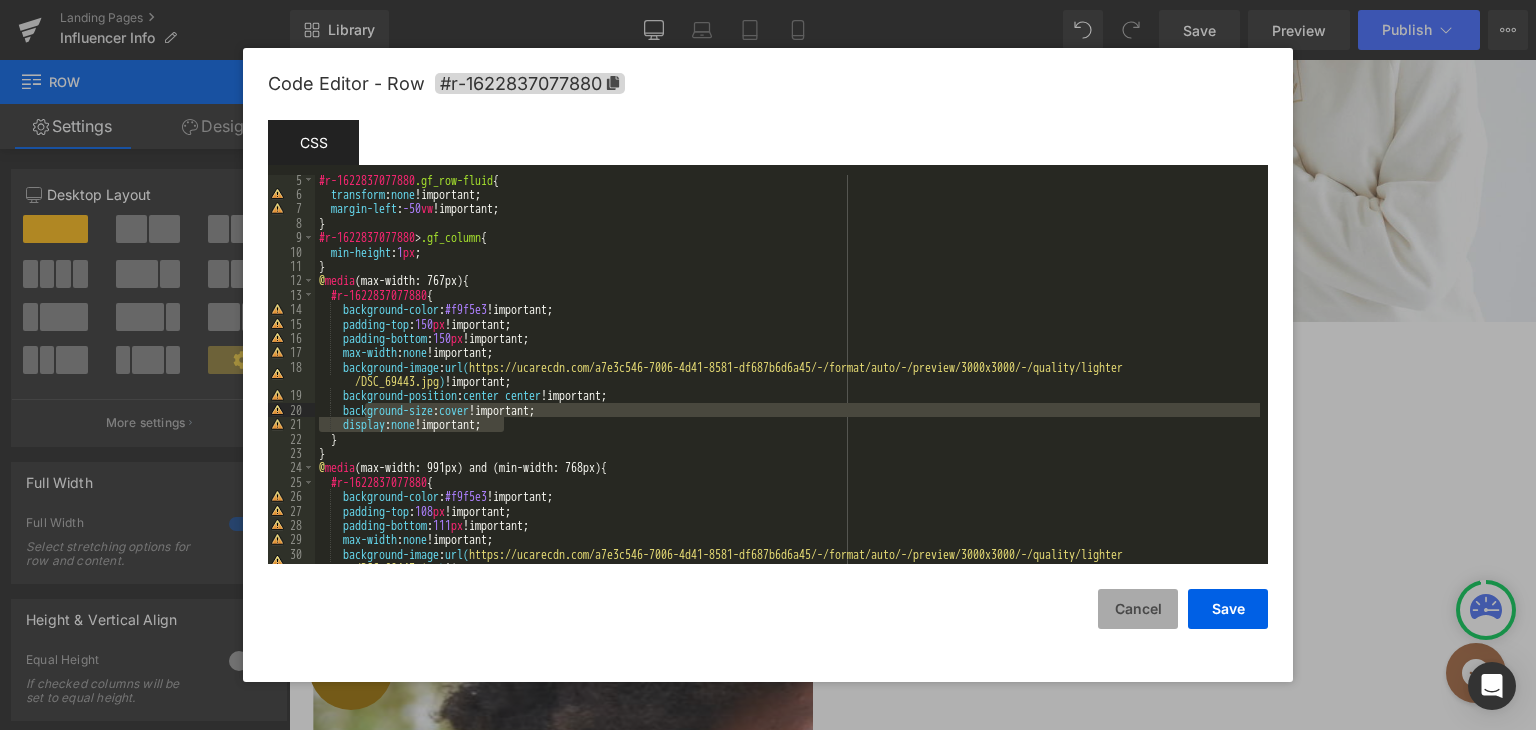 click on "Cancel" at bounding box center (1138, 609) 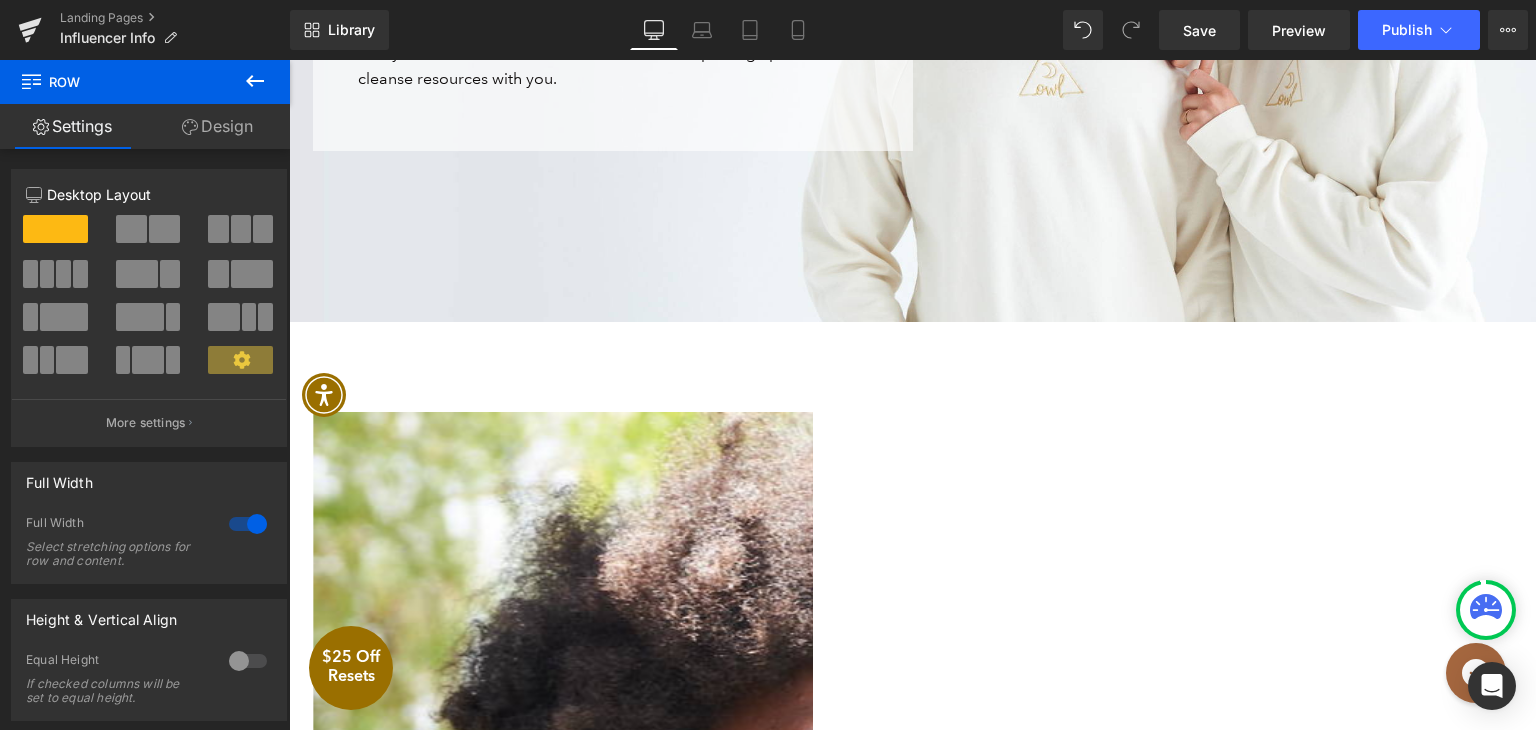 drag, startPoint x: 247, startPoint y: 85, endPoint x: 287, endPoint y: 105, distance: 44.72136 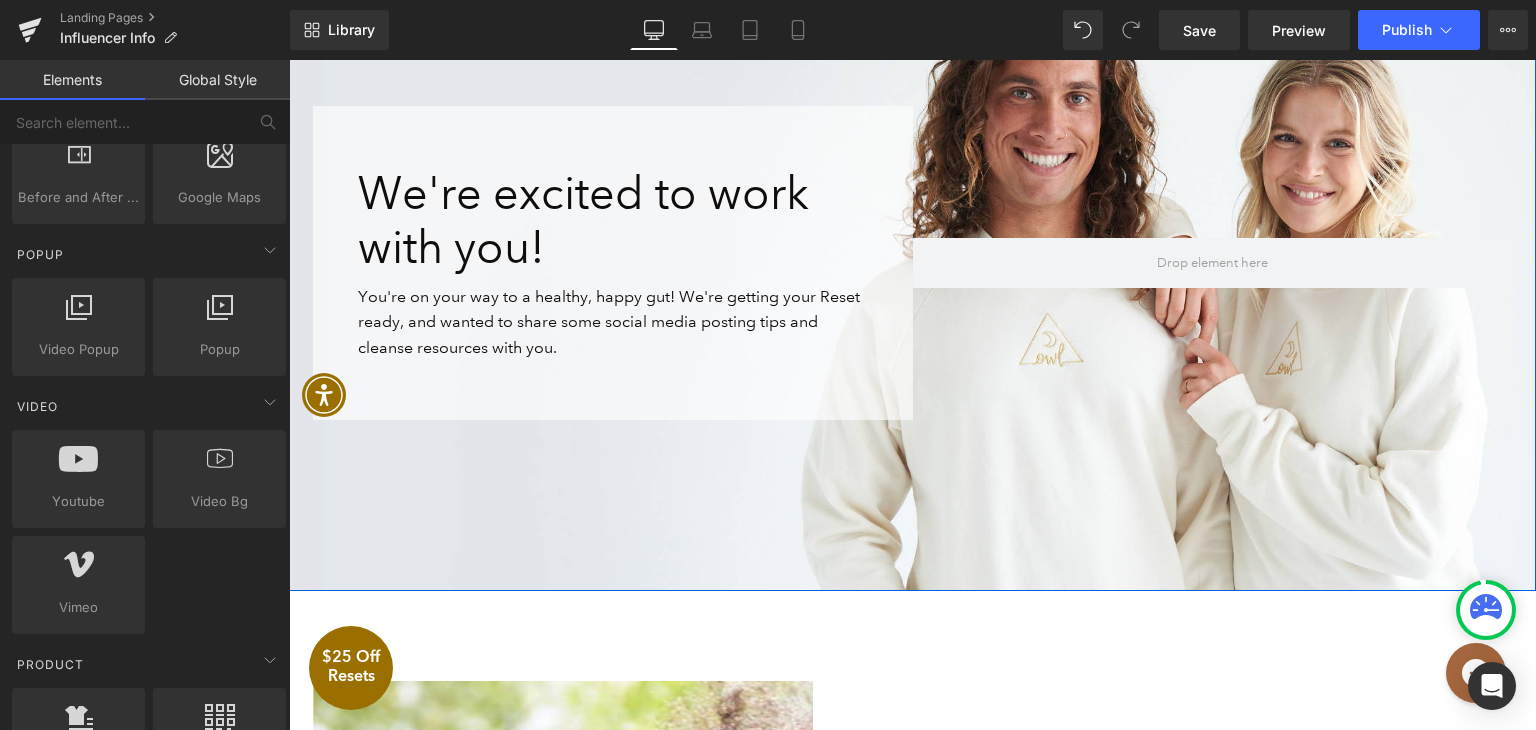 scroll, scrollTop: 300, scrollLeft: 0, axis: vertical 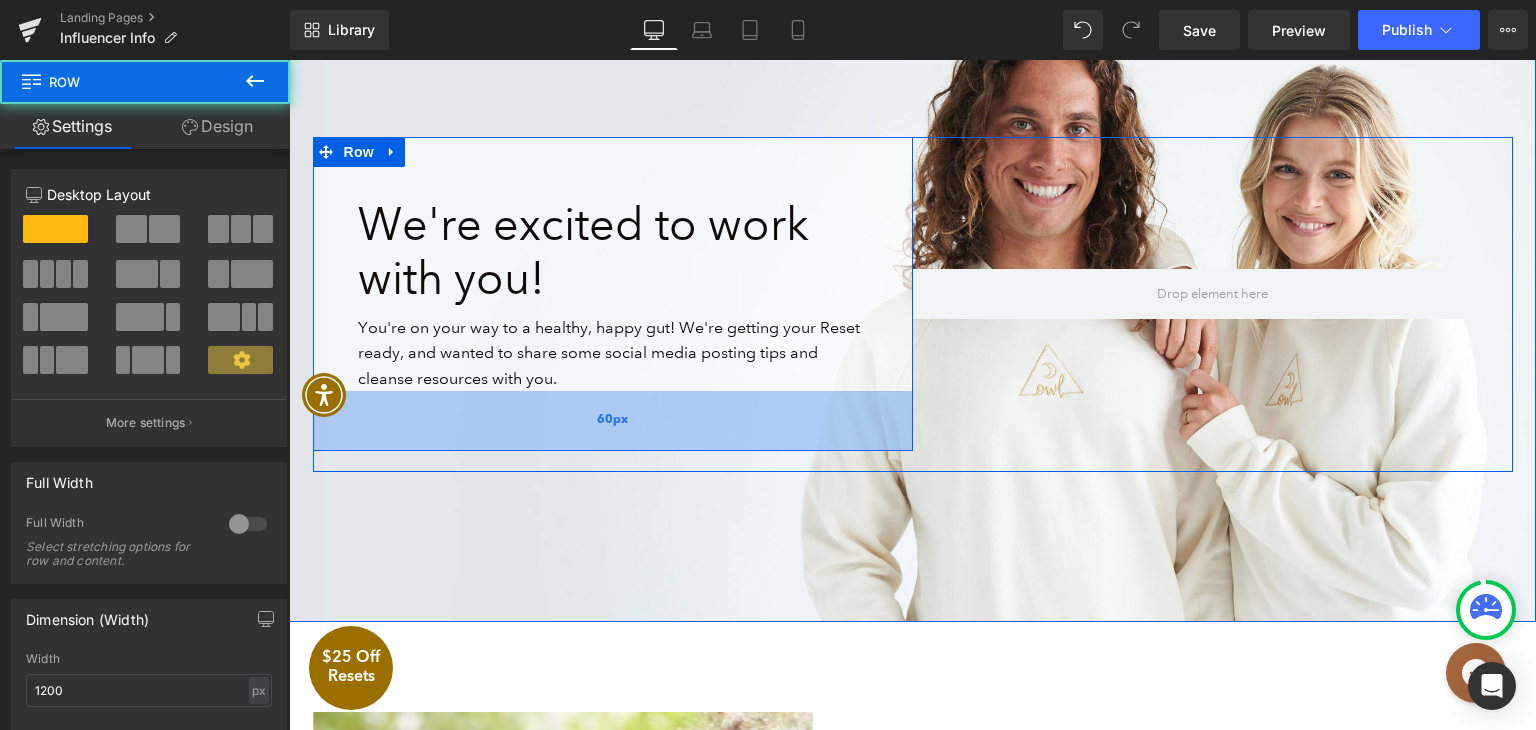 click on "60px" at bounding box center (613, 421) 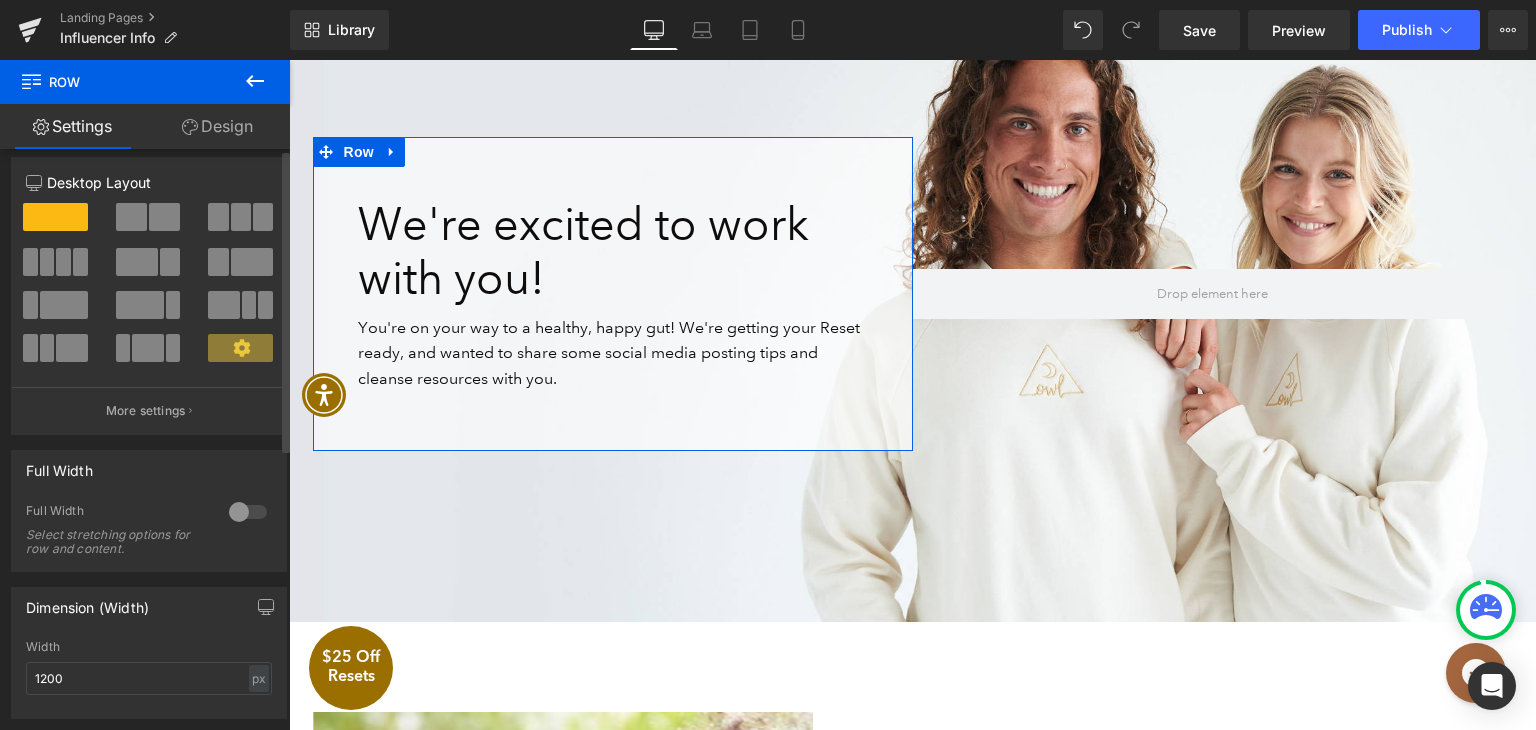 scroll, scrollTop: 0, scrollLeft: 0, axis: both 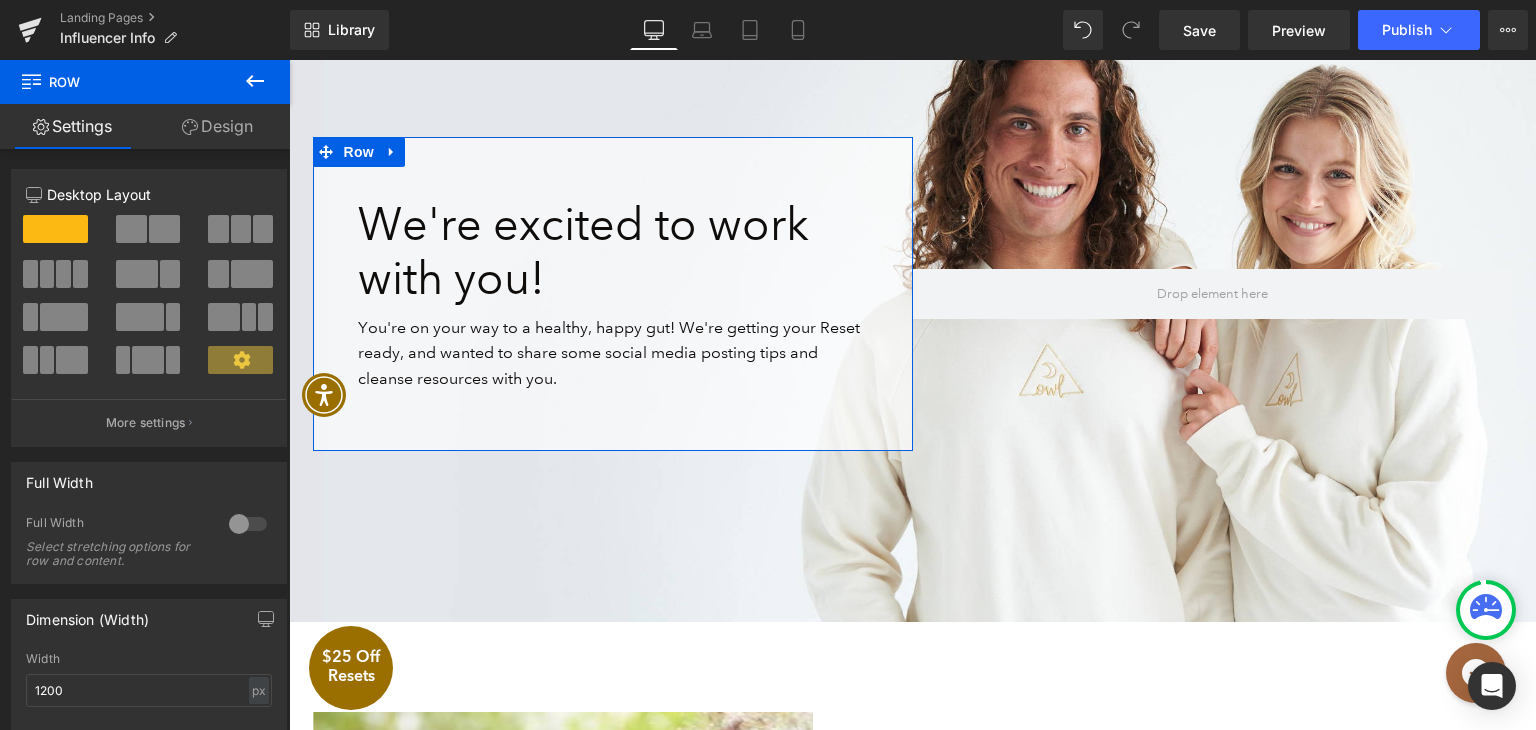 click 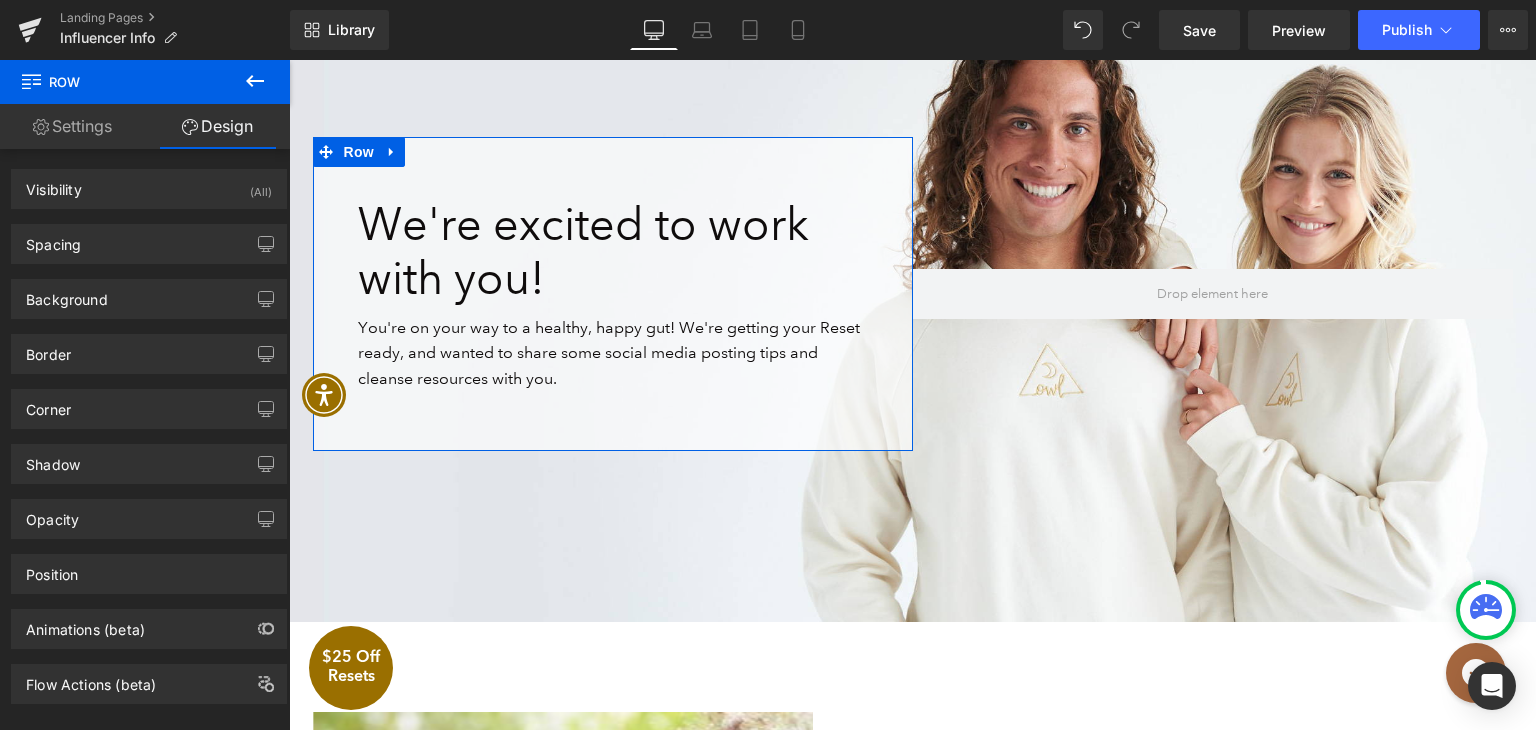 click on "Settings" at bounding box center [72, 126] 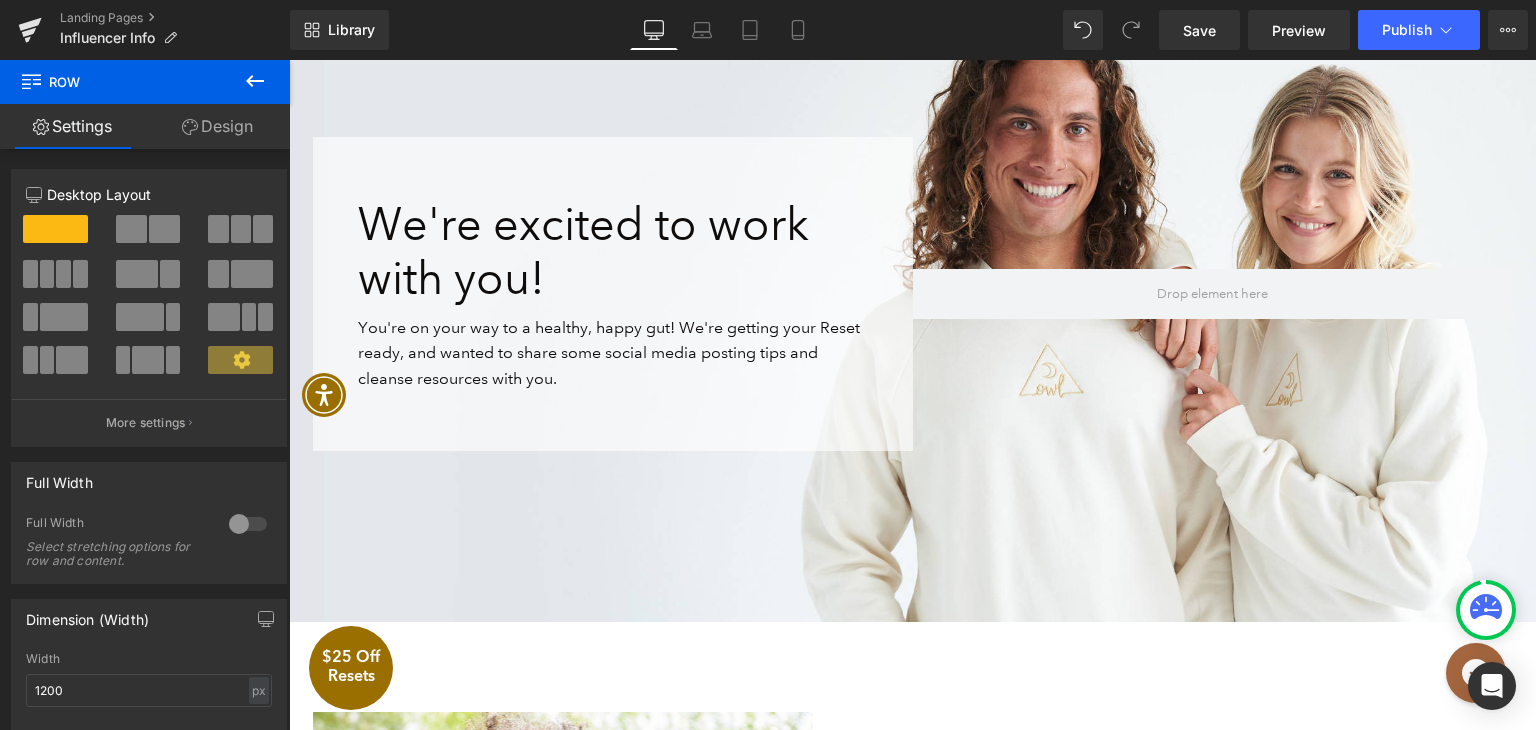 click 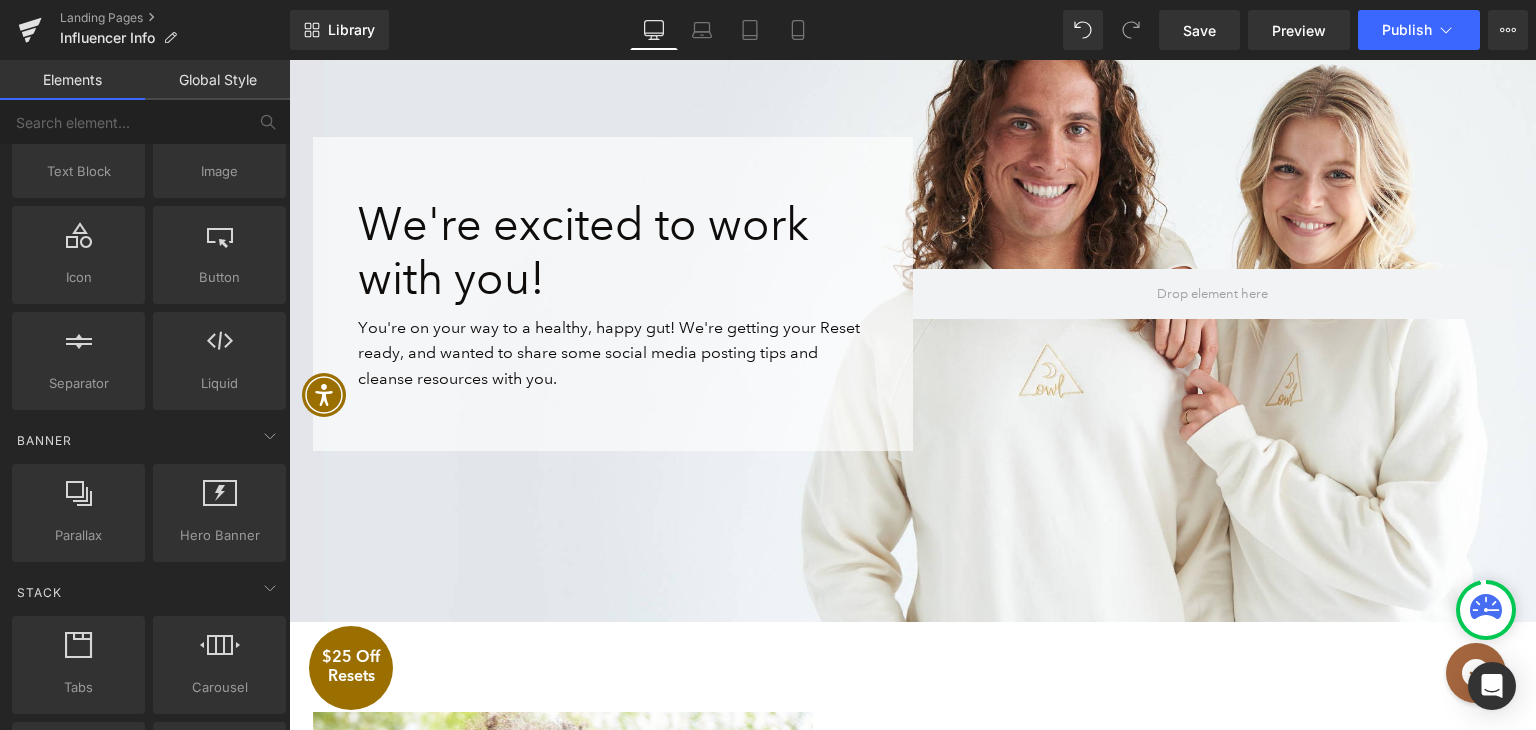 scroll, scrollTop: 0, scrollLeft: 0, axis: both 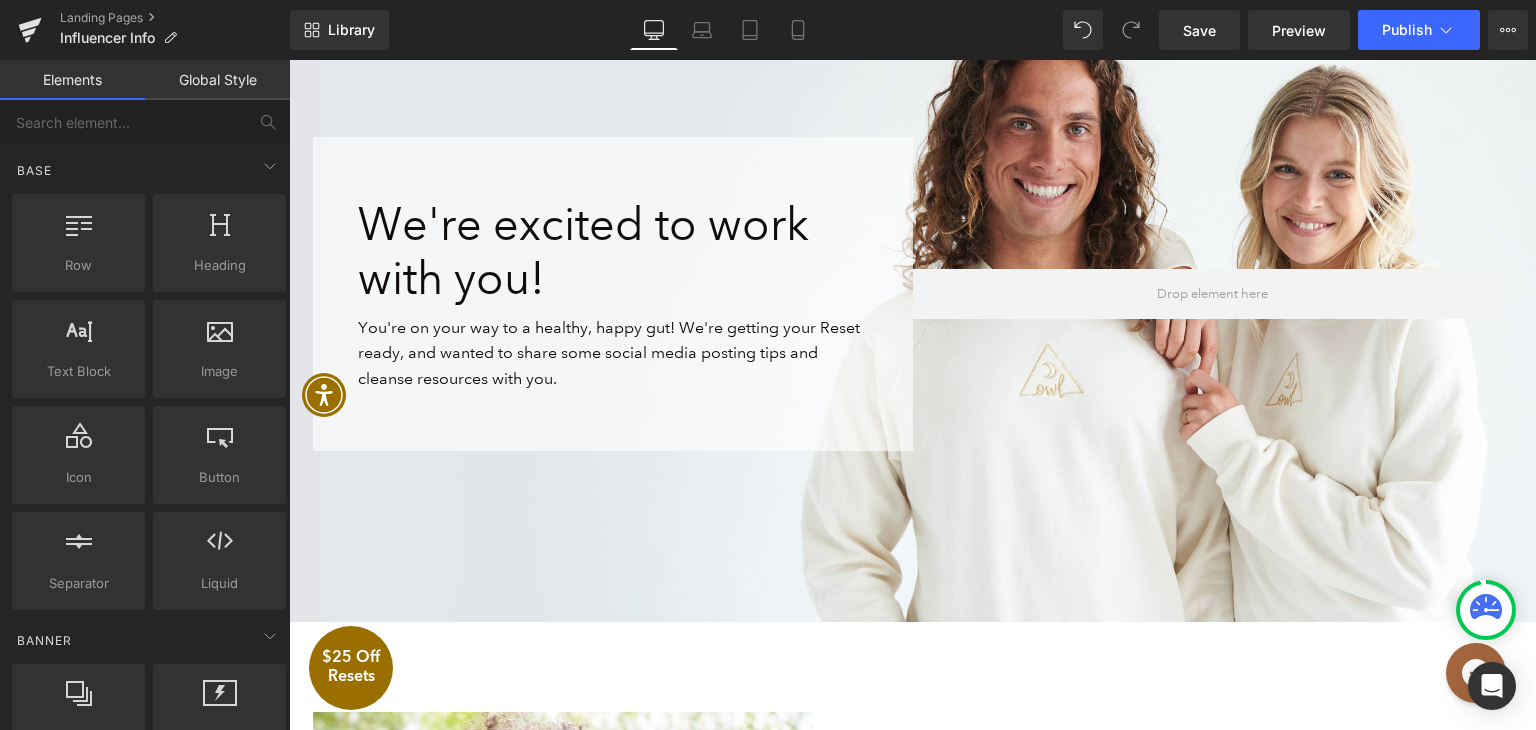 click on "Global Style" at bounding box center [217, 80] 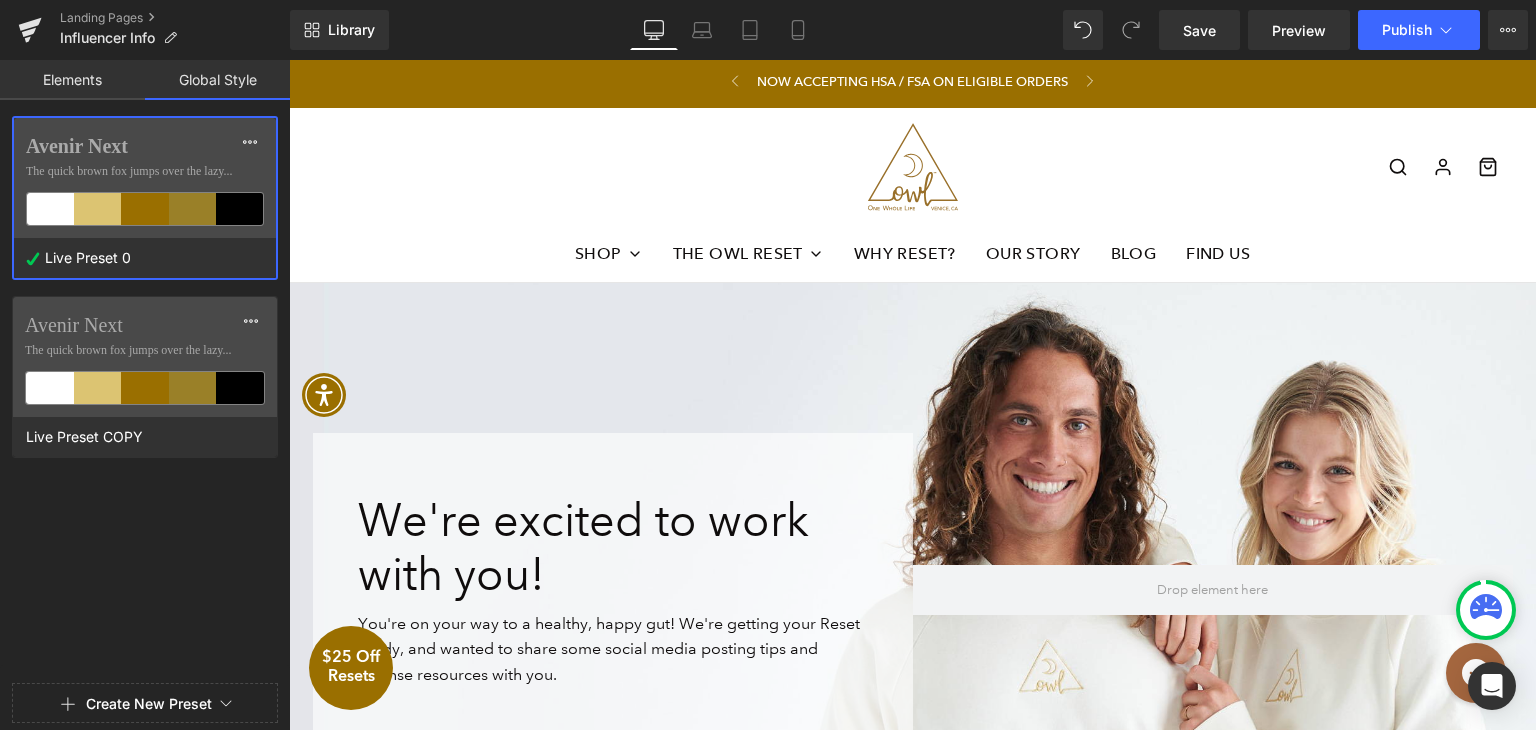 scroll, scrollTop: 0, scrollLeft: 0, axis: both 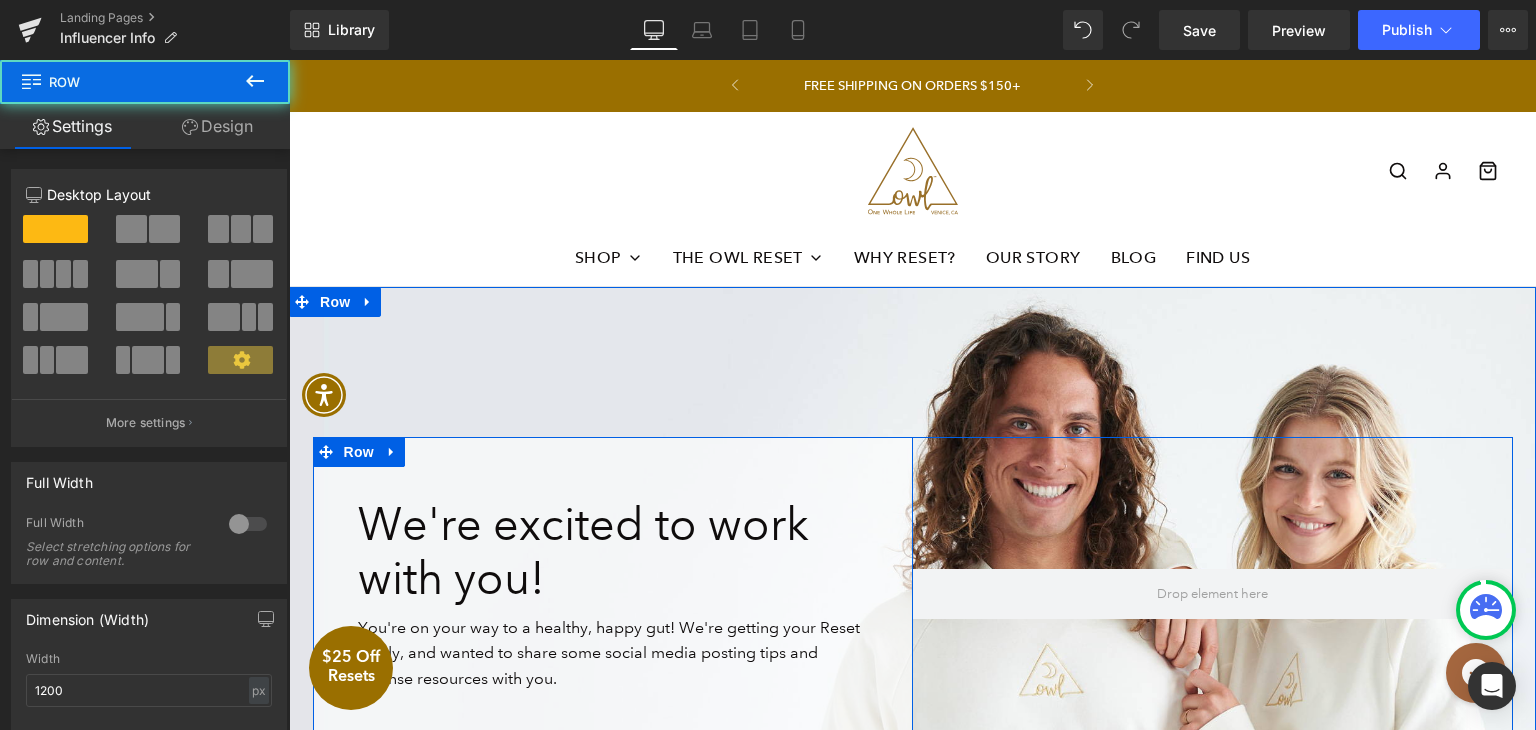 click on "We're excited to work with you! Heading         You're on your way to a healthy, happy gut! We're getting your Reset ready, and wanted to share some social media posting tips and cleanse resources with you. Text Block         Row     60px" at bounding box center (613, 594) 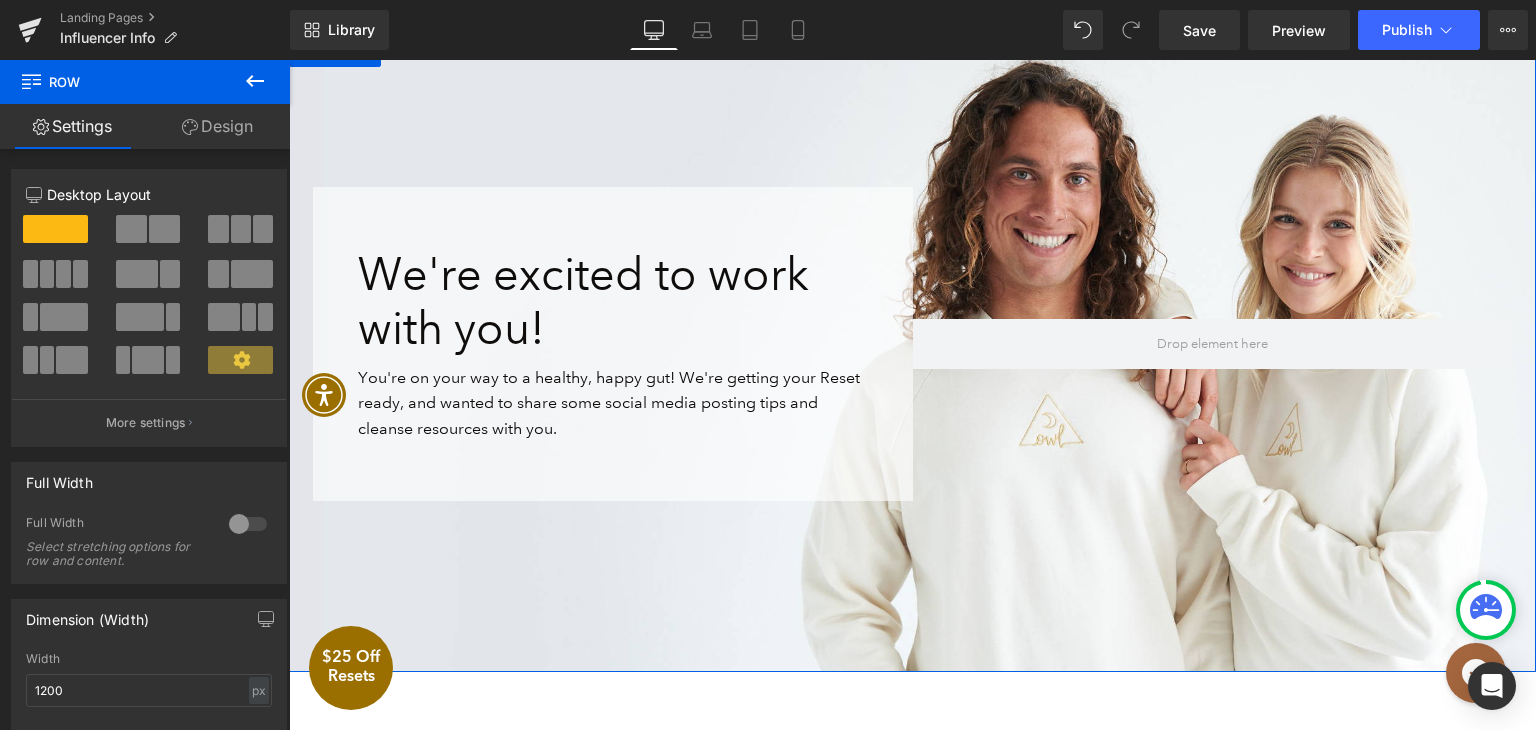 scroll, scrollTop: 300, scrollLeft: 0, axis: vertical 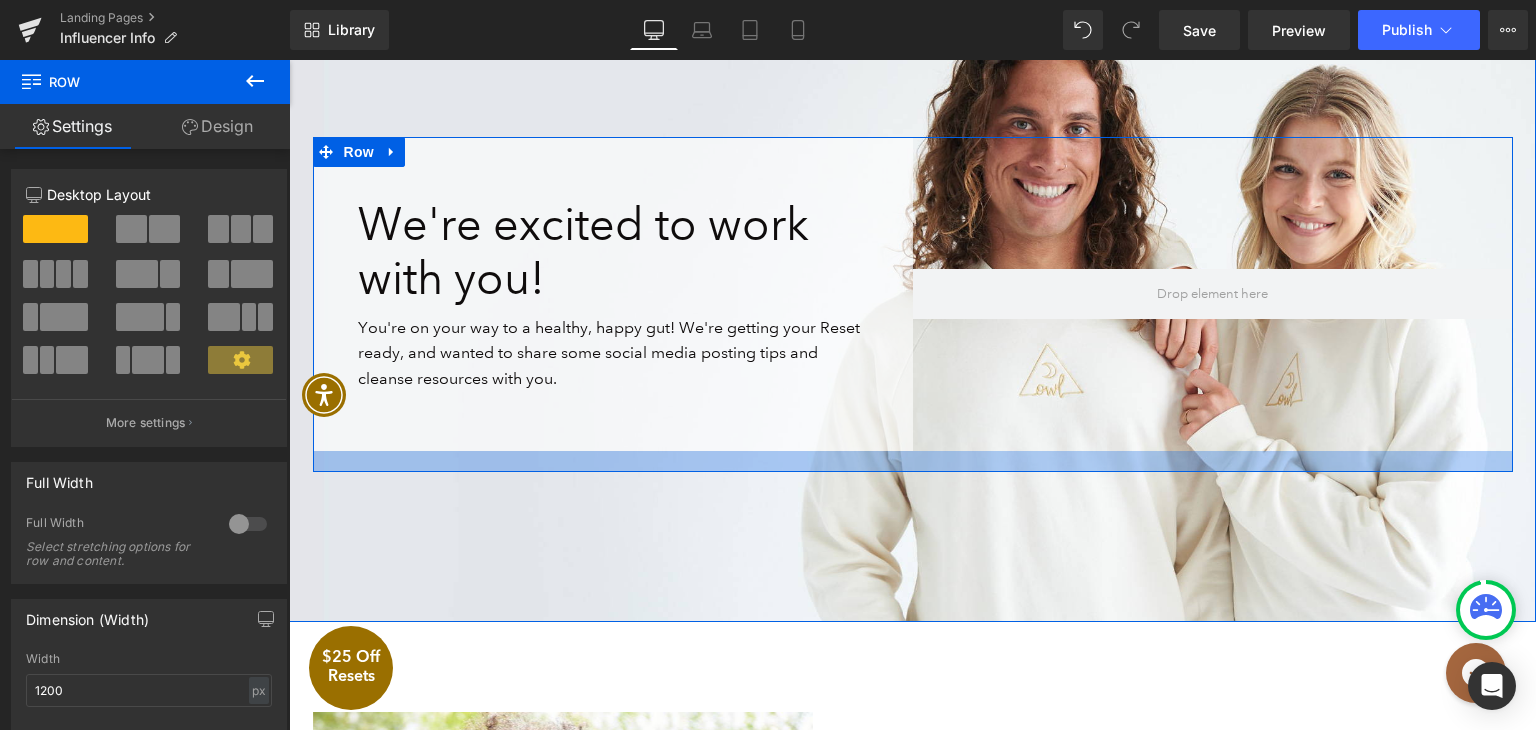 click at bounding box center (913, 461) 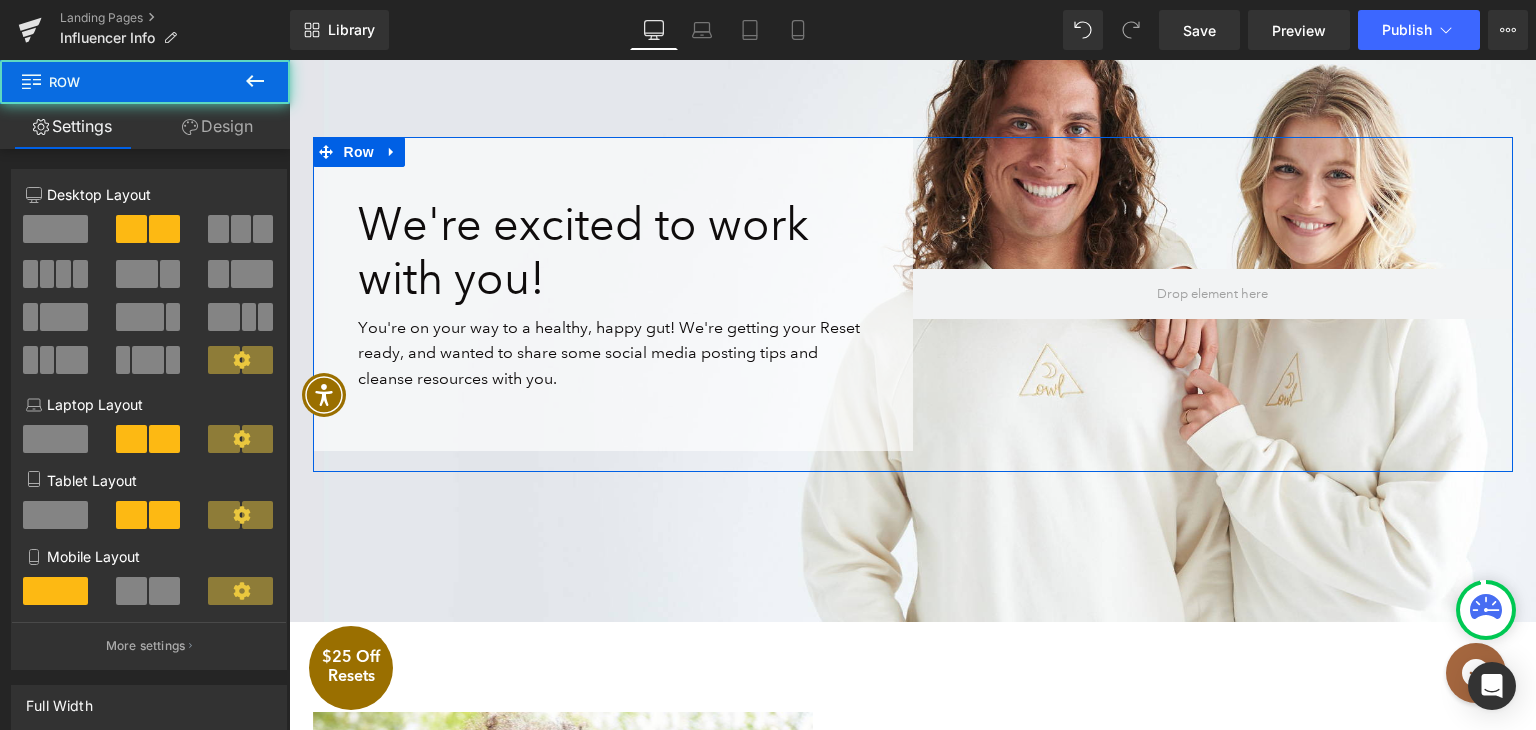 scroll, scrollTop: 500, scrollLeft: 0, axis: vertical 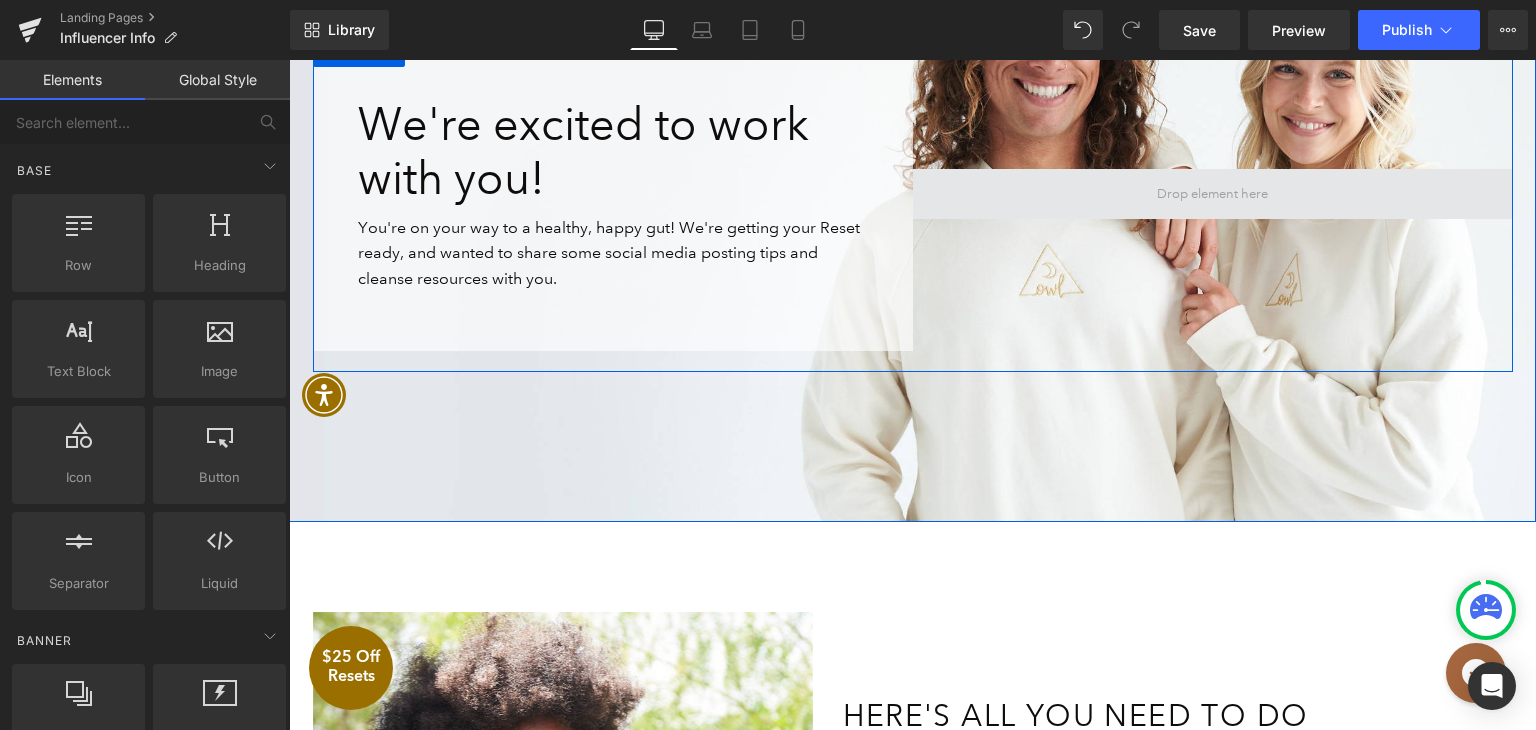 click at bounding box center (1212, 194) 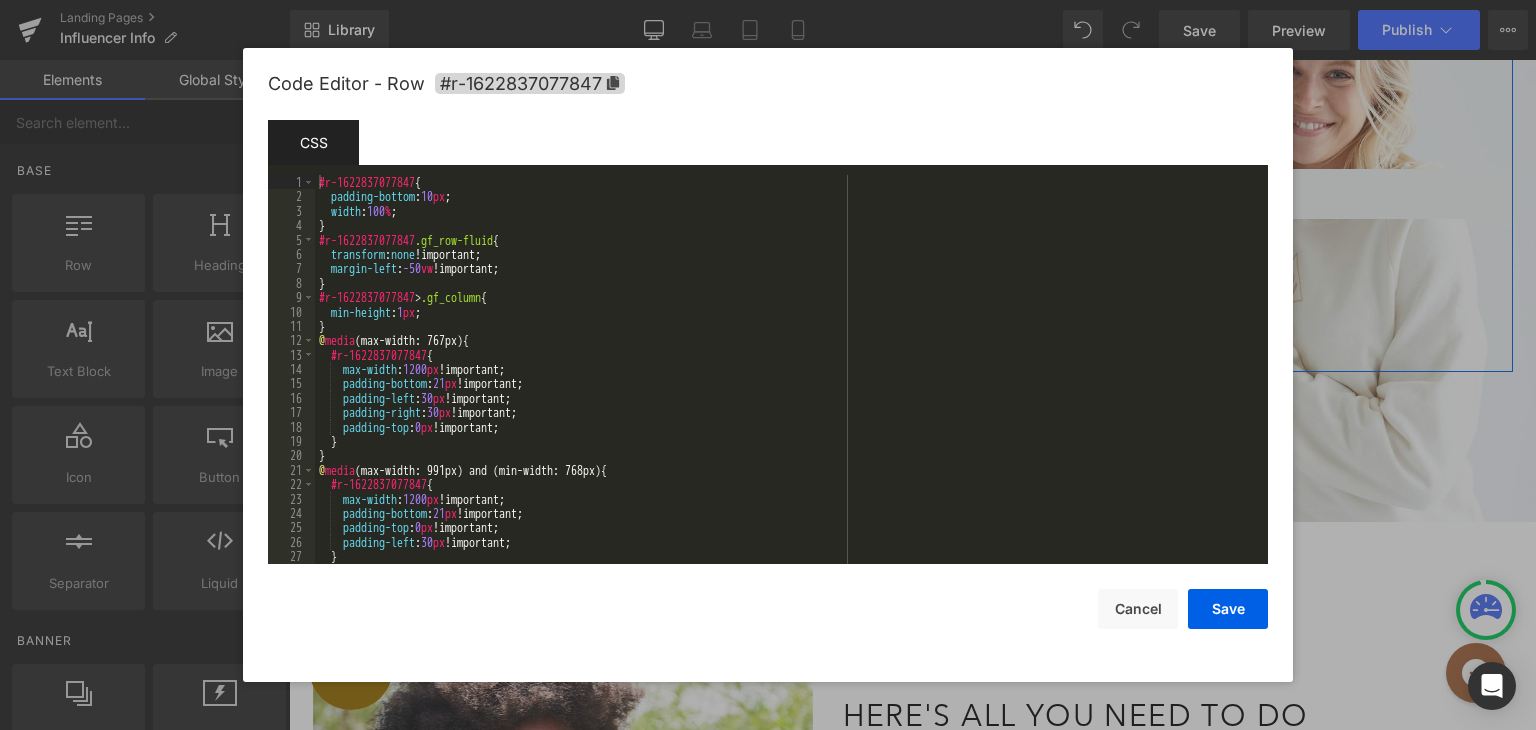 click on "Heading  You are previewing how the   will restyle your page. You can not edit Elements in Preset Preview Mode.  Landing Pages Influencer Info Library Desktop Desktop Laptop Tablet Mobile Save Preview Publish Scheduled View Live Page View with current Template Save Template to Library Schedule Publish  Optimize  Publish Settings Shortcuts  Your page can’t be published   You've reached the maximum number of published pages on your plan  (0/0).  You need to upgrade your plan or unpublish all your pages to get 1 publish slot.   Unpublish pages   Upgrade plan  Elements Global Style Base Row  rows, columns, layouts, div Heading  headings, titles, h1,h2,h3,h4,h5,h6 Text Block  texts, paragraphs, contents, blocks Image  images, photos, alts, uploads Icon  icons, symbols Button  button, call to action, cta Separator  separators, dividers, horizontal lines Liquid  liquid, custom code, html, javascript, css, reviews, apps, applications, embeded, iframe Banner Parallax  Hero Banner  Stack Tabs  Carousel  Pricing" at bounding box center [768, 0] 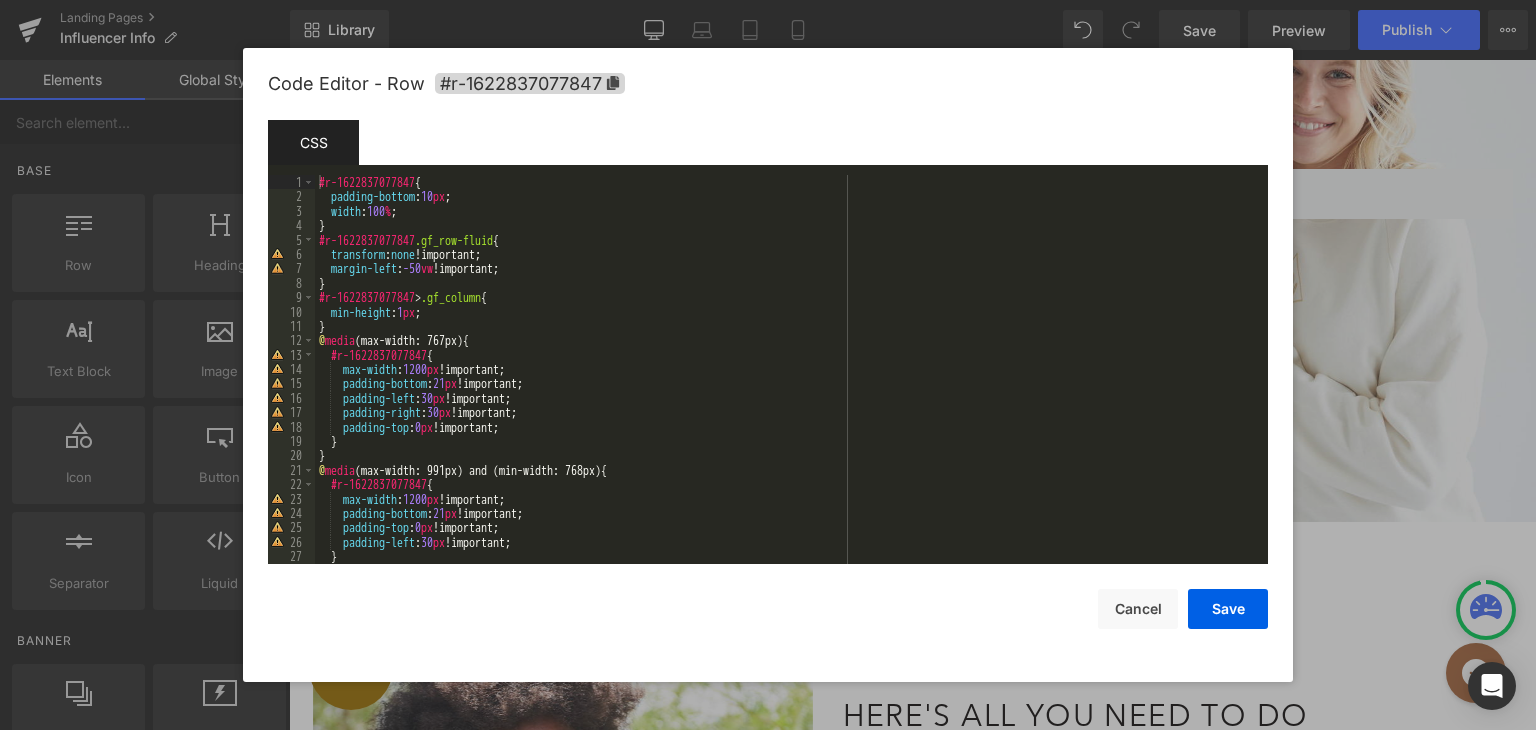 scroll, scrollTop: 0, scrollLeft: 0, axis: both 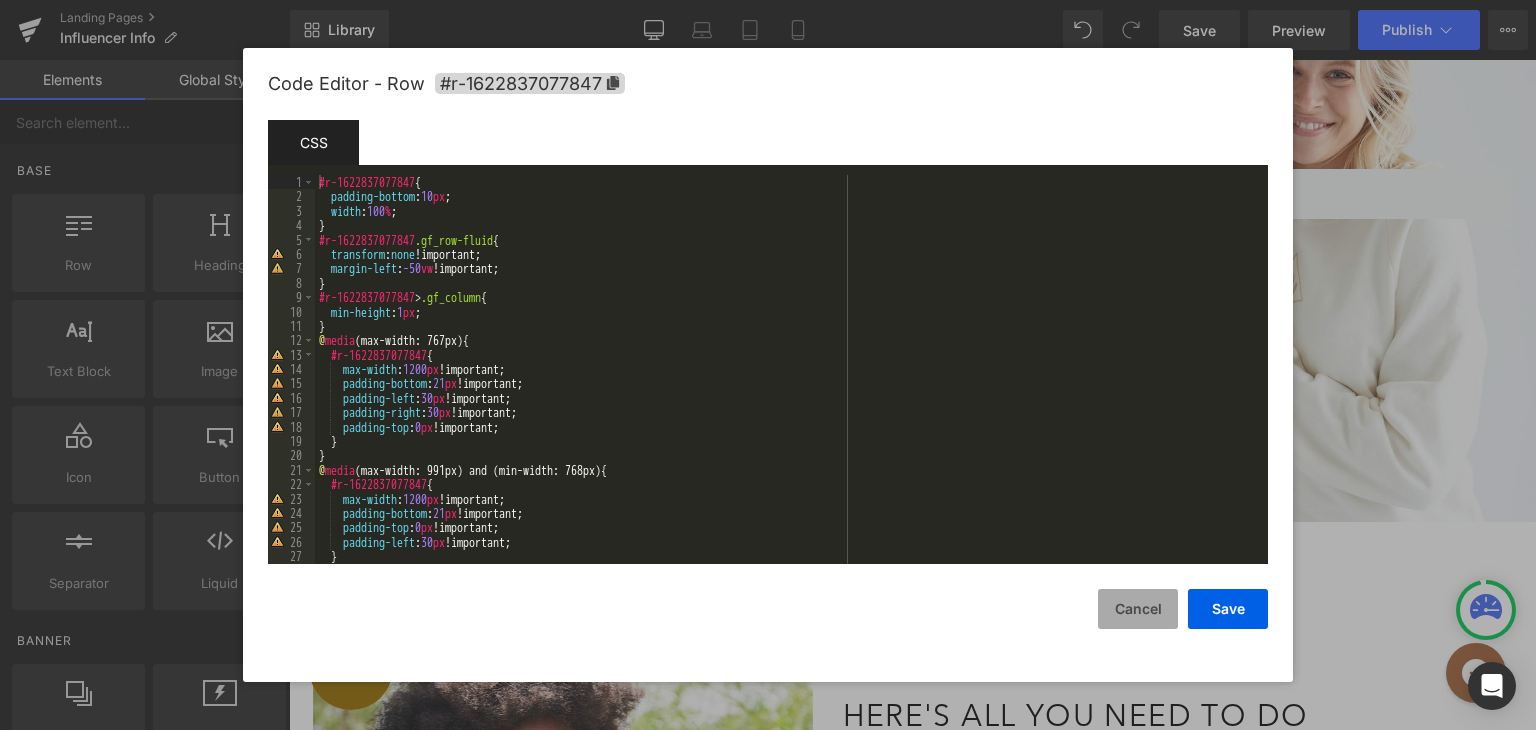 click on "Cancel" at bounding box center (1138, 609) 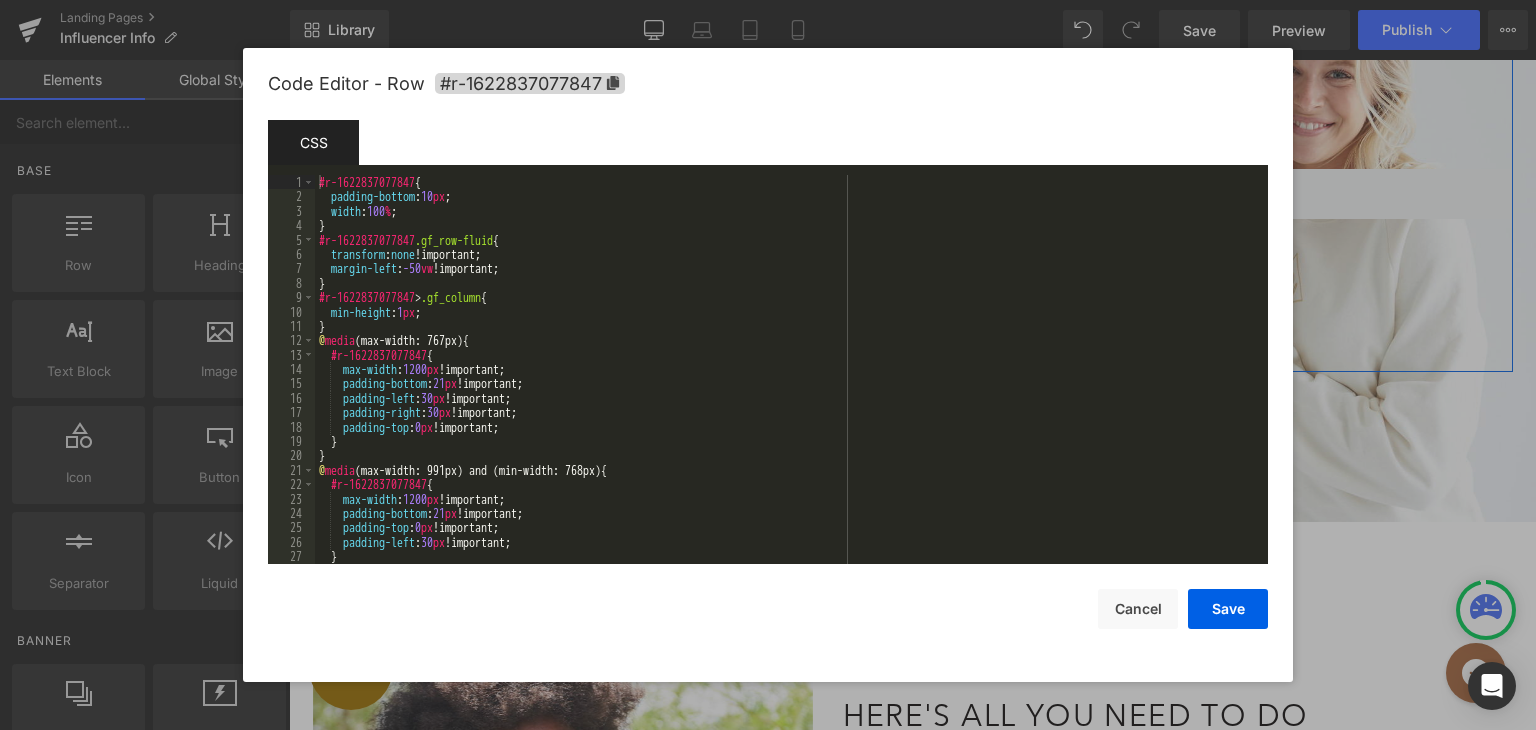 click on "Heading  You are previewing how the   will restyle your page. You can not edit Elements in Preset Preview Mode.  Landing Pages Influencer Info Library Desktop Desktop Laptop Tablet Mobile Save Preview Publish Scheduled View Live Page View with current Template Save Template to Library Schedule Publish  Optimize  Publish Settings Shortcuts  Your page can’t be published   You've reached the maximum number of published pages on your plan  (0/0).  You need to upgrade your plan or unpublish all your pages to get 1 publish slot.   Unpublish pages   Upgrade plan  Elements Global Style Base Row  rows, columns, layouts, div Heading  headings, titles, h1,h2,h3,h4,h5,h6 Text Block  texts, paragraphs, contents, blocks Image  images, photos, alts, uploads Icon  icons, symbols Button  button, call to action, cta Separator  separators, dividers, horizontal lines Liquid  liquid, custom code, html, javascript, css, reviews, apps, applications, embeded, iframe Banner Parallax  Hero Banner  Stack Tabs  Carousel  Pricing" at bounding box center (768, 0) 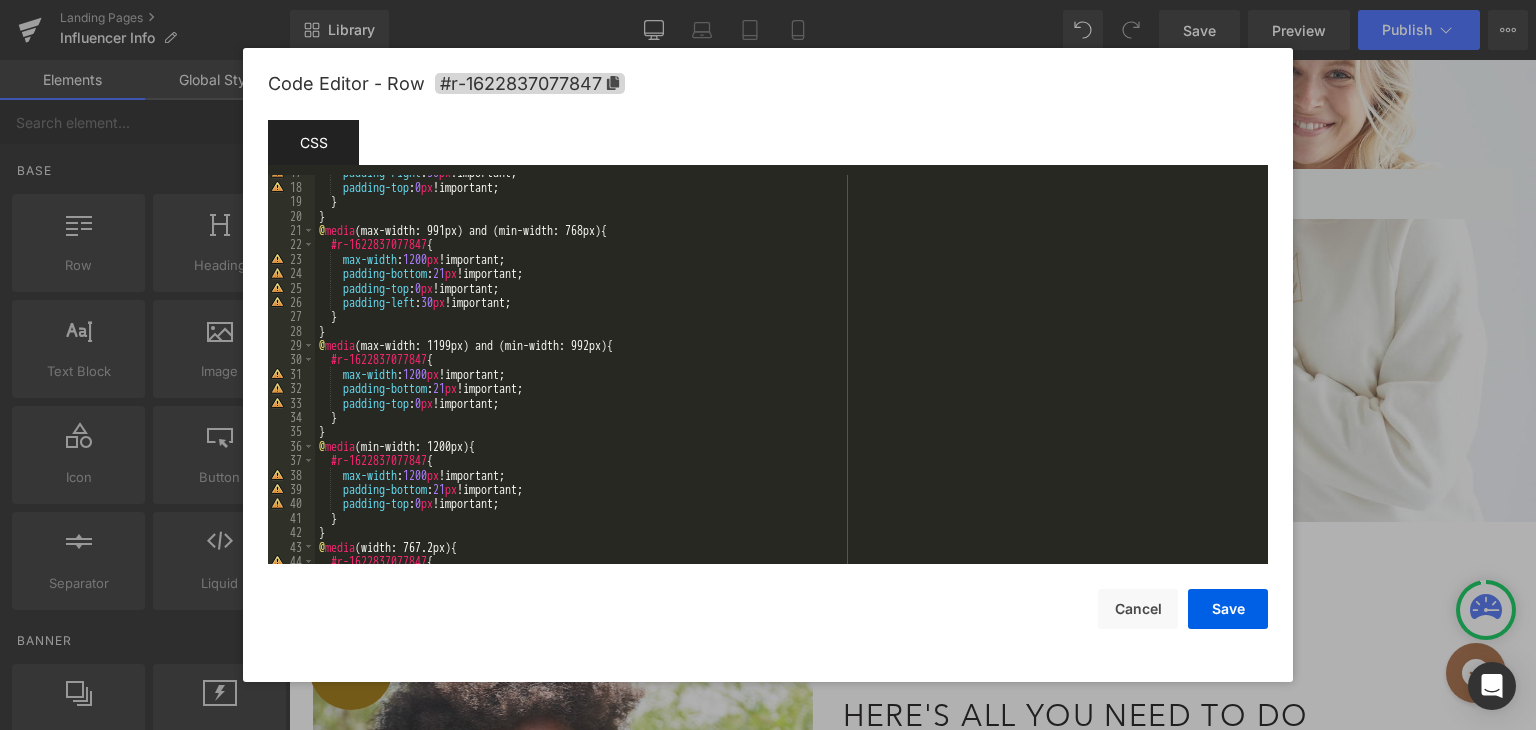 scroll, scrollTop: 240, scrollLeft: 0, axis: vertical 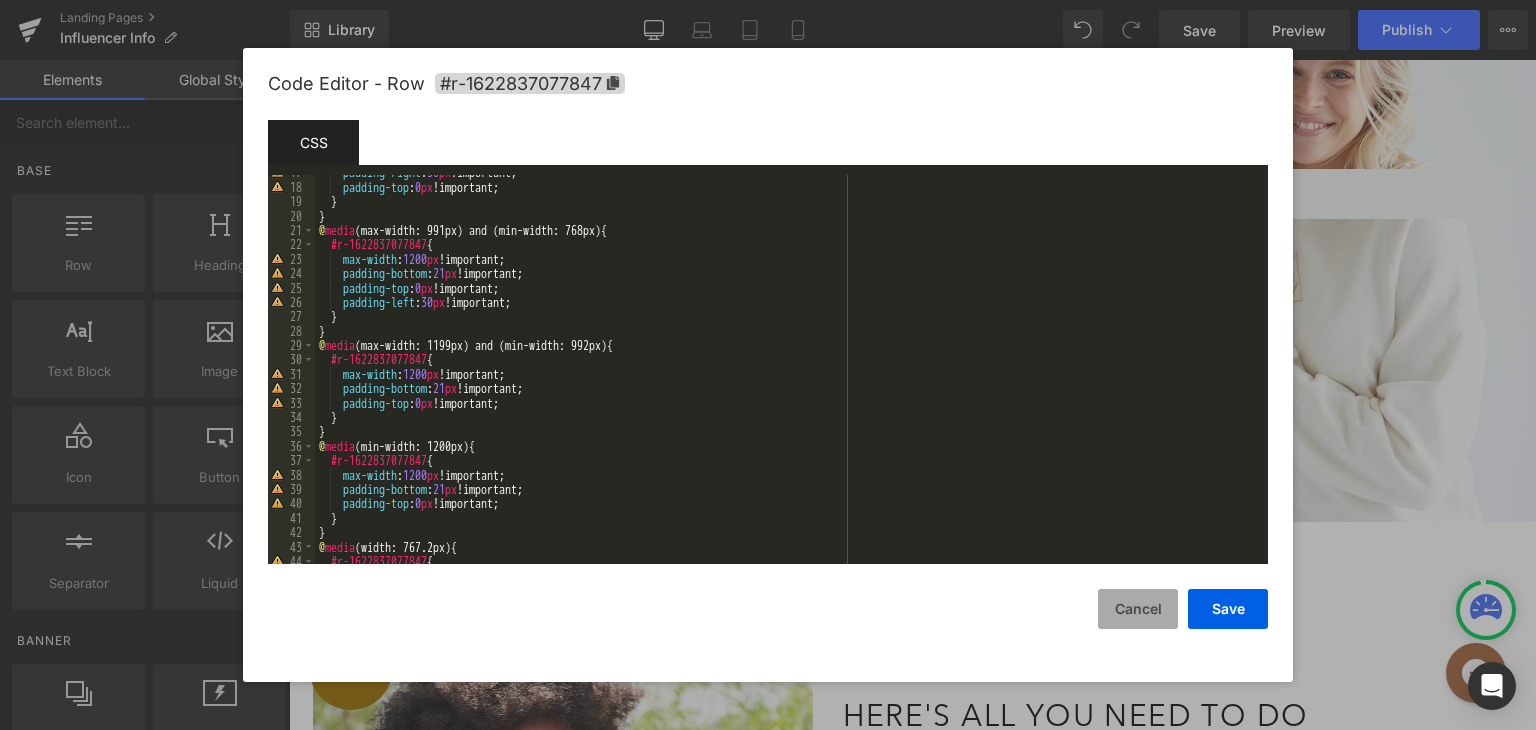 click on "Cancel" at bounding box center (1138, 609) 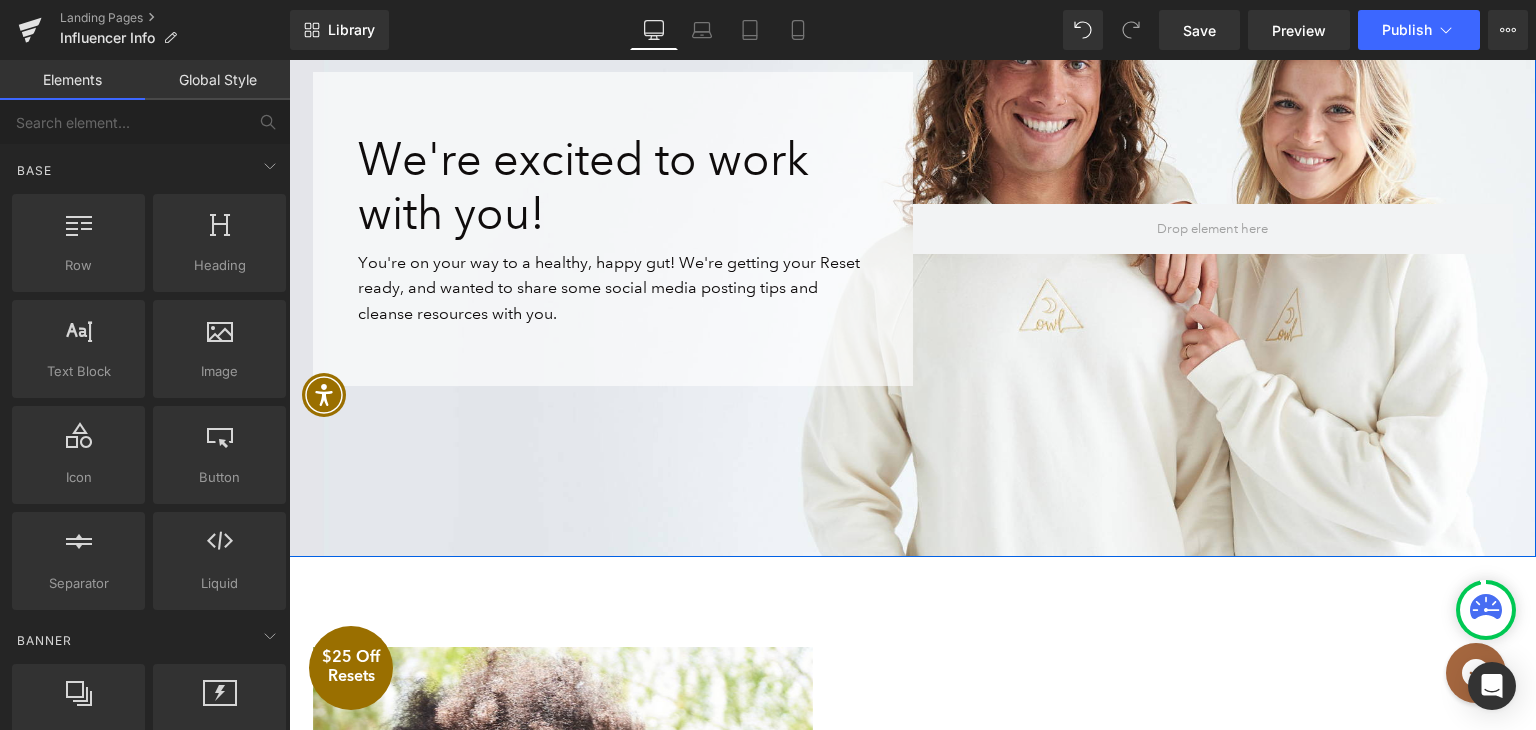 scroll, scrollTop: 400, scrollLeft: 0, axis: vertical 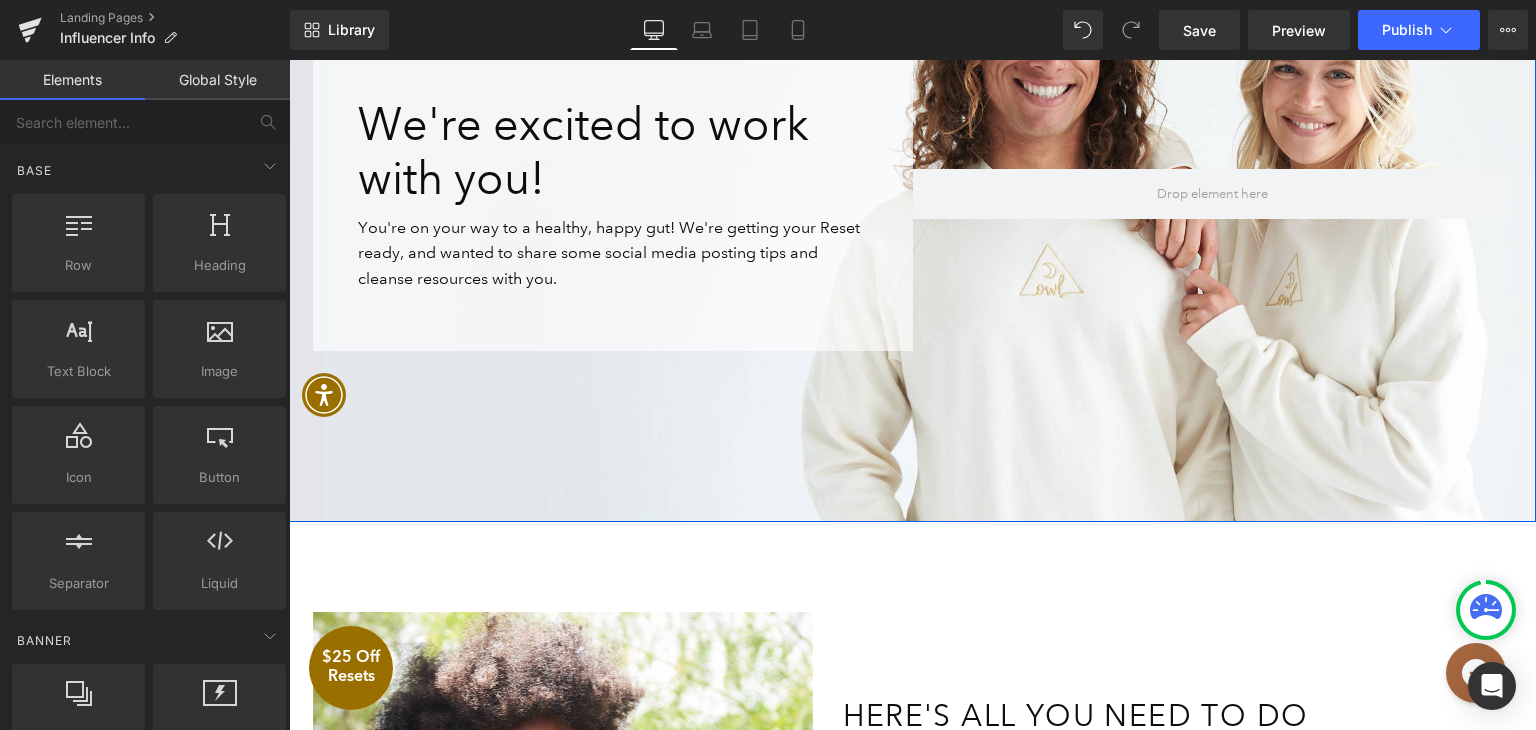 click on "We're excited to work with you! Heading         You're on your way to a healthy, happy gut! We're getting your Reset ready, and wanted to share some social media posting tips and cleanse resources with you. Text Block         Row     60px     Row         Row" at bounding box center [912, 205] 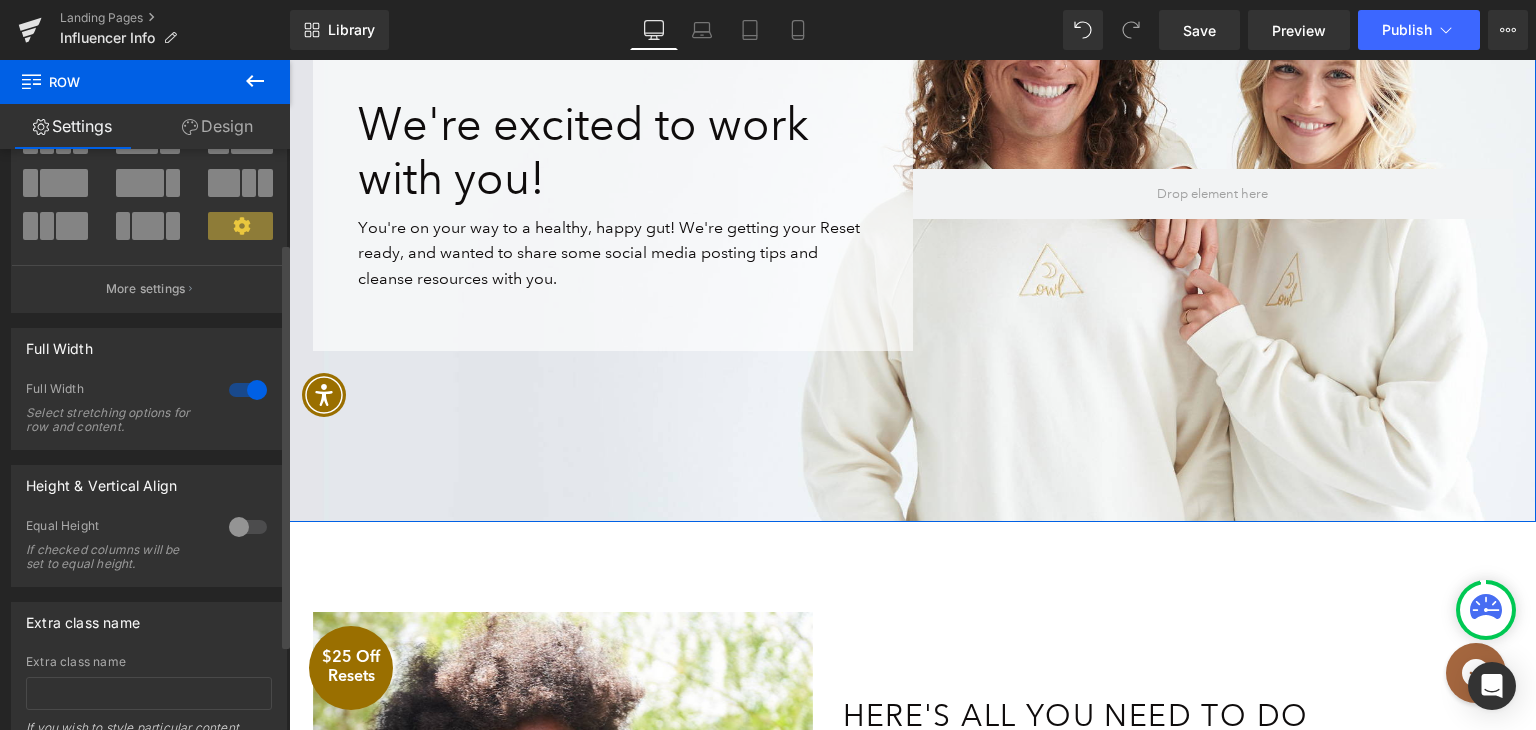 scroll, scrollTop: 0, scrollLeft: 0, axis: both 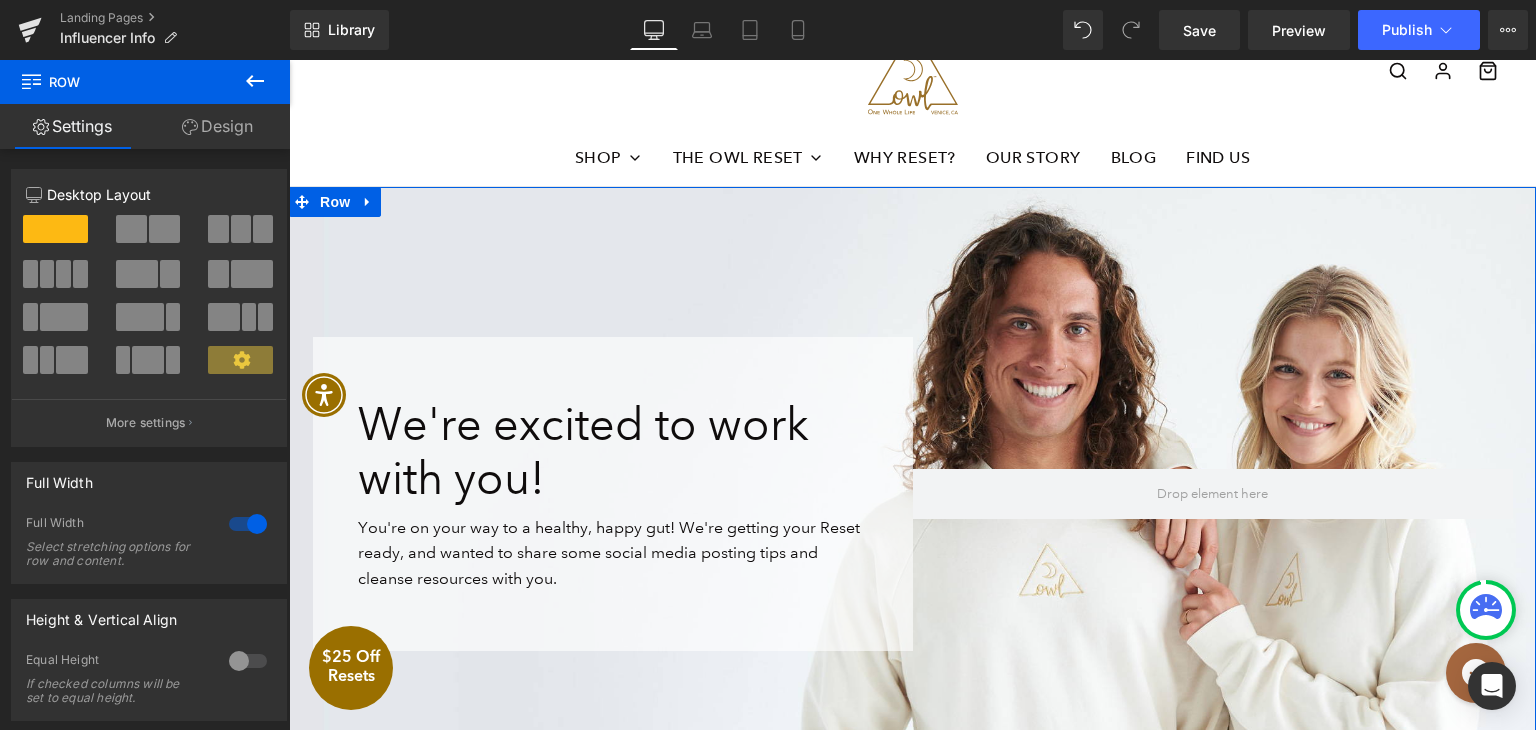 click on "We're excited to work with you! Heading         You're on your way to a healthy, happy gut! We're getting your Reset ready, and wanted to share some social media posting tips and cleanse resources with you. Text Block         Row     60px     Row         Row" at bounding box center [912, 505] 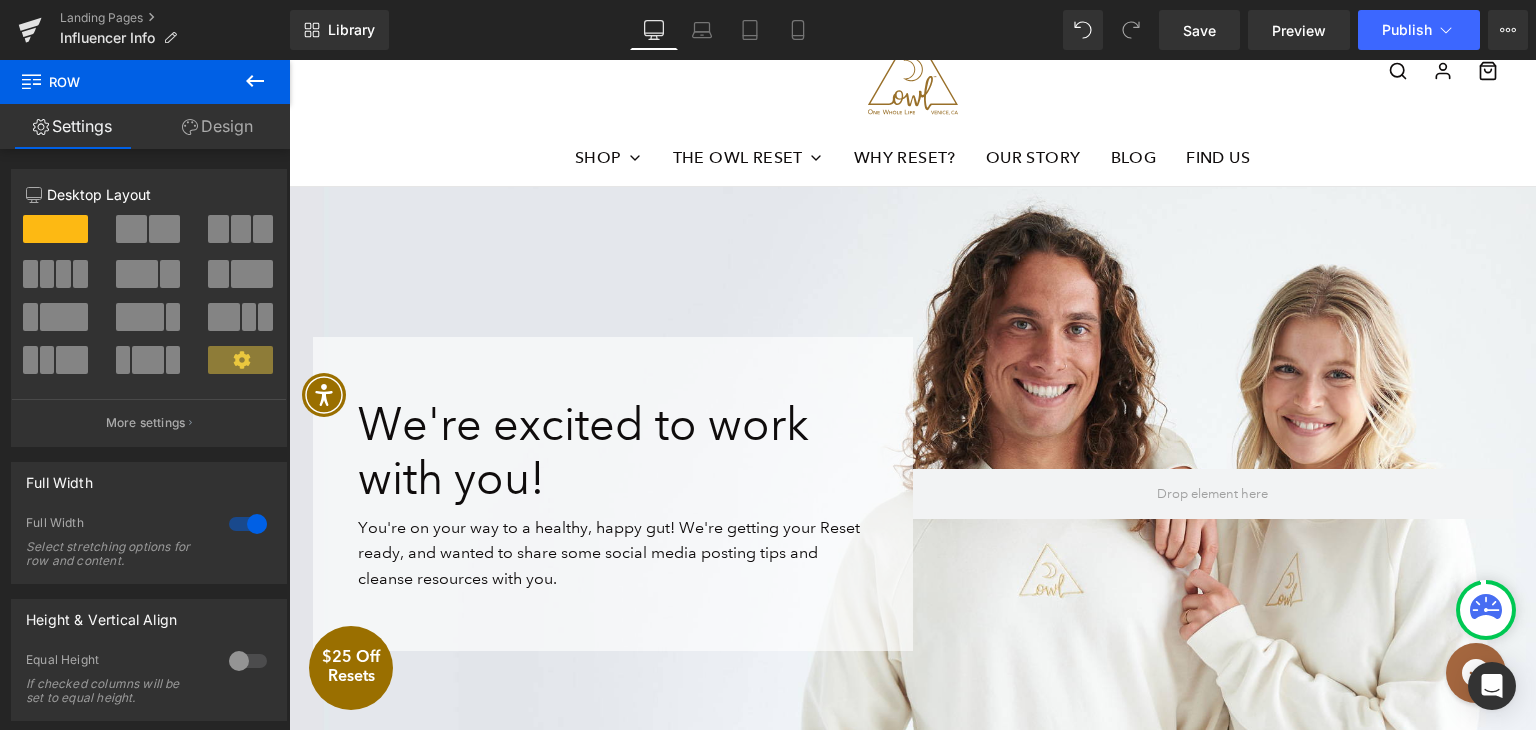 click 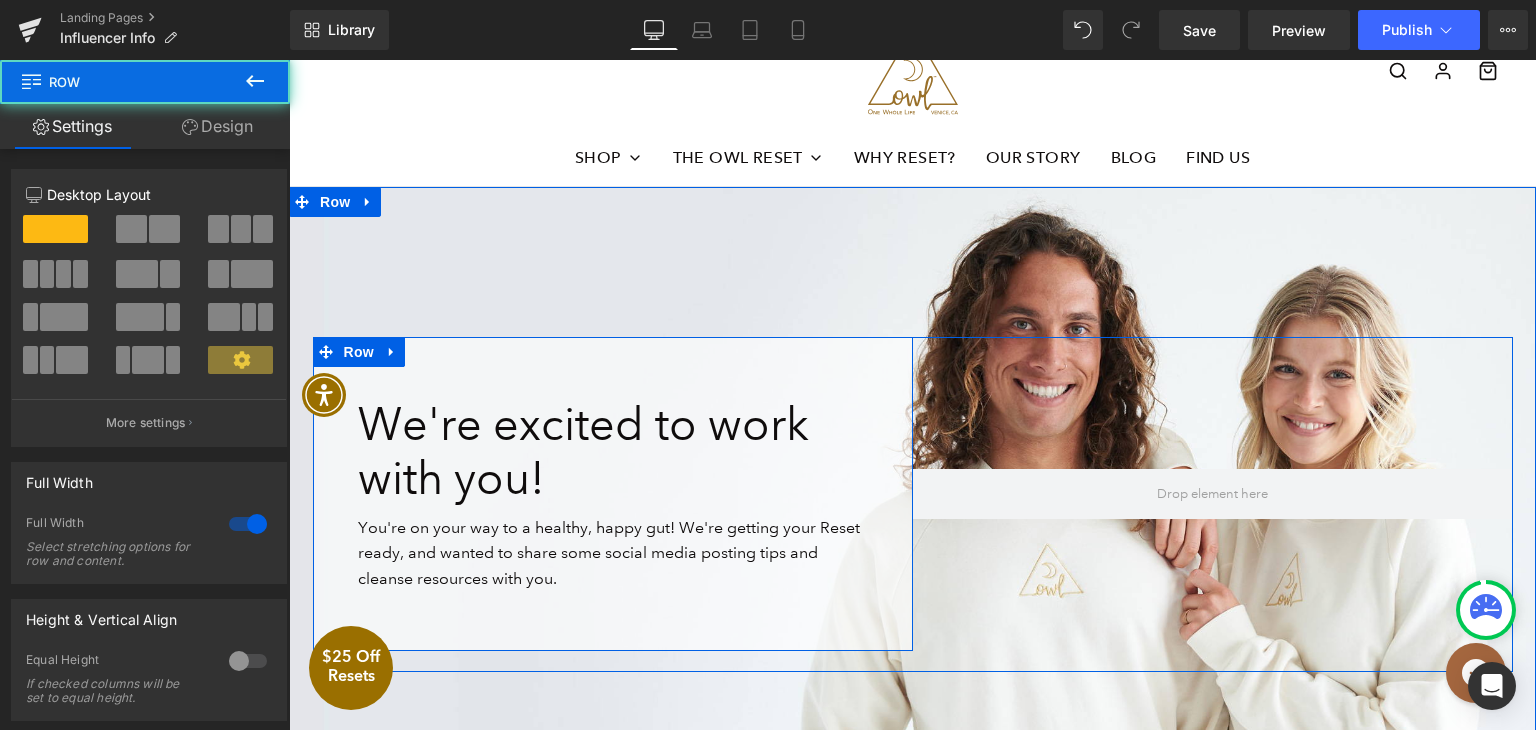 drag, startPoint x: 416, startPoint y: 264, endPoint x: 416, endPoint y: 368, distance: 104 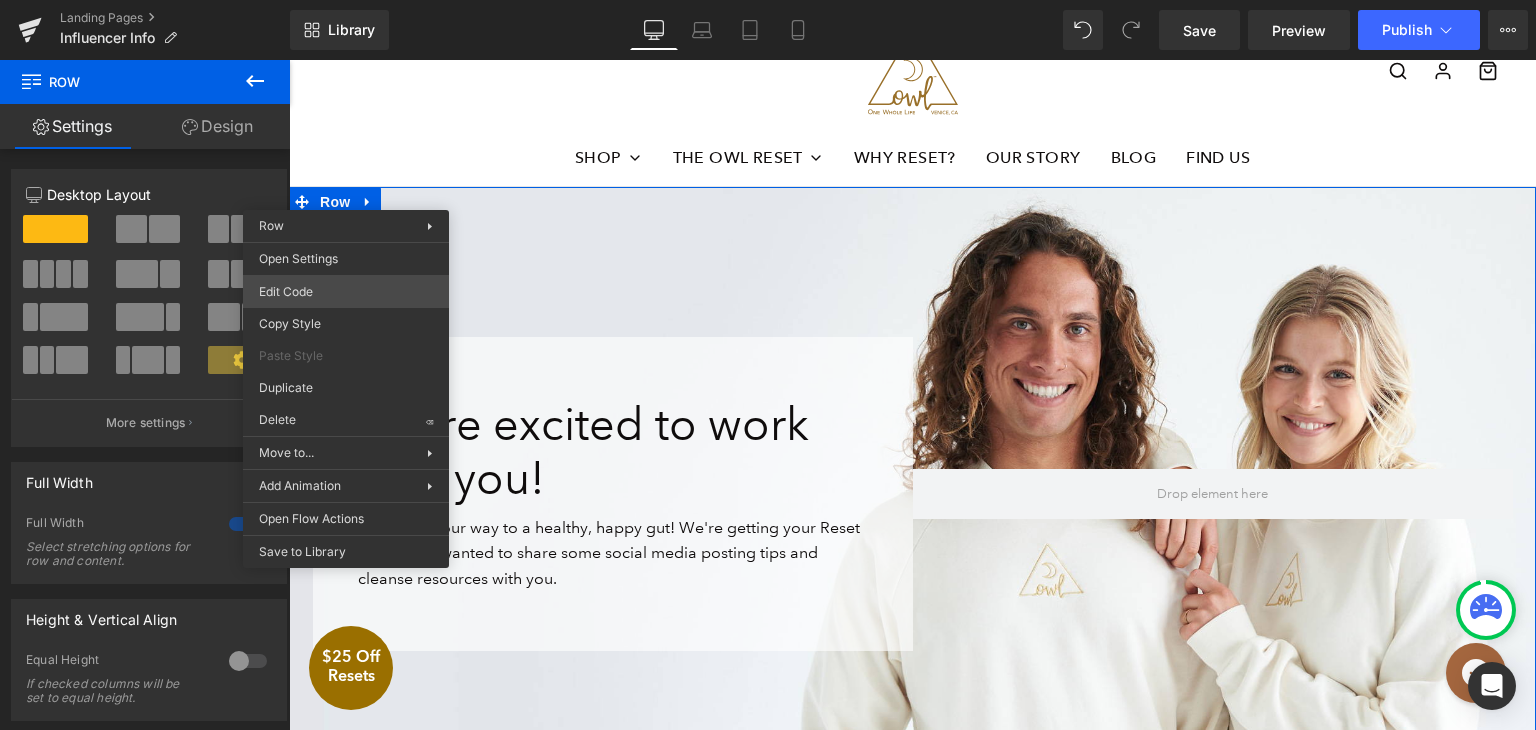 click on "Heading  You are previewing how the   will restyle your page. You can not edit Elements in Preset Preview Mode.  Landing Pages Influencer Info Library Desktop Desktop Laptop Tablet Mobile Save Preview Publish Scheduled View Live Page View with current Template Save Template to Library Schedule Publish  Optimize  Publish Settings Shortcuts  Your page can’t be published   You've reached the maximum number of published pages on your plan  (0/0).  You need to upgrade your plan or unpublish all your pages to get 1 publish slot.   Unpublish pages   Upgrade plan  Elements Global Style Base Row  rows, columns, layouts, div Heading  headings, titles, h1,h2,h3,h4,h5,h6 Text Block  texts, paragraphs, contents, blocks Image  images, photos, alts, uploads Icon  icons, symbols Button  button, call to action, cta Separator  separators, dividers, horizontal lines Liquid  liquid, custom code, html, javascript, css, reviews, apps, applications, embeded, iframe Banner Parallax  Hero Banner  Stack Tabs  Carousel  Pricing" at bounding box center [768, 0] 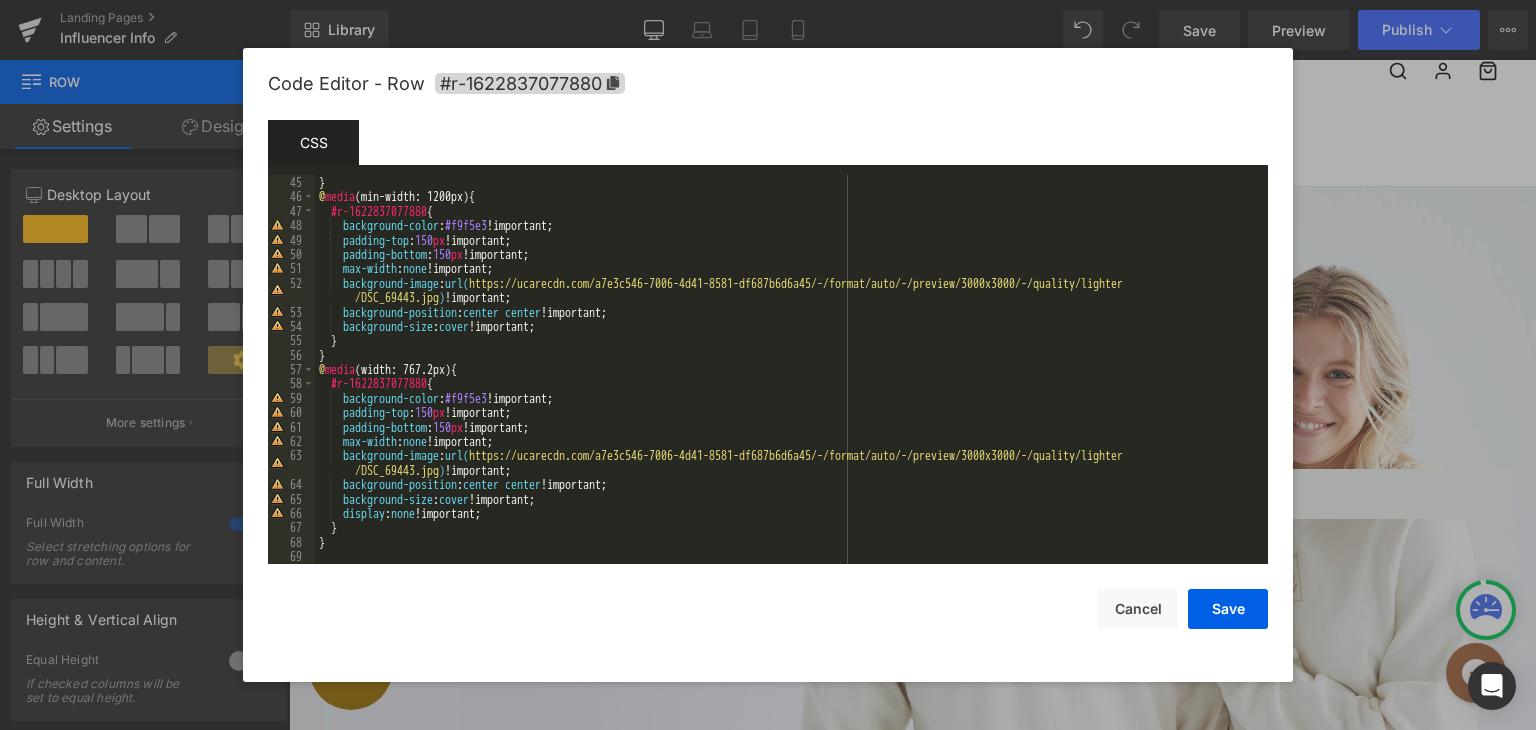 scroll, scrollTop: 676, scrollLeft: 0, axis: vertical 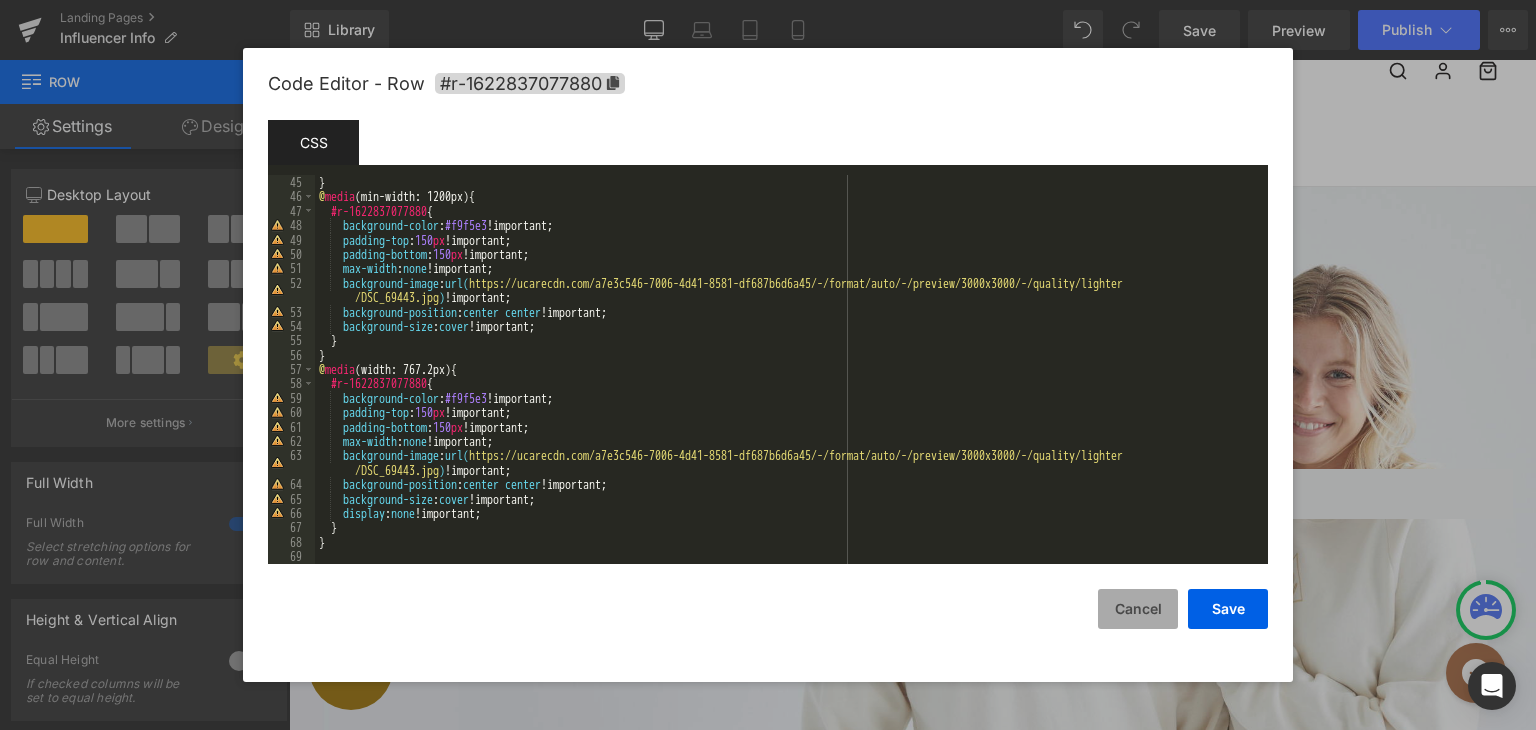 click on "Cancel" at bounding box center [1138, 609] 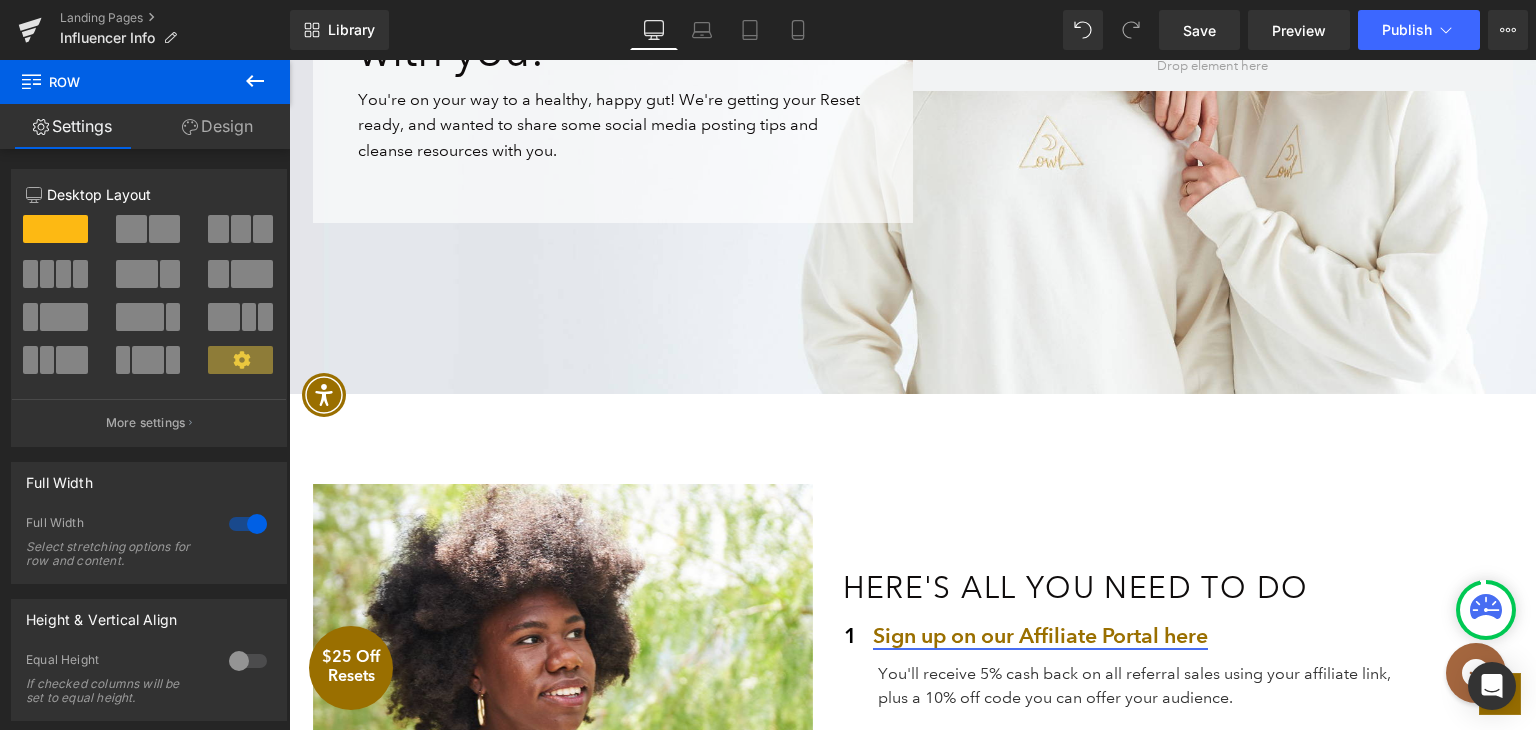 scroll, scrollTop: 700, scrollLeft: 0, axis: vertical 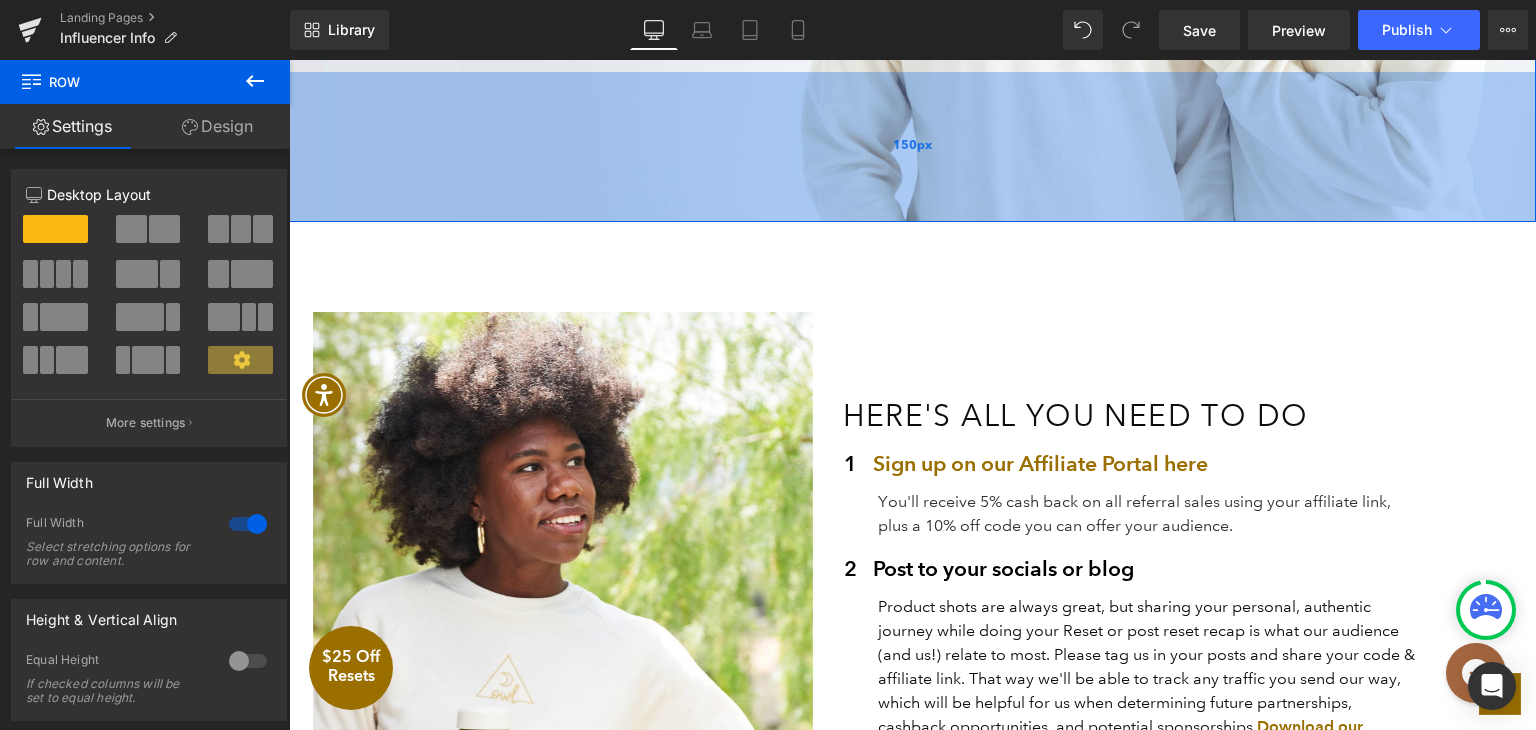 click on "150px" at bounding box center (912, 147) 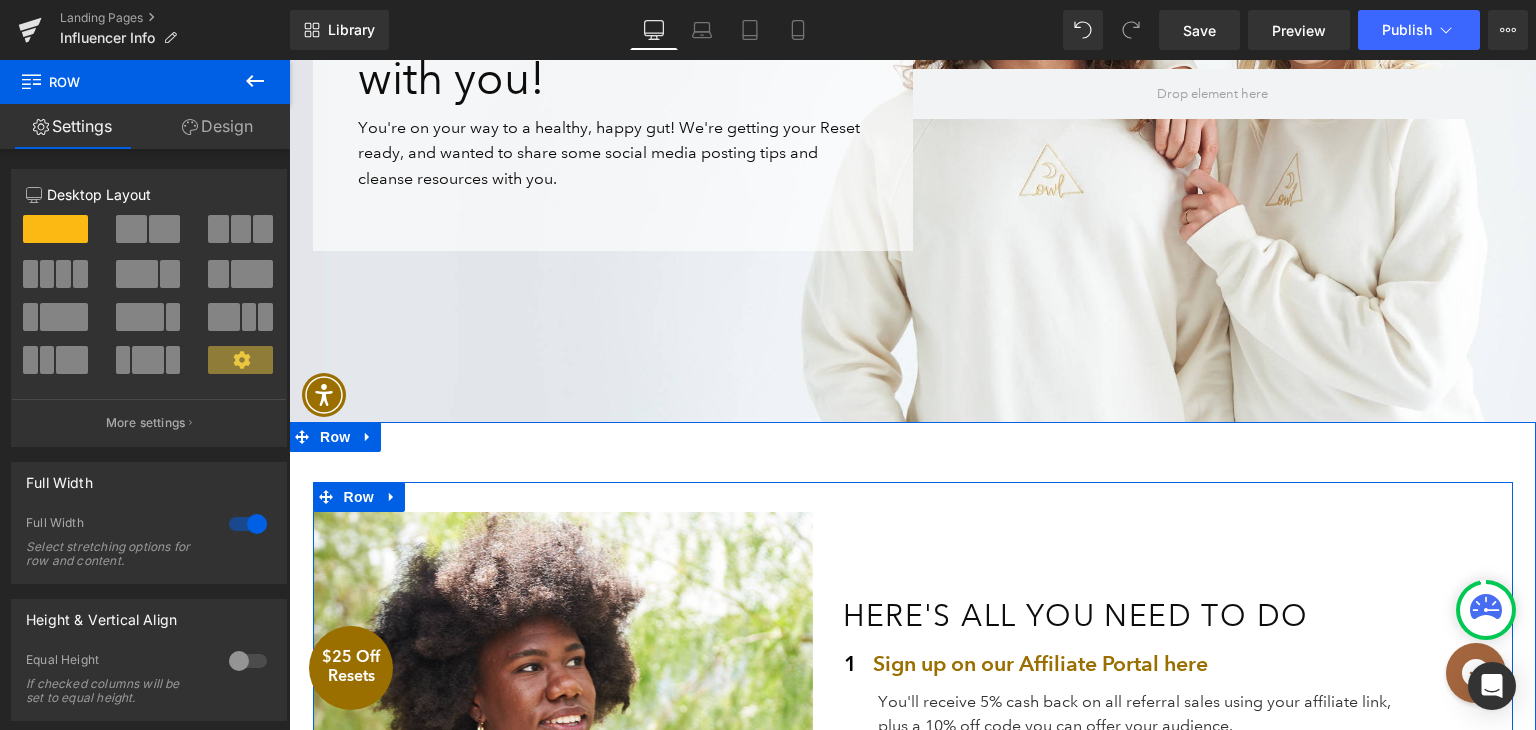 scroll, scrollTop: 400, scrollLeft: 0, axis: vertical 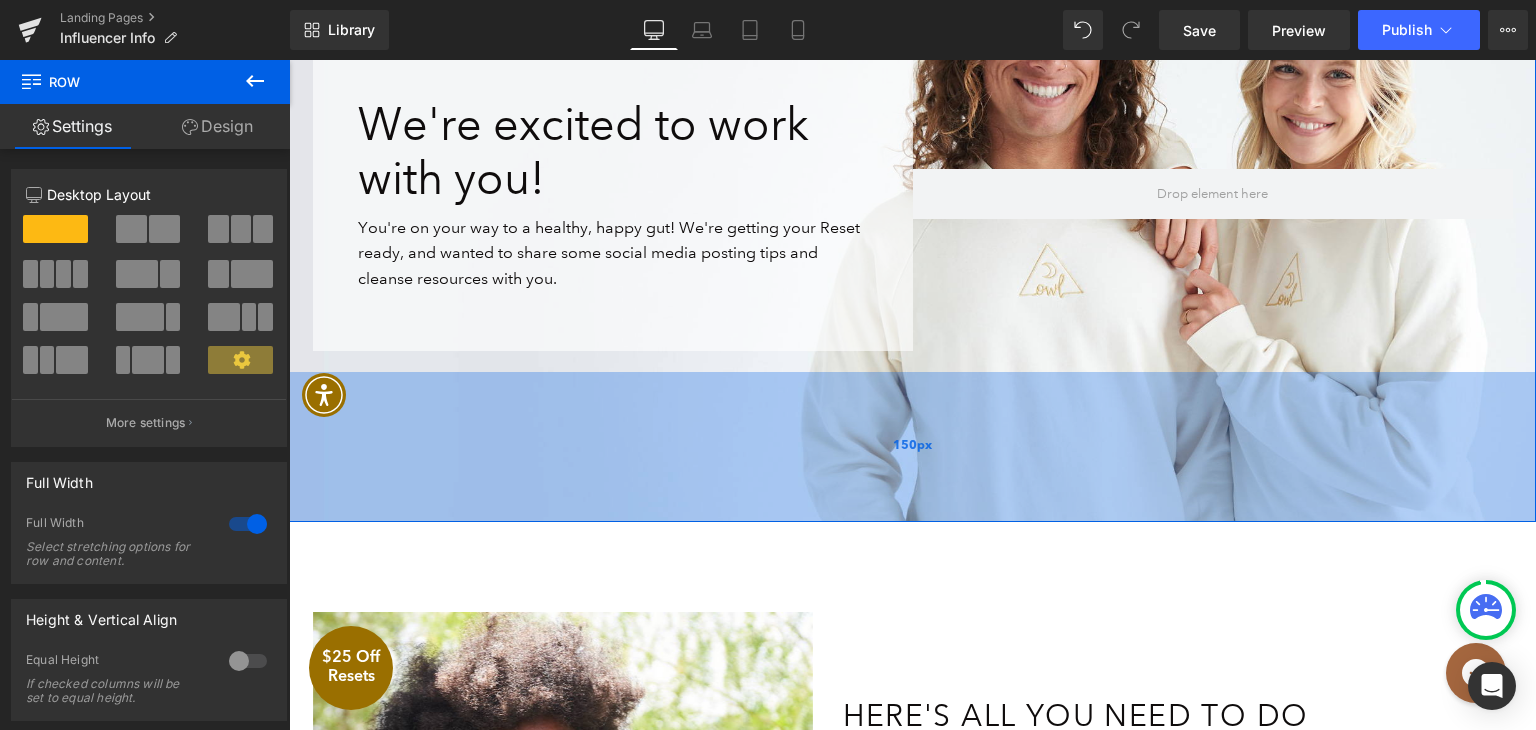 click on "150px" at bounding box center [912, 447] 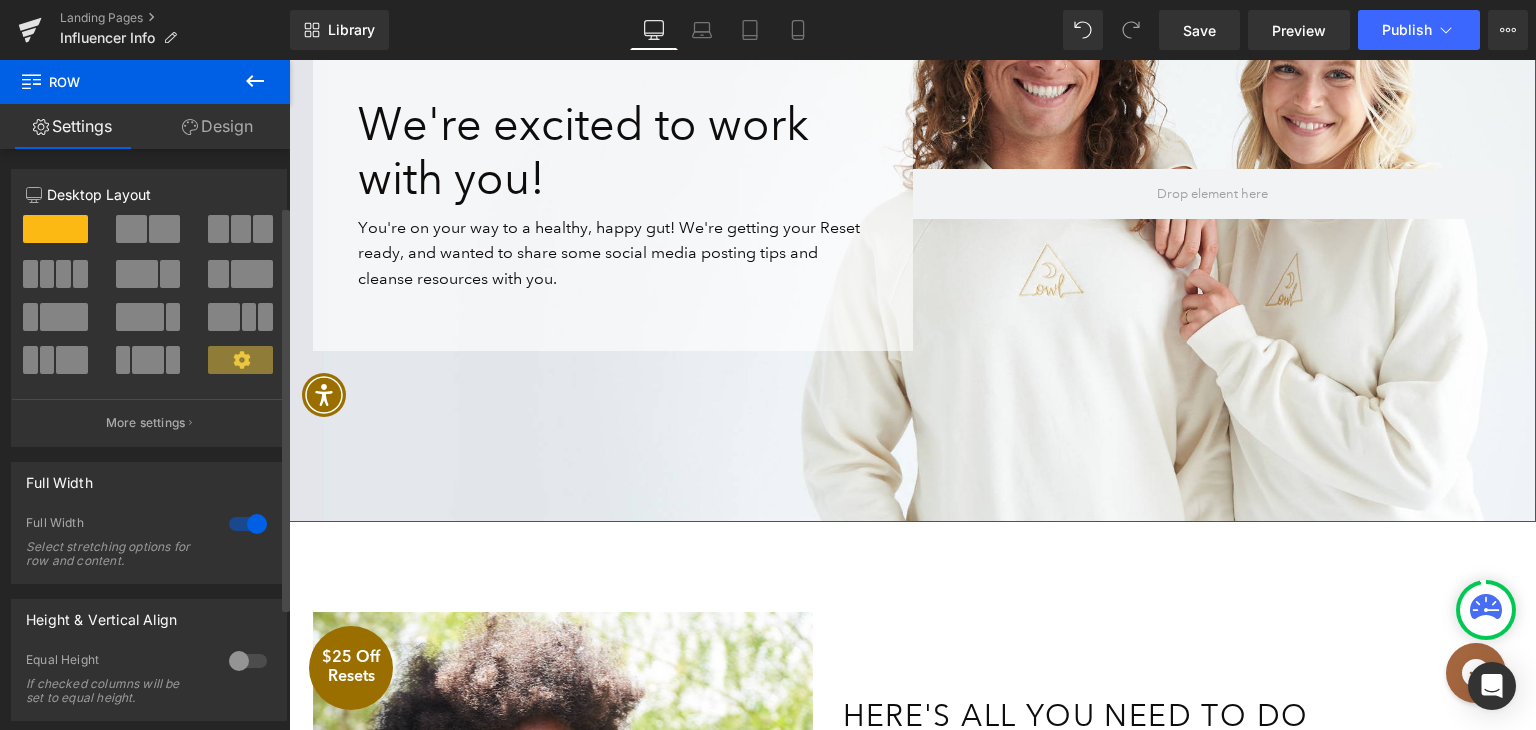 scroll, scrollTop: 257, scrollLeft: 0, axis: vertical 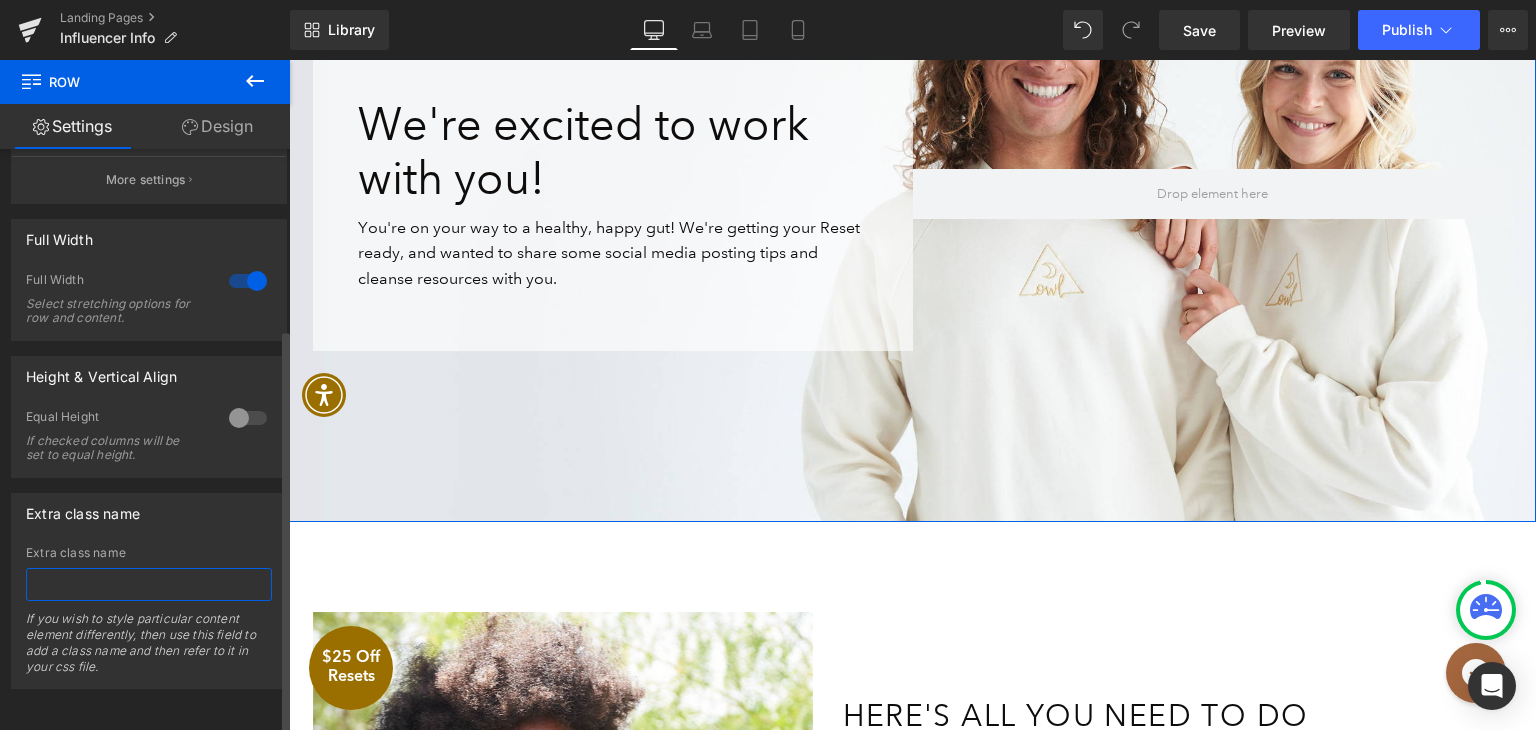 click at bounding box center (149, 584) 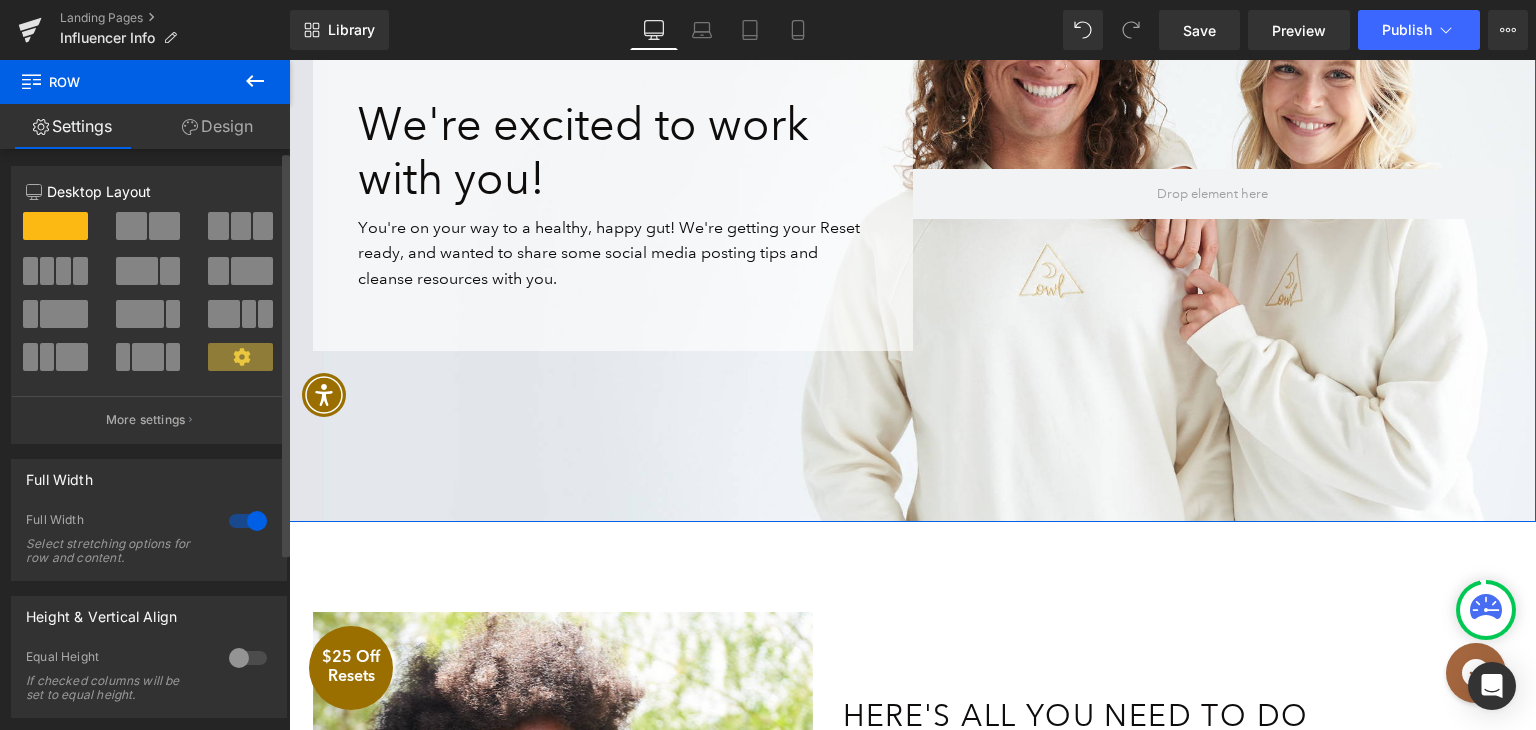 scroll, scrollTop: 0, scrollLeft: 0, axis: both 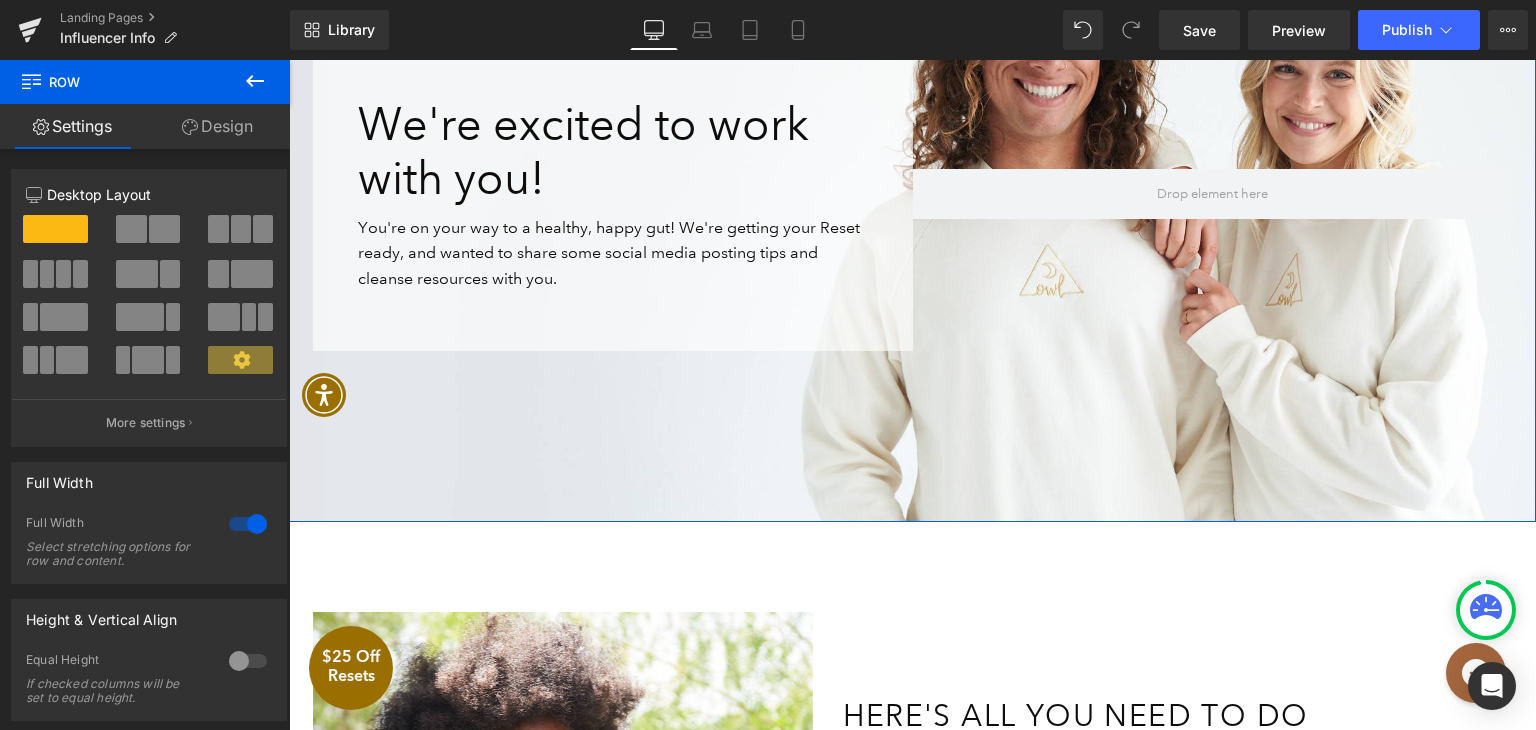 click on "Design" at bounding box center (217, 126) 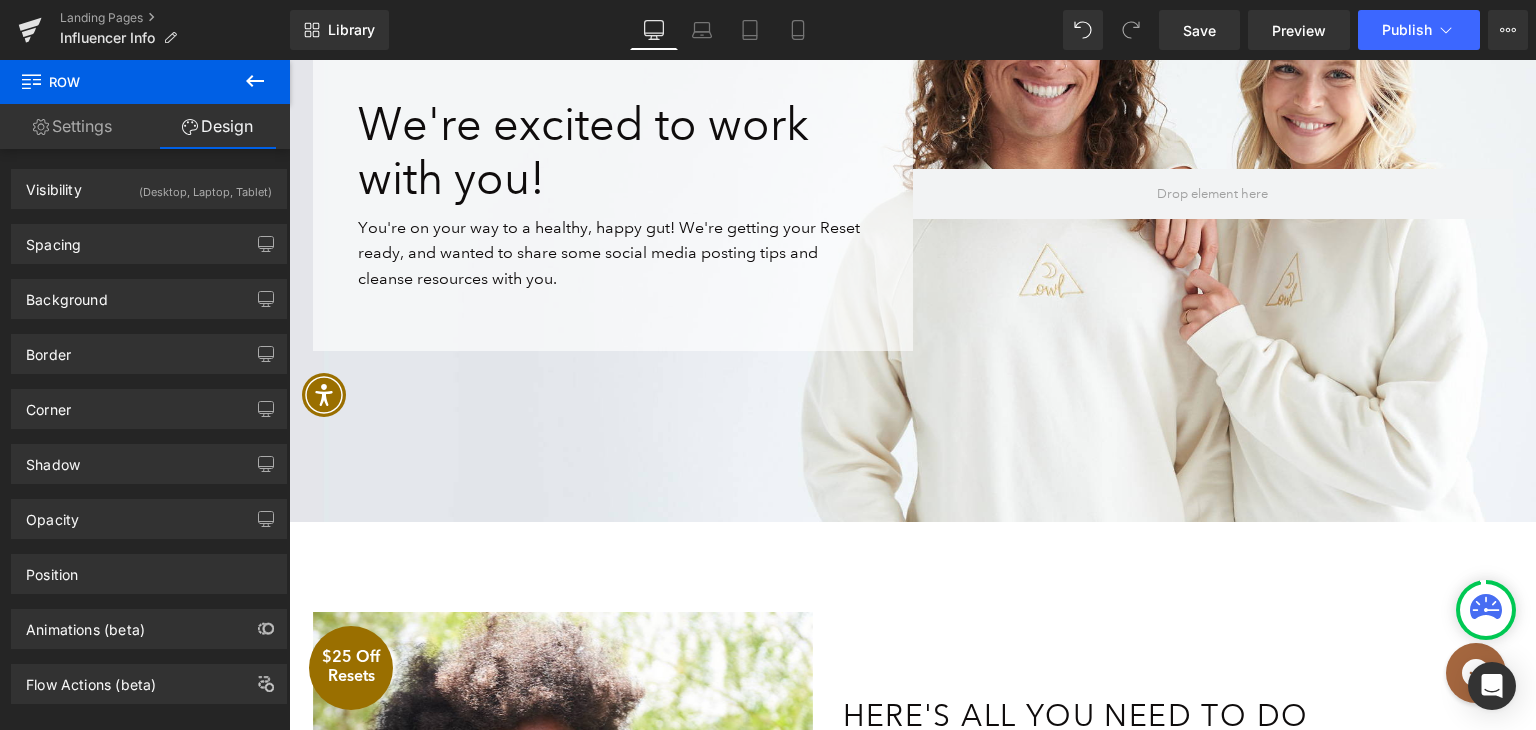 click 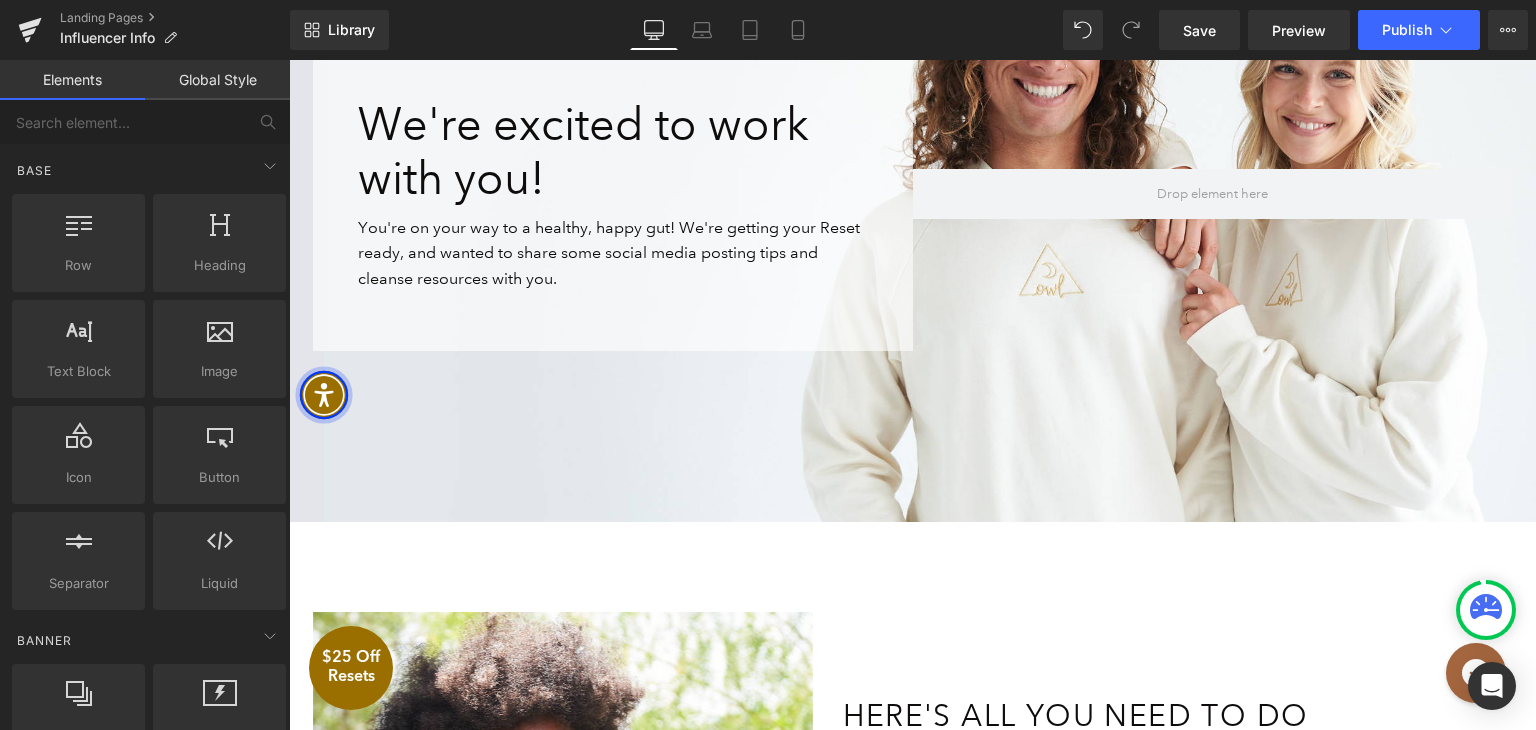 click at bounding box center [324, 395] 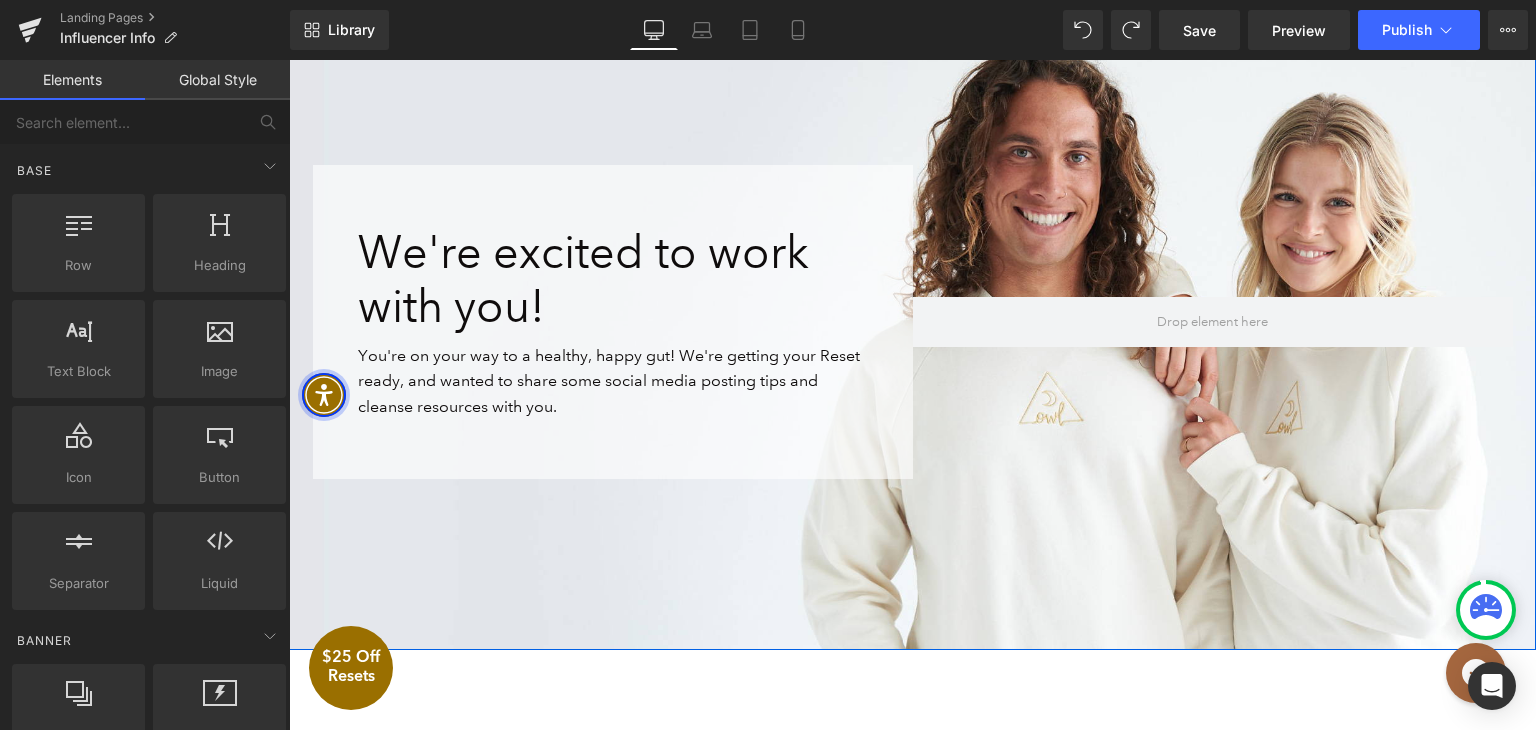 scroll, scrollTop: 300, scrollLeft: 0, axis: vertical 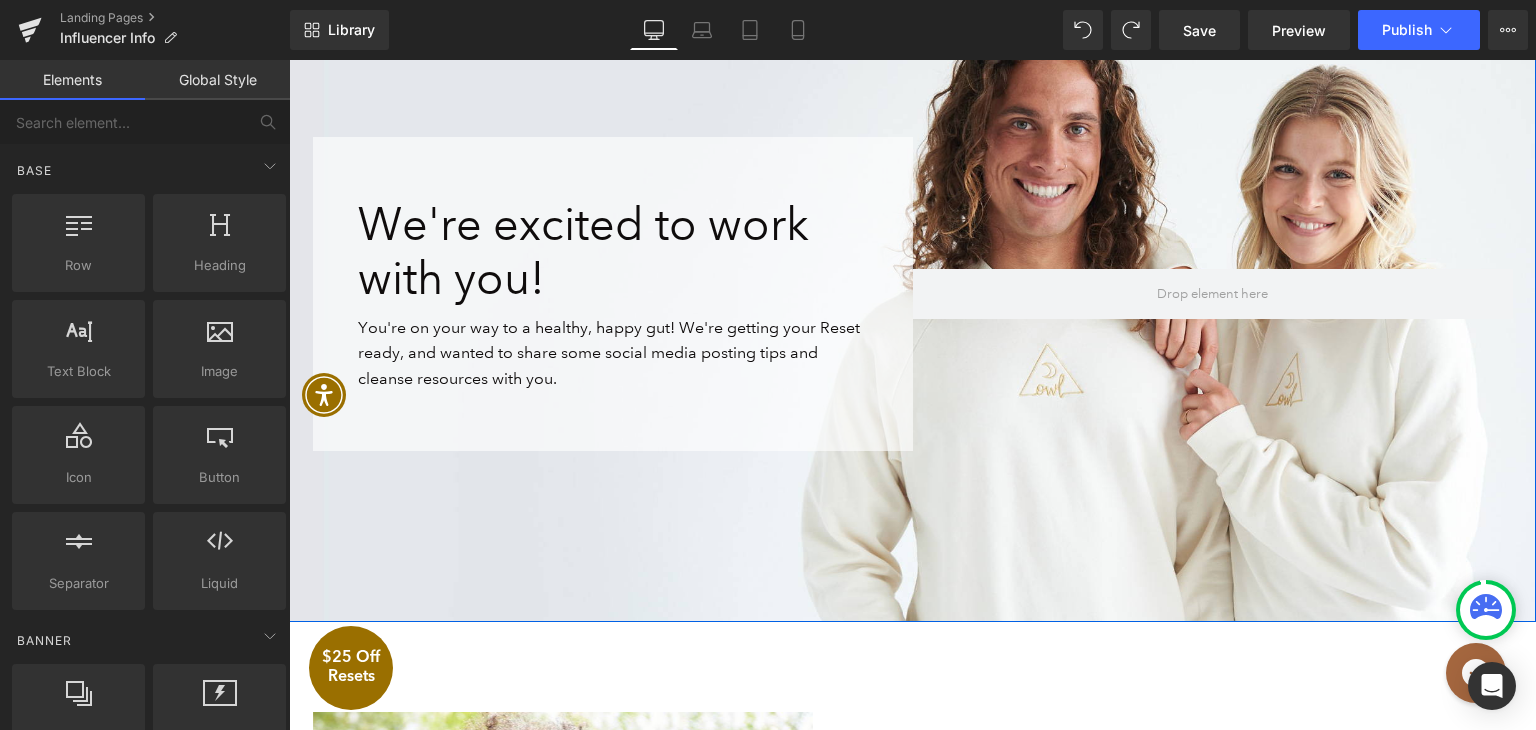 click on "We're excited to work with you! Heading         You're on your way to a healthy, happy gut! We're getting your Reset ready, and wanted to share some social media posting tips and cleanse resources with you. Text Block         Row         Row         Row" at bounding box center [912, 305] 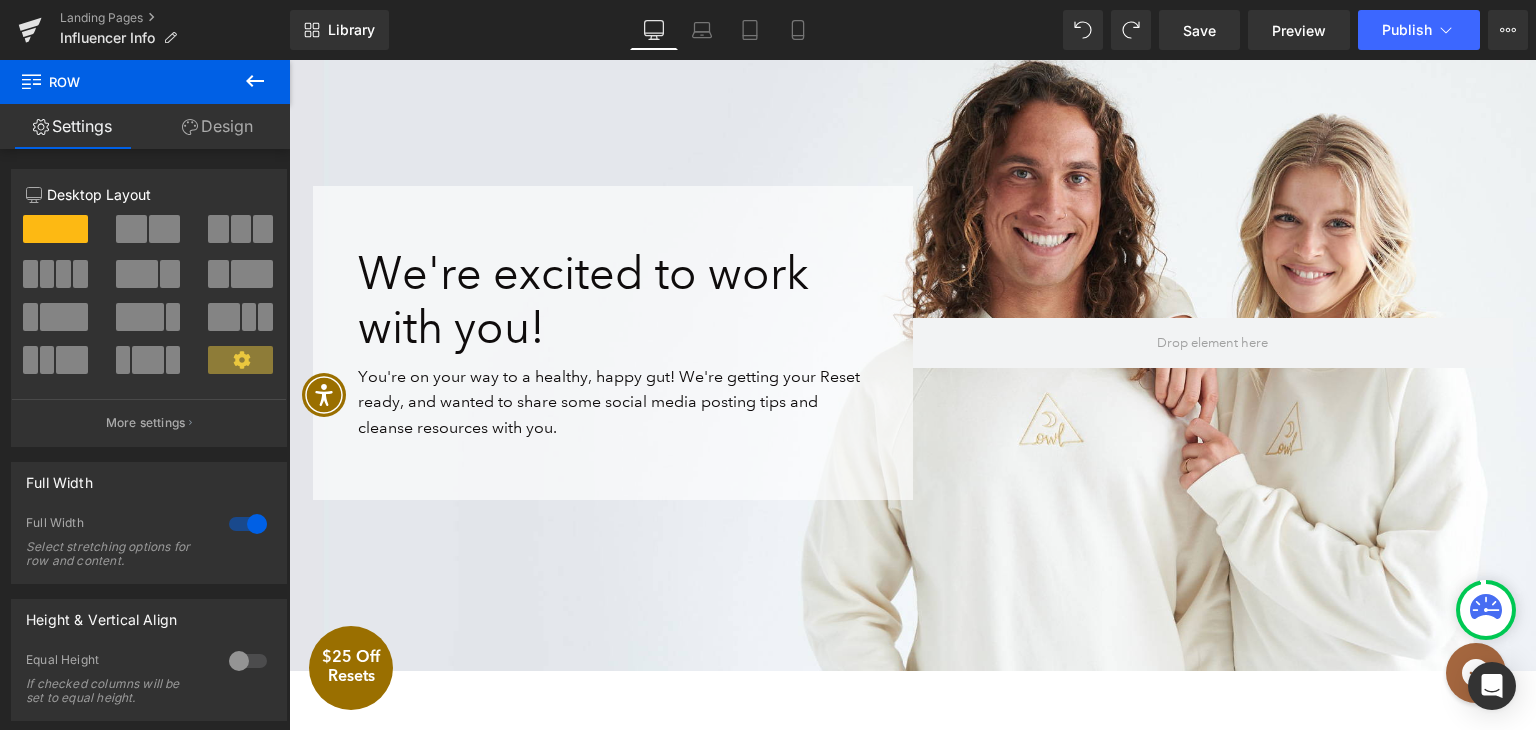 scroll, scrollTop: 200, scrollLeft: 0, axis: vertical 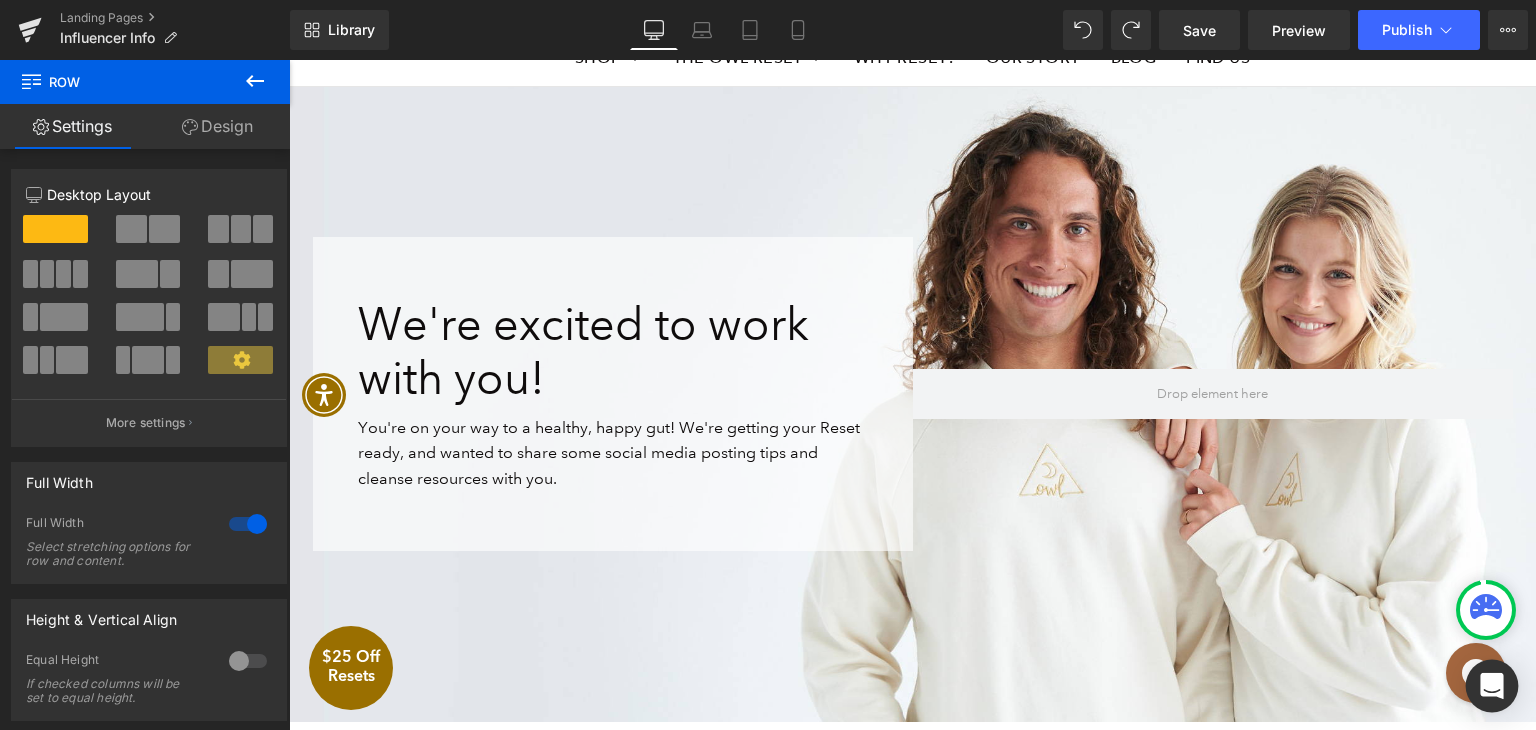 click 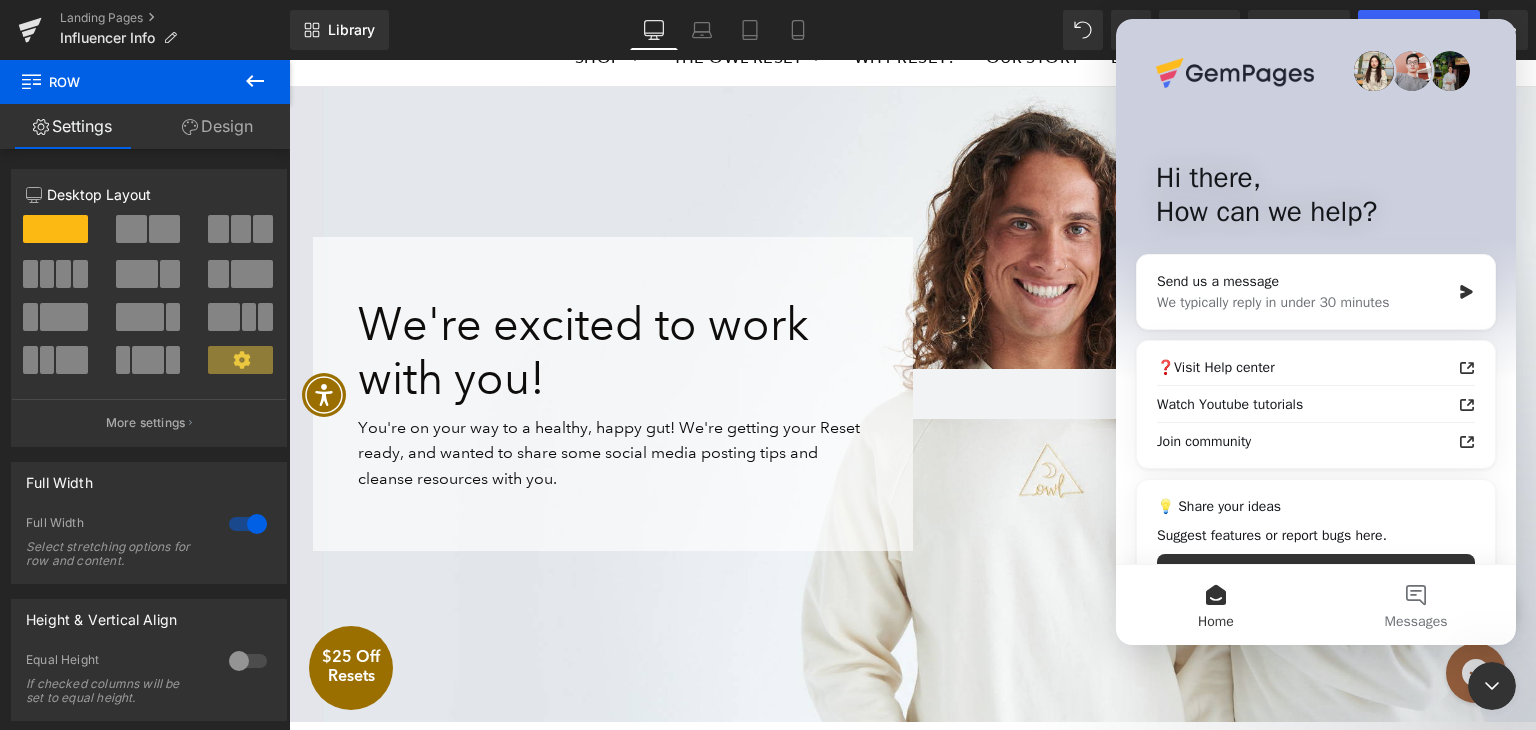 scroll, scrollTop: 0, scrollLeft: 0, axis: both 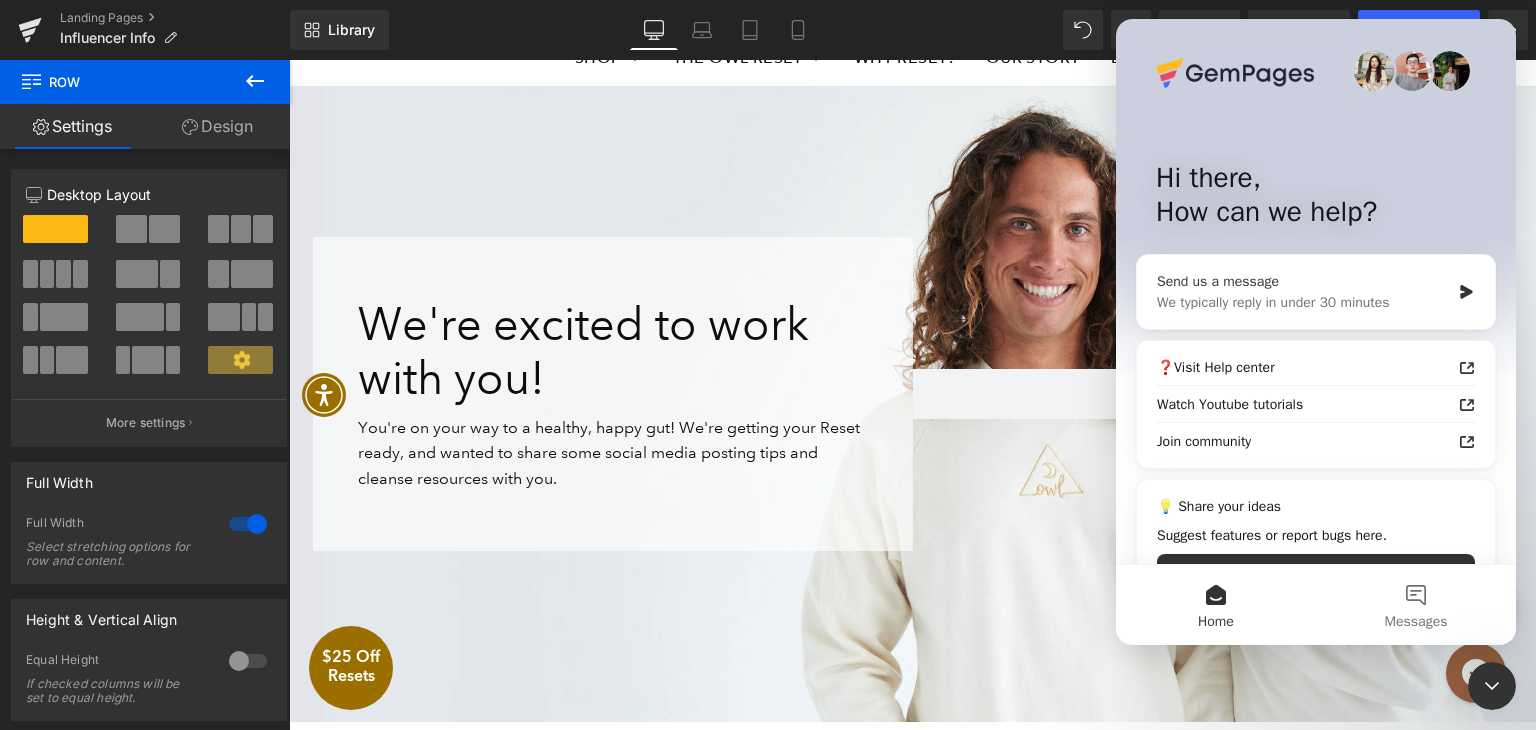 click on "Send us a message" at bounding box center [1303, 281] 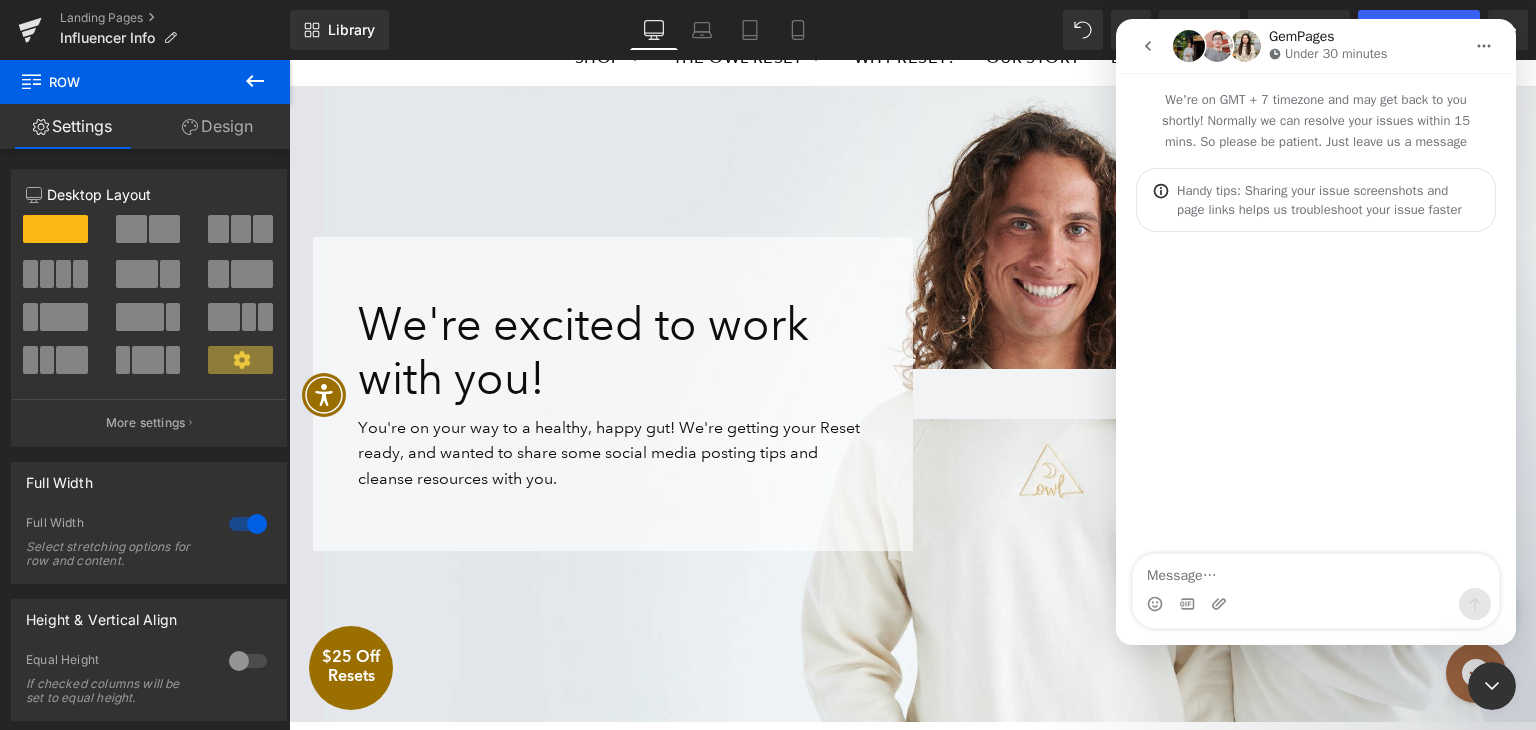 click at bounding box center (1316, 571) 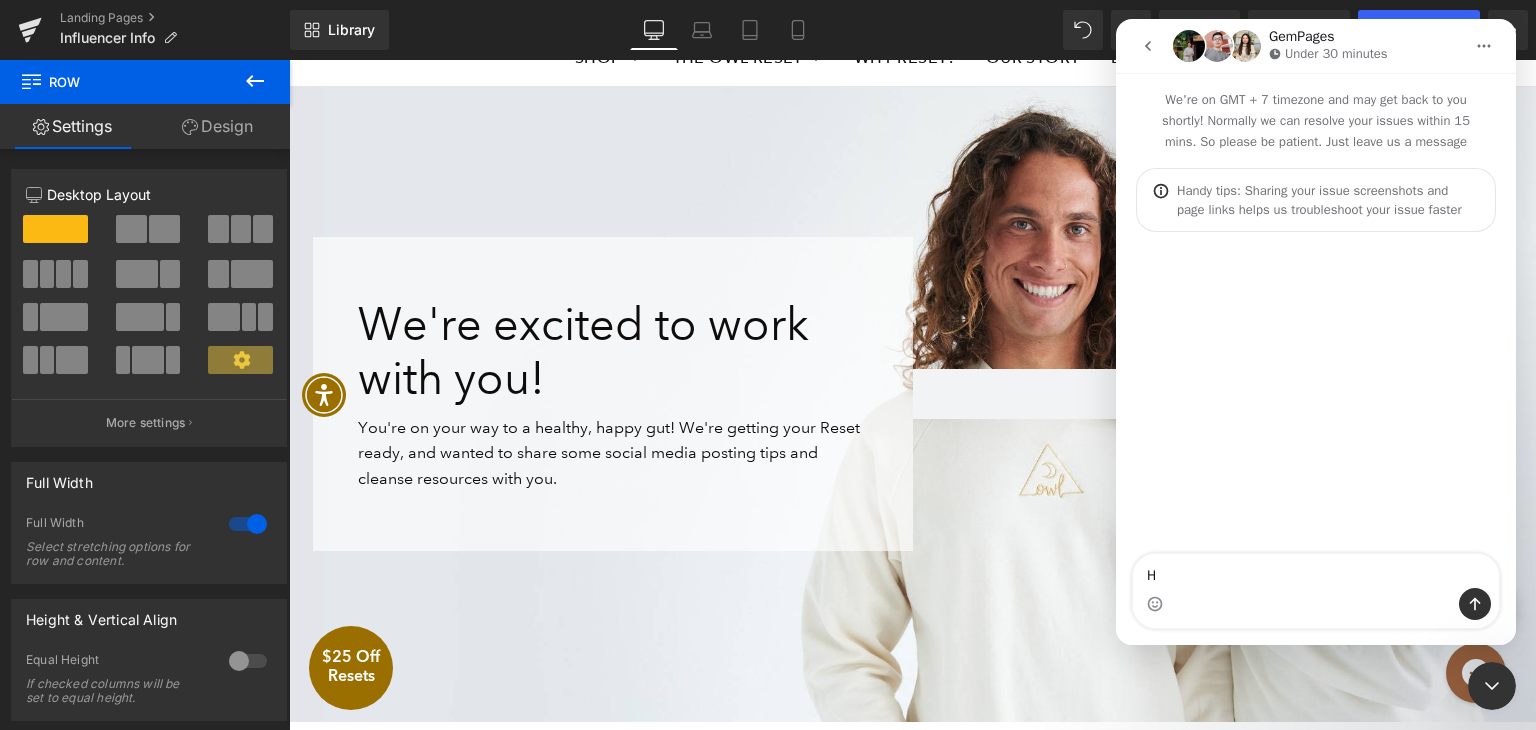 type on "Hi" 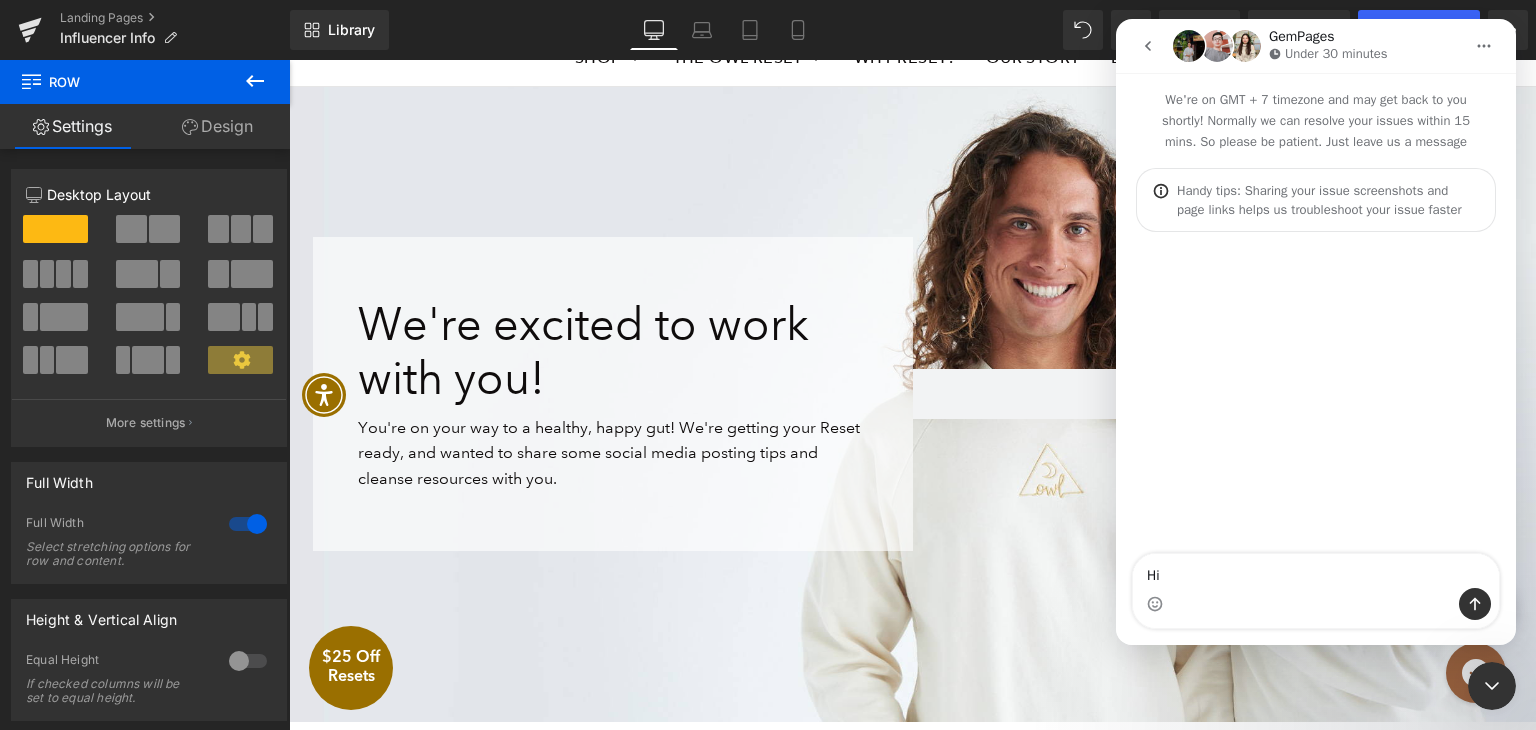type 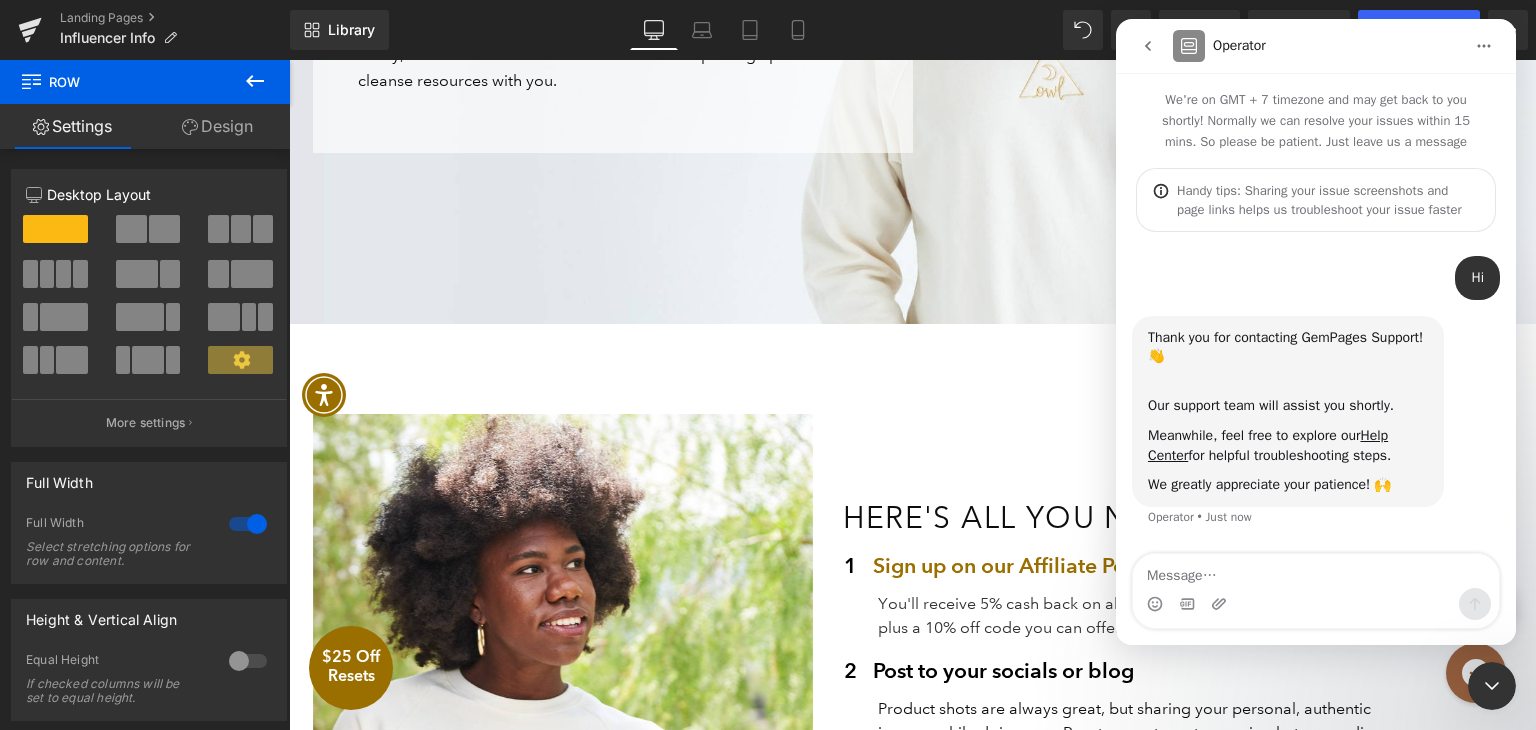 scroll, scrollTop: 600, scrollLeft: 0, axis: vertical 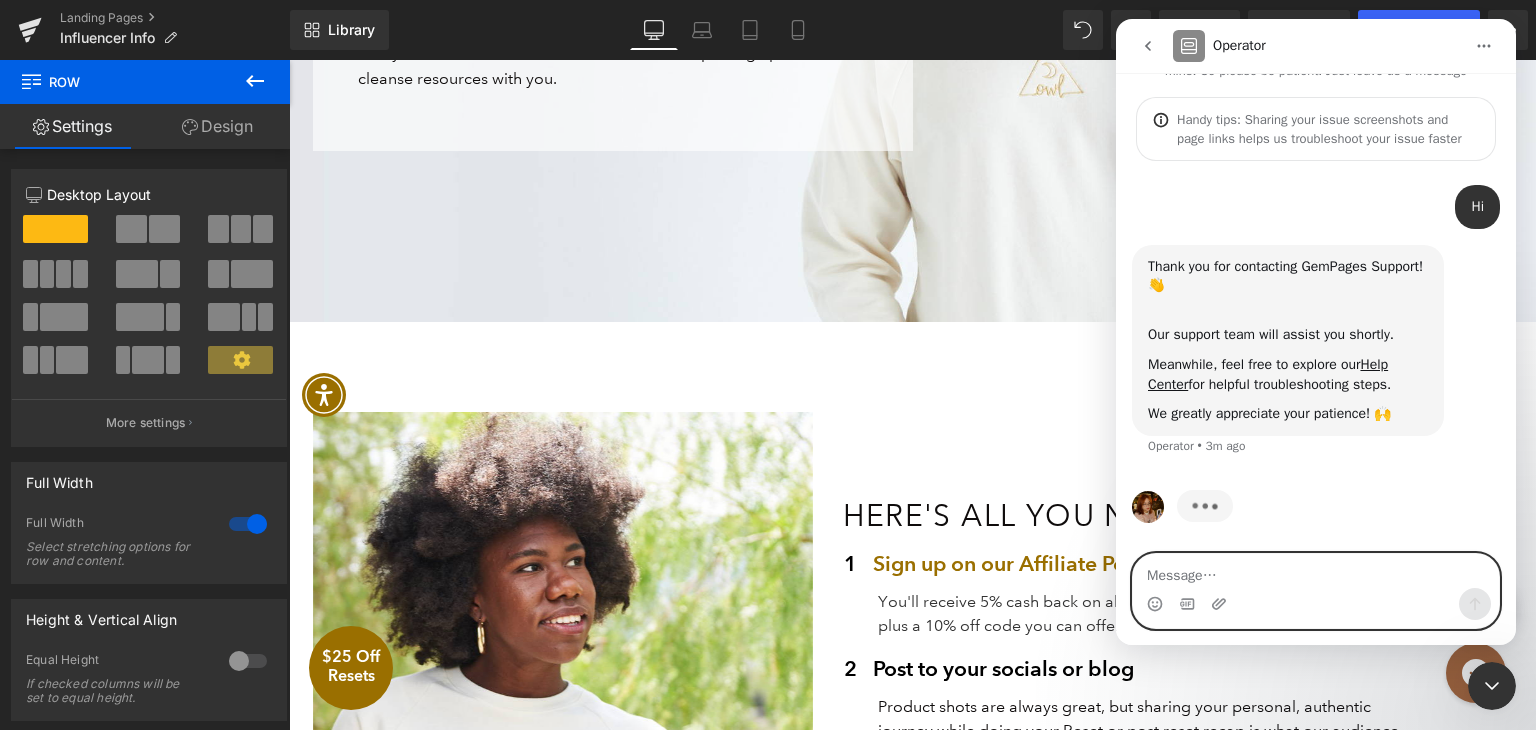 click at bounding box center (1316, 571) 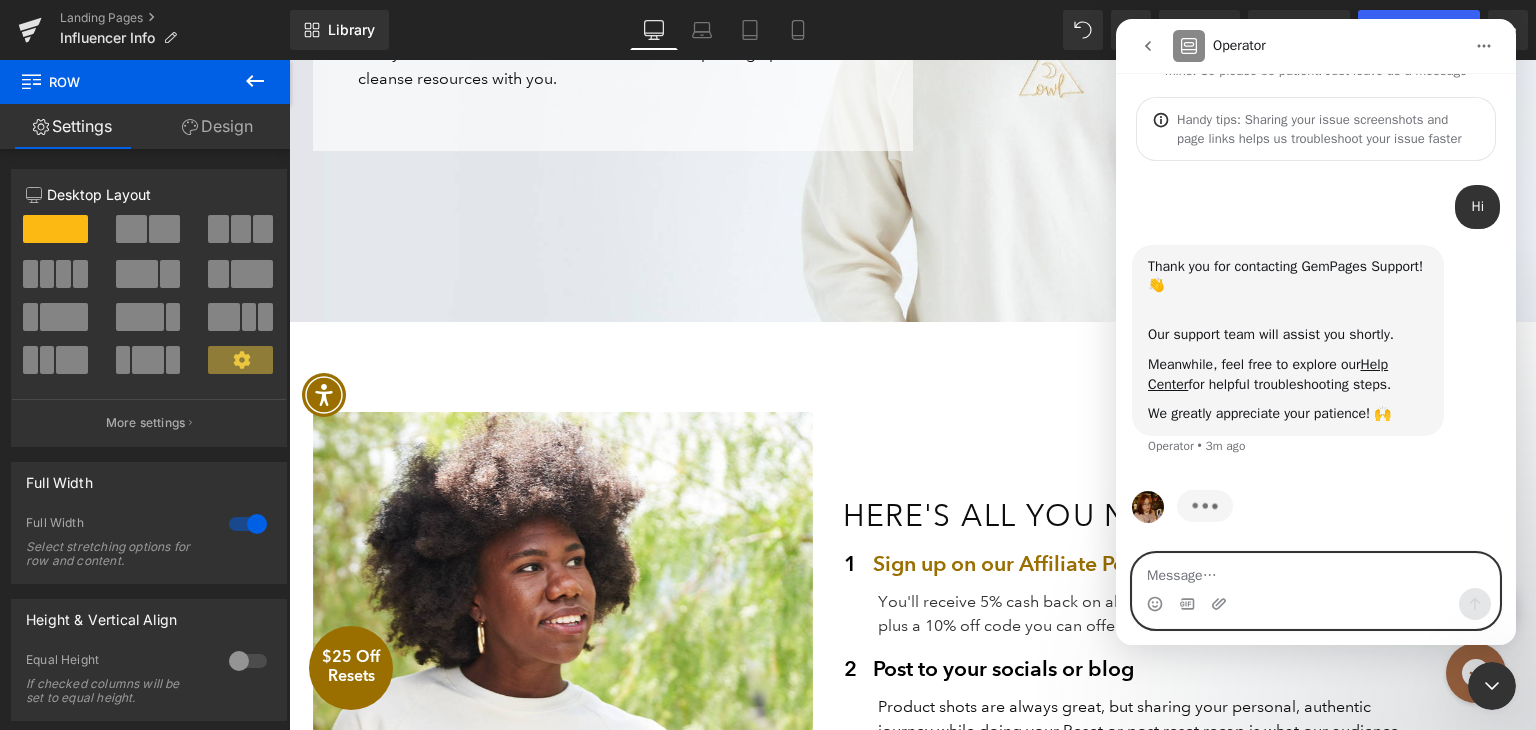 paste on "https://app.gempages.net/editor?id=79908241456&type=template-page&page=influencer-info&shop=owlvenice.myshopify.com" 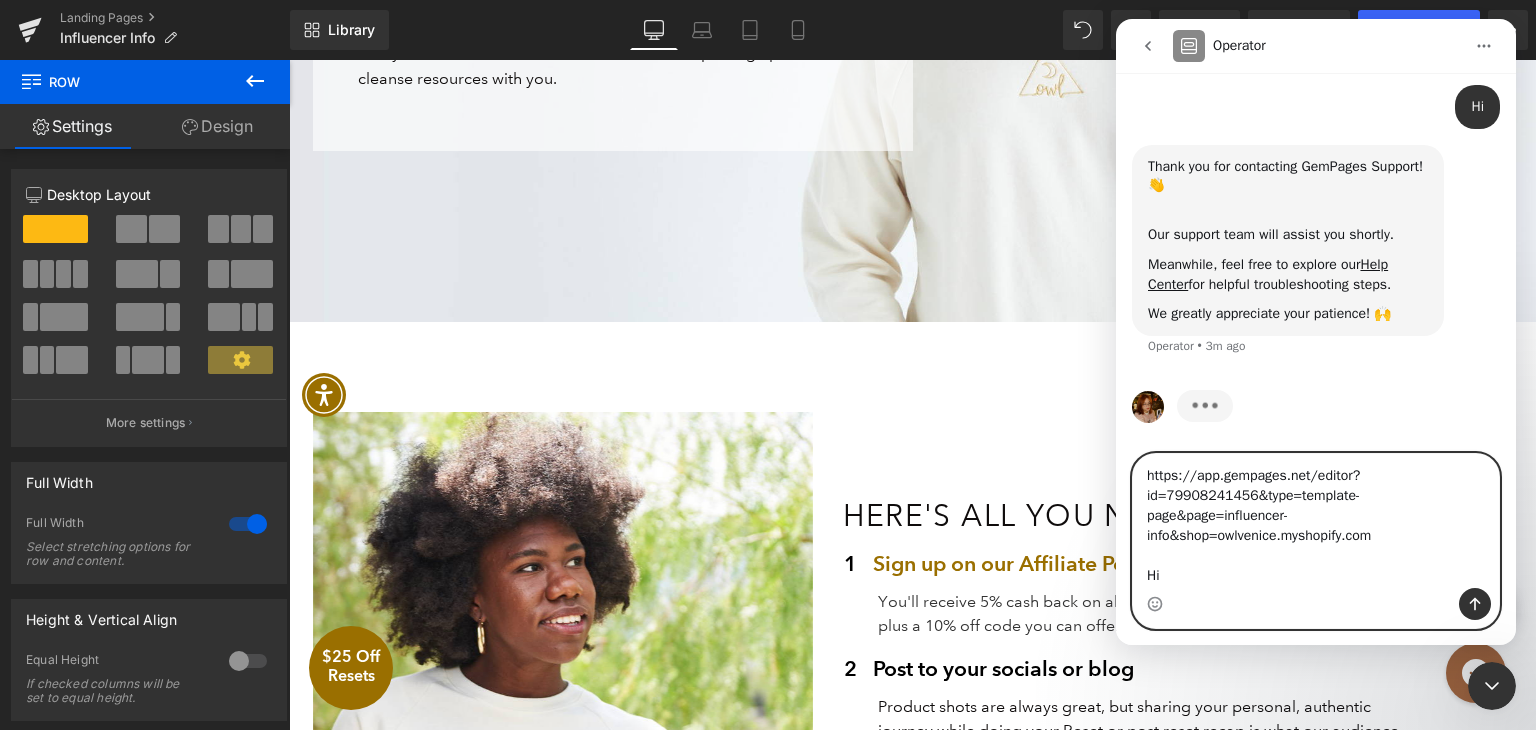 scroll, scrollTop: 191, scrollLeft: 0, axis: vertical 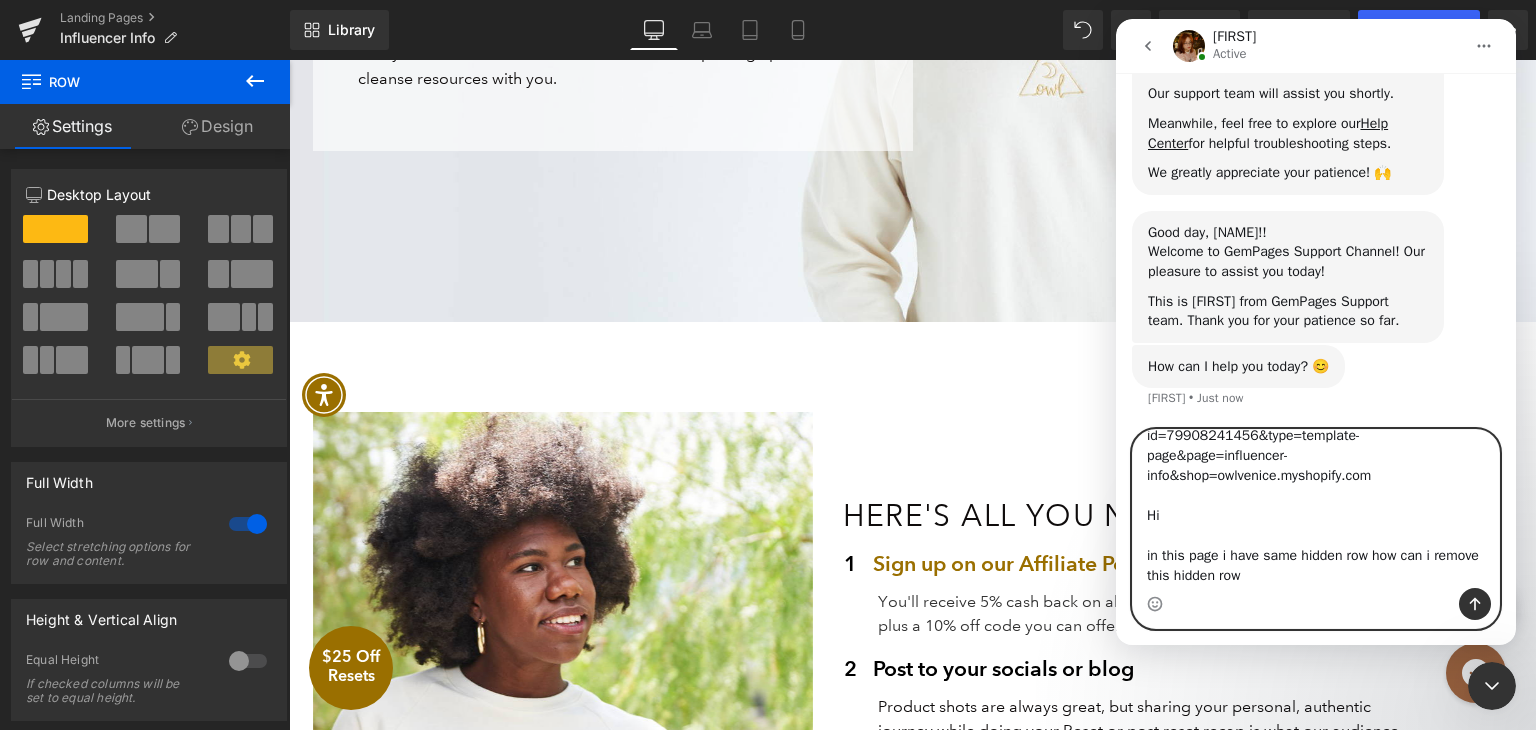 paste 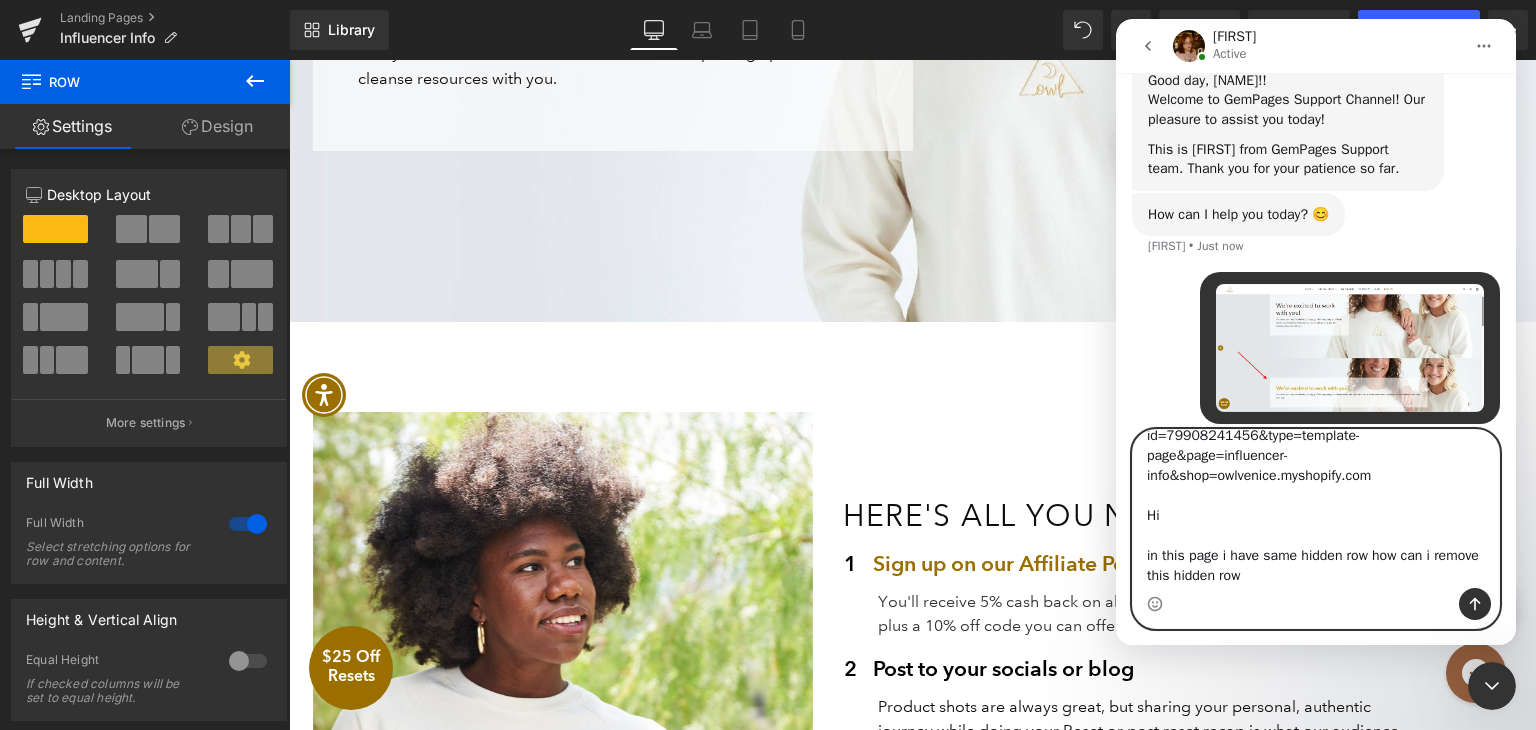 scroll, scrollTop: 480, scrollLeft: 0, axis: vertical 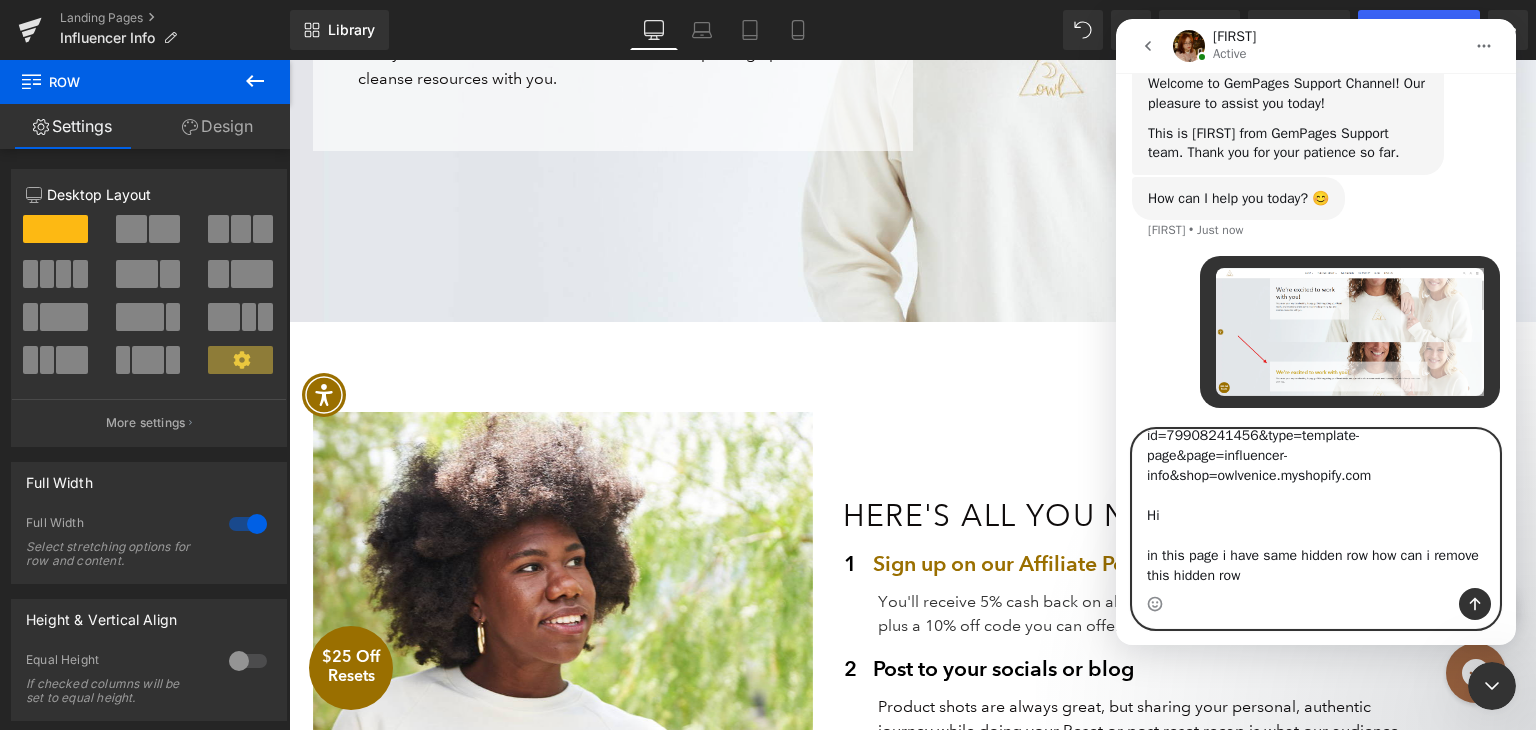 click on "https://app.gempages.net/editor?id=79908241456&type=template-page&page=influencer-info&shop=owlvenice.myshopify.com
Hi
in this page i have same hidden row how can i remove this hidden row" at bounding box center [1316, 509] 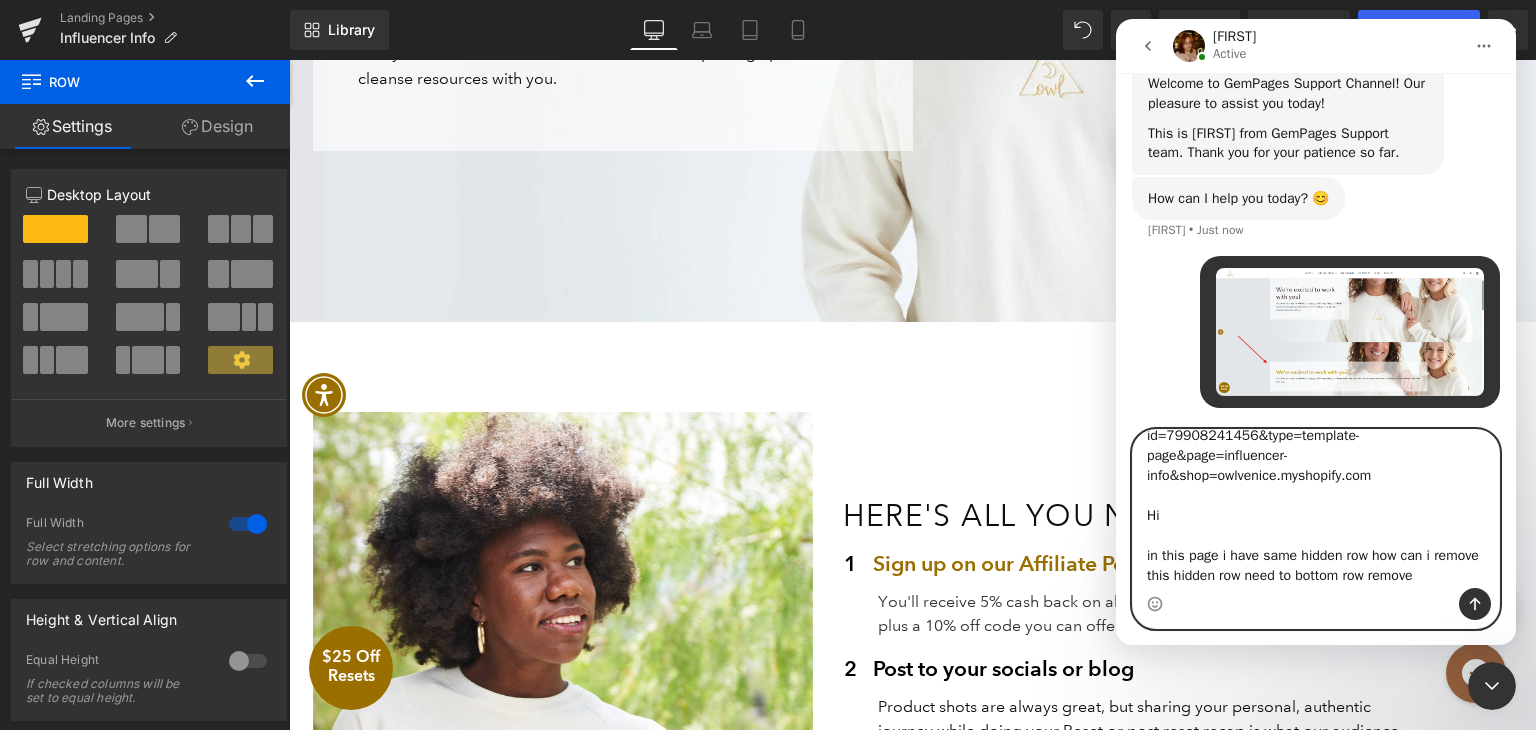 type on "https://app.gempages.net/editor?id=79908241456&type=template-page&page=influencer-info&shop=owlvenice.myshopify.com
Hi
in this page i have same hidden row how can i remove this hidden row need to bottom row removed" 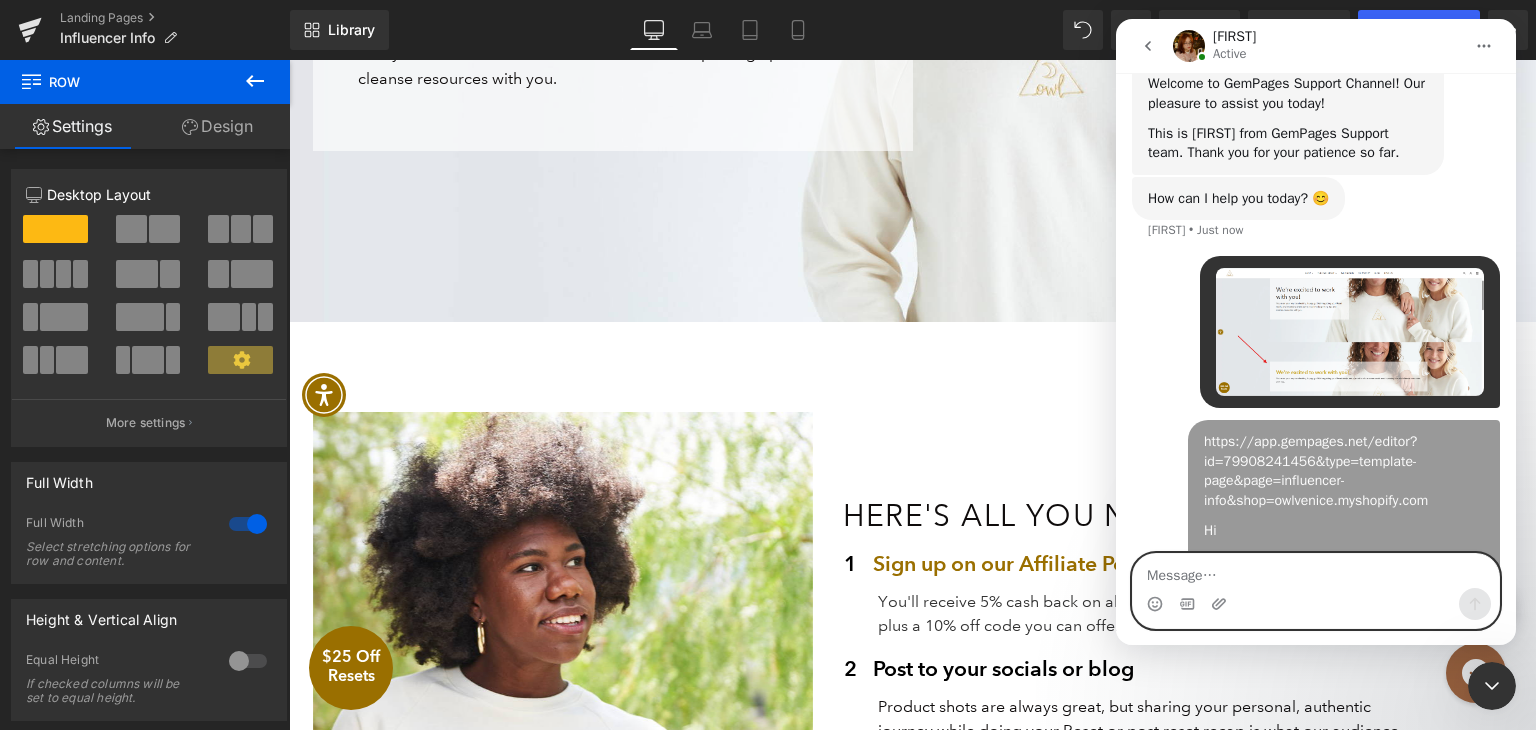 scroll, scrollTop: 0, scrollLeft: 0, axis: both 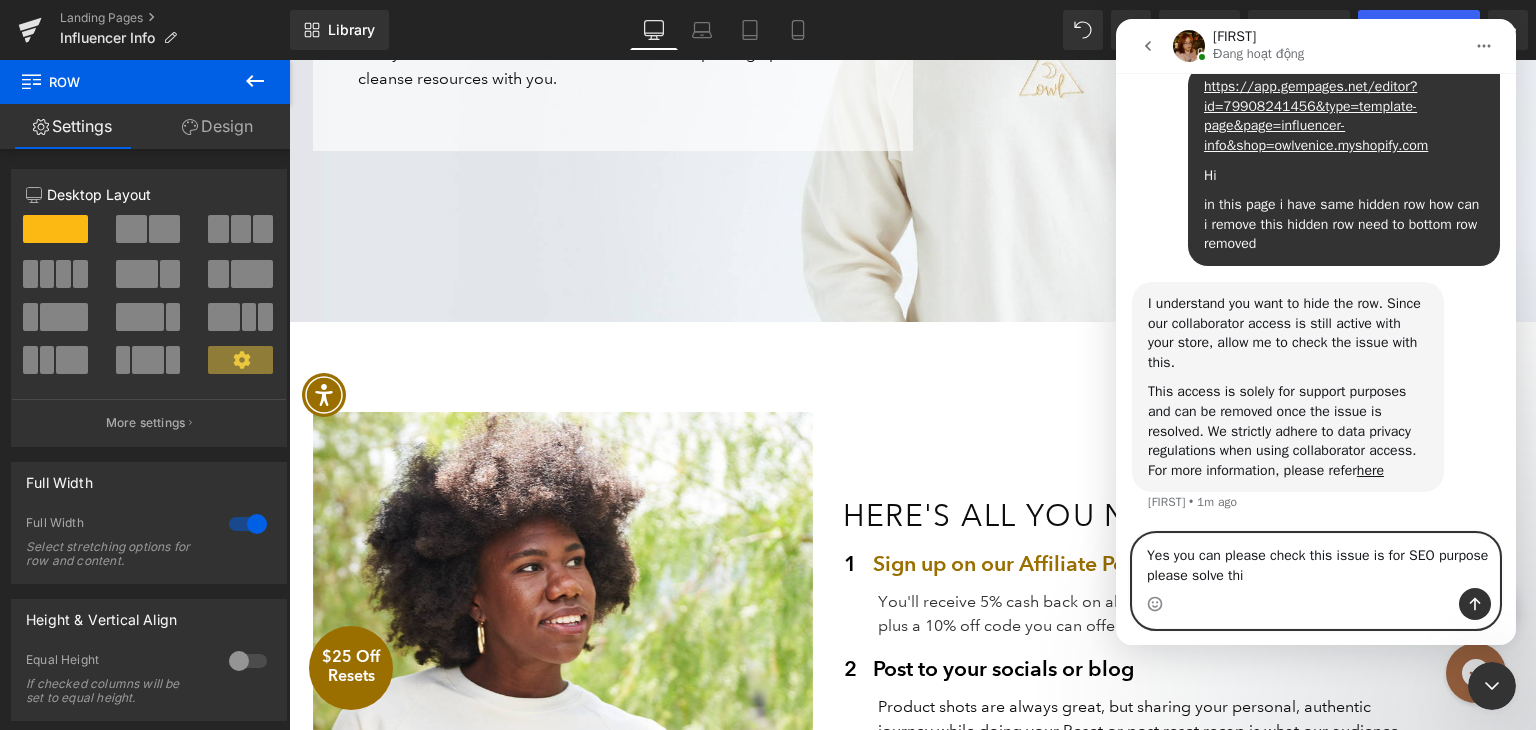 type on "Yes you can please check this issue is for SEO purpose please solve this" 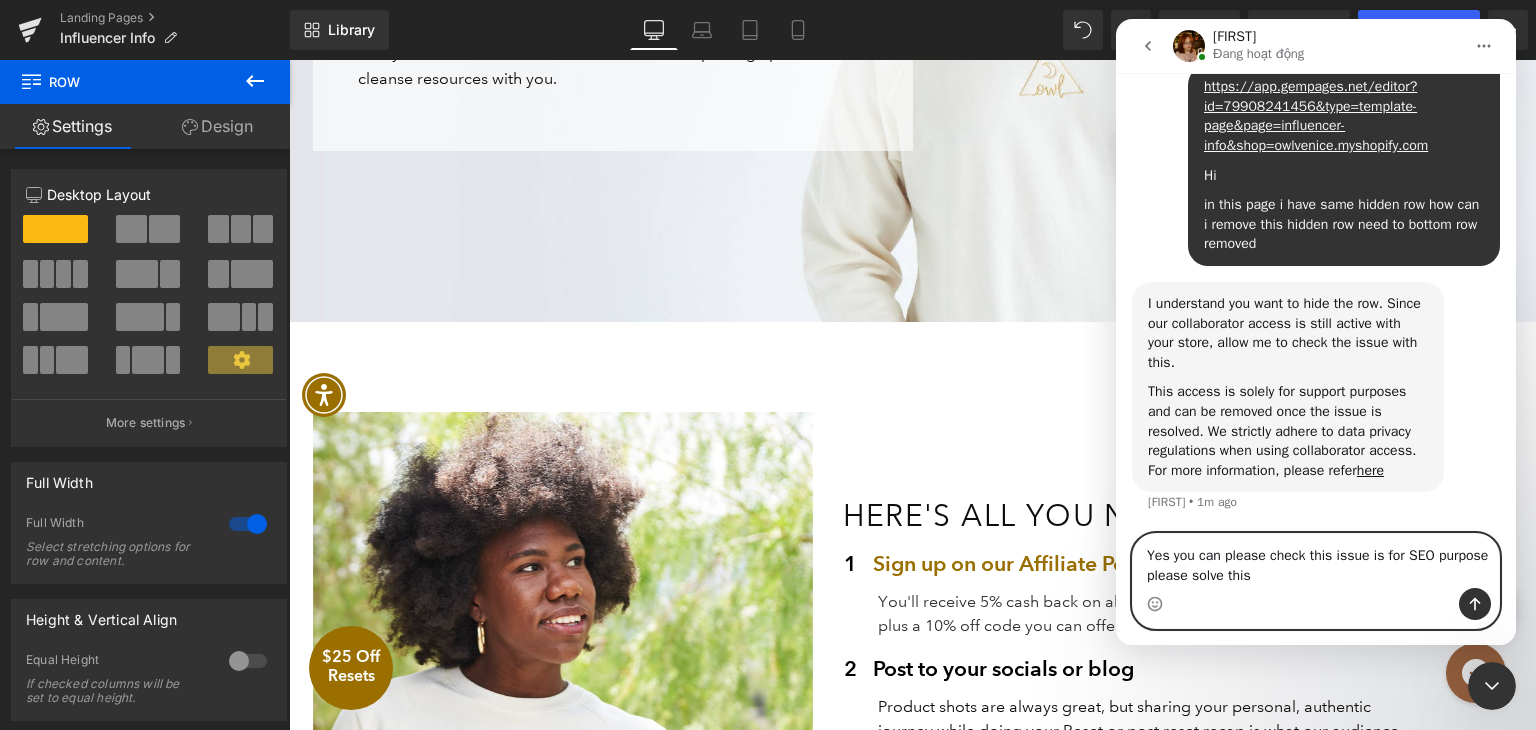 type 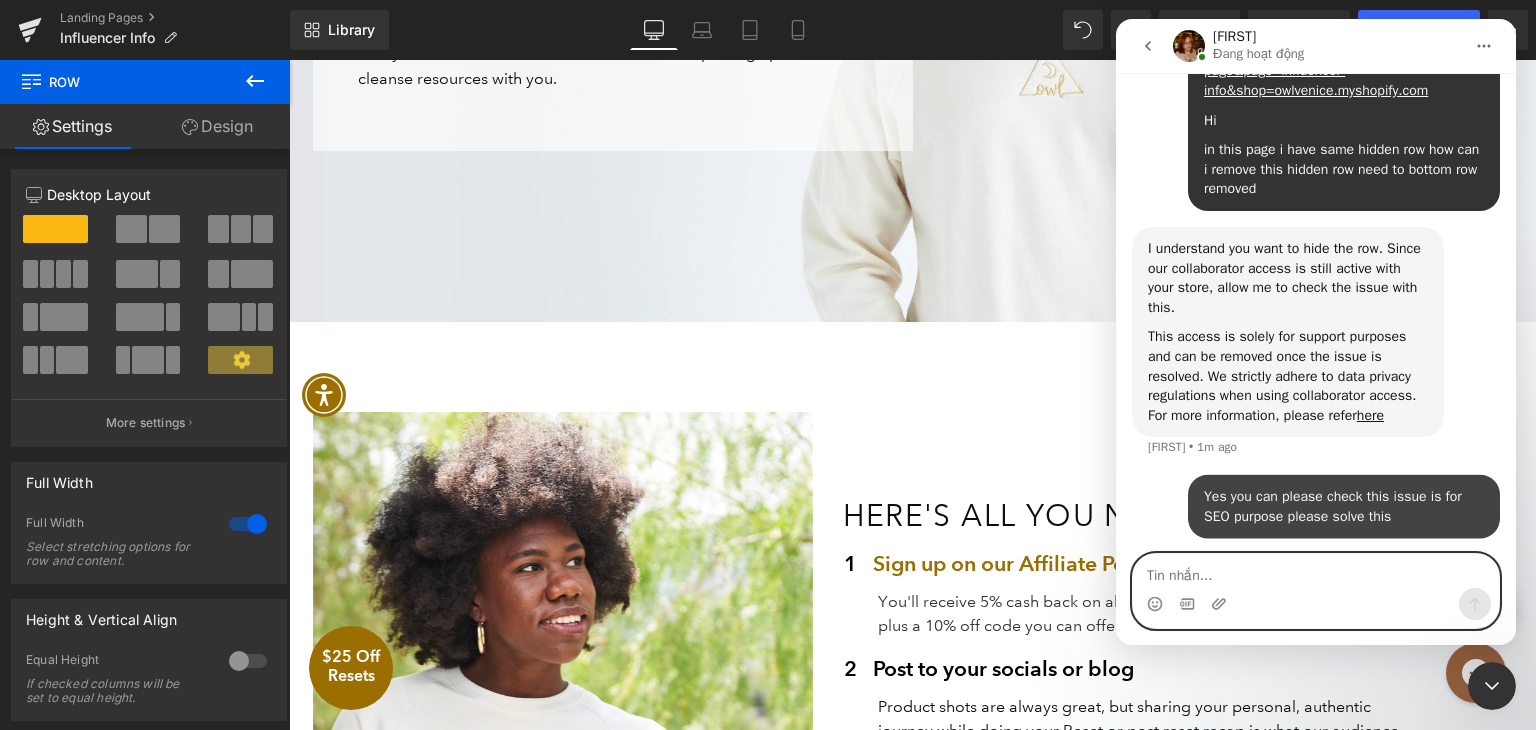 scroll, scrollTop: 785, scrollLeft: 0, axis: vertical 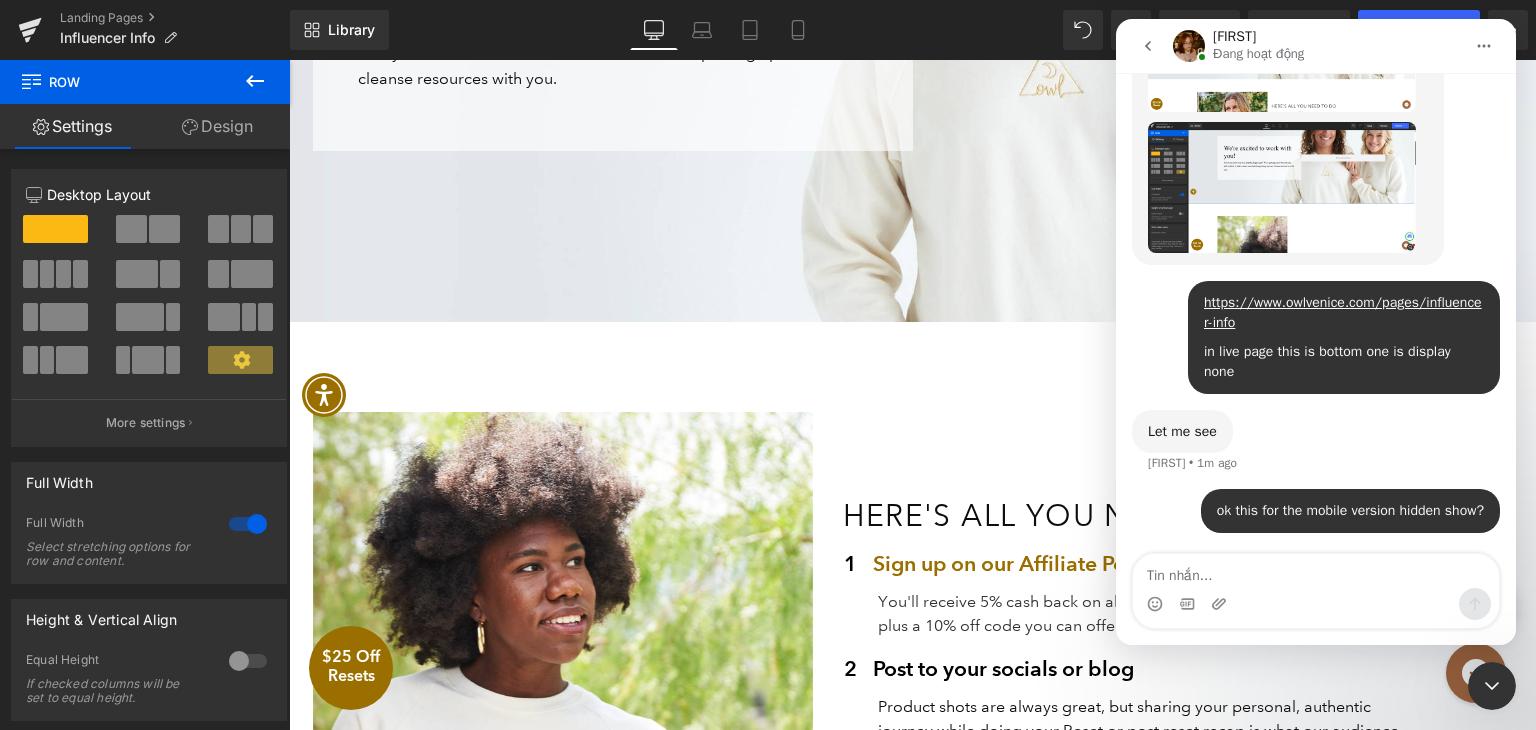 click 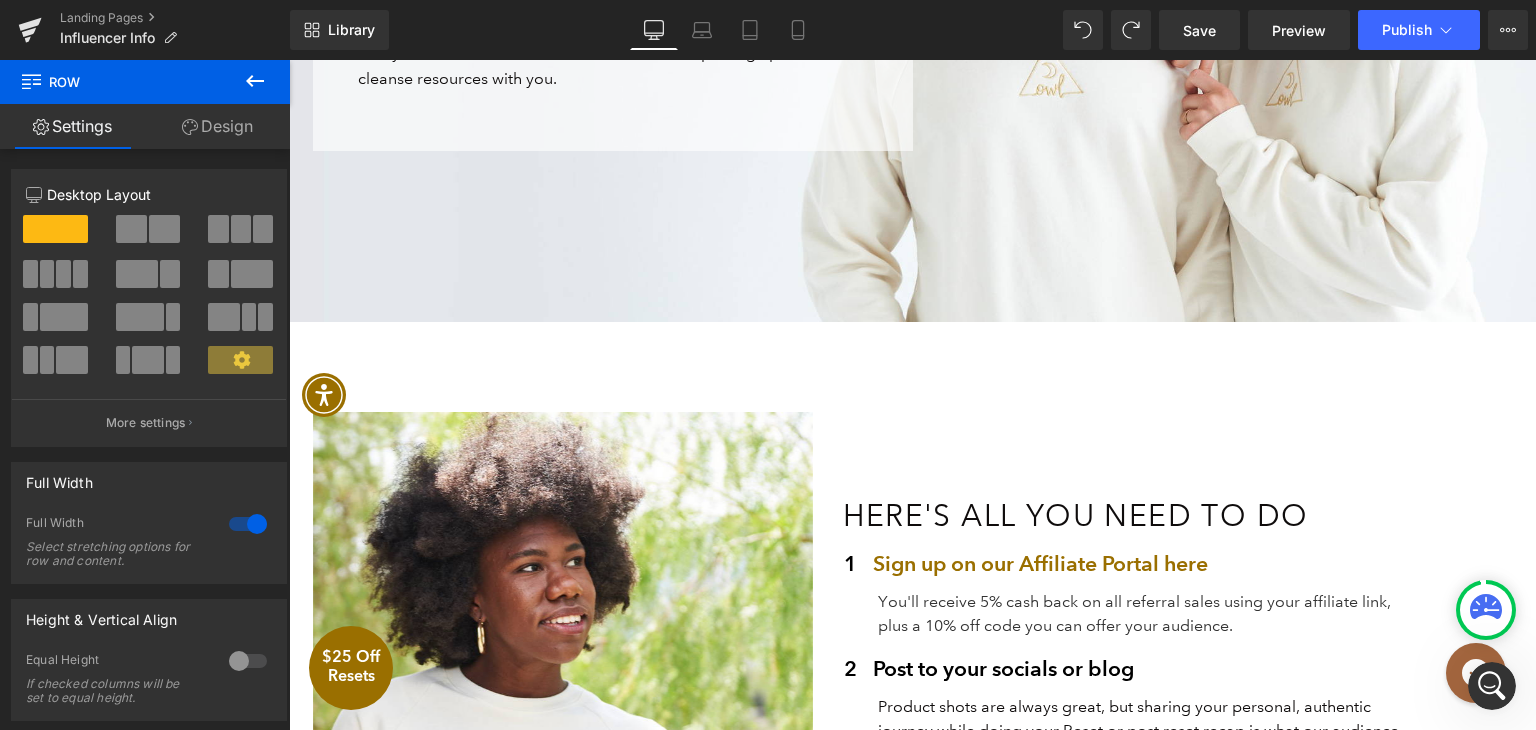 scroll, scrollTop: 0, scrollLeft: 0, axis: both 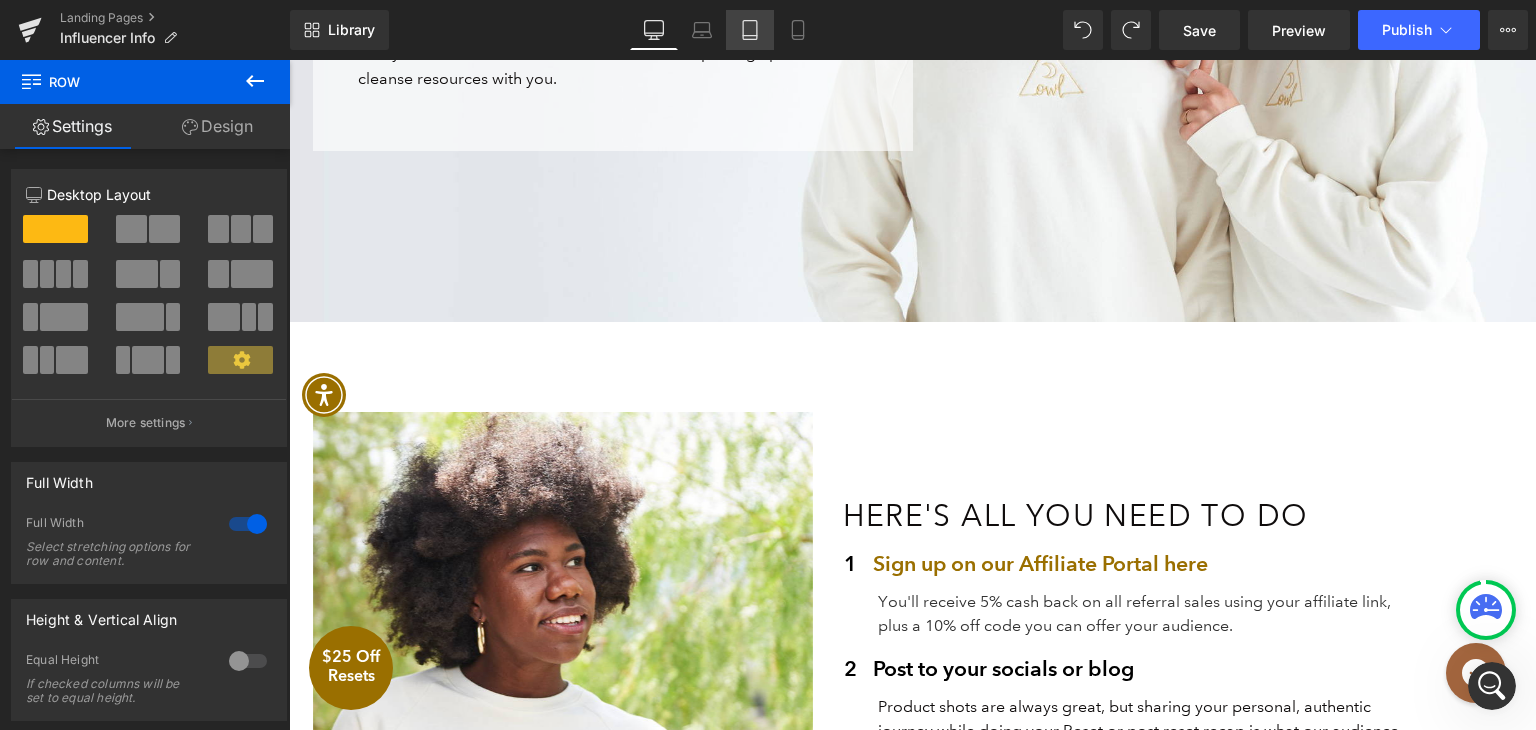 click on "Tablet" at bounding box center [750, 30] 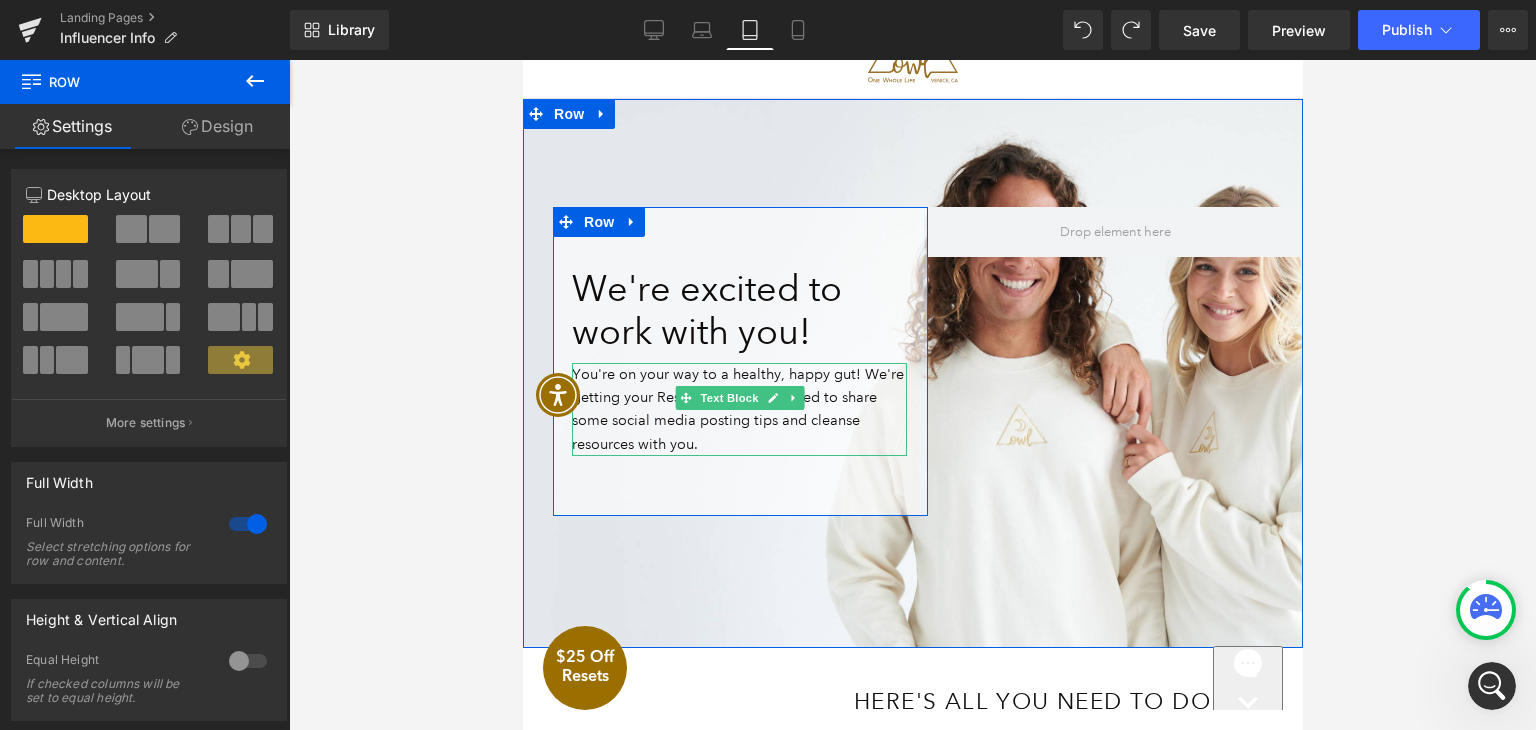 scroll, scrollTop: 100, scrollLeft: 0, axis: vertical 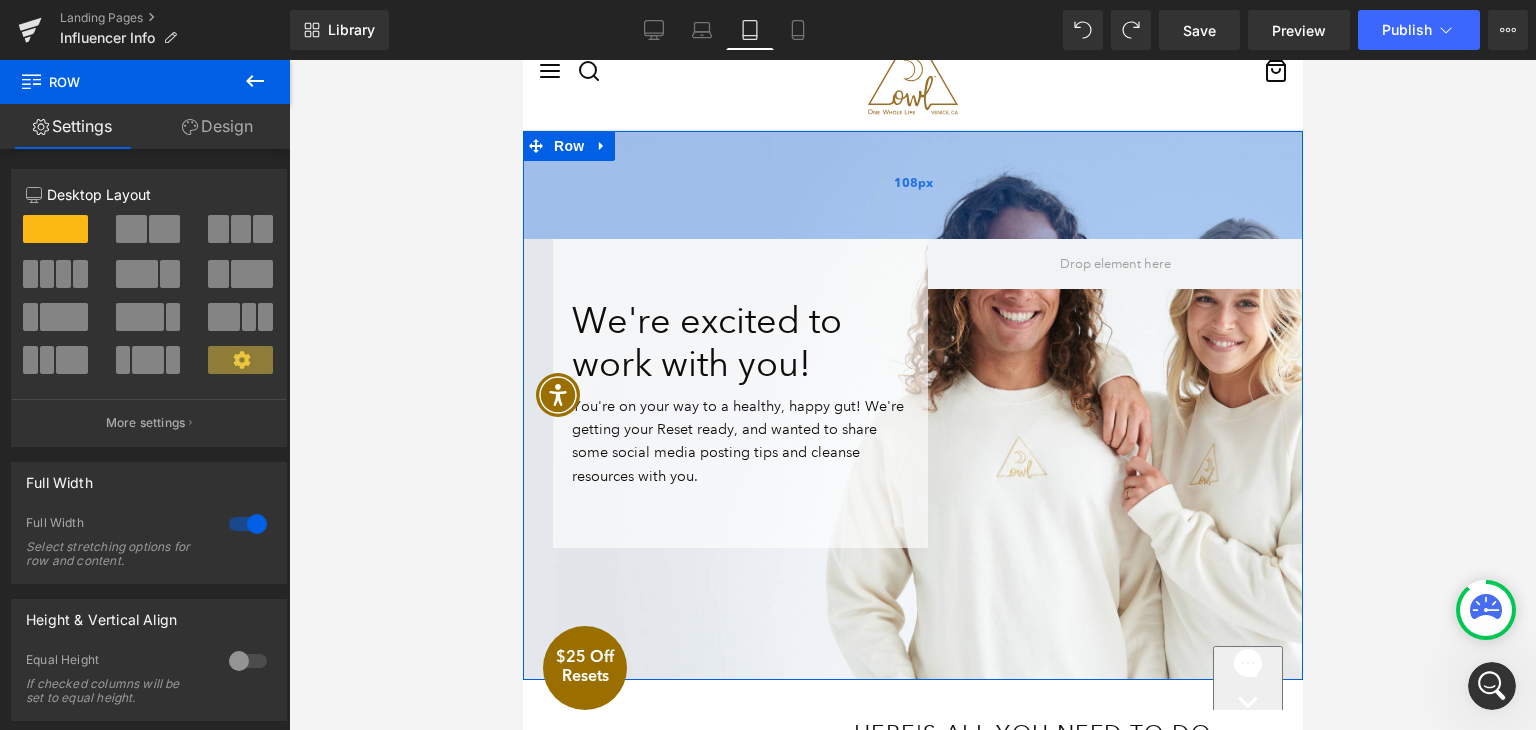 click on "108px" at bounding box center [912, 185] 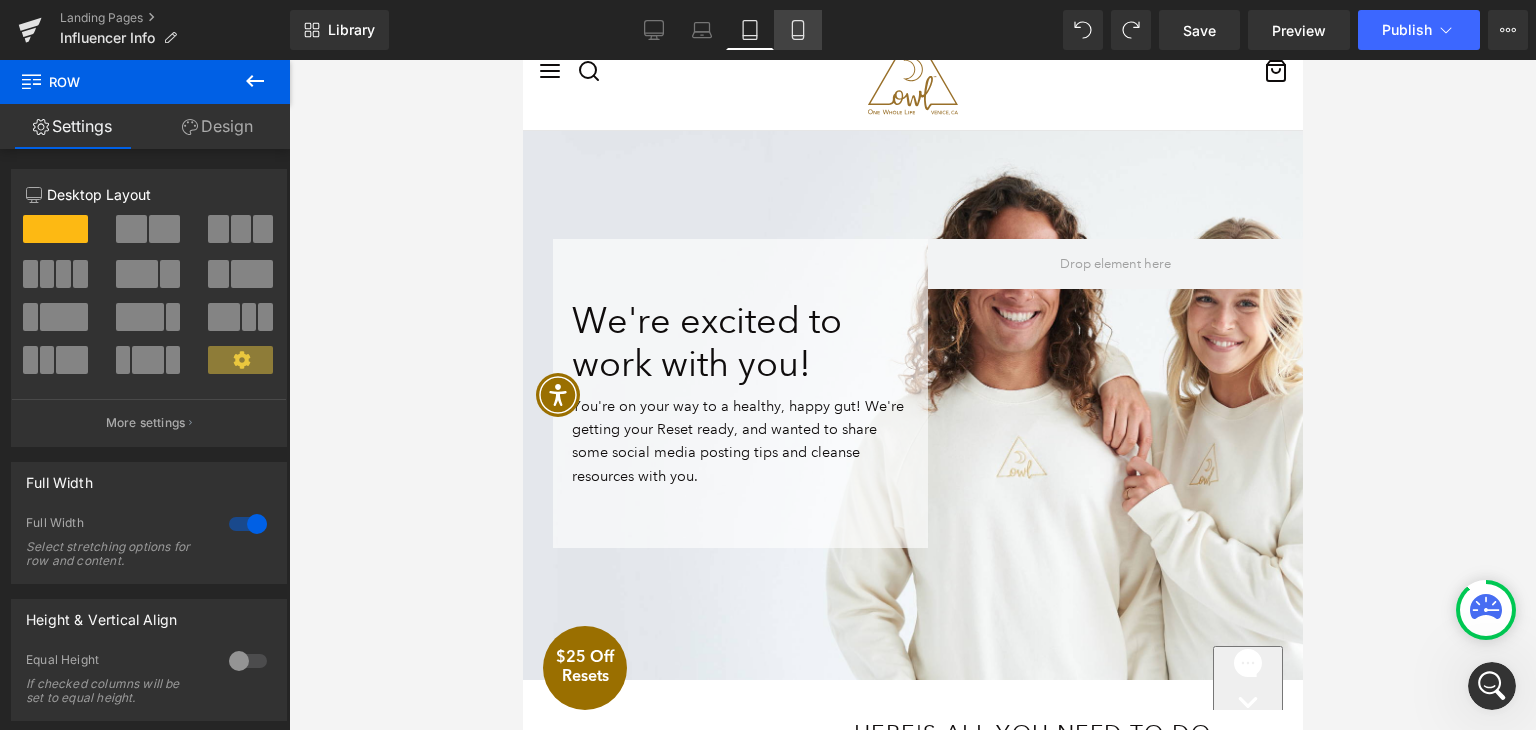 click 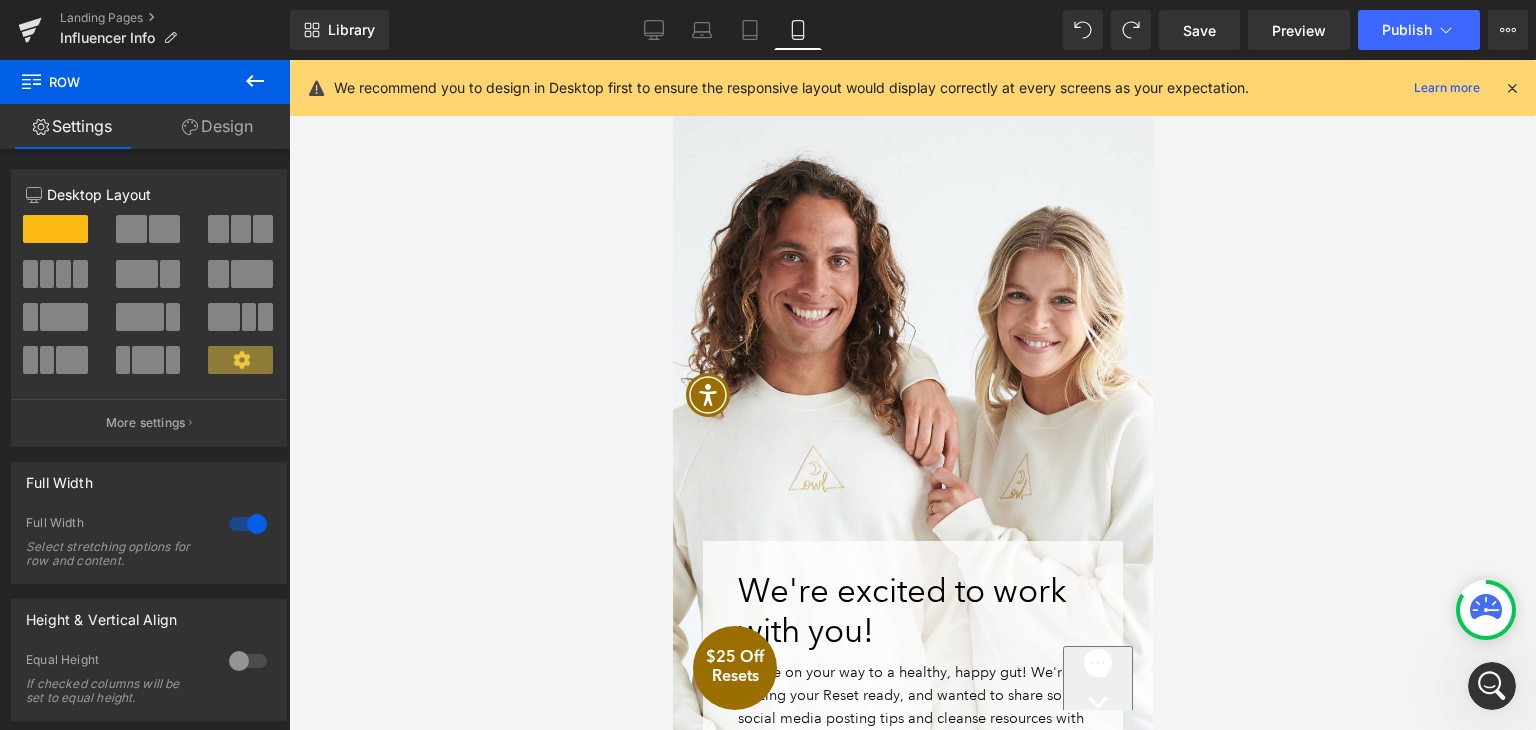 scroll, scrollTop: 0, scrollLeft: 0, axis: both 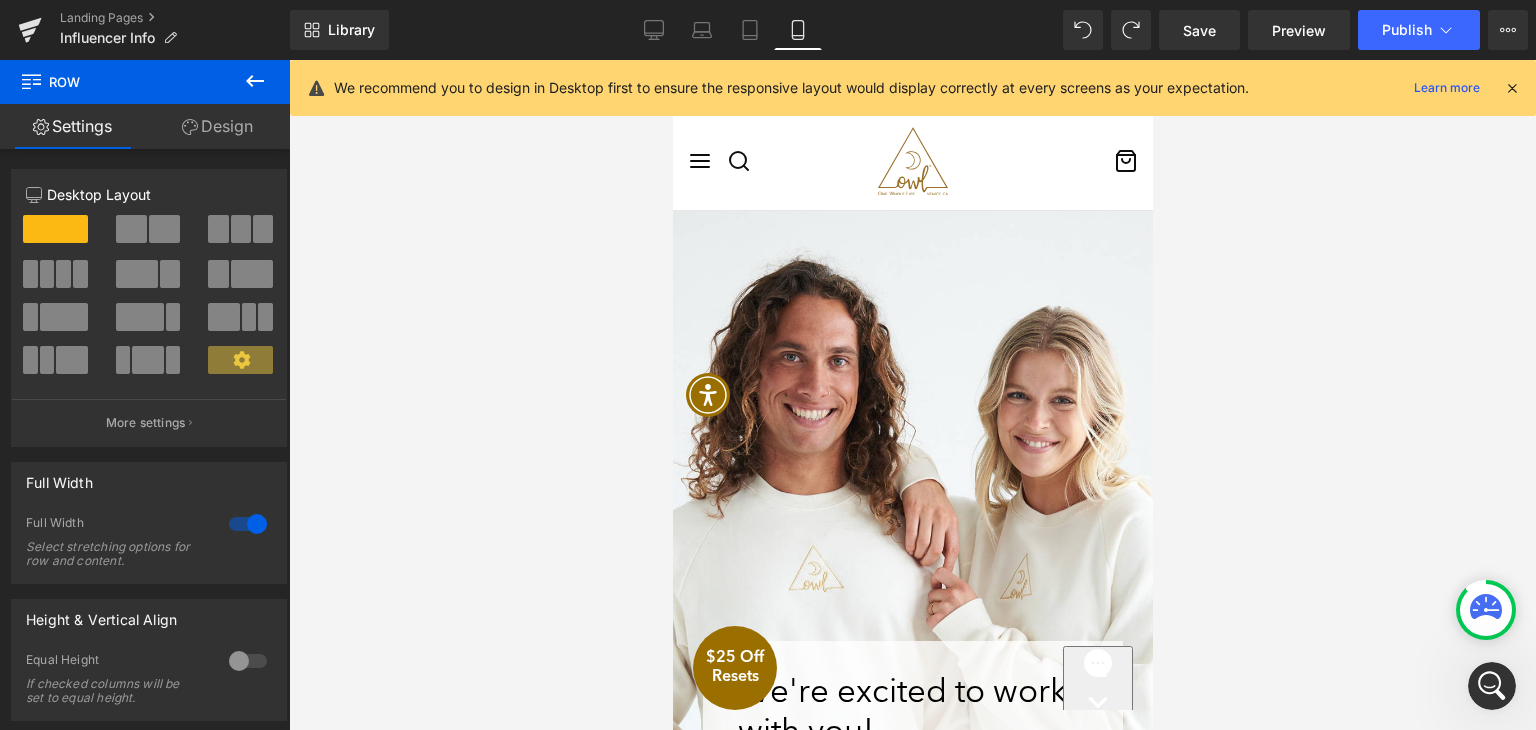 click on "We're excited to work with you! Heading         You're on your way to a healthy, happy gut! We're getting your Reset ready, and wanted to share some social media posting tips and cleanse resources with you. Text Block         Row         Row         Row" at bounding box center (912, 561) 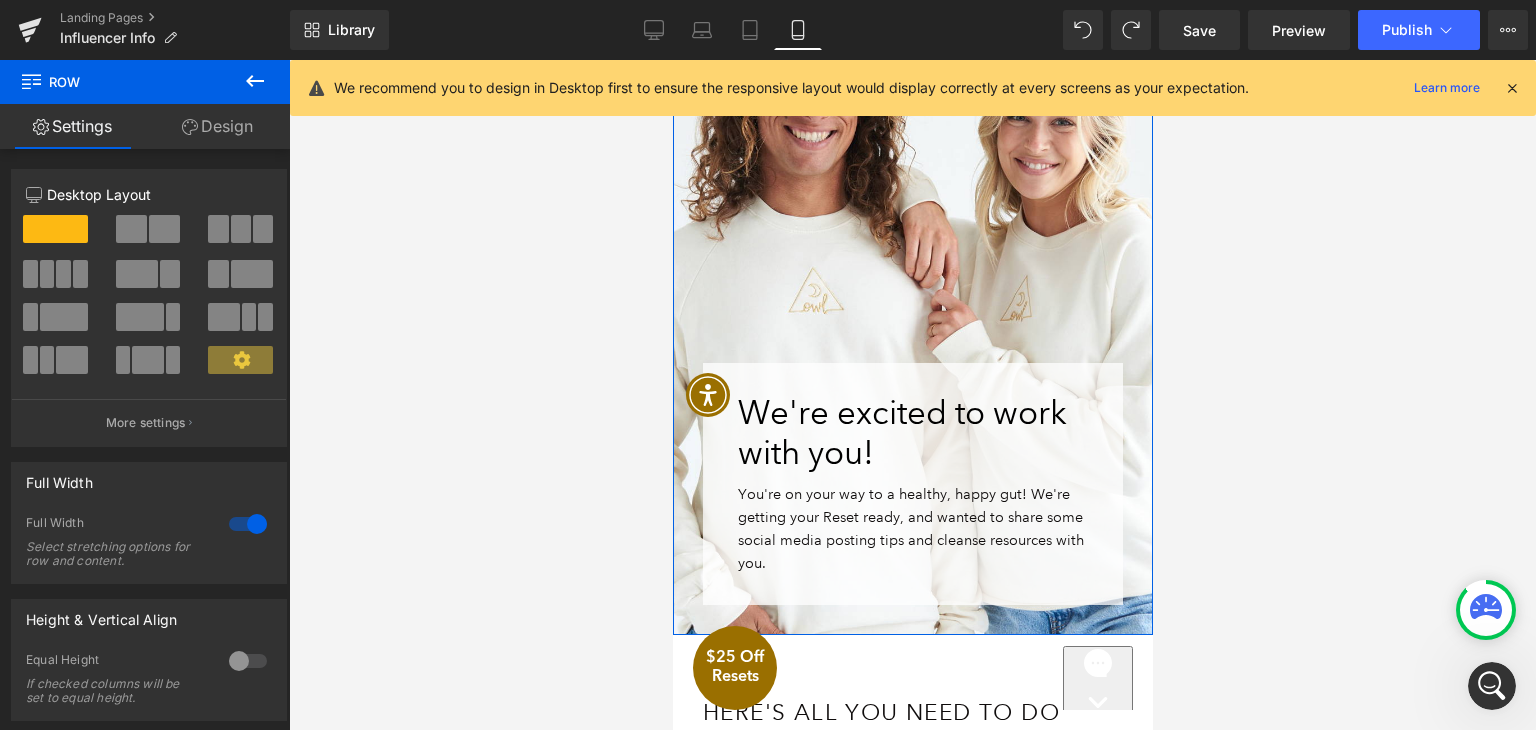 scroll, scrollTop: 400, scrollLeft: 0, axis: vertical 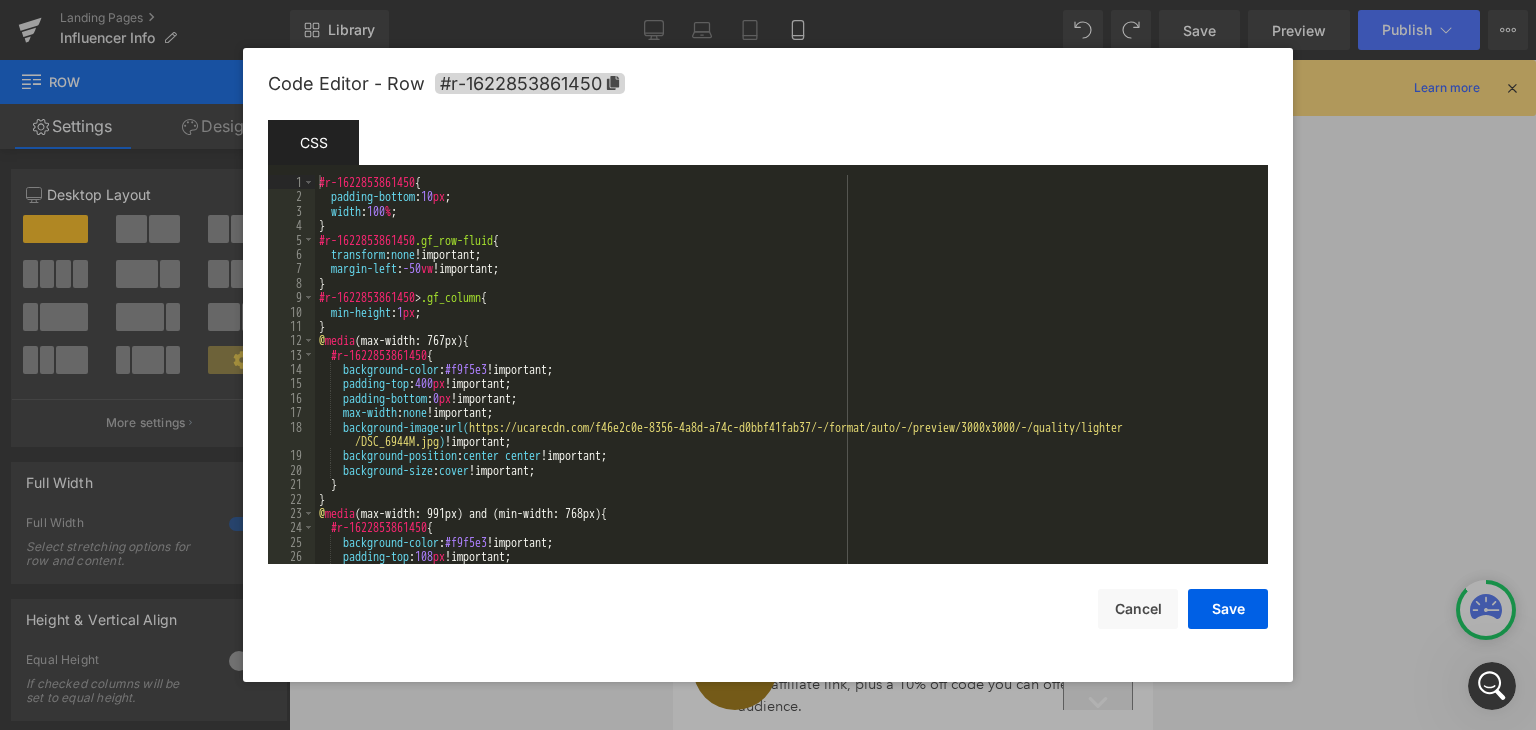 click on "Heading  You are previewing how the   will restyle your page. You can not edit Elements in Preset Preview Mode.  Landing Pages Influencer Info Library Mobile Desktop Laptop Tablet Mobile Save Preview Publish Scheduled View Live Page View with current Template Save Template to Library Schedule Publish  Optimize  Publish Settings Shortcuts We recommend you to design in Desktop first to ensure the responsive layout would display correctly at every screens as your expectation. Learn more  Your page can’t be published   You've reached the maximum number of published pages on your plan  (0/0).  You need to upgrade your plan or unpublish all your pages to get 1 publish slot.   Unpublish pages   Upgrade plan  Elements Global Style Base Row  rows, columns, layouts, div Heading  headings, titles, h1,h2,h3,h4,h5,h6 Text Block  texts, paragraphs, contents, blocks Image  images, photos, alts, uploads Icon  icons, symbols Button  button, call to action, cta Separator  separators, dividers, horizontal lines Liquid  Stack" at bounding box center (768, 0) 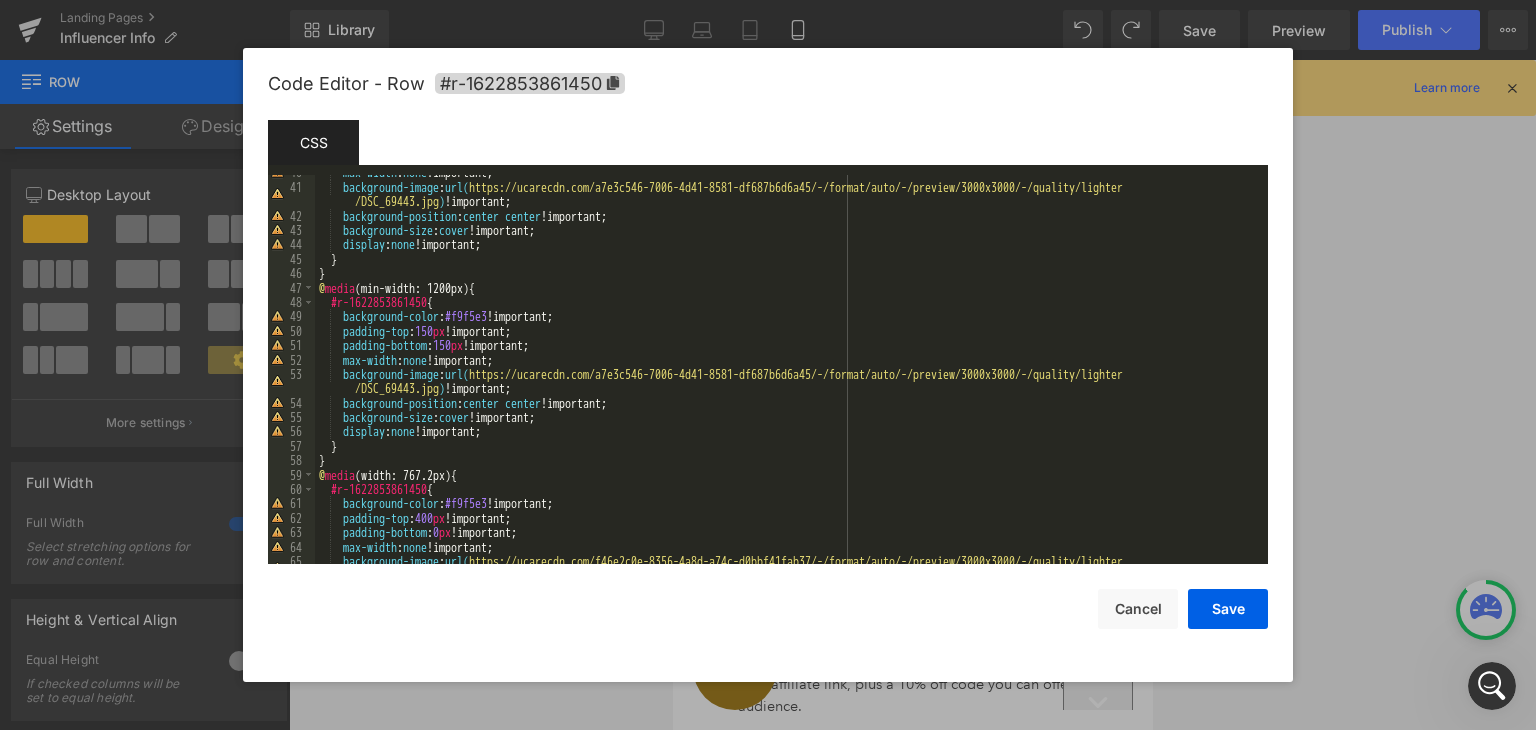 scroll, scrollTop: 691, scrollLeft: 0, axis: vertical 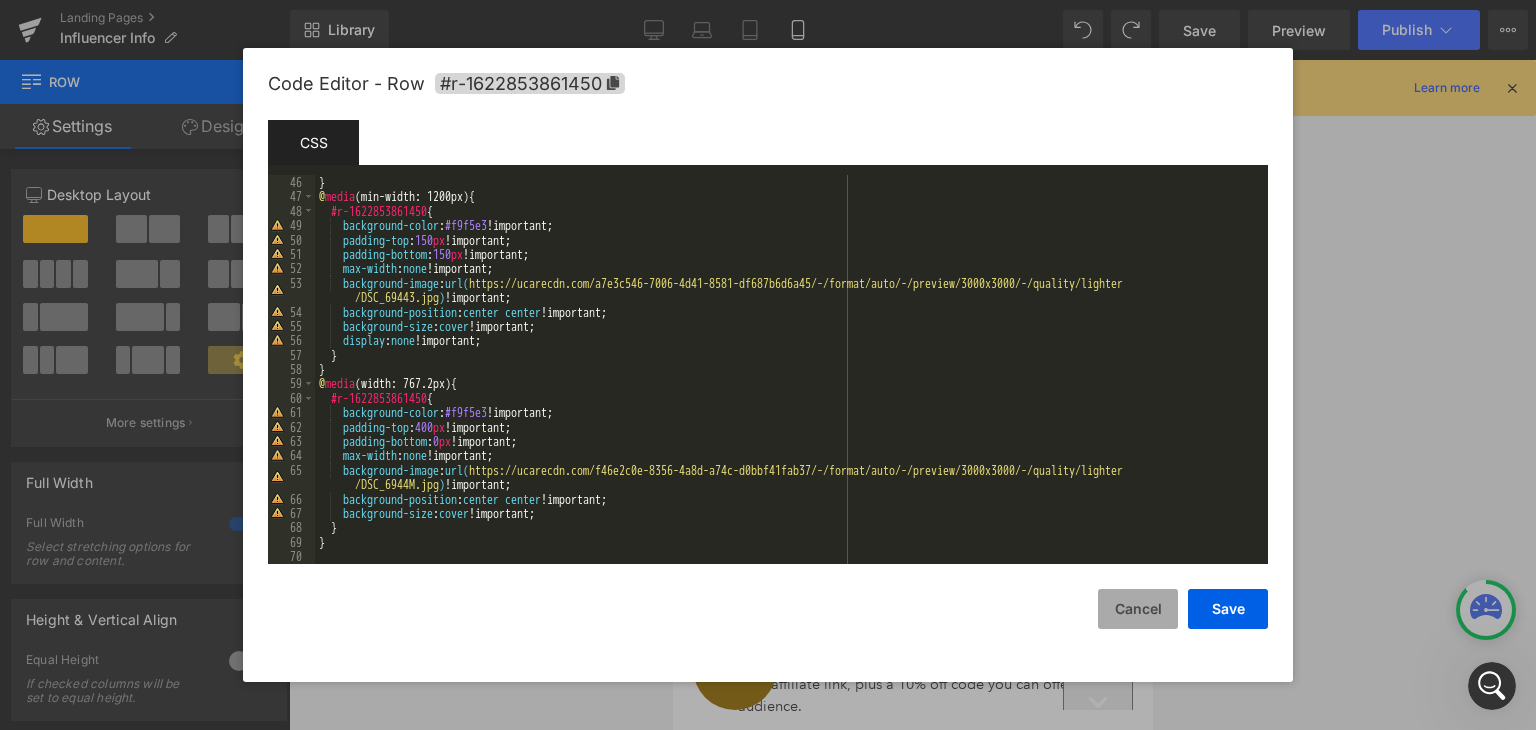 drag, startPoint x: 1122, startPoint y: 605, endPoint x: 445, endPoint y: 494, distance: 686.03937 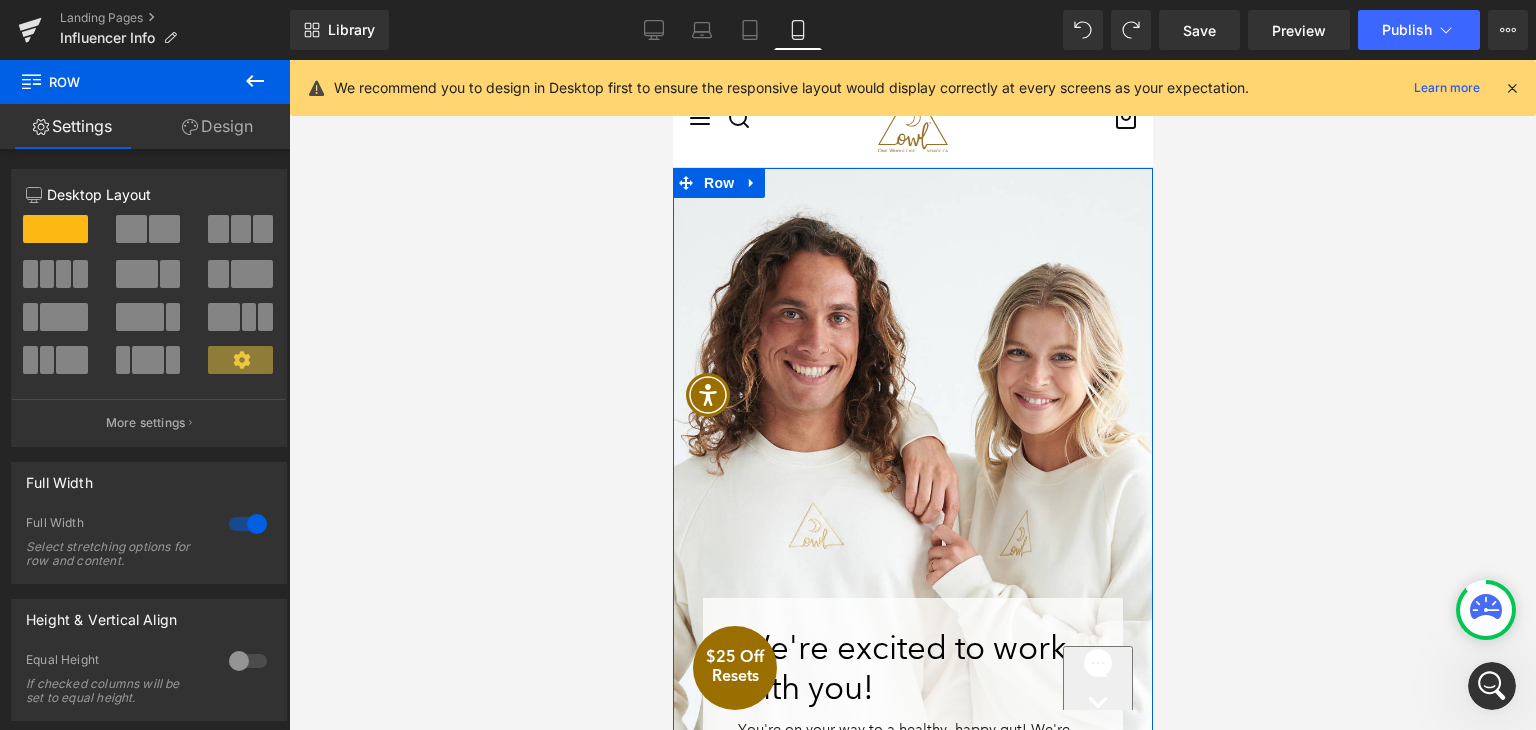 scroll, scrollTop: 0, scrollLeft: 0, axis: both 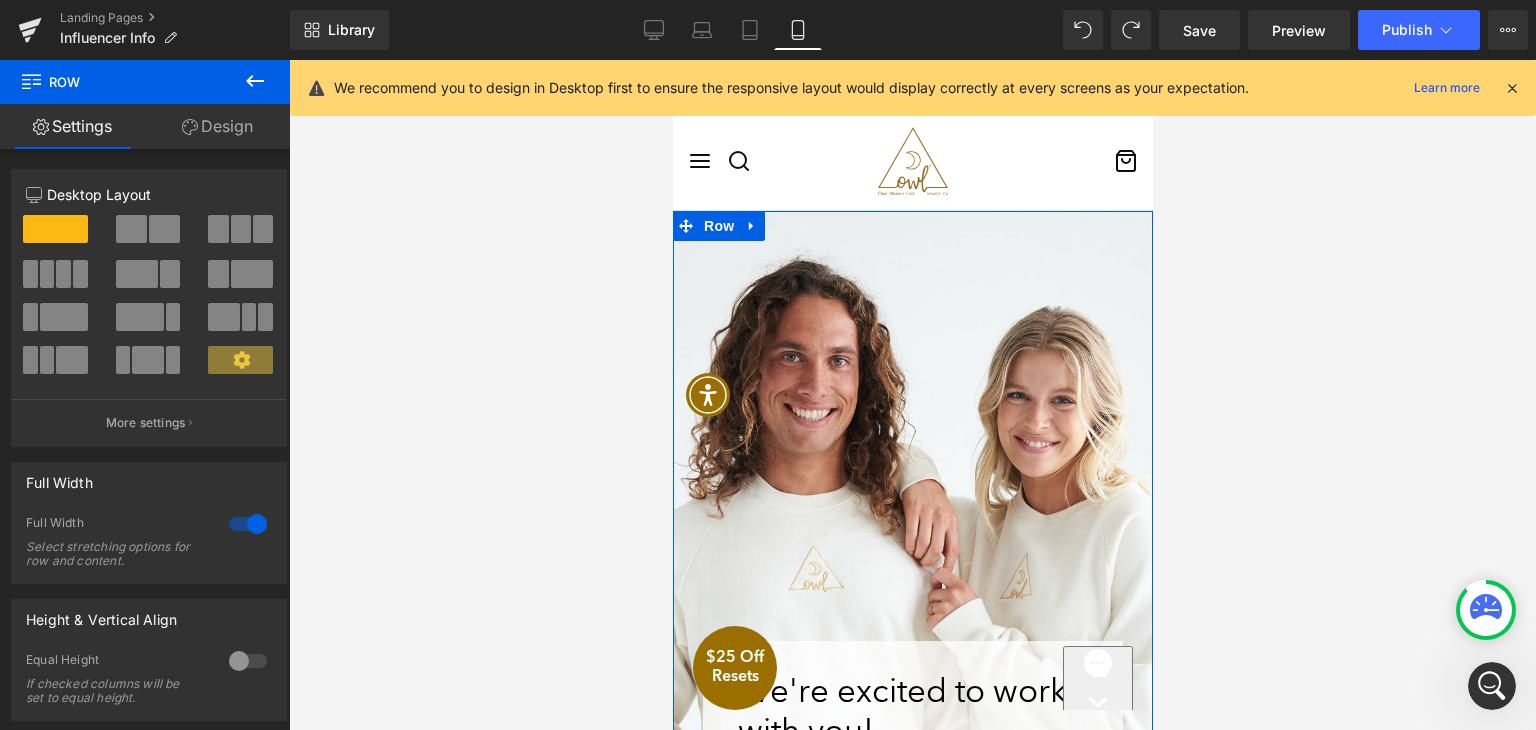 click on "We're excited to work with you! Heading         You're on your way to a healthy, happy gut! We're getting your Reset ready, and wanted to share some social media posting tips and cleanse resources with you. Text Block         Row         Row         Row" at bounding box center (912, 561) 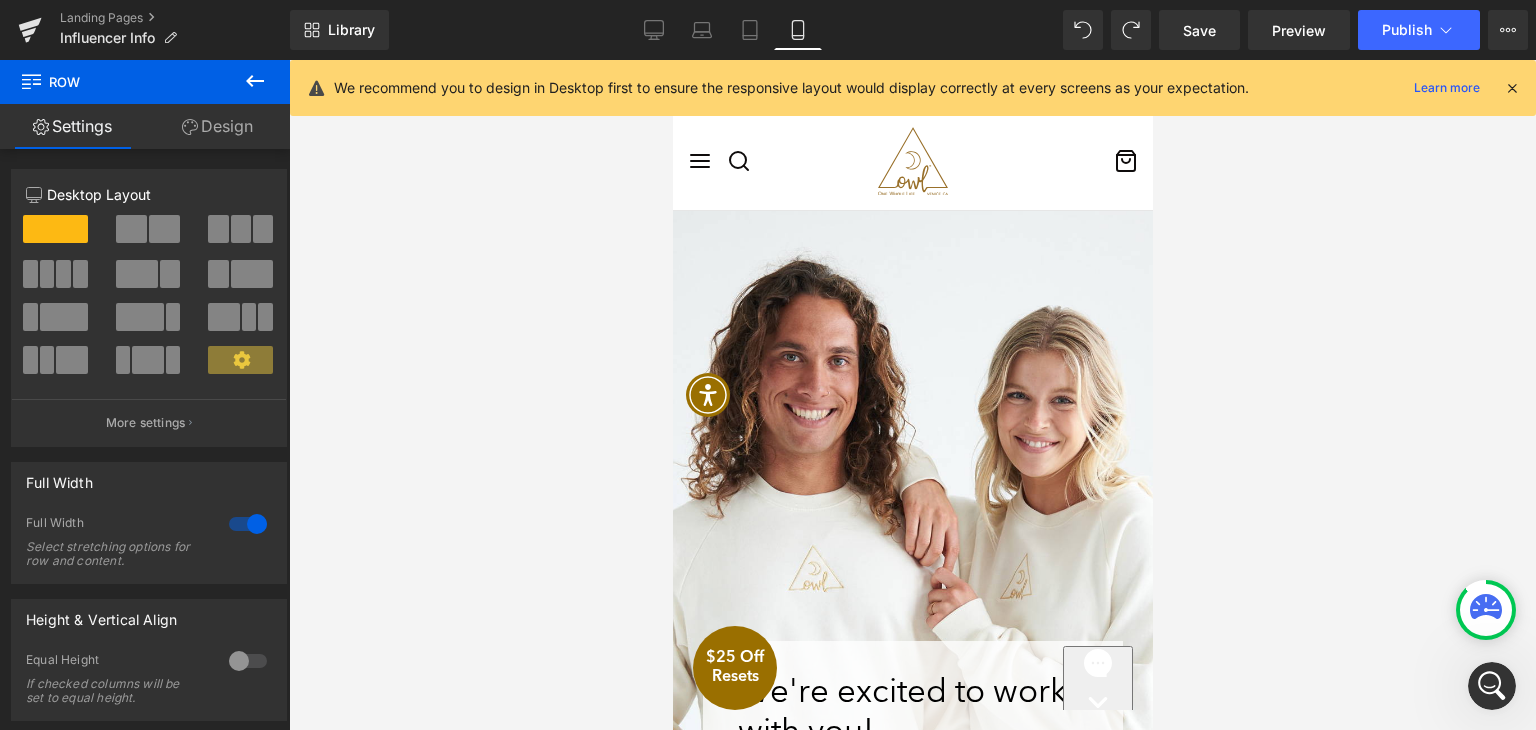 click at bounding box center [1492, 686] 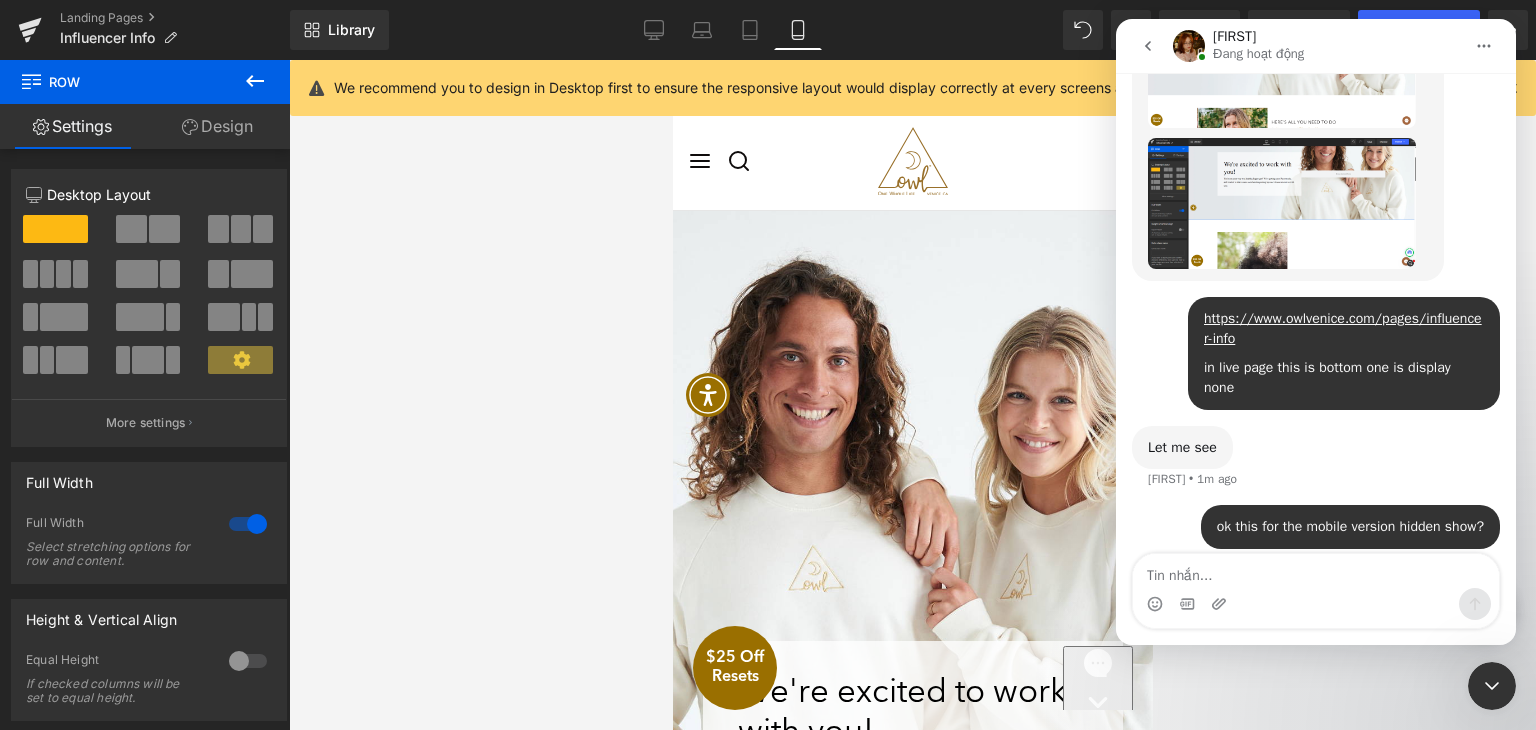 scroll, scrollTop: 1476, scrollLeft: 0, axis: vertical 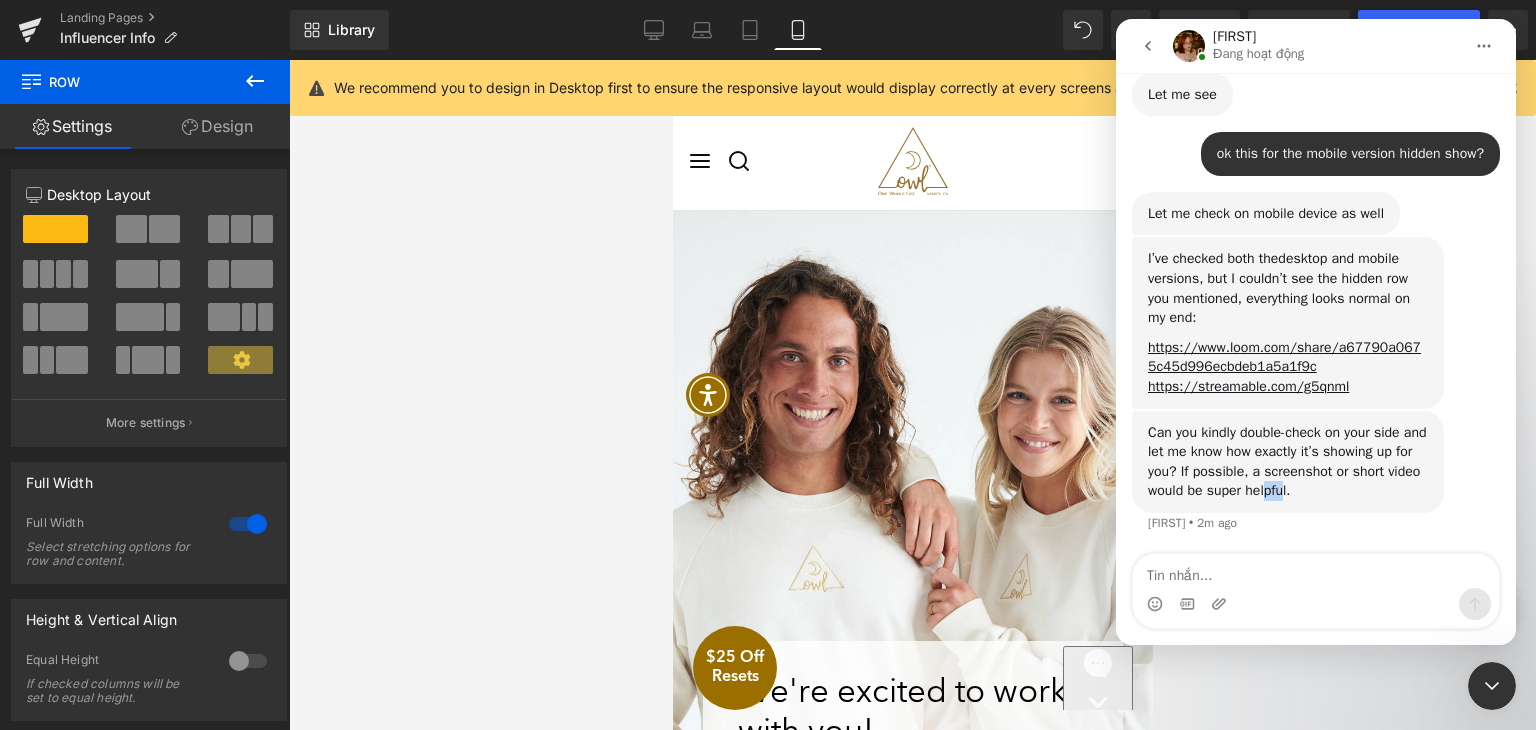 drag, startPoint x: 1323, startPoint y: 497, endPoint x: 1304, endPoint y: 492, distance: 19.646883 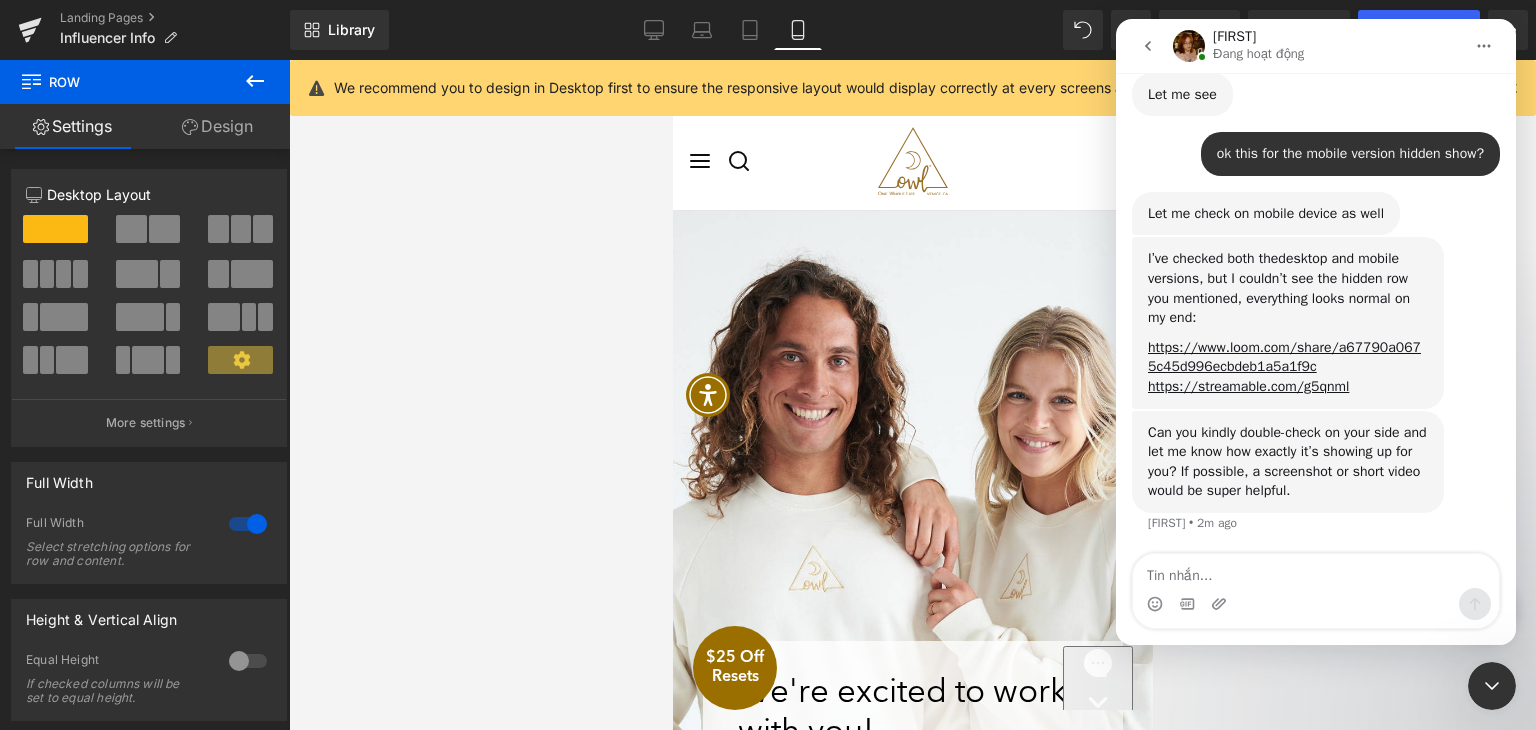 click on "Can you kindly double-check on your side and let me know how exactly it’s showing up for you? If possible, a screenshot or short video would be super helpful. Jamie    •   2m ago" at bounding box center [1288, 462] 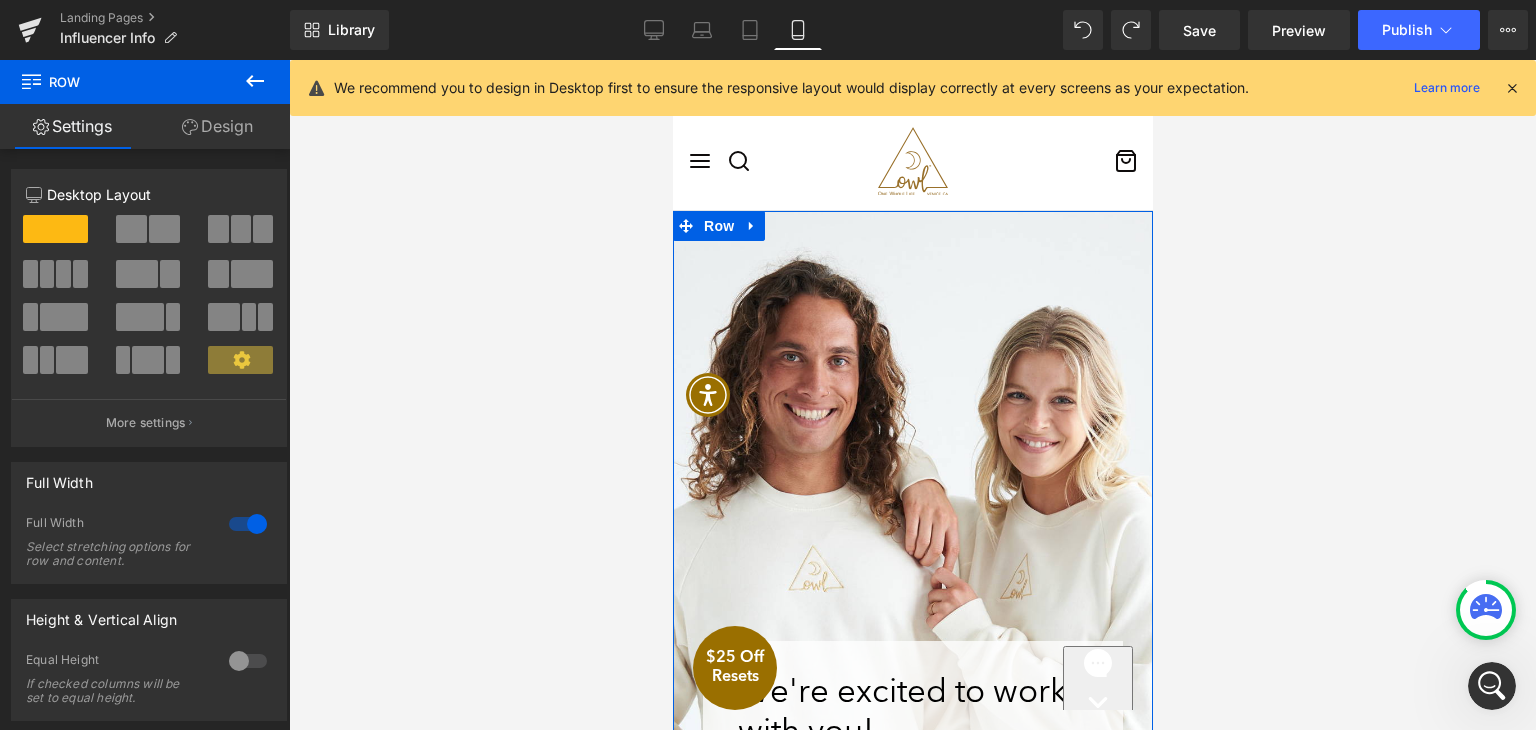 click on "We're excited to work with you! Heading         You're on your way to a healthy, happy gut! We're getting your Reset ready, and wanted to share some social media posting tips and cleanse resources with you. Text Block         Row         Row         Row" at bounding box center [912, 561] 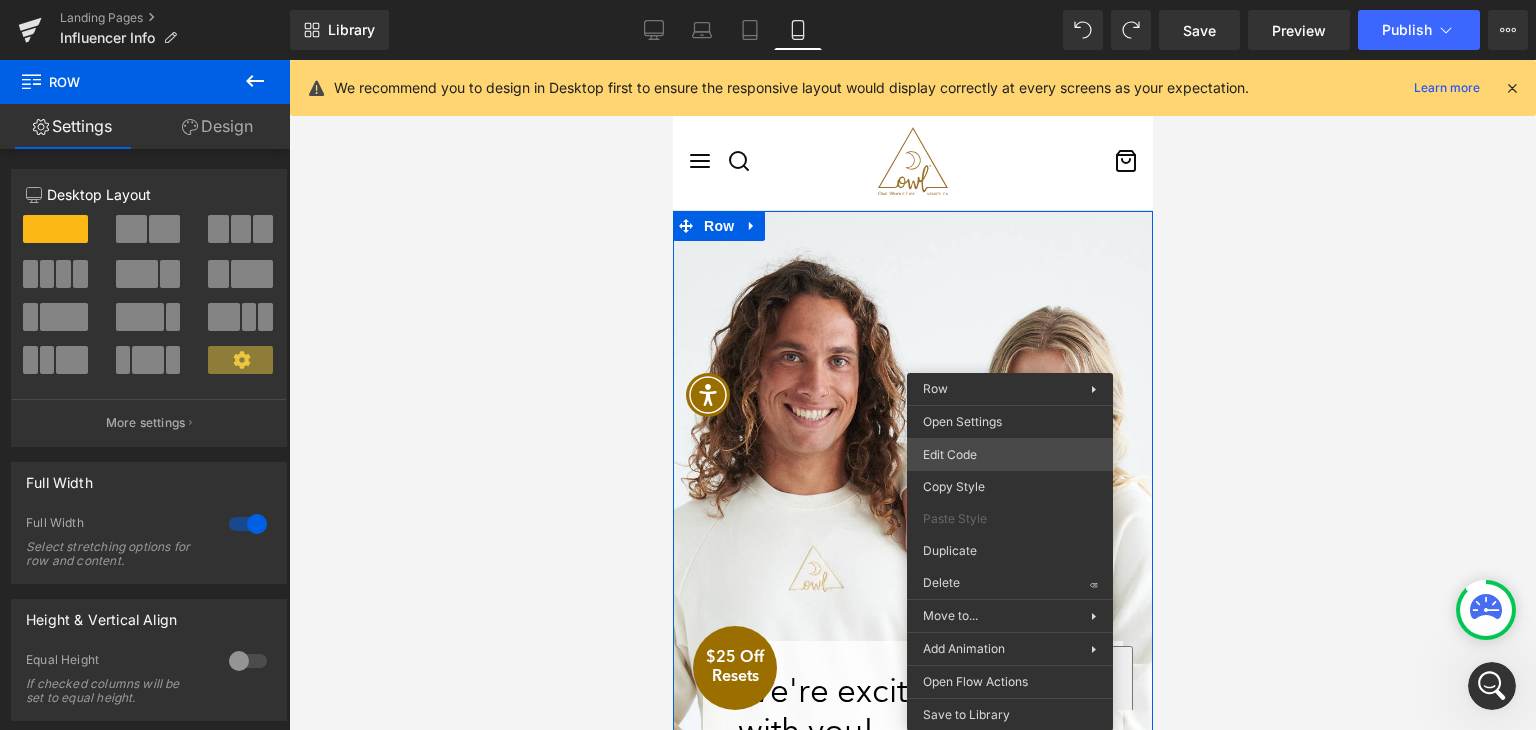 click on "Heading  You are previewing how the   will restyle your page. You can not edit Elements in Preset Preview Mode.  Landing Pages Influencer Info Library Mobile Desktop Laptop Tablet Mobile Save Preview Publish Scheduled View Live Page View with current Template Save Template to Library Schedule Publish  Optimize  Publish Settings Shortcuts We recommend you to design in Desktop first to ensure the responsive layout would display correctly at every screens as your expectation. Learn more  Your page can’t be published   You've reached the maximum number of published pages on your plan  (0/0).  You need to upgrade your plan or unpublish all your pages to get 1 publish slot.   Unpublish pages   Upgrade plan  Elements Global Style Base Row  rows, columns, layouts, div Heading  headings, titles, h1,h2,h3,h4,h5,h6 Text Block  texts, paragraphs, contents, blocks Image  images, photos, alts, uploads Icon  icons, symbols Button  button, call to action, cta Separator  separators, dividers, horizontal lines Liquid  Stack" at bounding box center (768, 0) 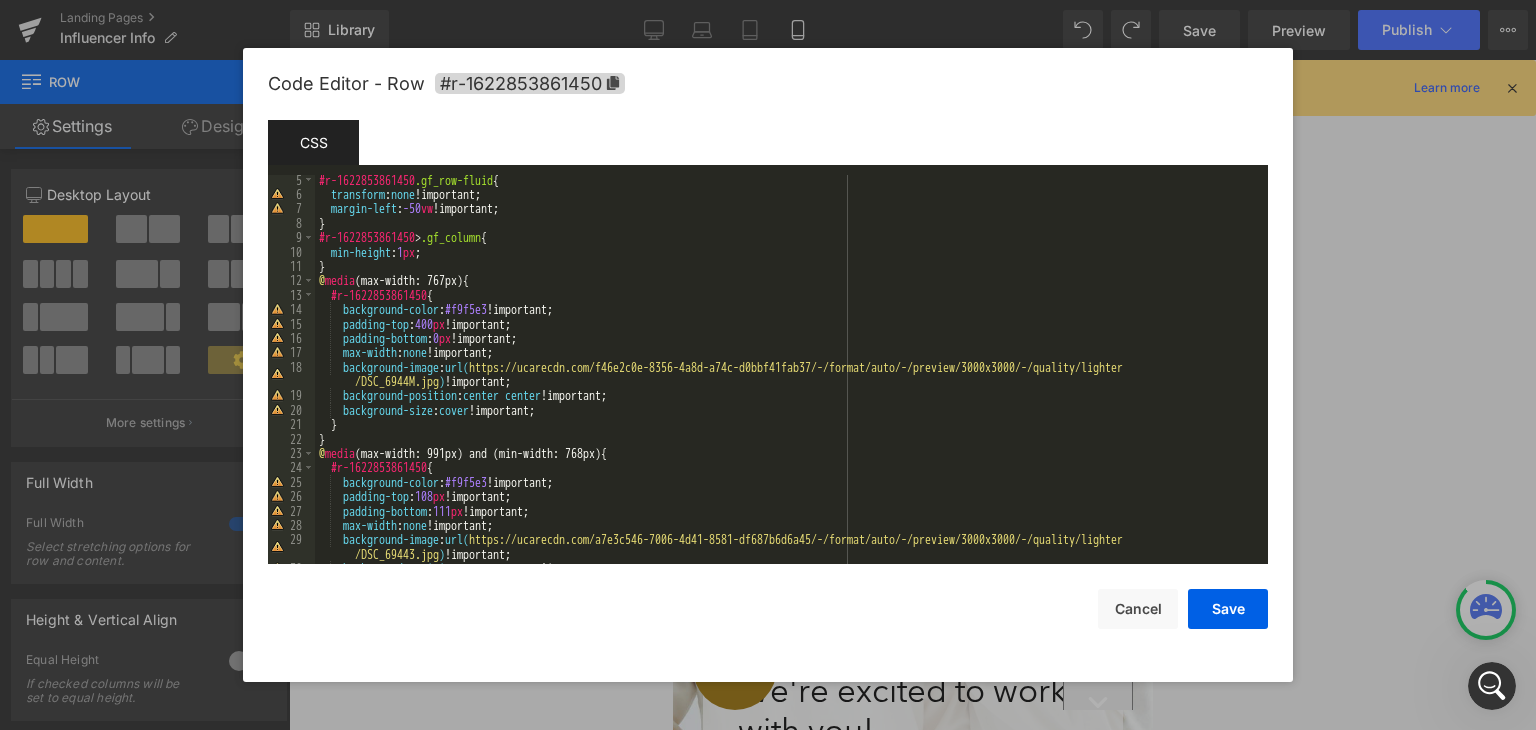 scroll, scrollTop: 180, scrollLeft: 0, axis: vertical 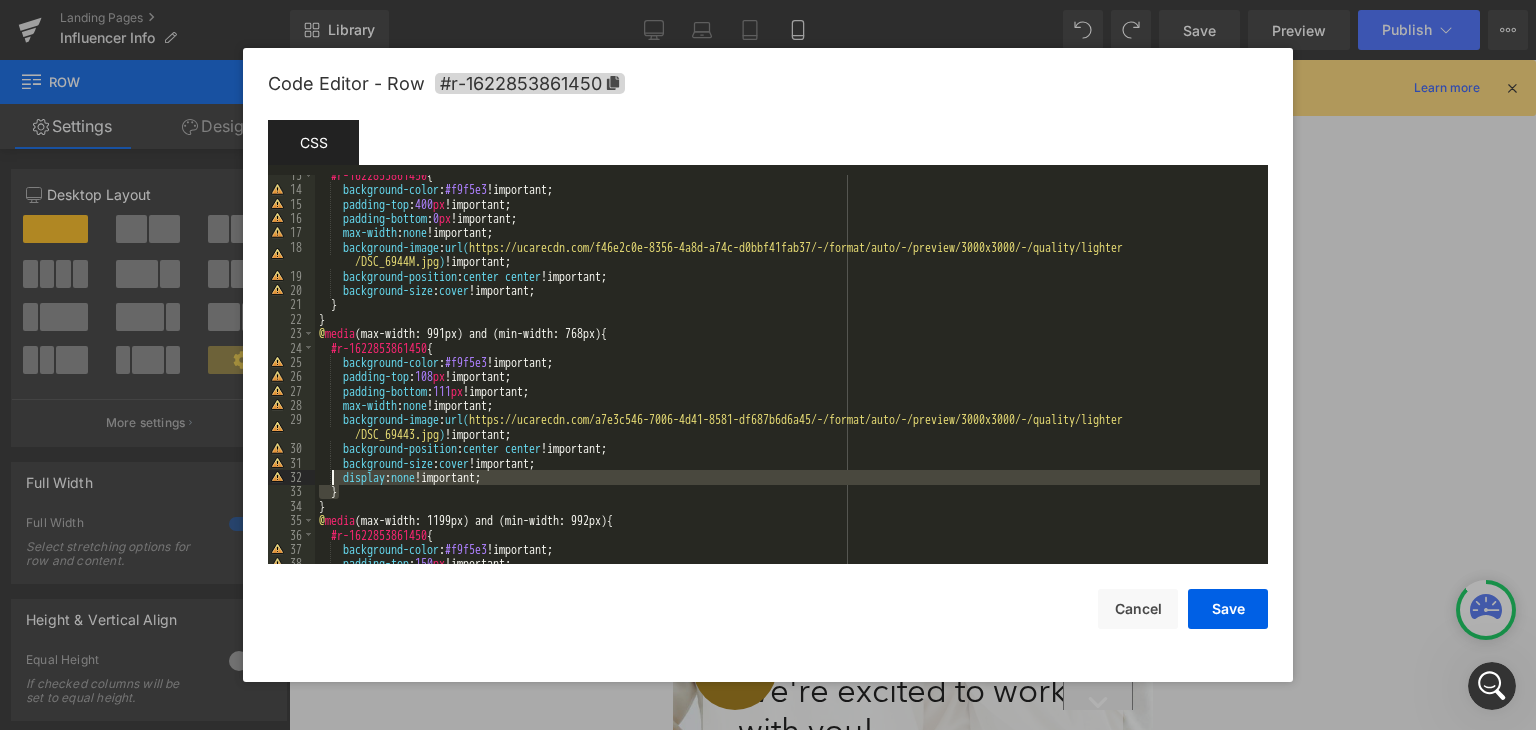 drag, startPoint x: 523, startPoint y: 486, endPoint x: 334, endPoint y: 472, distance: 189.5178 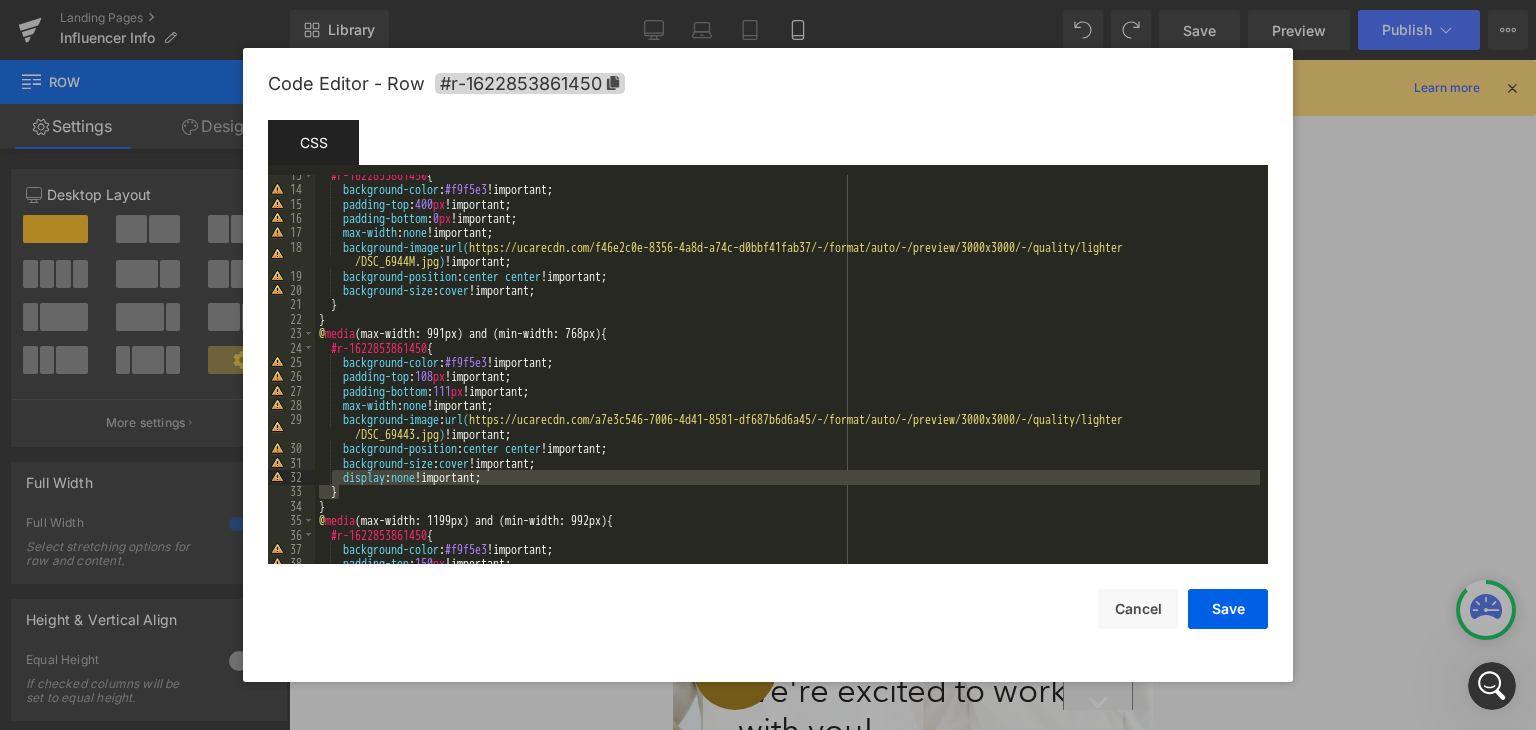 click on "#r-1622853861450 {       background-color :  #f9f5e3 !important;       padding-top :  400 px !important;       padding-bottom :  0 px !important;       max-width :  none !important;       background-image :  url( https://ucarecdn.com/f46e2c0e-8356-4a8d-a74c-d0bbf41fab37/-/format/auto/-/preview/3000x3000/-/quality/lighter        /DSC_6944M.jpg ) !important;       background-position :  center   center !important;       background-size :  cover !important;    } } @ media  (max-width: 991px) and (min-width: 768px) {    #r-1622853861450 {       background-color :  #f9f5e3 !important;       padding-top :  108 px !important;       padding-bottom :  111 px !important;       max-width :  none !important;       background-image :  url( https://ucarecdn.com/a7e3c546-7006-4d41-8581-df687b6d6a45/-/format/auto/-/preview/3000x3000/-/quality/lighter        /DSC_69443.jpg ) !important;       background-position :  center   center !important;       background-size :  cover !important;       display :  none    }" at bounding box center [787, 369] 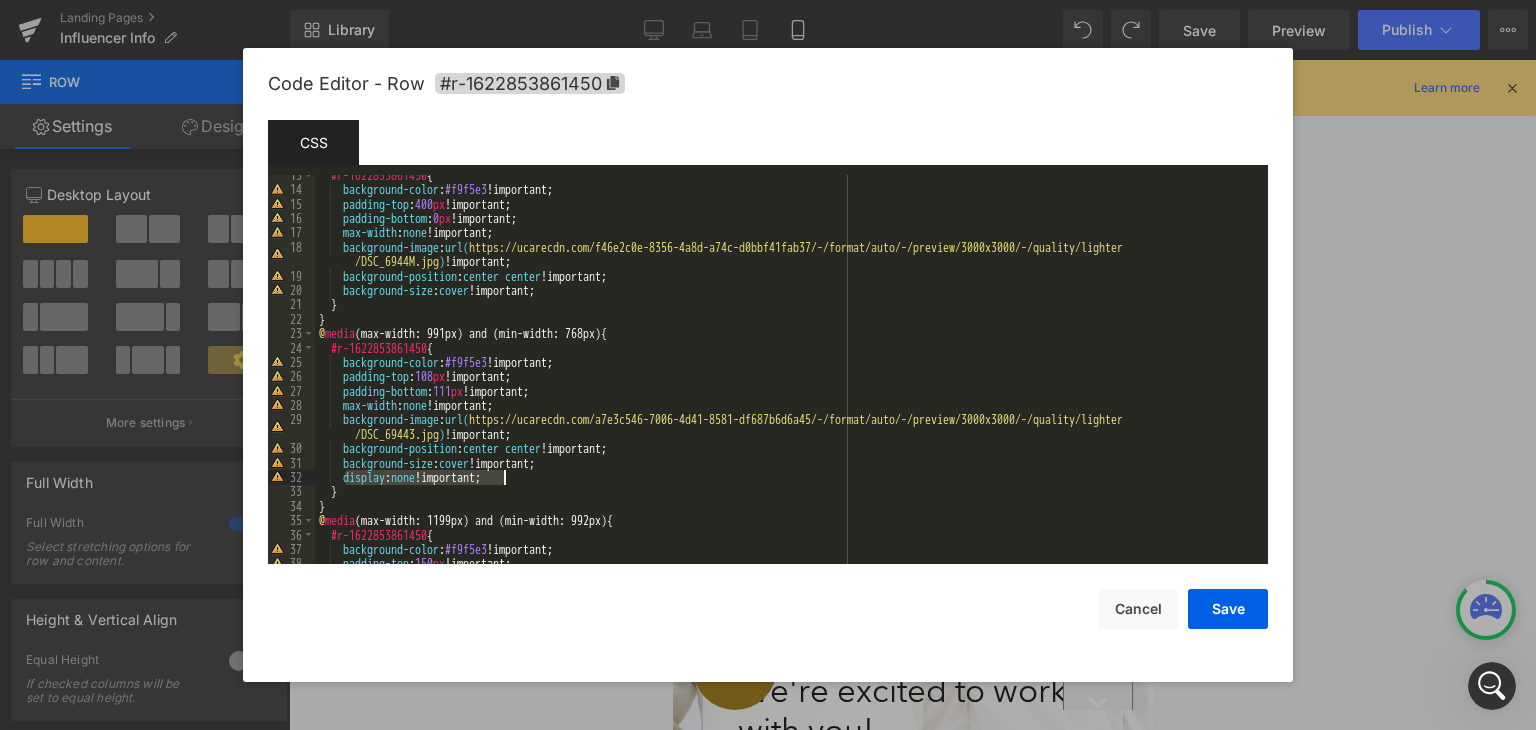 drag, startPoint x: 344, startPoint y: 481, endPoint x: 511, endPoint y: 480, distance: 167.00299 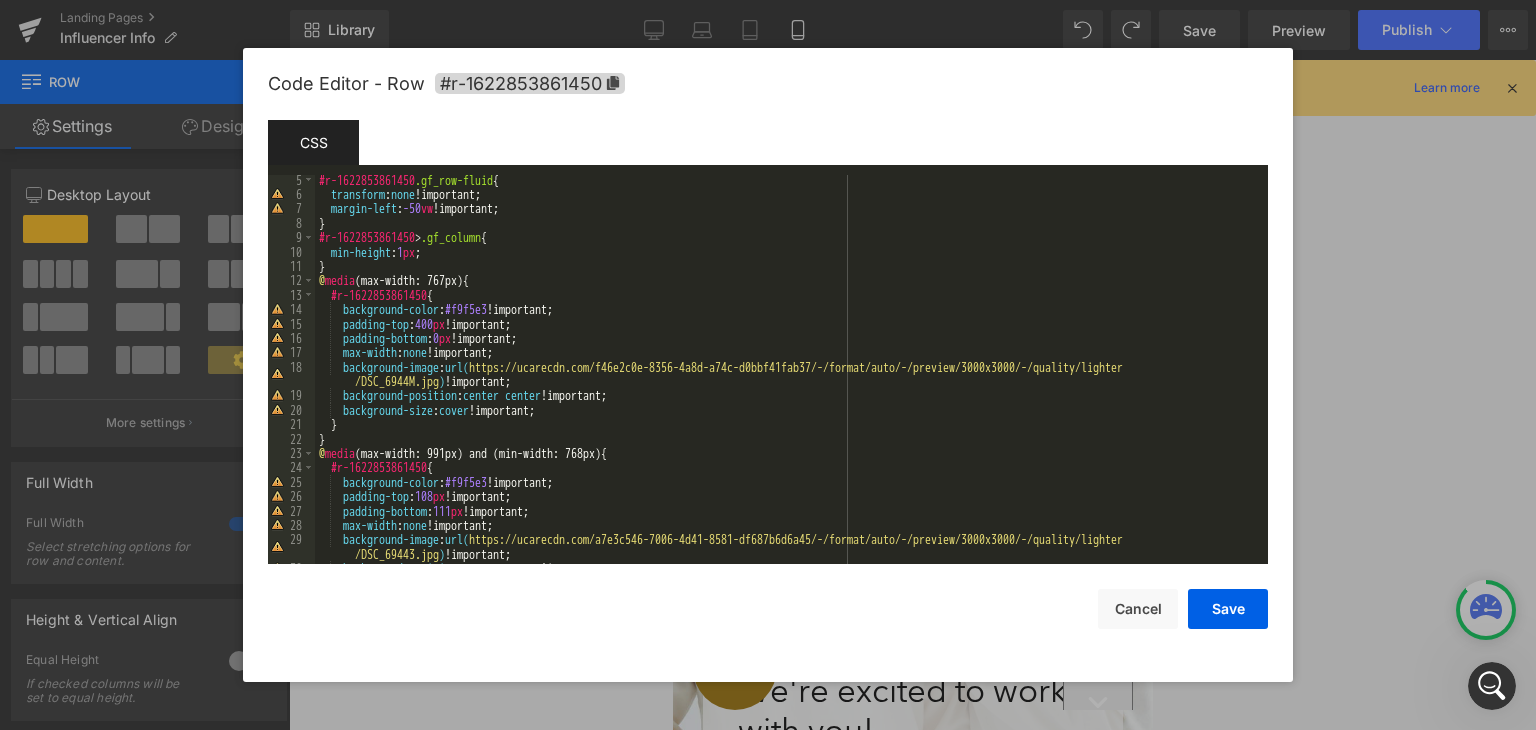 scroll, scrollTop: 0, scrollLeft: 0, axis: both 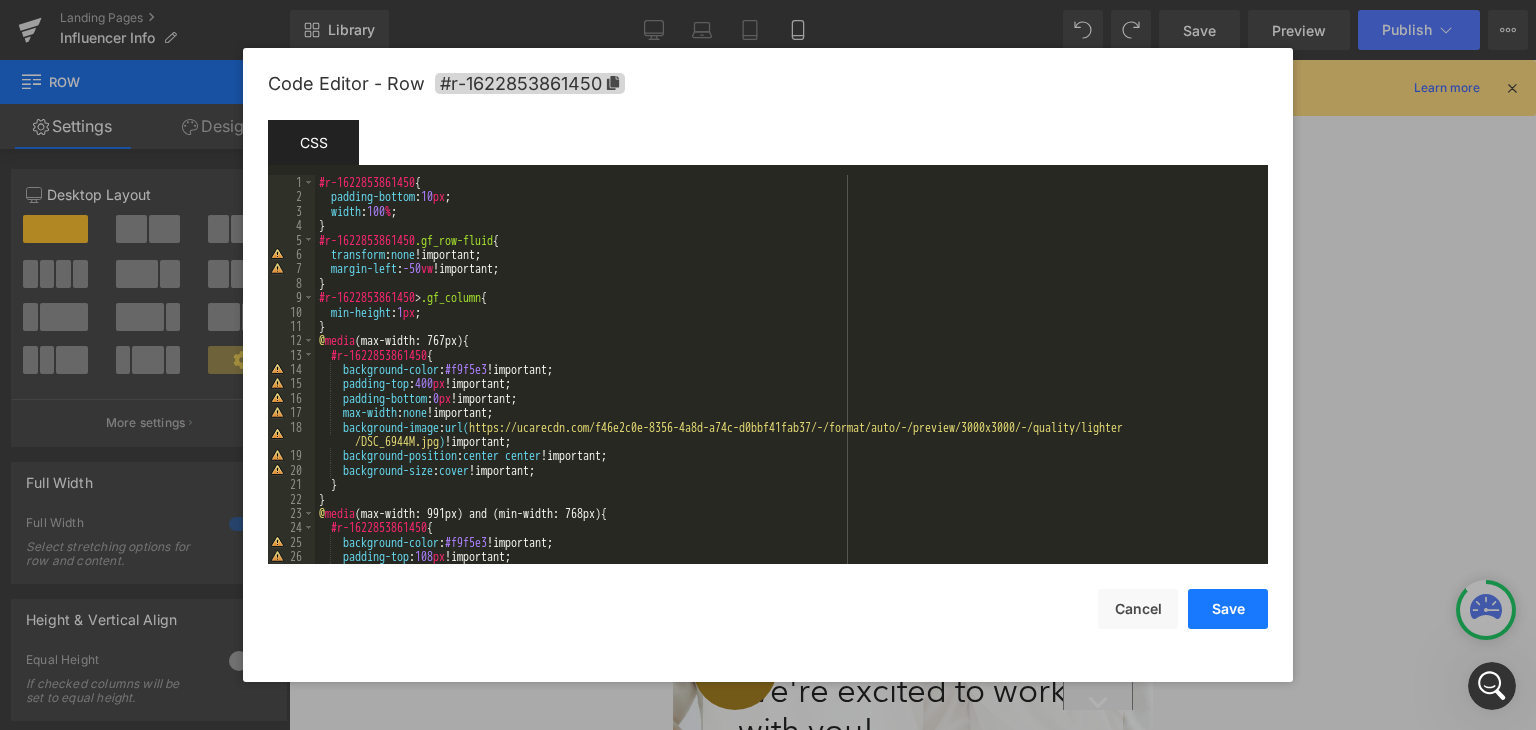 click on "Save" at bounding box center (1228, 609) 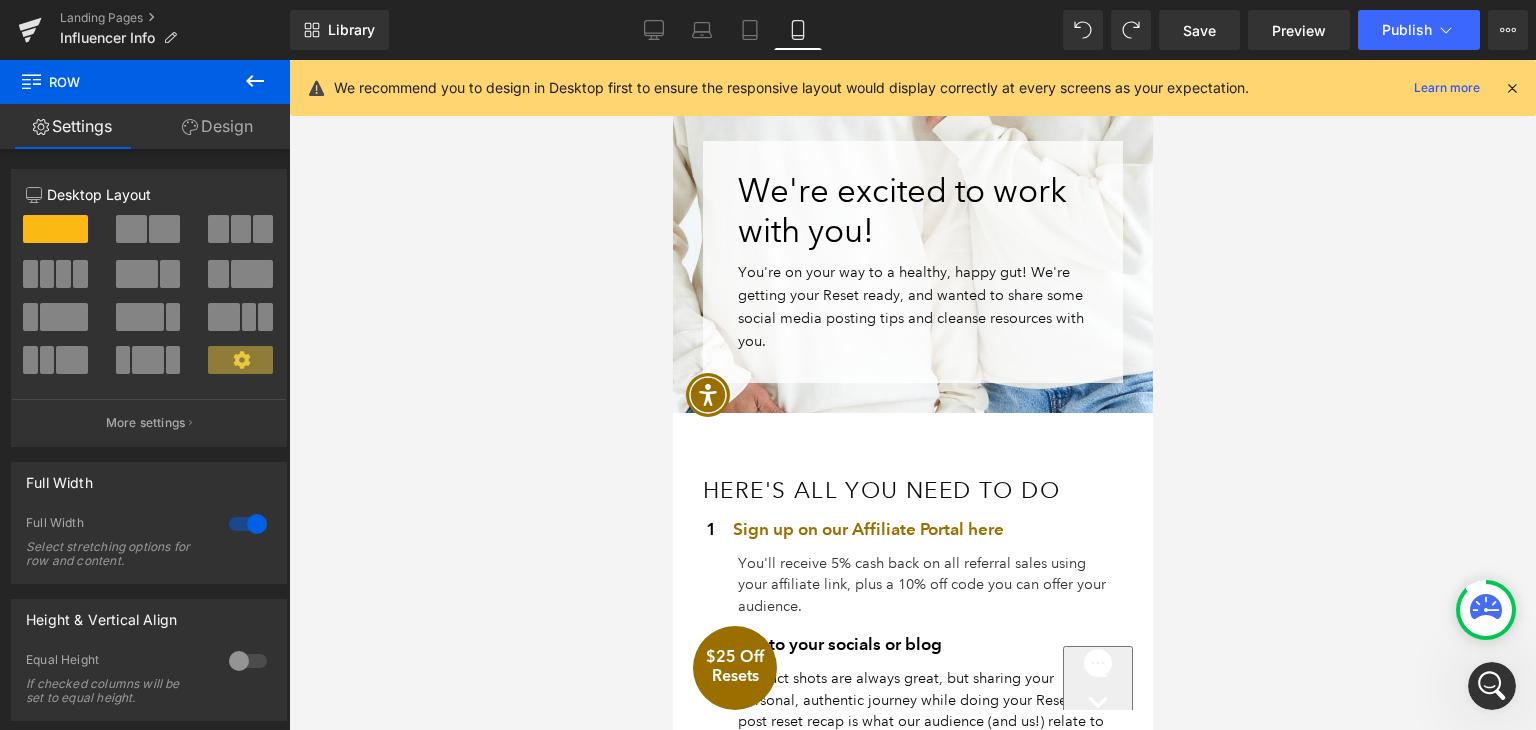 scroll, scrollTop: 200, scrollLeft: 0, axis: vertical 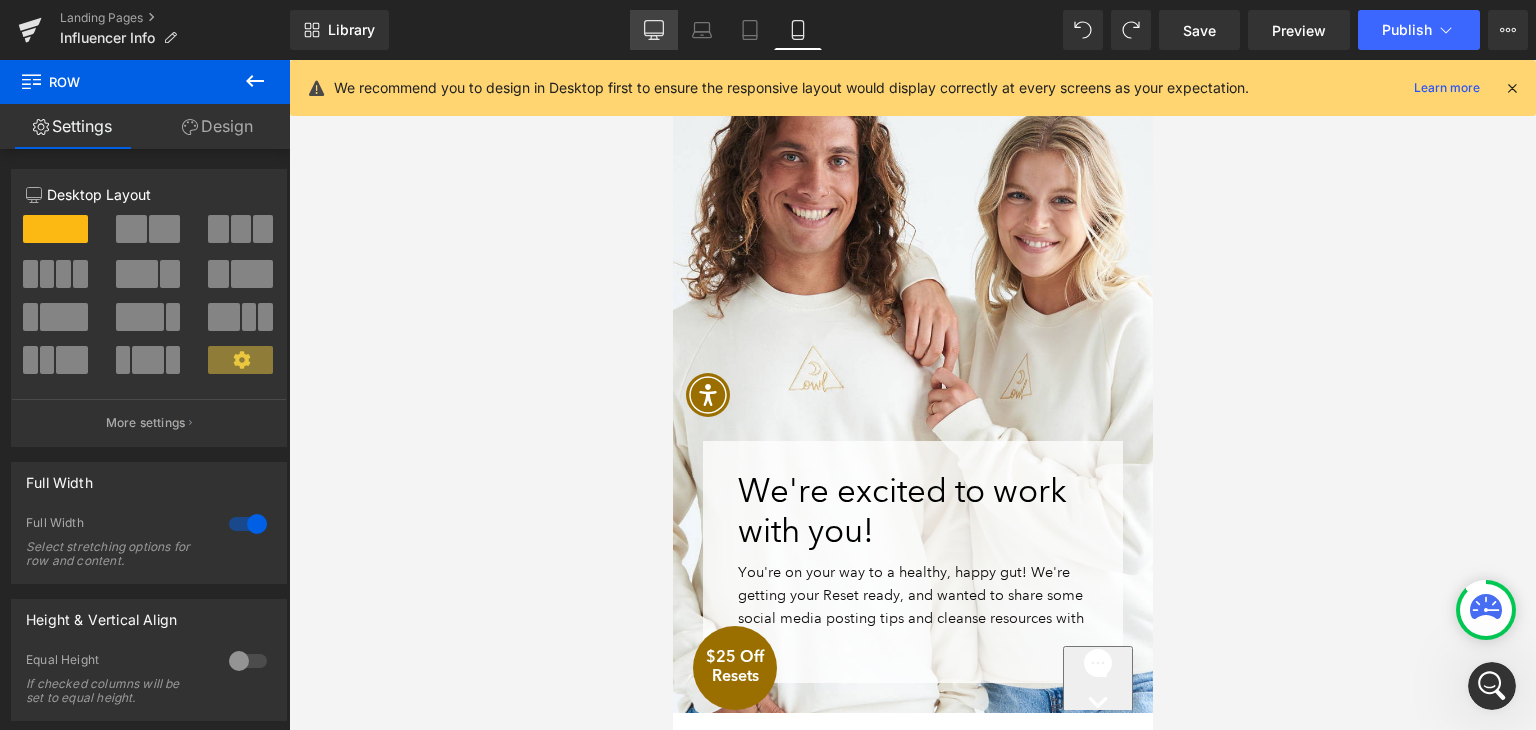 click 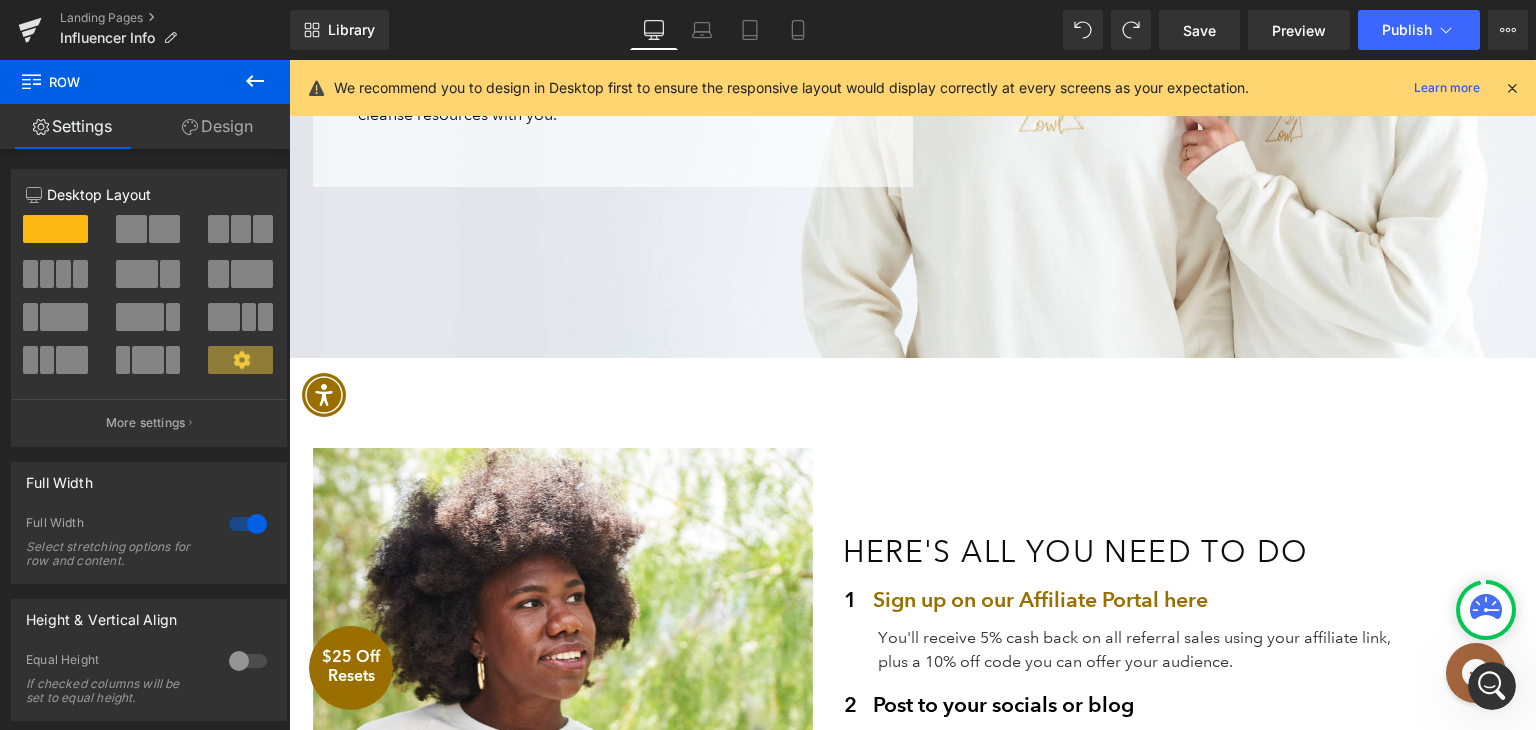 scroll, scrollTop: 400, scrollLeft: 0, axis: vertical 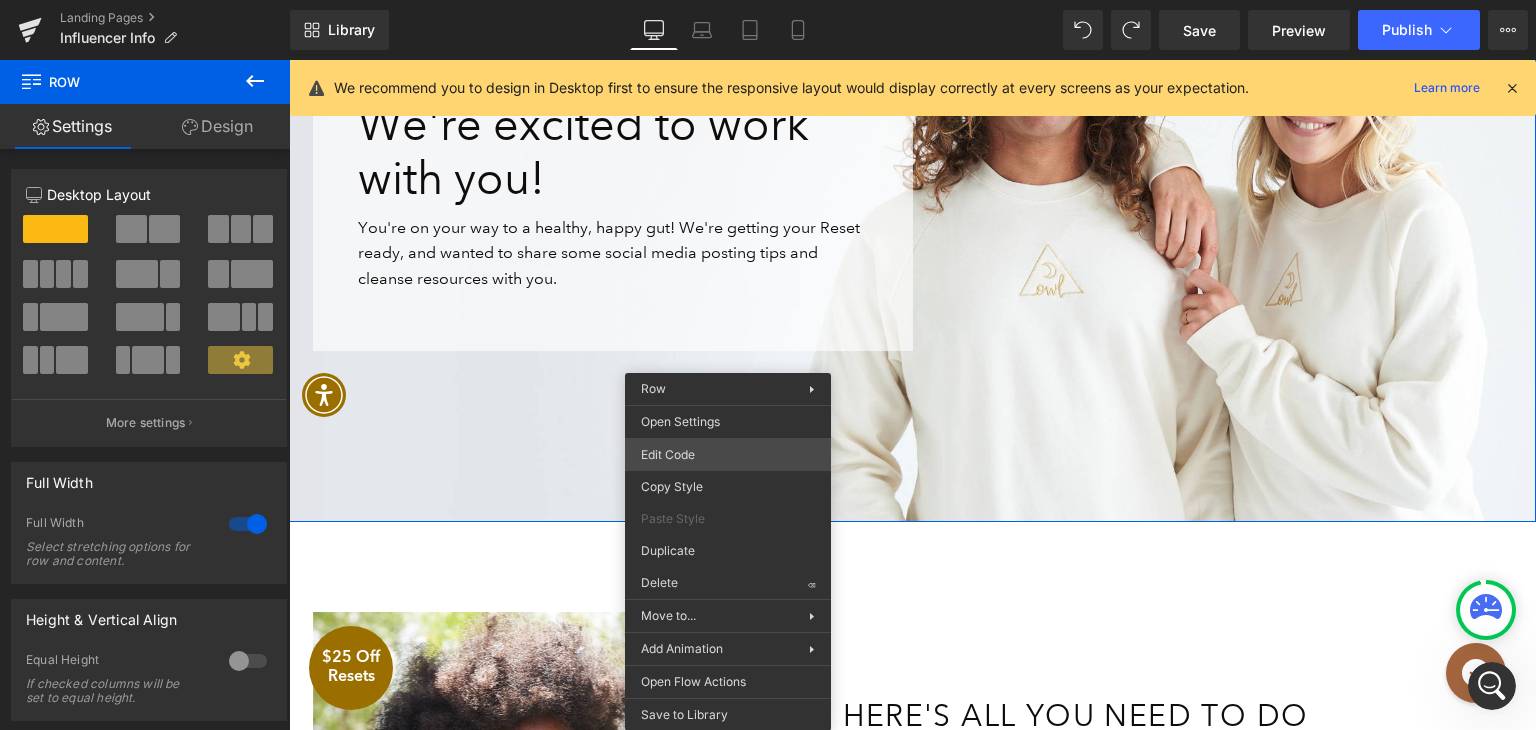 click on "Heading  You are previewing how the   will restyle your page. You can not edit Elements in Preset Preview Mode.  Landing Pages Influencer Info Library Desktop Desktop Laptop Tablet Mobile Save Preview Publish Scheduled View Live Page View with current Template Save Template to Library Schedule Publish  Optimize  Publish Settings Shortcuts We recommend you to design in Desktop first to ensure the responsive layout would display correctly at every screens as your expectation. Learn more  Your page can’t be published   You've reached the maximum number of published pages on your plan  (0/0).  You need to upgrade your plan or unpublish all your pages to get 1 publish slot.   Unpublish pages   Upgrade plan  Elements Global Style Base Row  rows, columns, layouts, div Heading  headings, titles, h1,h2,h3,h4,h5,h6 Text Block  texts, paragraphs, contents, blocks Image  images, photos, alts, uploads Icon  icons, symbols Button  button, call to action, cta Separator  separators, dividers, horizontal lines Liquid  List" at bounding box center [768, 0] 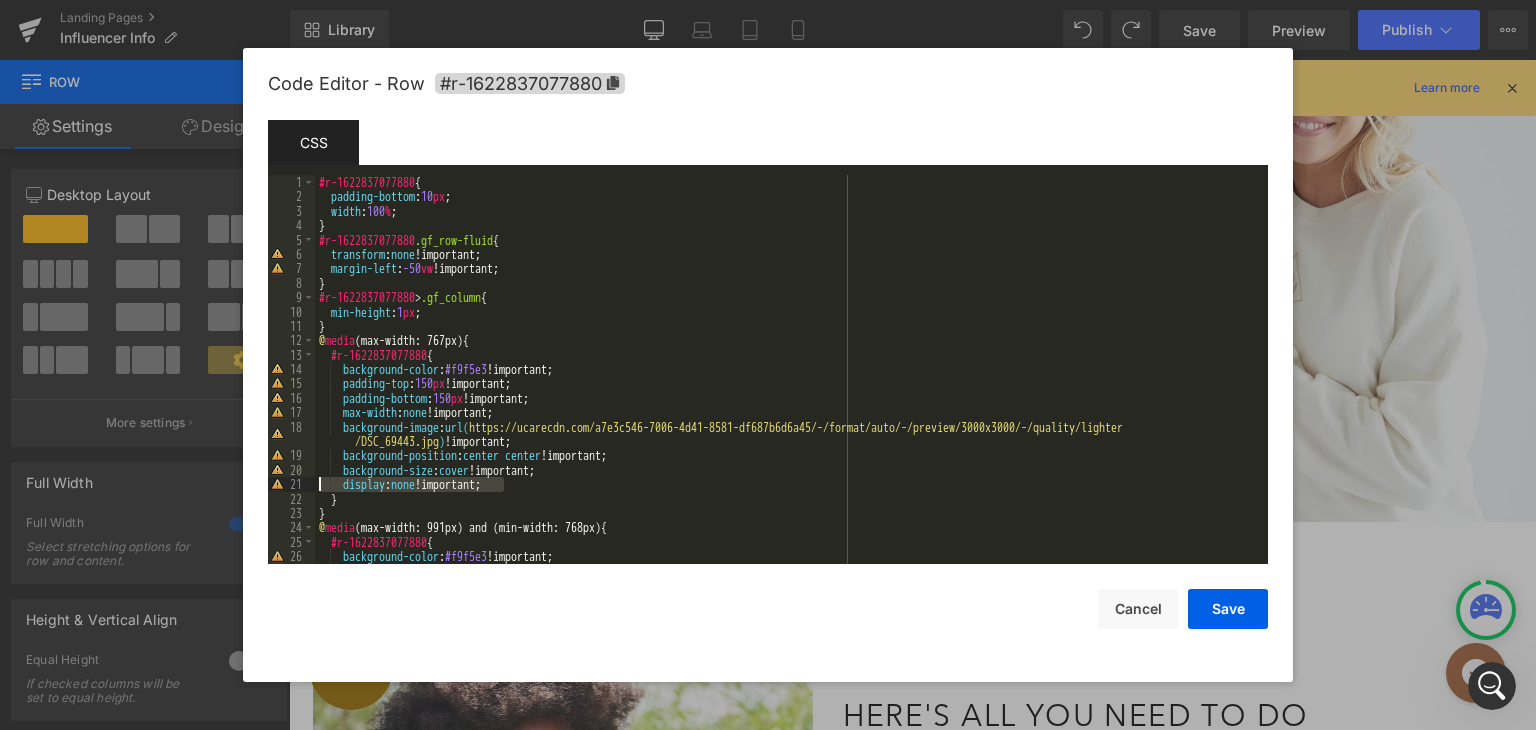 drag, startPoint x: 517, startPoint y: 482, endPoint x: 319, endPoint y: 488, distance: 198.09088 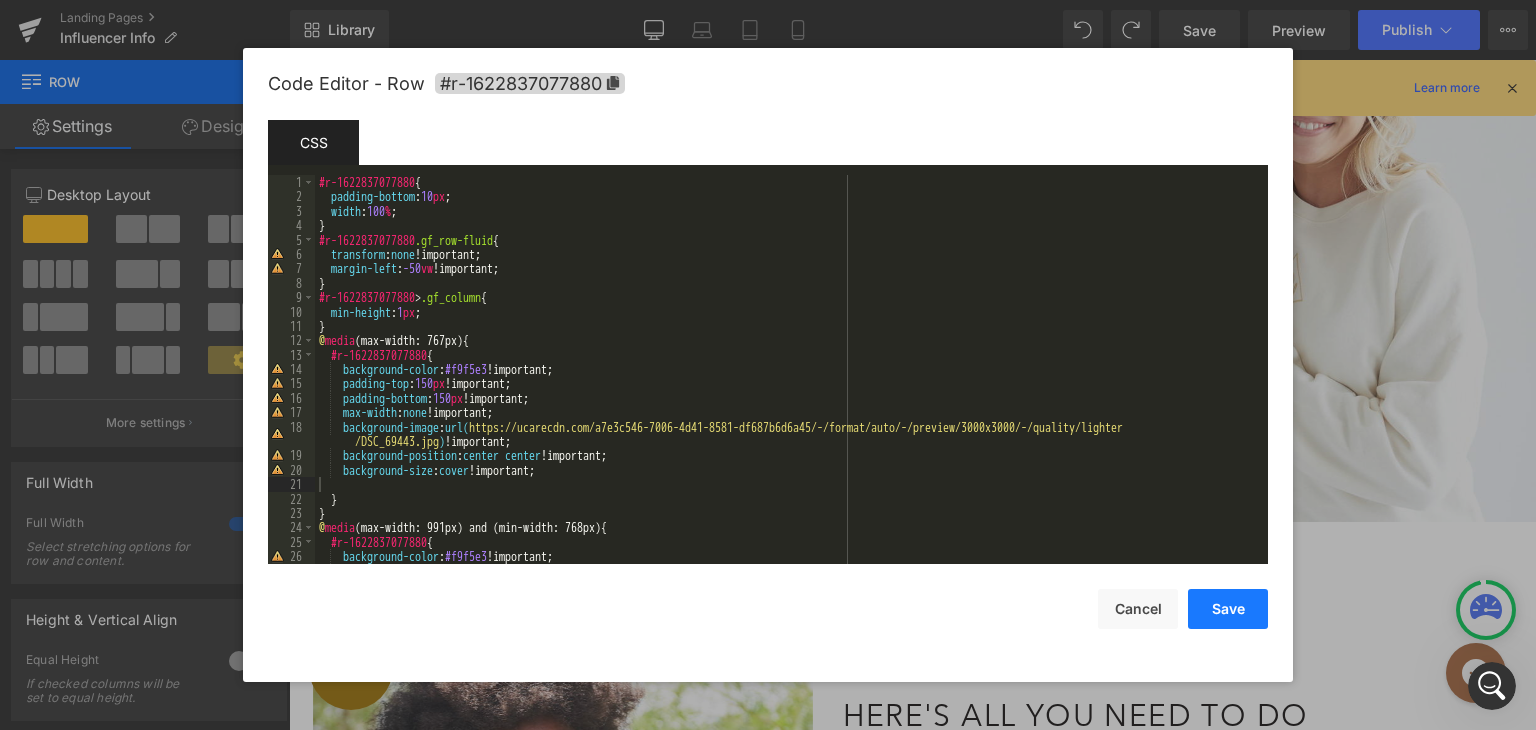 click on "Save" at bounding box center [1228, 609] 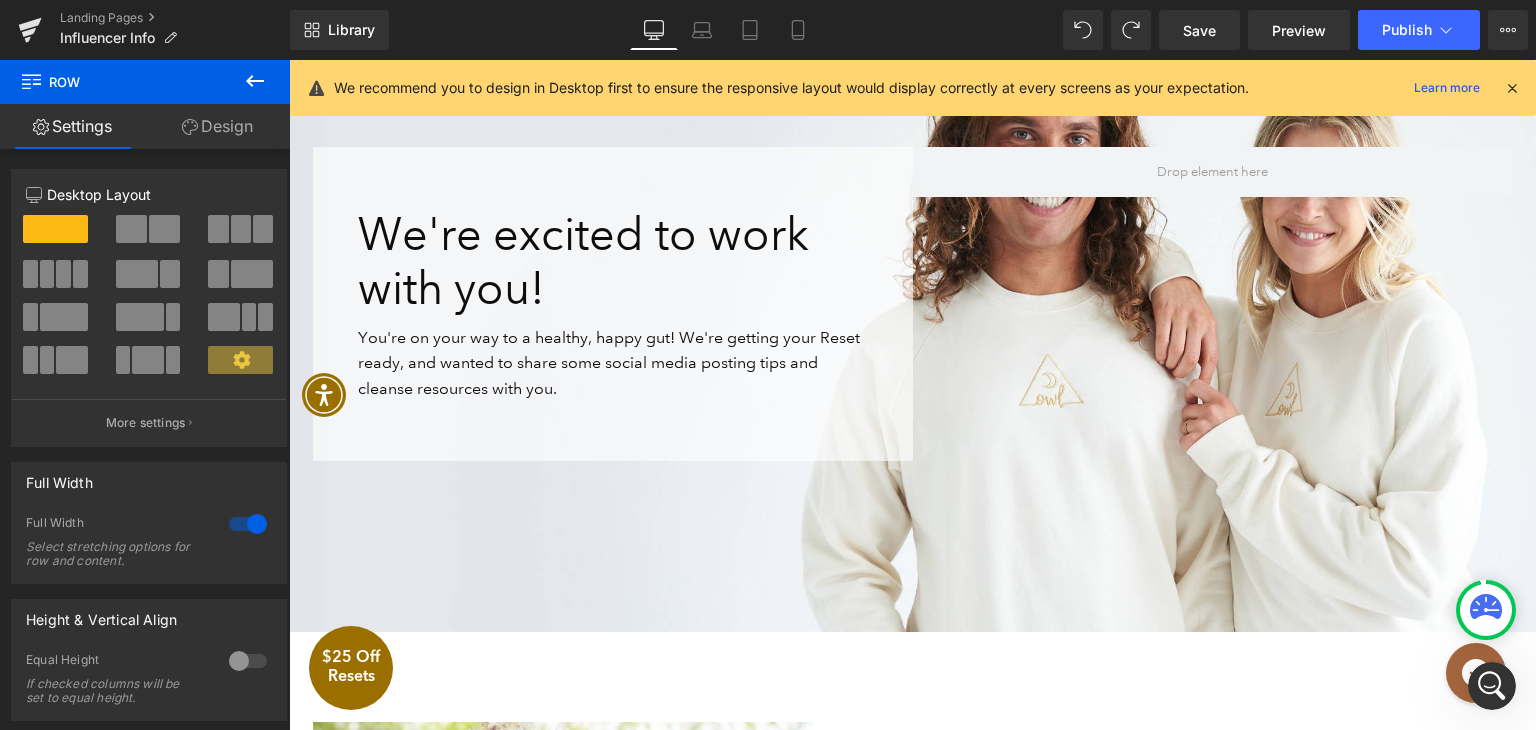 scroll, scrollTop: 100, scrollLeft: 0, axis: vertical 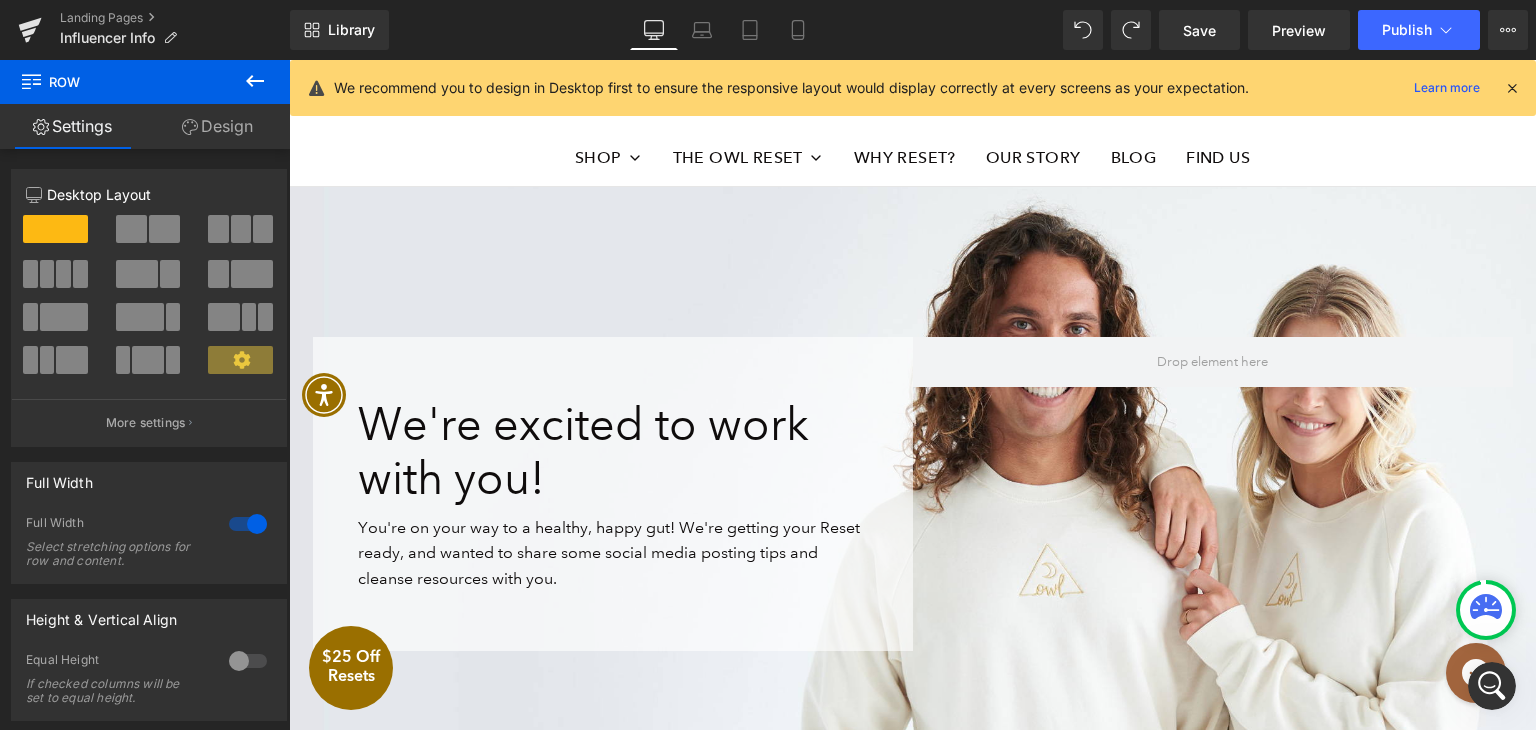 click on "We're excited to work with you! Heading         You're on your way to a healthy, happy gut! We're getting your Reset ready, and wanted to share some social media posting tips and cleanse resources with you. Text Block         Row         Row         Row   108px   150px" at bounding box center [912, 505] 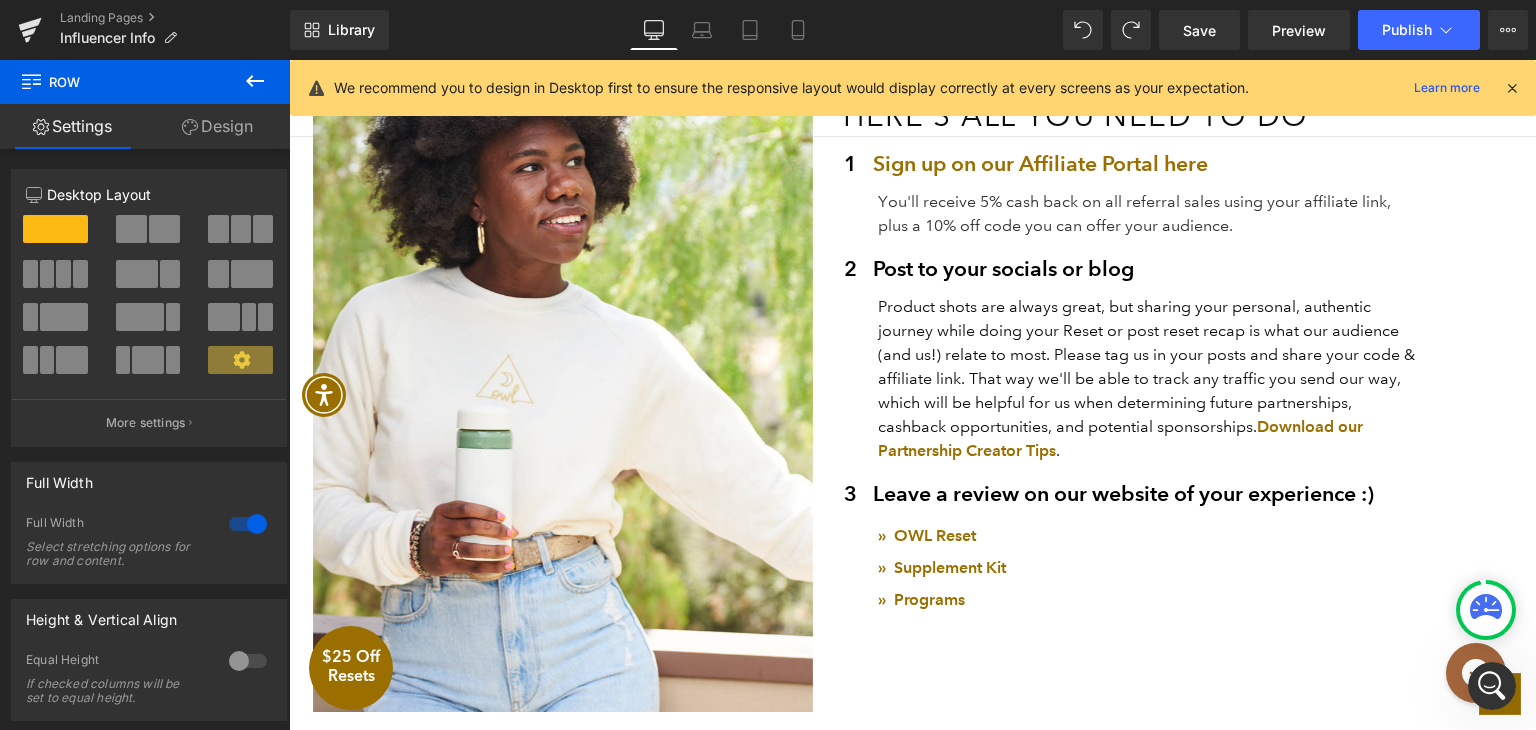 scroll, scrollTop: 500, scrollLeft: 0, axis: vertical 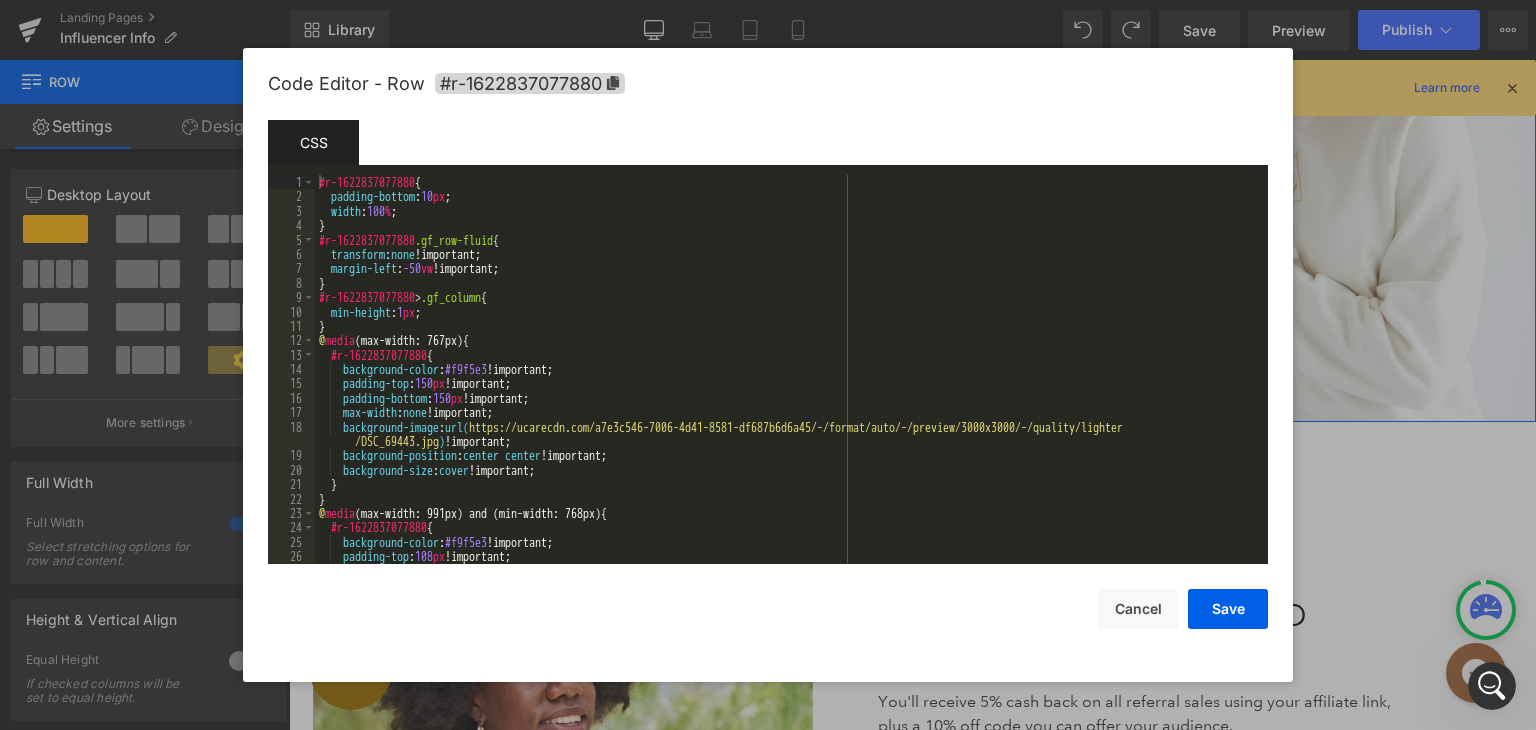 click on "Heading  You are previewing how the   will restyle your page. You can not edit Elements in Preset Preview Mode.  Landing Pages Influencer Info Library Desktop Desktop Laptop Tablet Mobile Save Preview Publish Scheduled View Live Page View with current Template Save Template to Library Schedule Publish  Optimize  Publish Settings Shortcuts We recommend you to design in Desktop first to ensure the responsive layout would display correctly at every screens as your expectation. Learn more  Your page can’t be published   You've reached the maximum number of published pages on your plan  (0/0).  You need to upgrade your plan or unpublish all your pages to get 1 publish slot.   Unpublish pages   Upgrade plan  Elements Global Style Base Row  rows, columns, layouts, div Heading  headings, titles, h1,h2,h3,h4,h5,h6 Text Block  texts, paragraphs, contents, blocks Image  images, photos, alts, uploads Icon  icons, symbols Button  button, call to action, cta Separator  separators, dividers, horizontal lines Liquid  List" at bounding box center (768, 0) 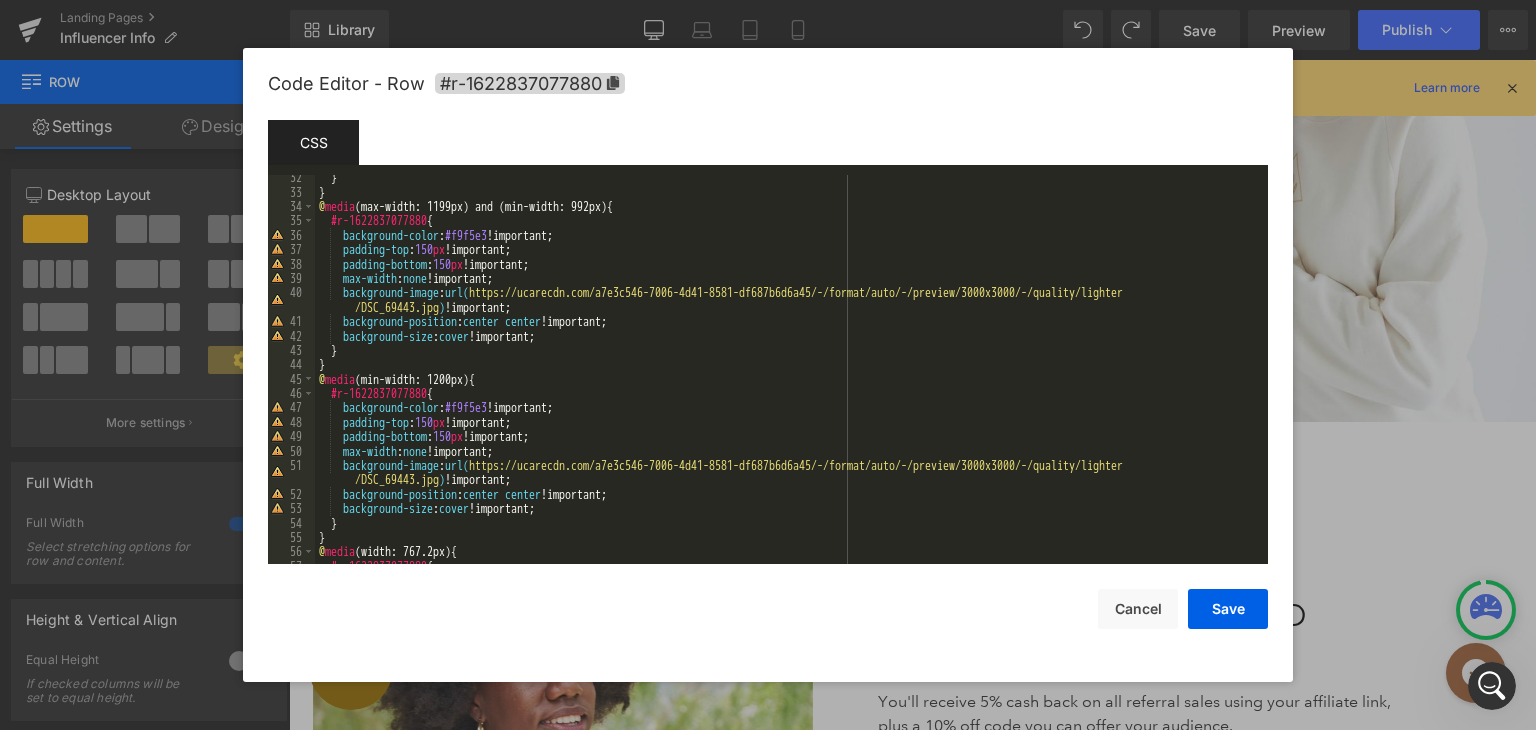 scroll, scrollTop: 660, scrollLeft: 0, axis: vertical 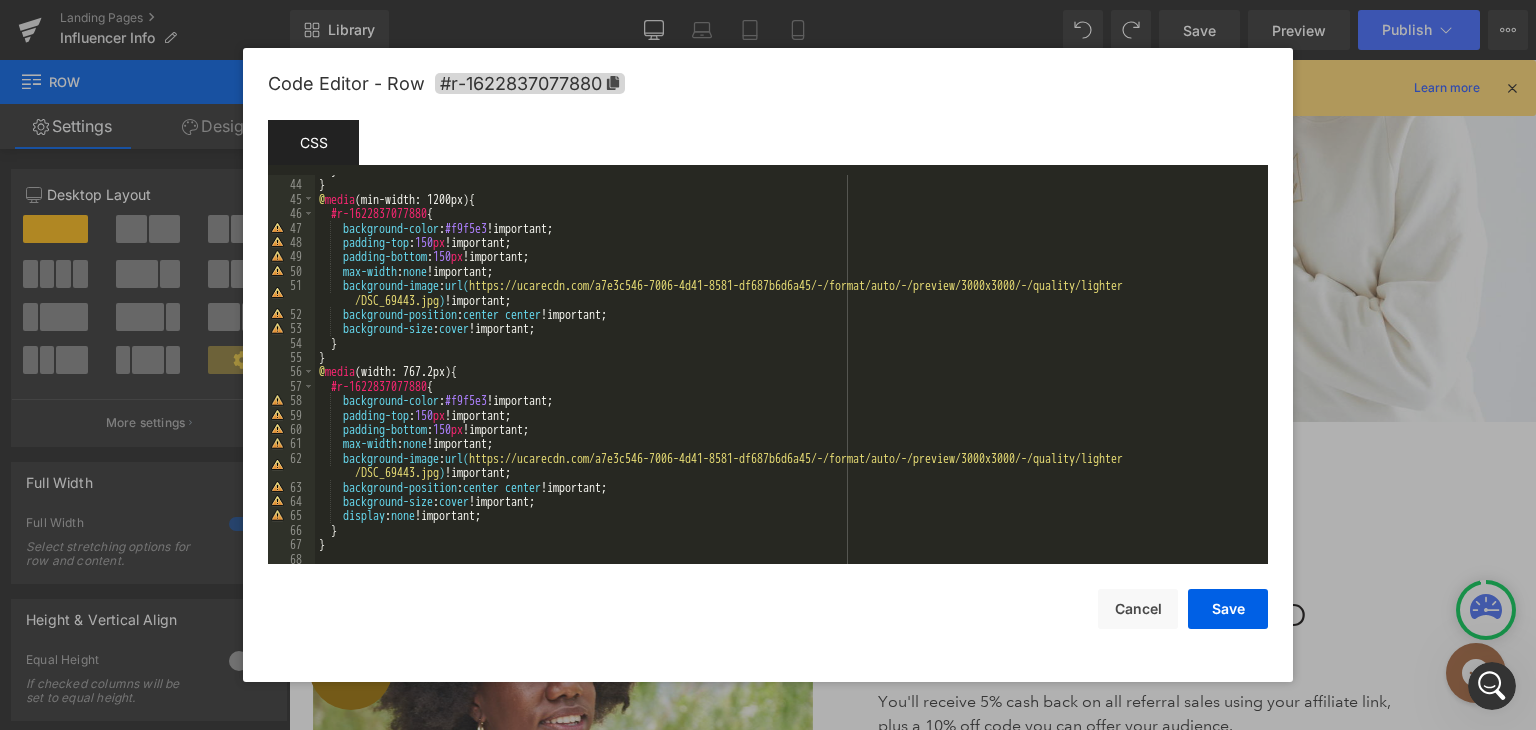 click on "} } @ media  (min-width: 1200px) {    #r-1622837077880 {       background-color :  #f9f5e3 !important;       padding-top :  150 px !important;       padding-bottom :  150 px !important;       max-width :  none !important;       background-image :  url( https://ucarecdn.com/a7e3c546-7006-4d41-8581-df687b6d6a45/-/format/auto/-/preview/3000x3000/-/quality/lighter        /DSC_69443.jpg ) !important;       background-position :  center   center !important;       background-size :  cover !important;    } } @ media  (width: 767.2px) {    #r-1622837077880 {       background-color :  #f9f5e3 !important;       padding-top :  150 px !important;       padding-bottom :  150 px !important;       max-width :  none !important;       background-image :  url( https://ucarecdn.com/a7e3c546-7006-4d41-8581-df687b6d6a45/-/format/auto/-/preview/3000x3000/-/quality/lighter        /DSC_69443.jpg ) !important;       background-position :  center   center !important;       background-size :  cover !important;       :" at bounding box center [787, 372] 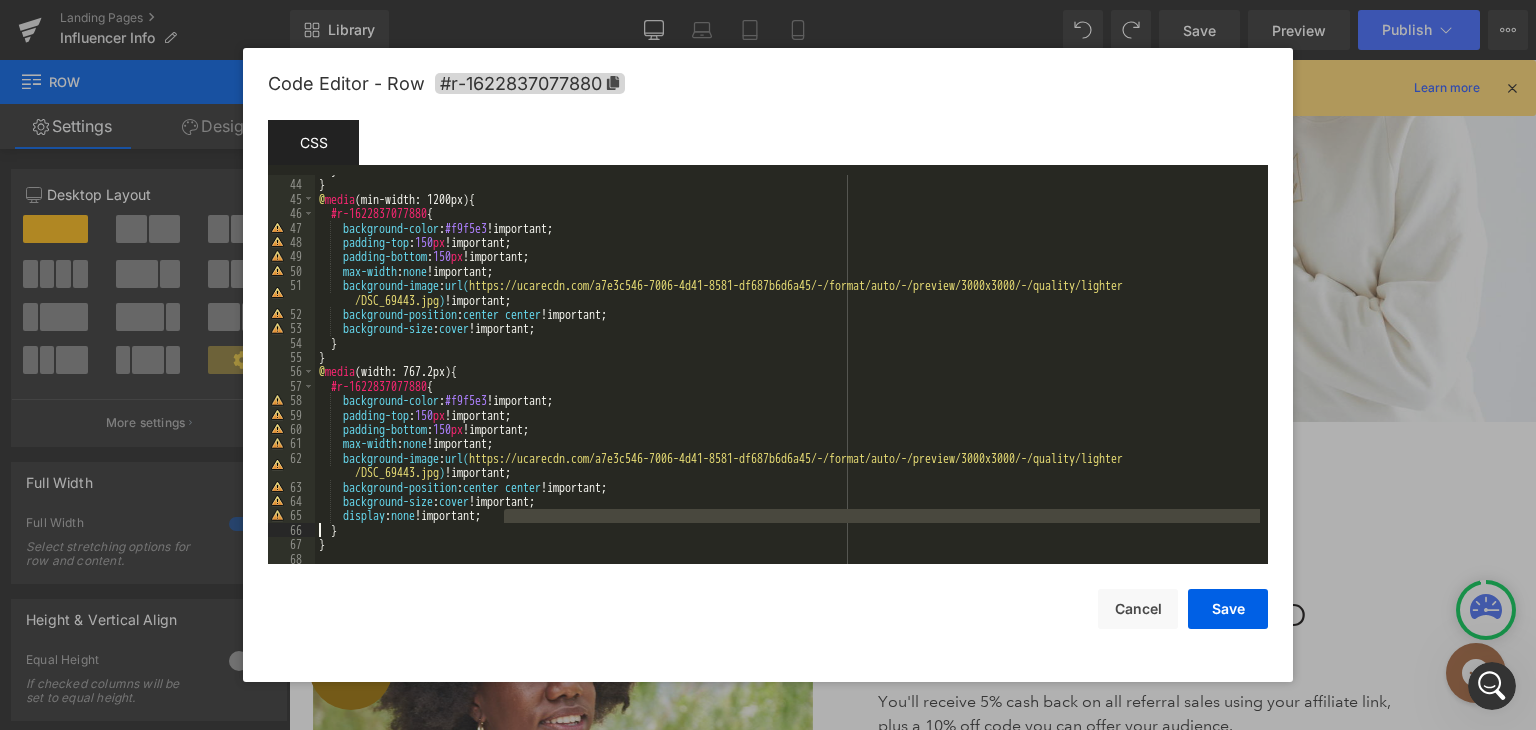 drag, startPoint x: 523, startPoint y: 515, endPoint x: 318, endPoint y: 526, distance: 205.2949 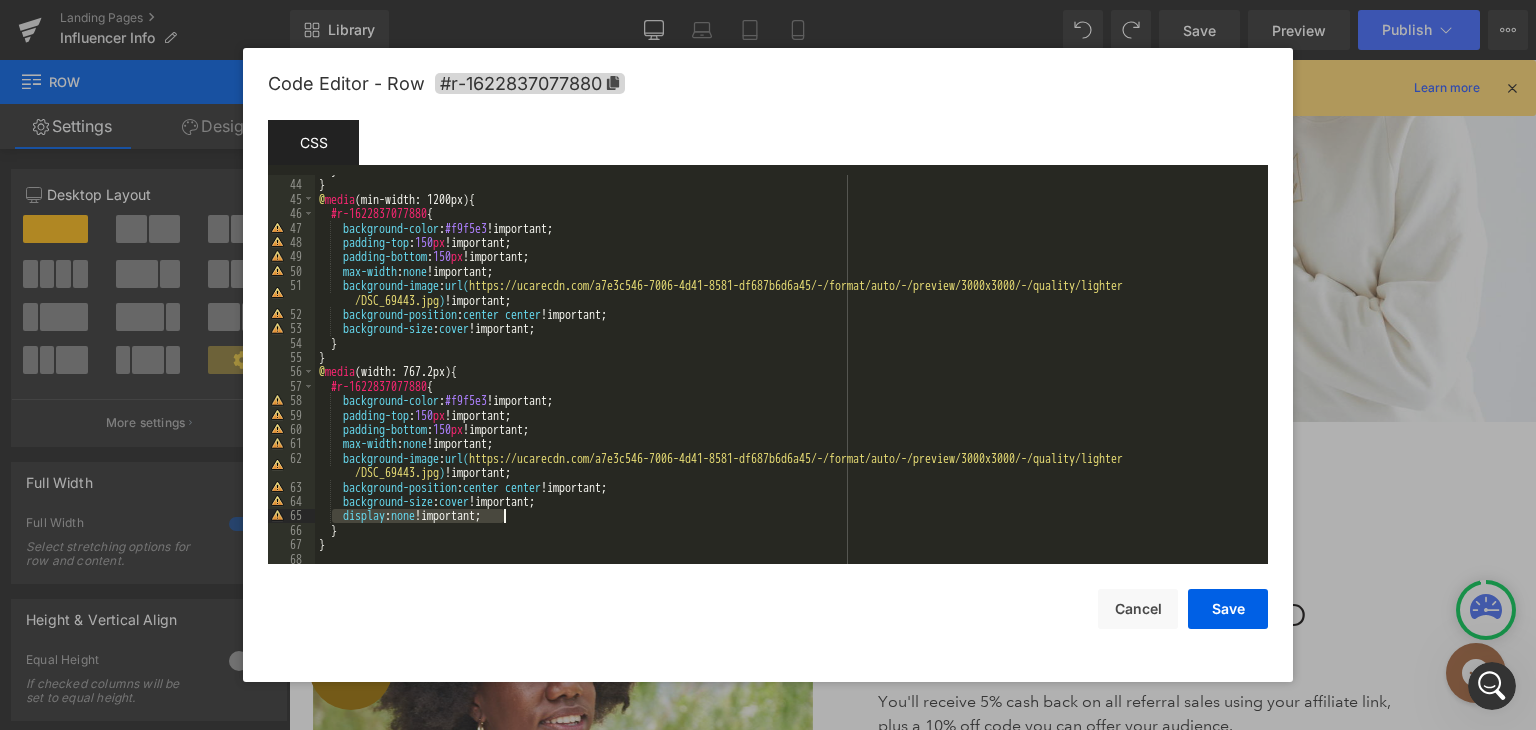 drag, startPoint x: 333, startPoint y: 513, endPoint x: 532, endPoint y: 514, distance: 199.00252 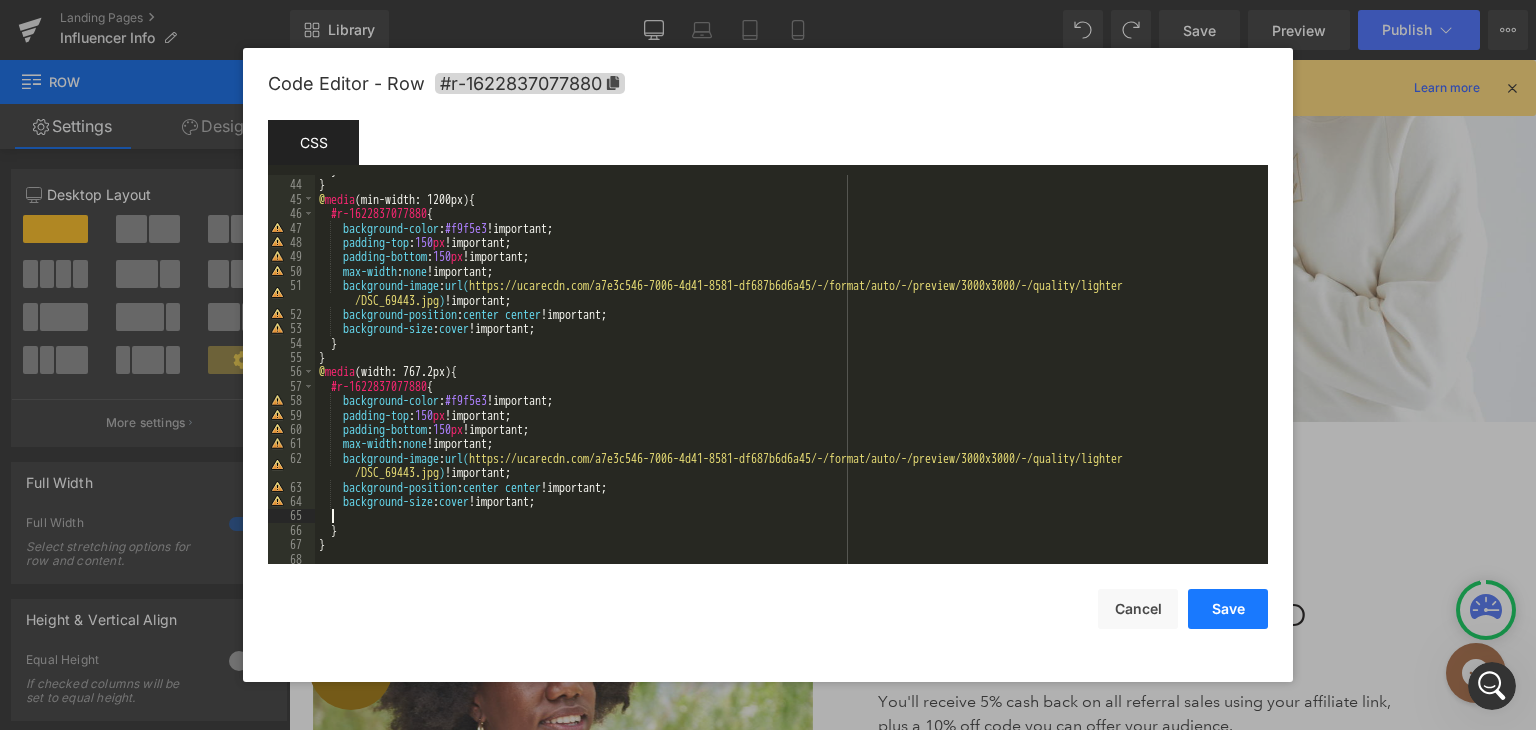 click on "Save" at bounding box center (1228, 609) 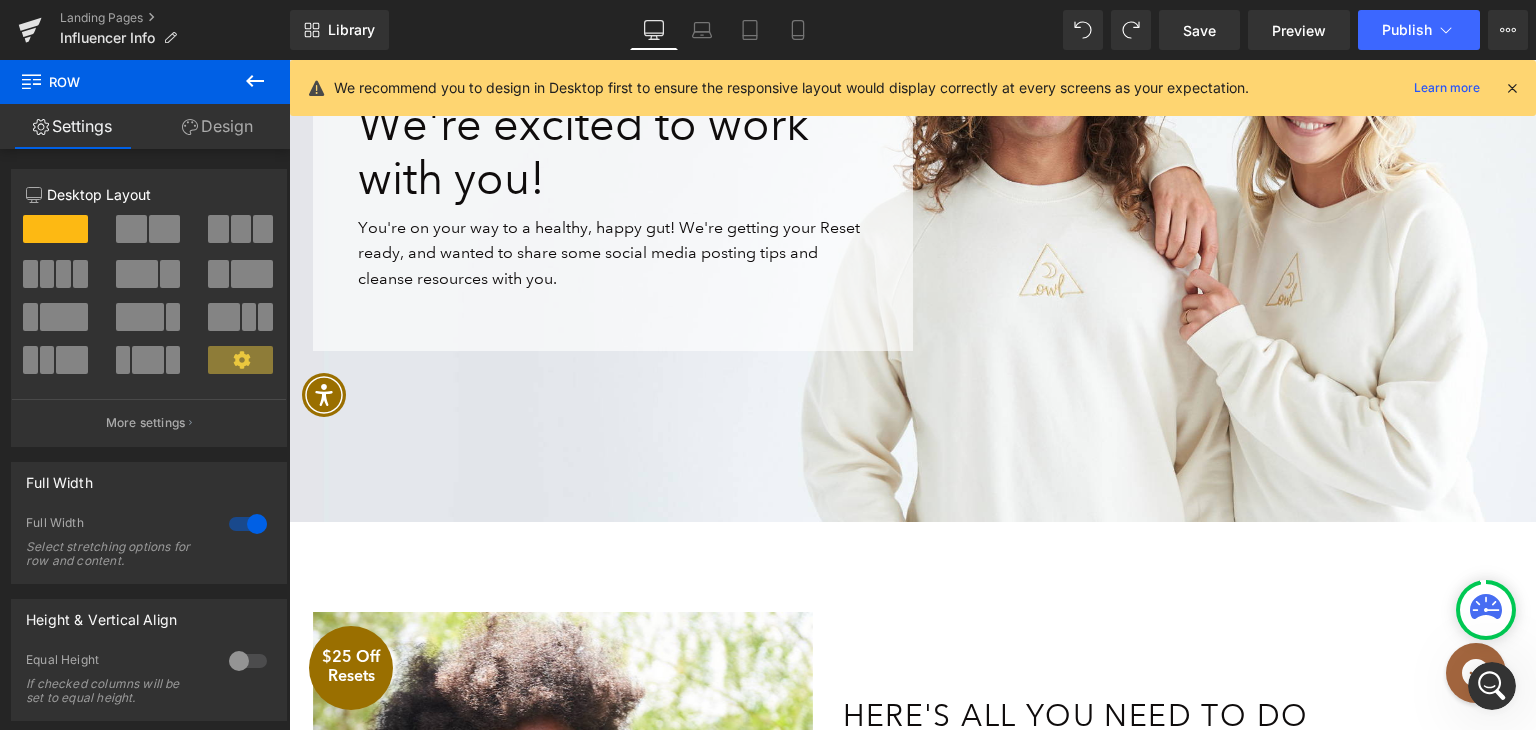 scroll, scrollTop: 300, scrollLeft: 0, axis: vertical 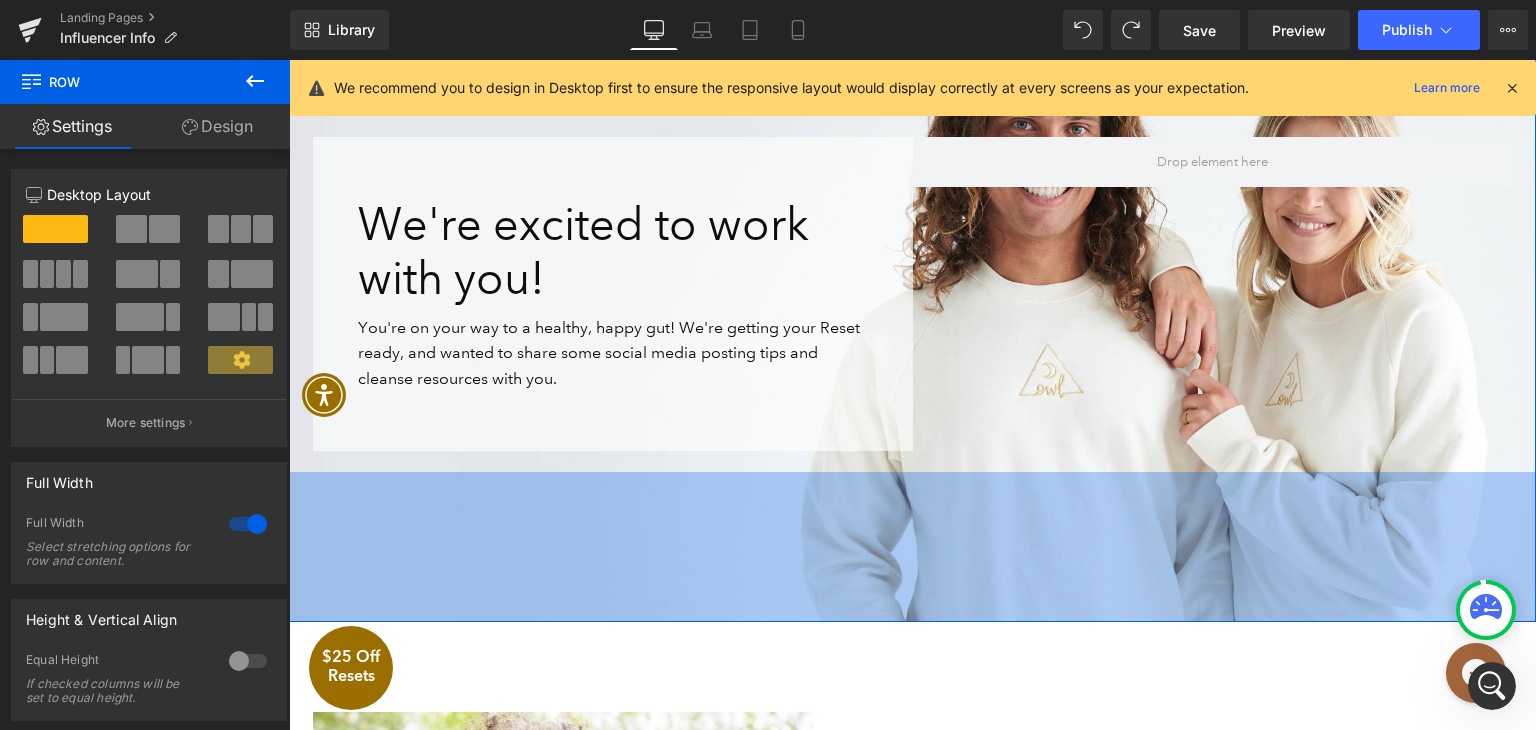 click on "We're excited to work with you! Heading         You're on your way to a healthy, happy gut! We're getting your Reset ready, and wanted to share some social media posting tips and cleanse resources with you. Text Block         Row         Row         Row   150px   150px" at bounding box center [912, 305] 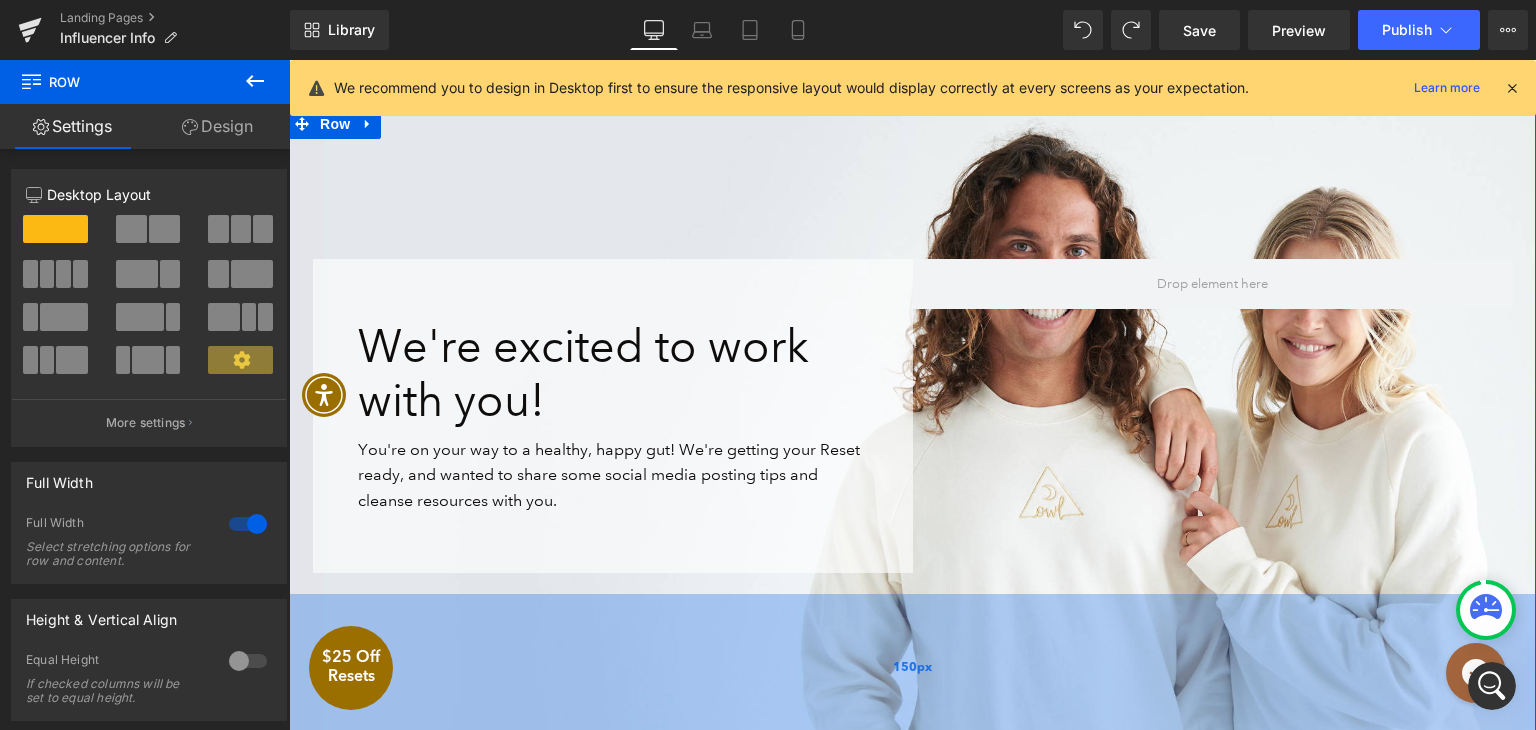 scroll, scrollTop: 0, scrollLeft: 0, axis: both 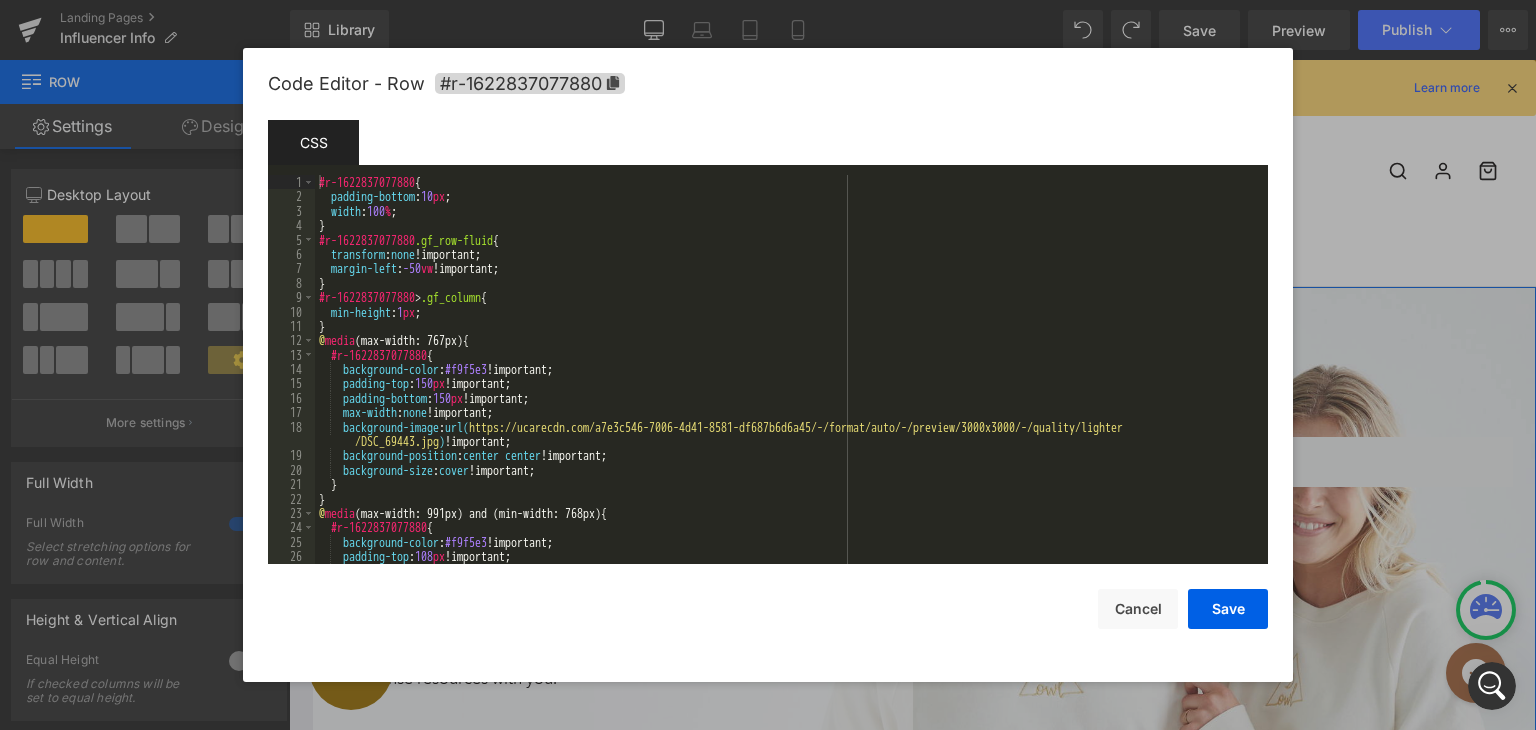 click on "Heading  You are previewing how the   will restyle your page. You can not edit Elements in Preset Preview Mode.  Landing Pages Influencer Info Library Desktop Desktop Laptop Tablet Mobile Save Preview Publish Scheduled View Live Page View with current Template Save Template to Library Schedule Publish  Optimize  Publish Settings Shortcuts We recommend you to design in Desktop first to ensure the responsive layout would display correctly at every screens as your expectation. Learn more  Your page can’t be published   You've reached the maximum number of published pages on your plan  (0/0).  You need to upgrade your plan or unpublish all your pages to get 1 publish slot.   Unpublish pages   Upgrade plan  Elements Global Style Base Row  rows, columns, layouts, div Heading  headings, titles, h1,h2,h3,h4,h5,h6 Text Block  texts, paragraphs, contents, blocks Image  images, photos, alts, uploads Icon  icons, symbols Button  button, call to action, cta Separator  separators, dividers, horizontal lines Liquid  List" at bounding box center [768, 0] 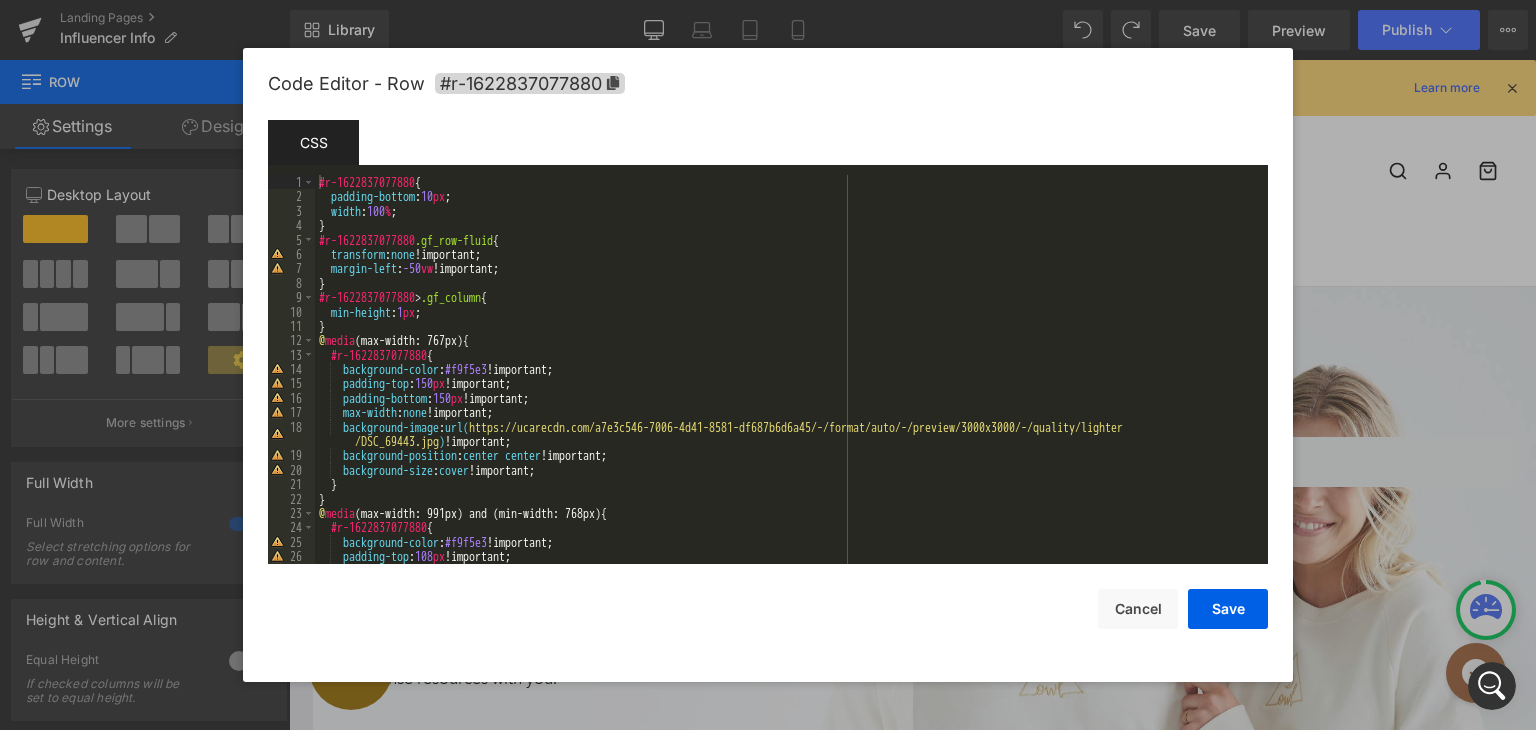 scroll, scrollTop: 0, scrollLeft: 0, axis: both 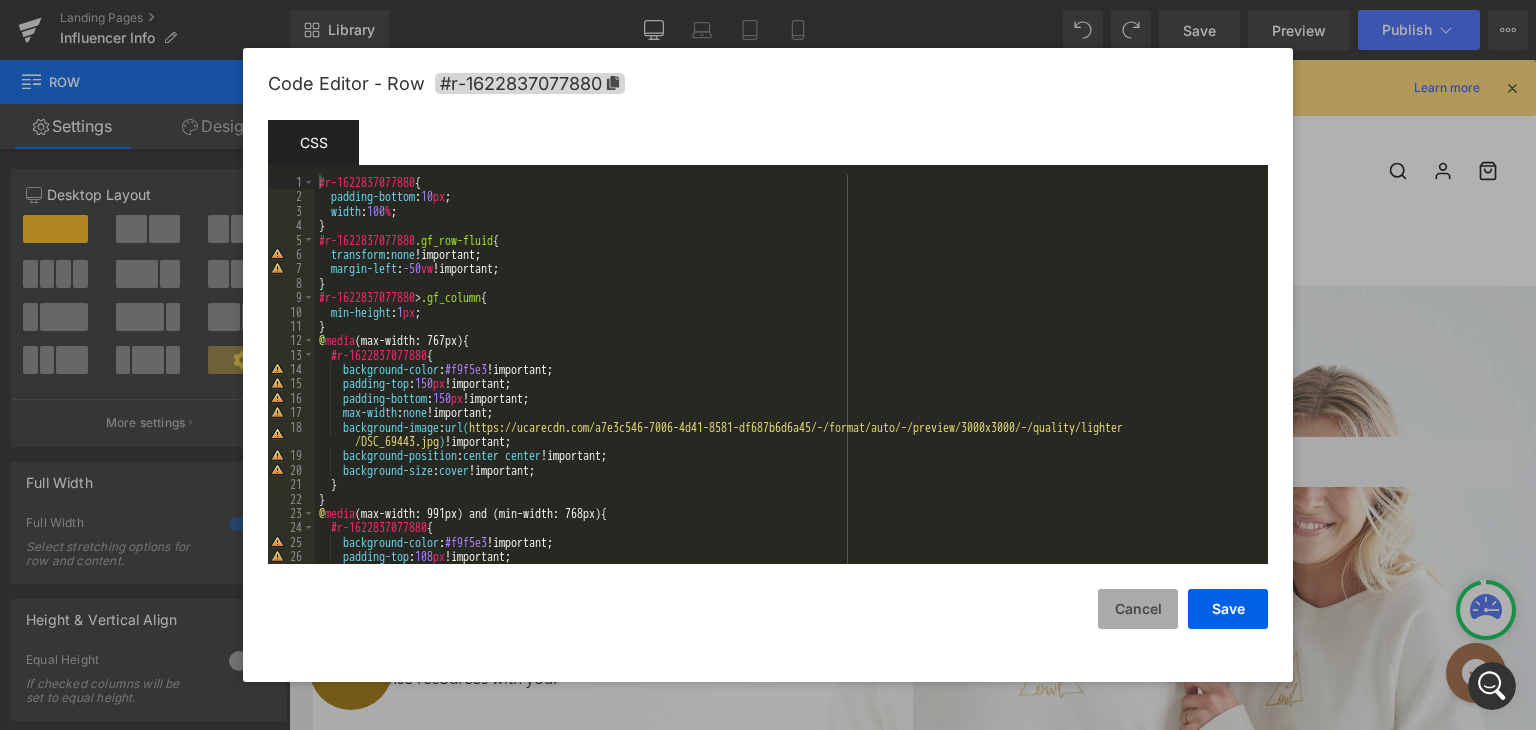 click on "Cancel" at bounding box center (1138, 609) 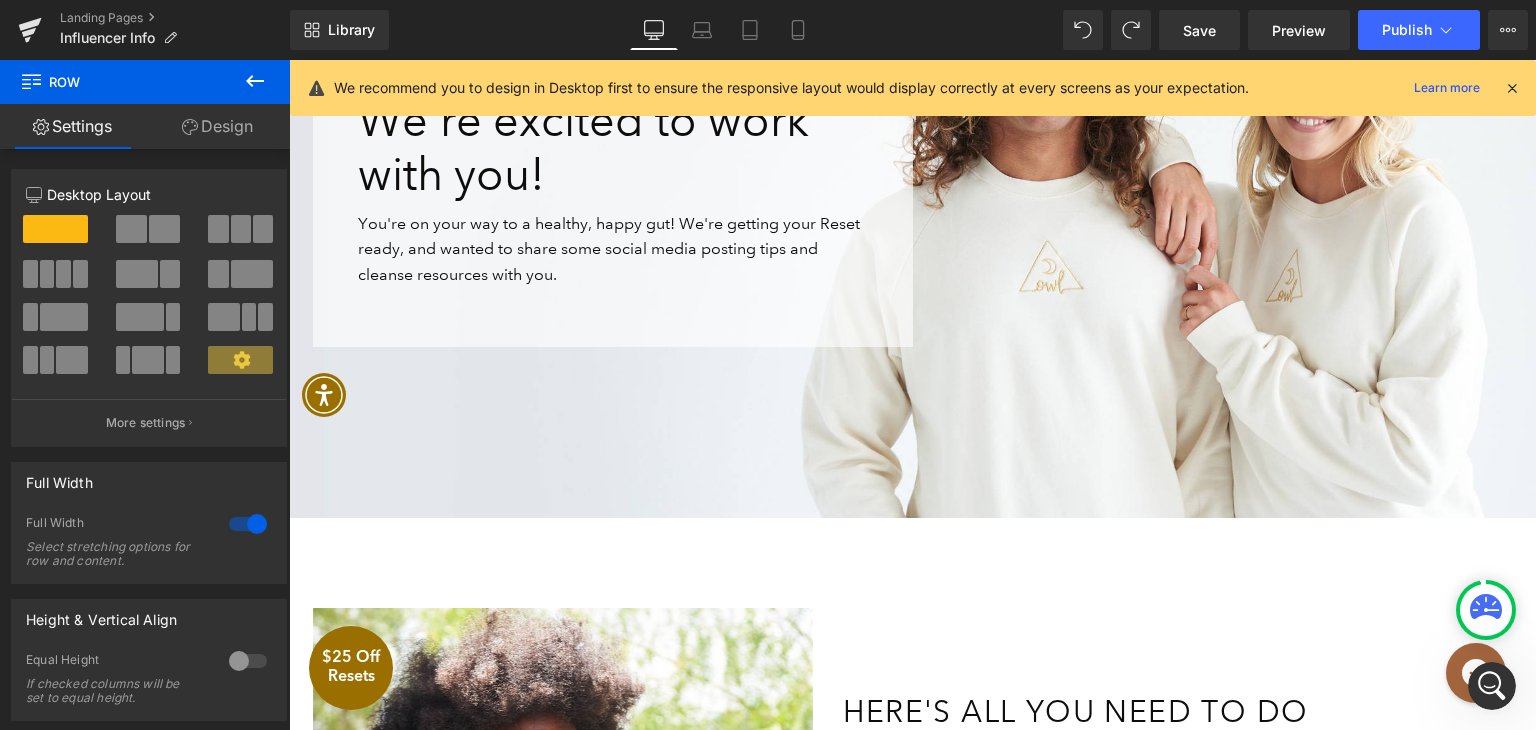 scroll, scrollTop: 400, scrollLeft: 0, axis: vertical 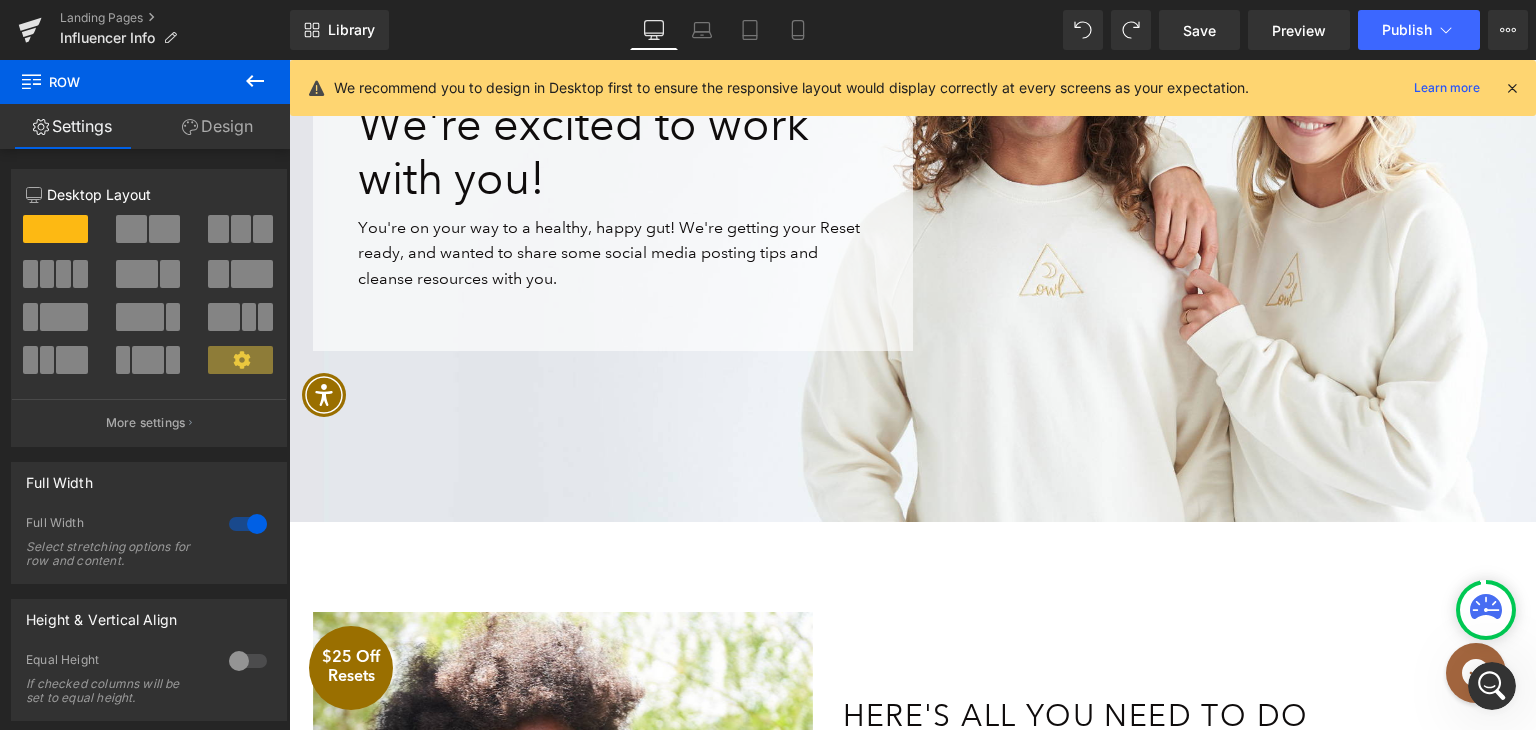 click on "60px" at bounding box center (289, 60) 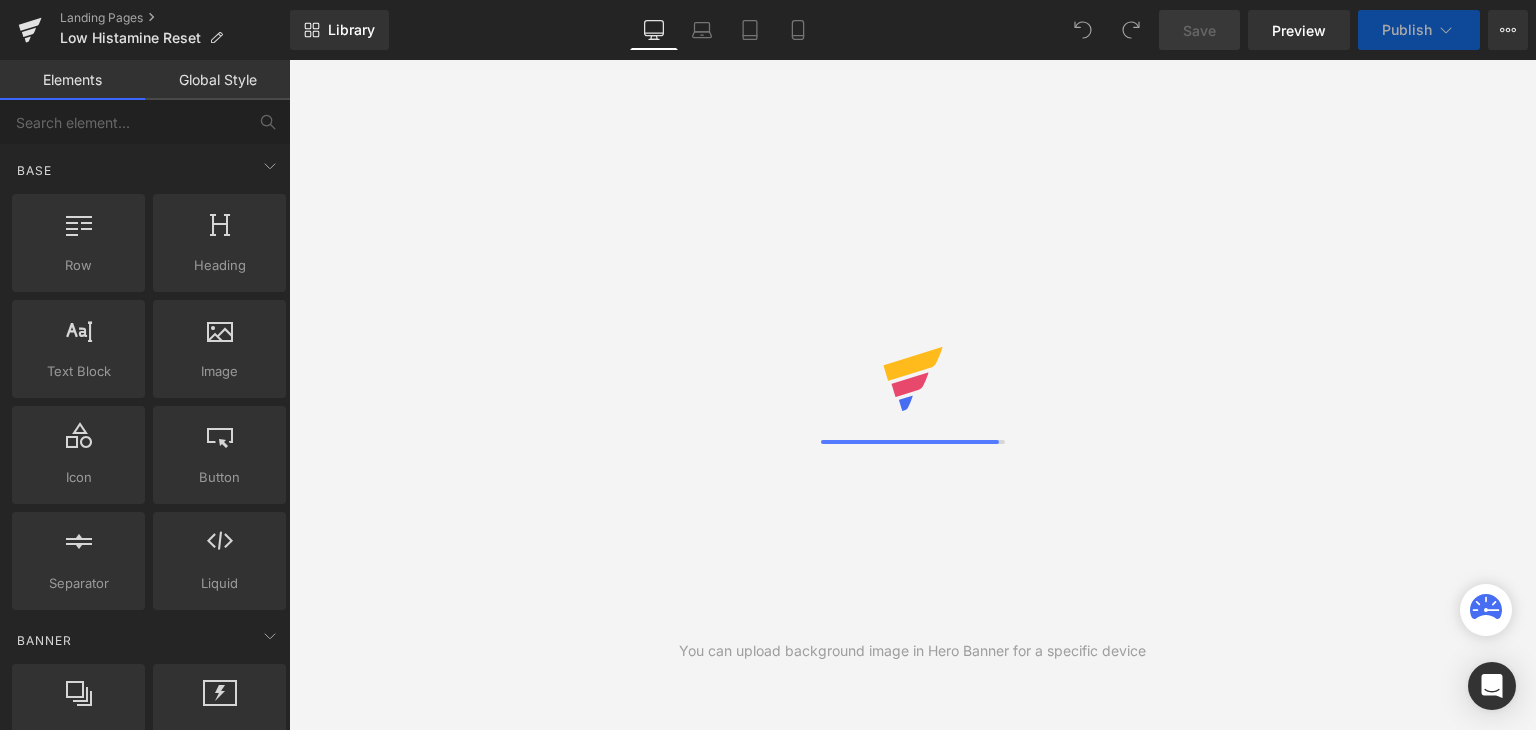 scroll, scrollTop: 0, scrollLeft: 0, axis: both 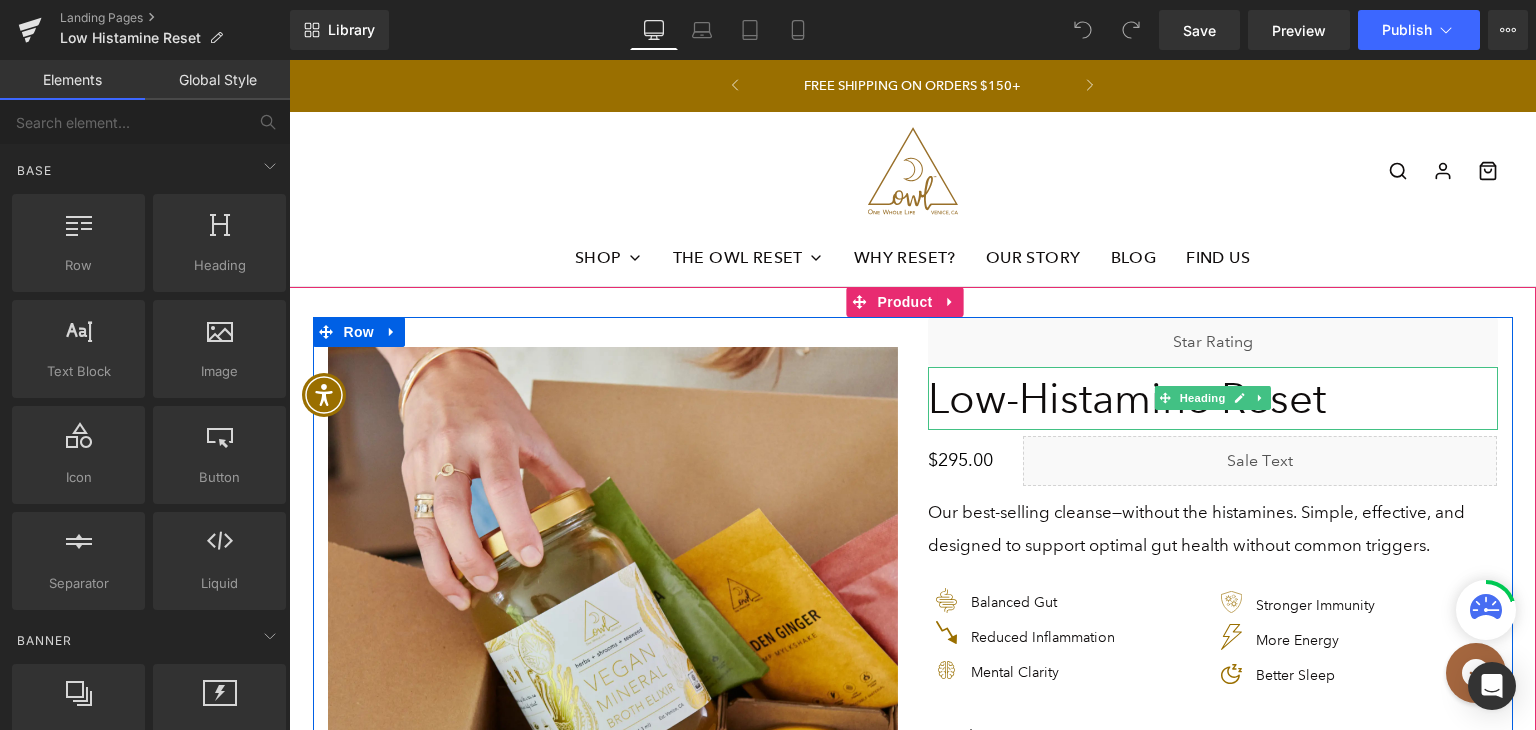 click on "Low-Histamine Reset" at bounding box center (1213, 398) 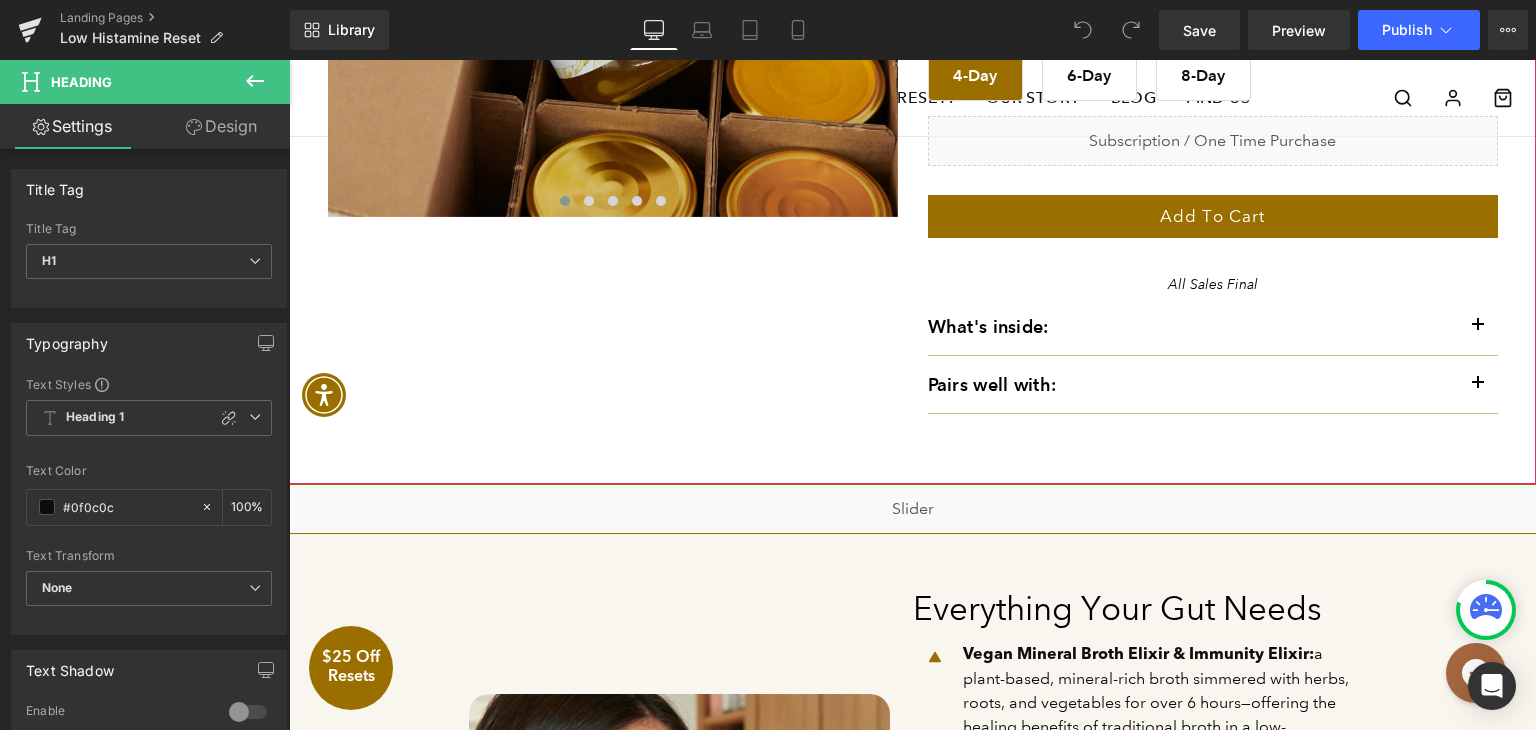 scroll, scrollTop: 500, scrollLeft: 0, axis: vertical 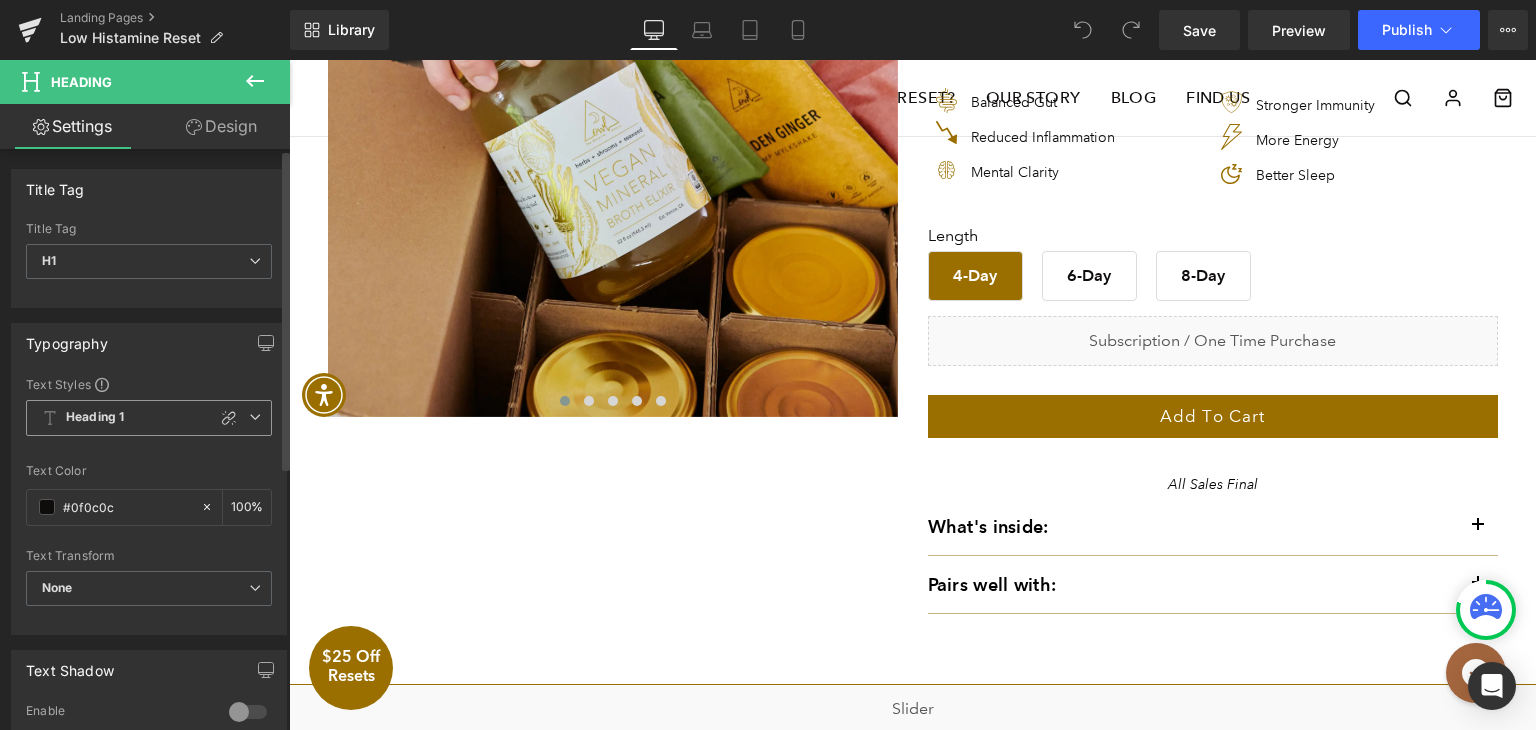 click on "Heading 1" at bounding box center (149, 418) 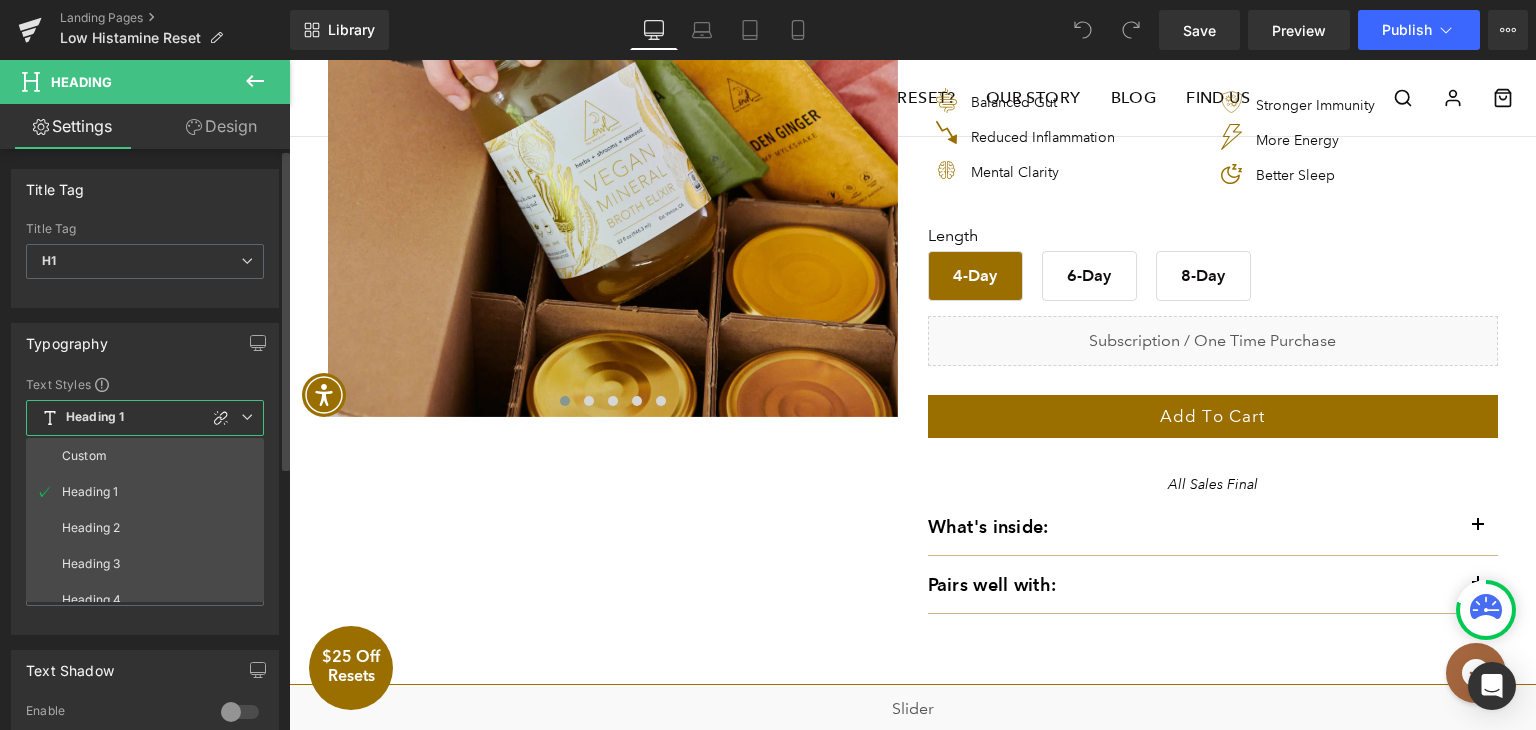 click on "Heading 1" at bounding box center (145, 418) 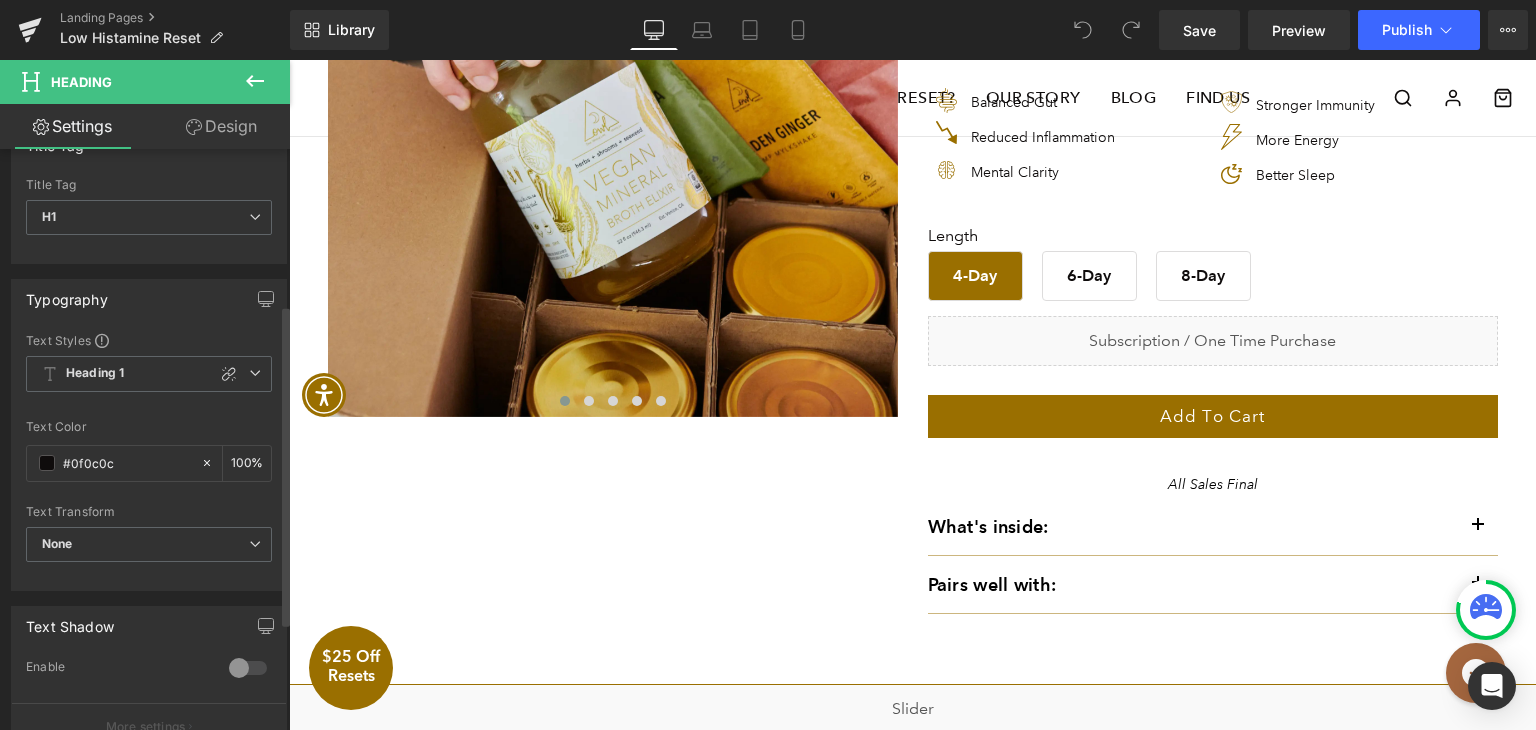 scroll, scrollTop: 400, scrollLeft: 0, axis: vertical 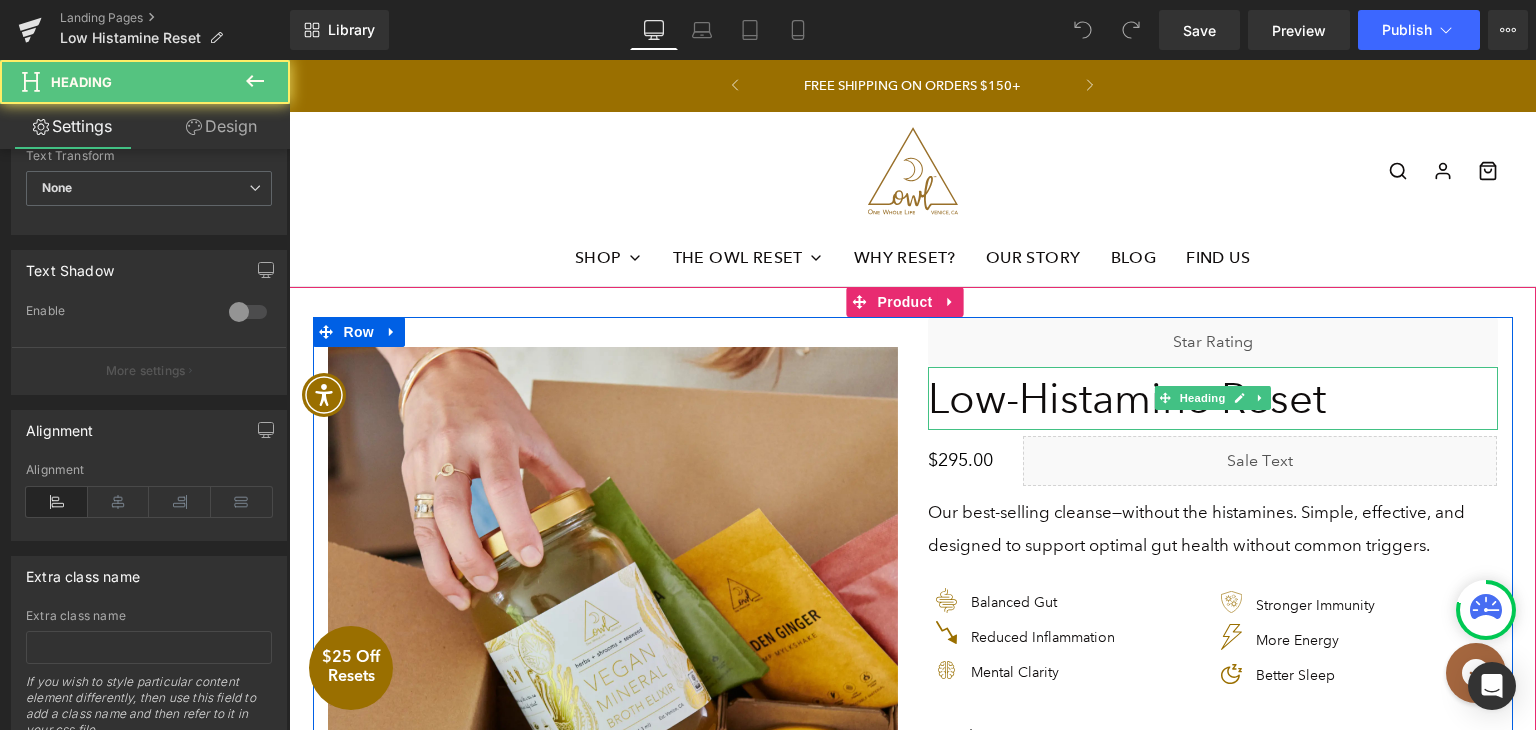 click on "Low-Histamine Reset" at bounding box center (1213, 398) 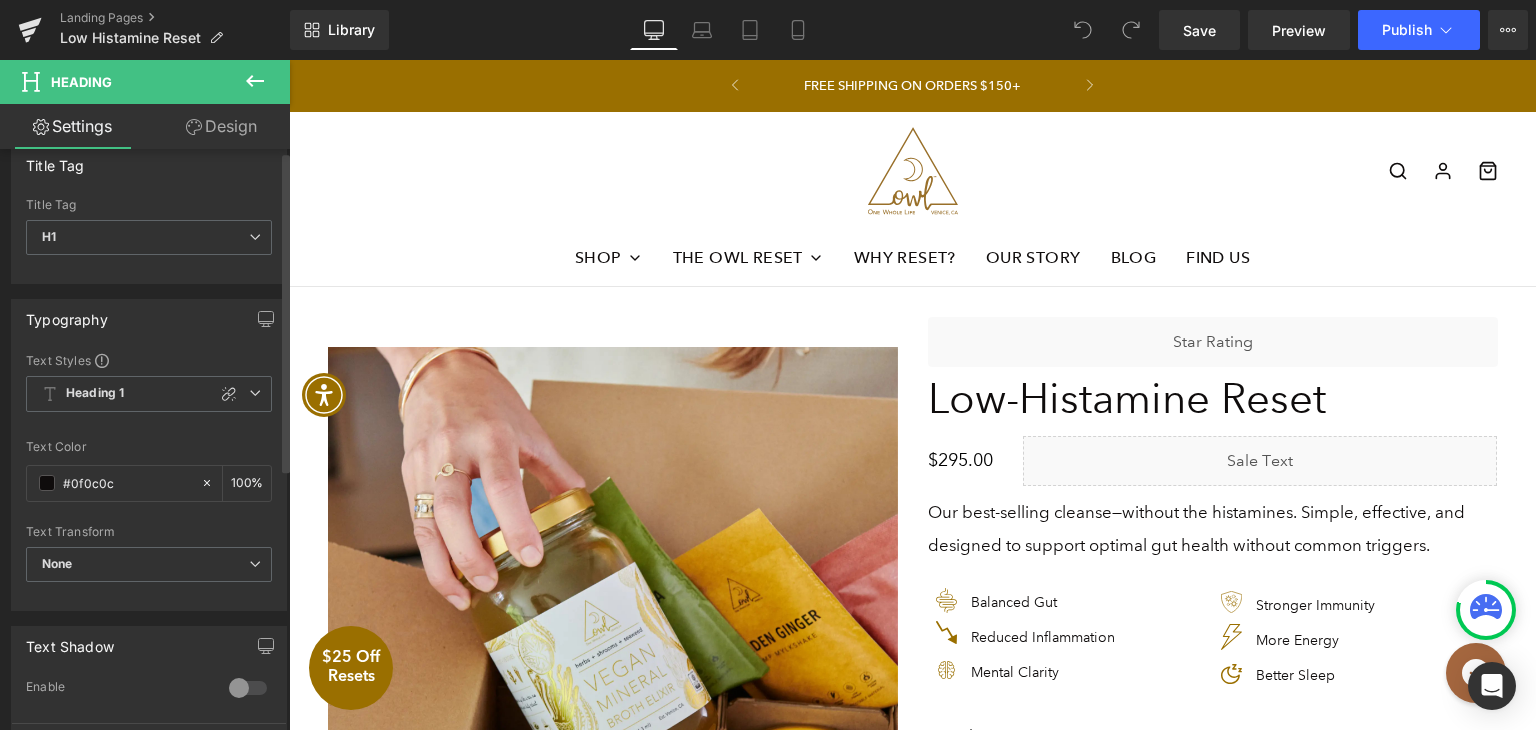 scroll, scrollTop: 0, scrollLeft: 0, axis: both 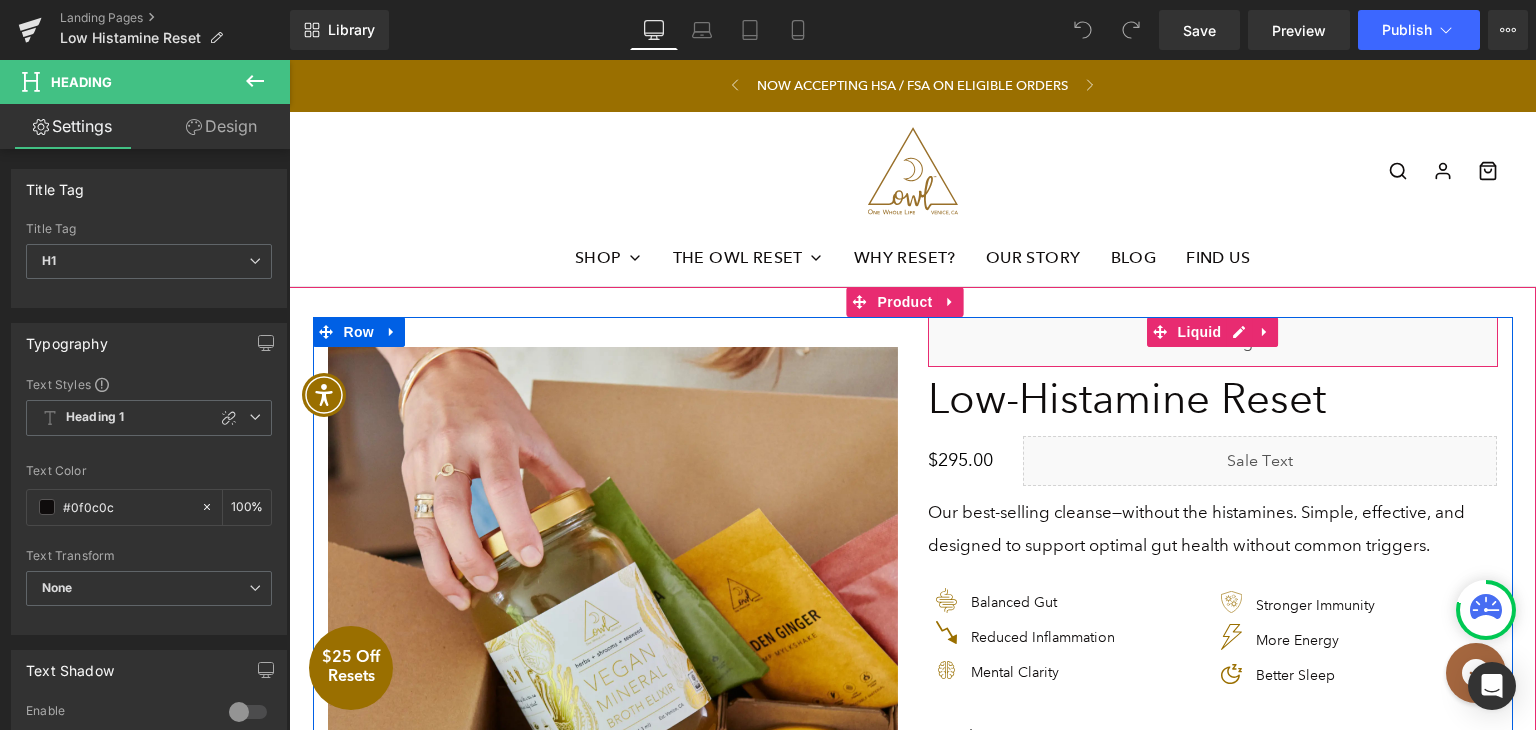 click on "Liquid" at bounding box center (1213, 342) 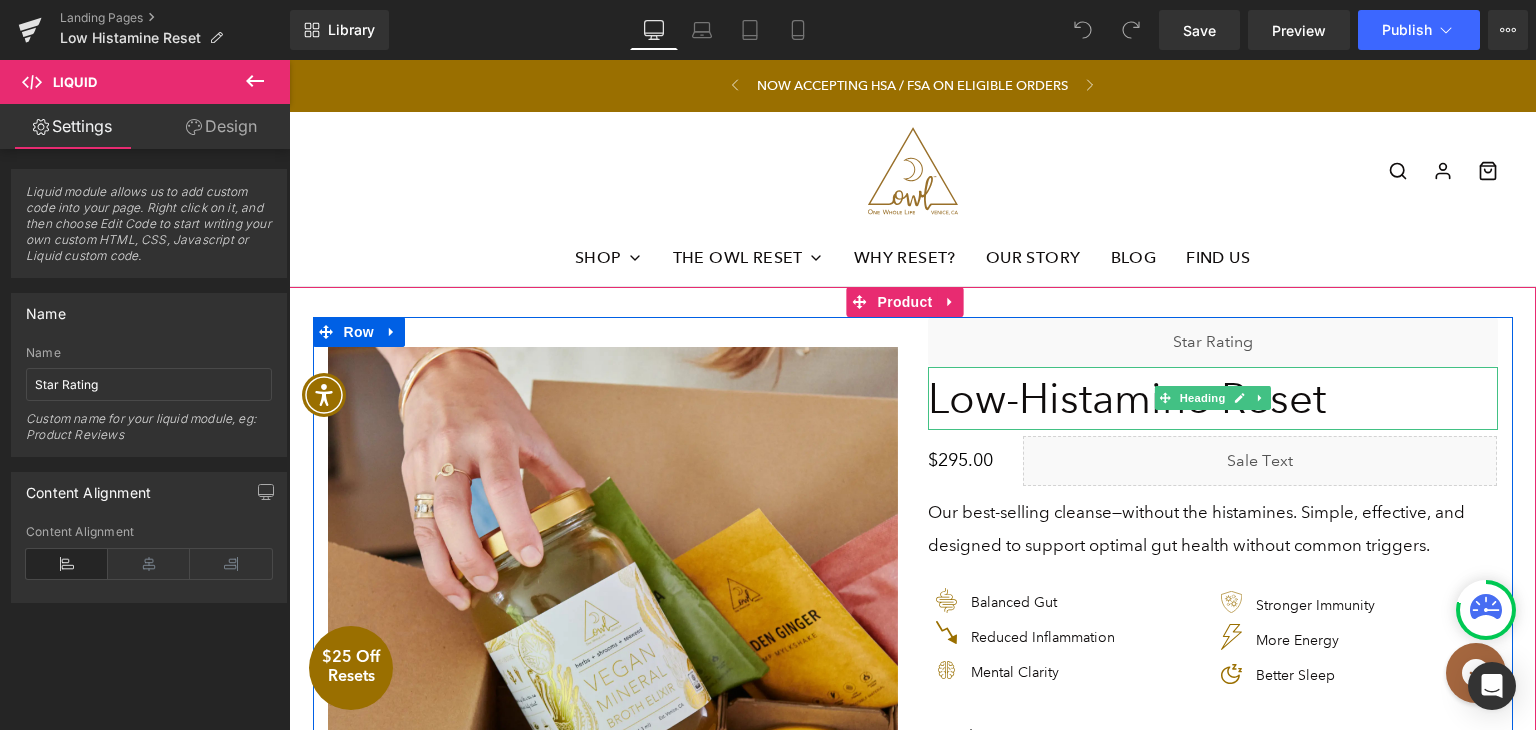 click on "Low-Histamine Reset" at bounding box center [1213, 398] 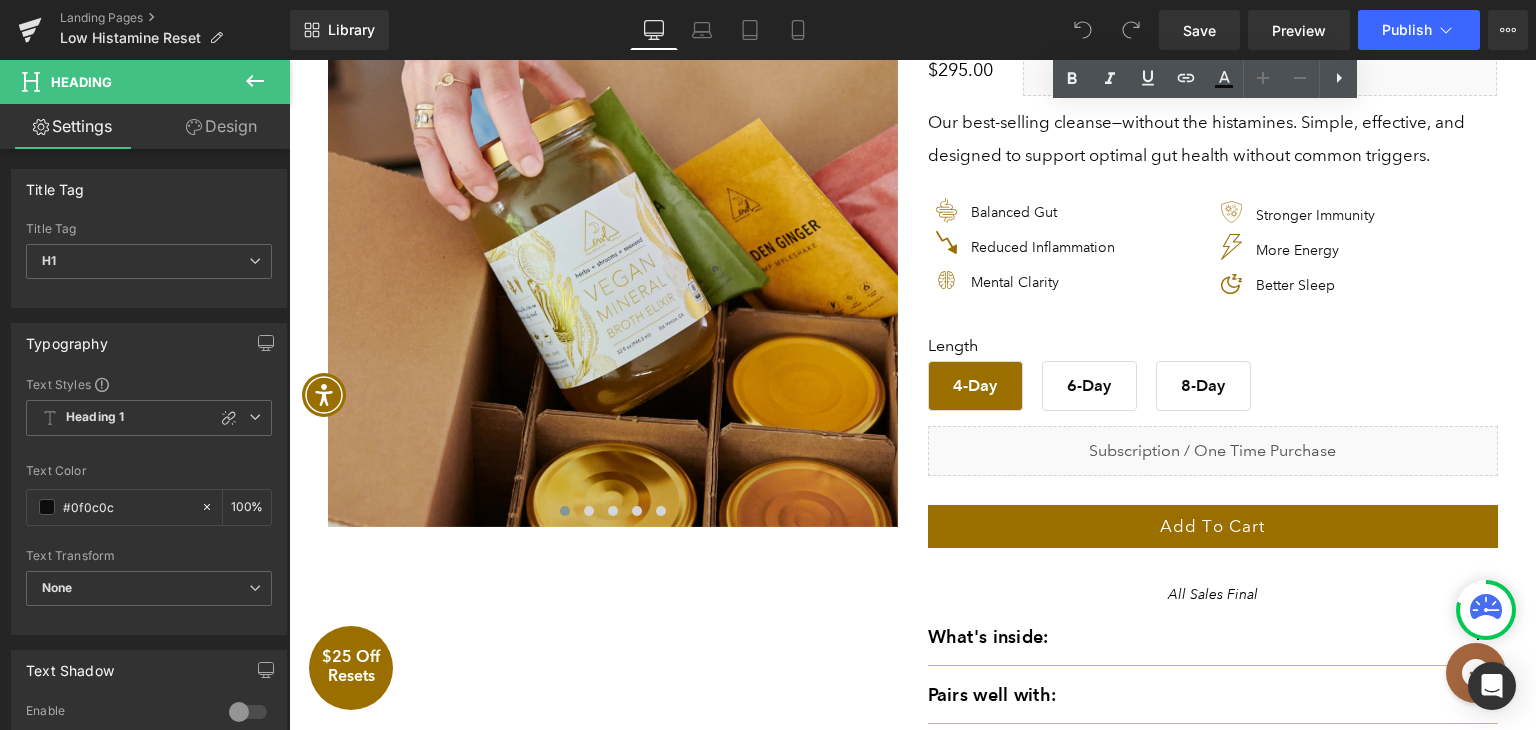 scroll, scrollTop: 200, scrollLeft: 0, axis: vertical 